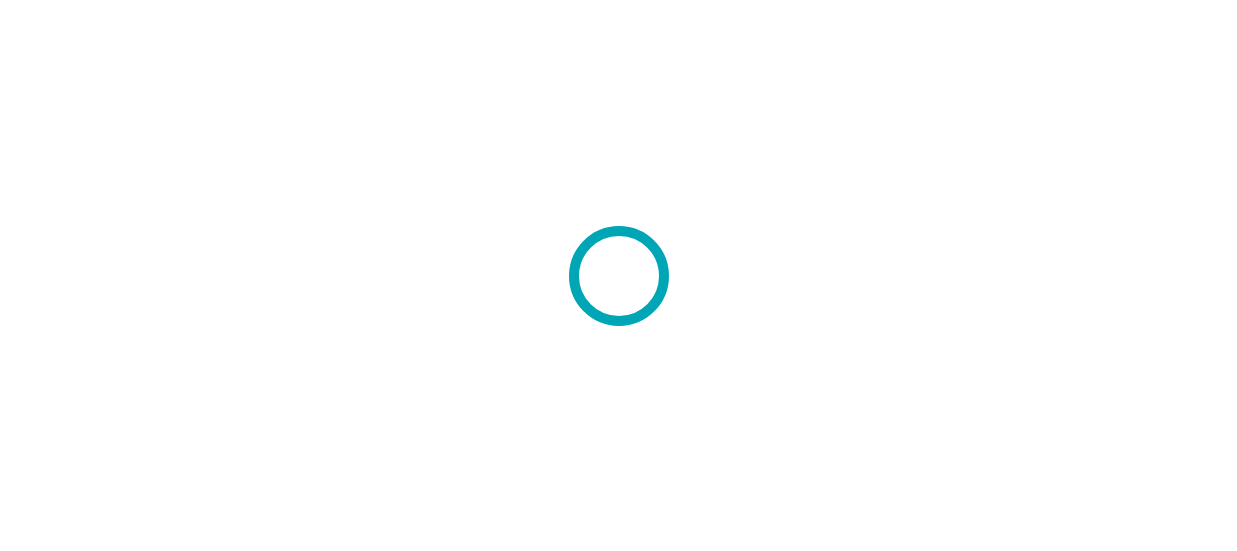 scroll, scrollTop: 0, scrollLeft: 0, axis: both 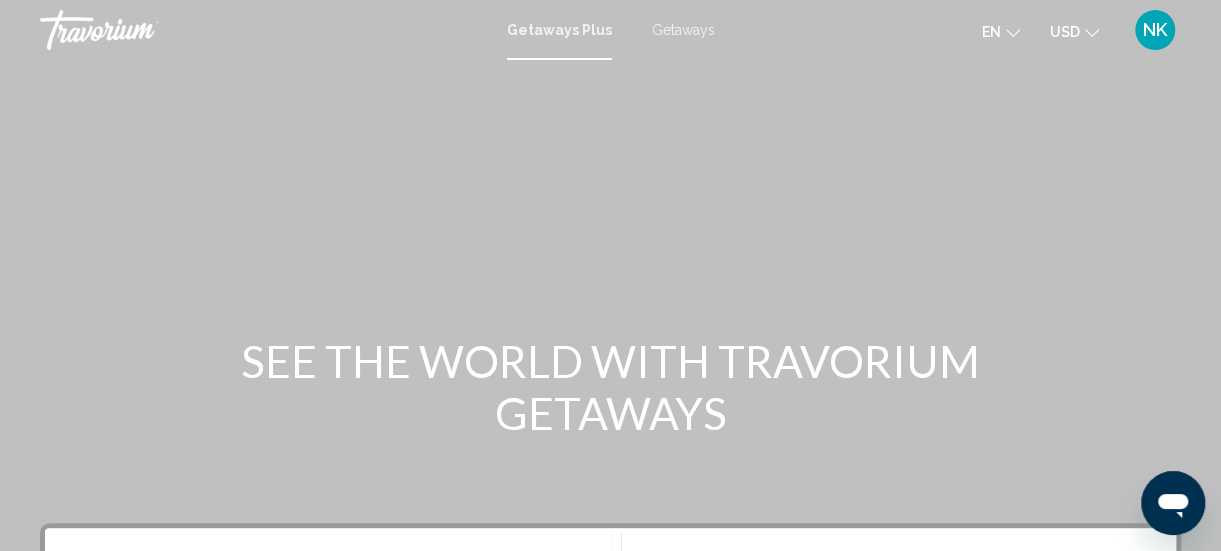 click on "Getaways" at bounding box center (683, 30) 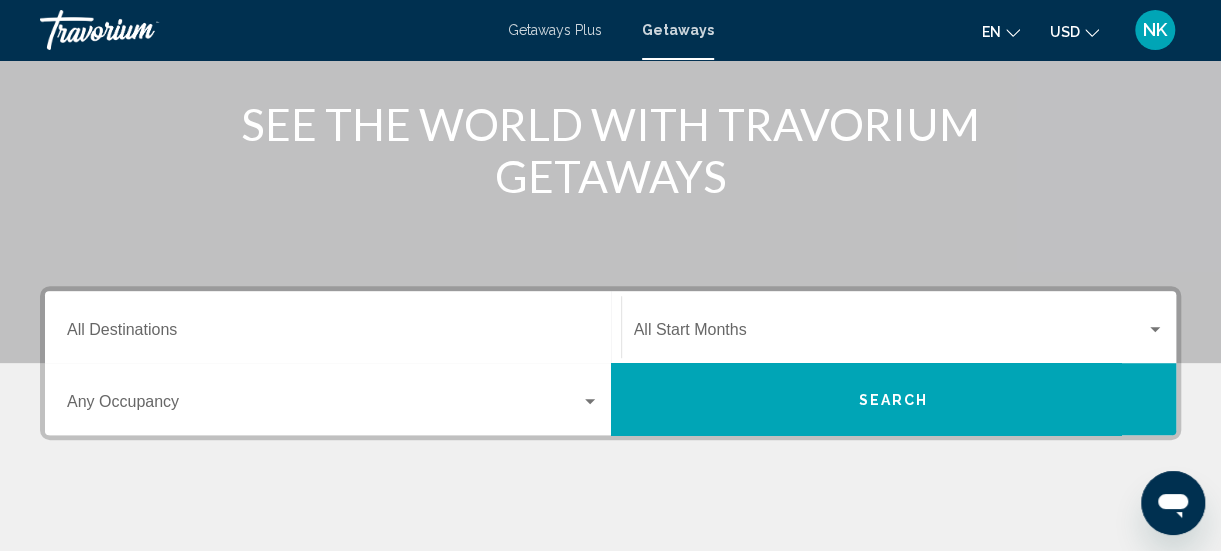 click on "Destination All Destinations" at bounding box center [333, 334] 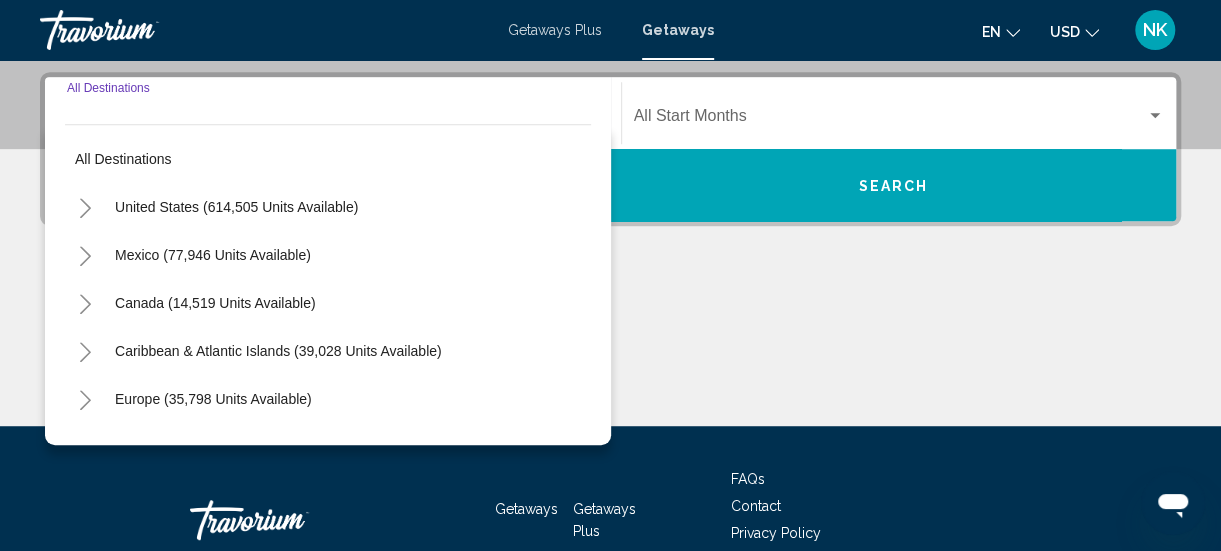 scroll, scrollTop: 458, scrollLeft: 0, axis: vertical 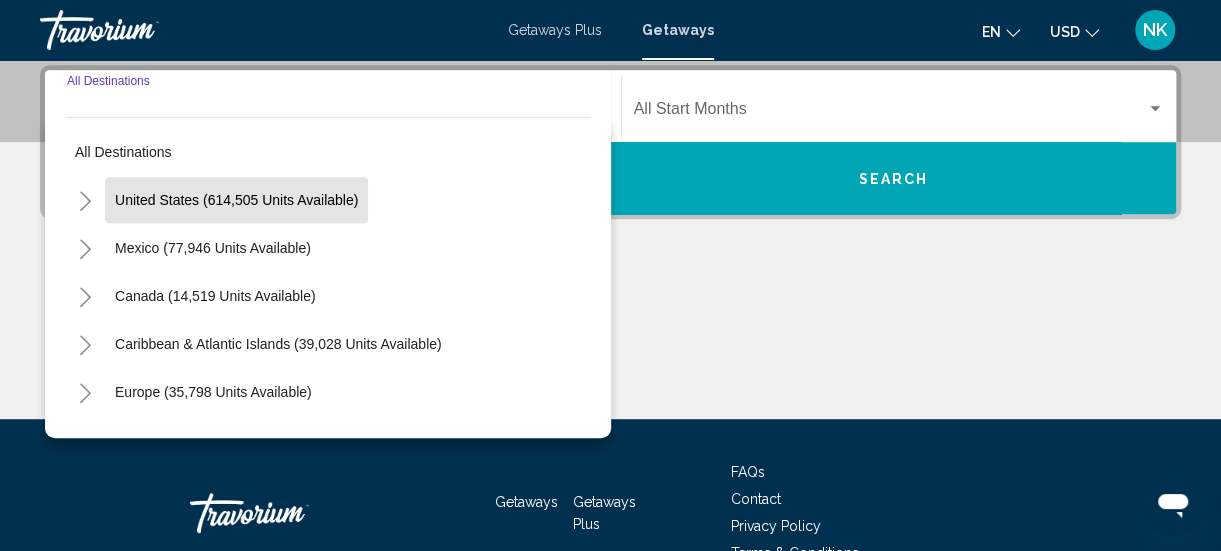 click on "United States (614,505 units available)" at bounding box center [213, 248] 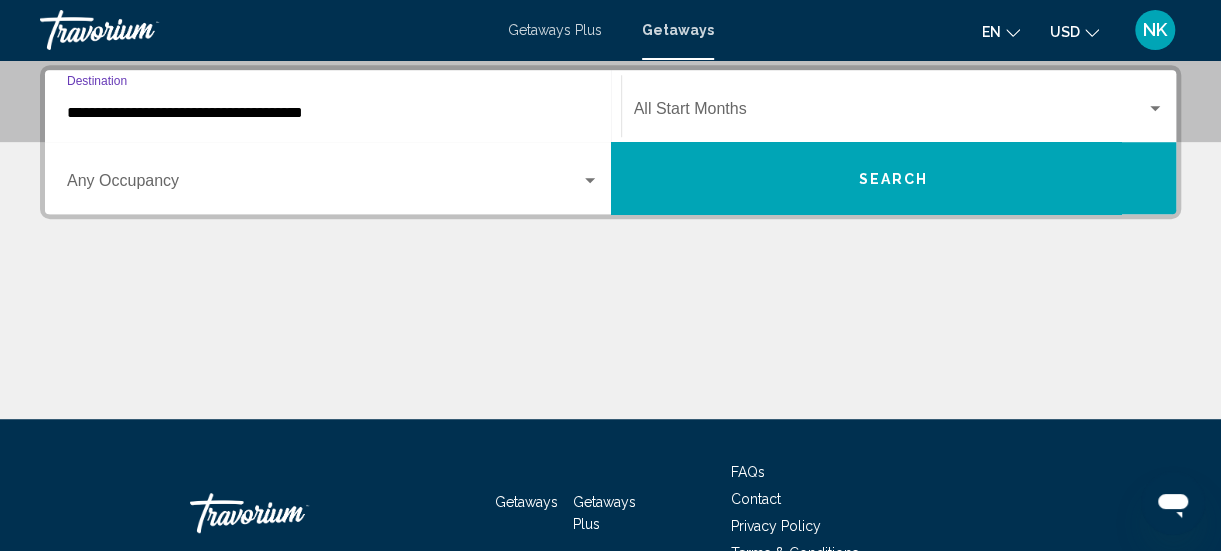 click on "**********" at bounding box center (333, 113) 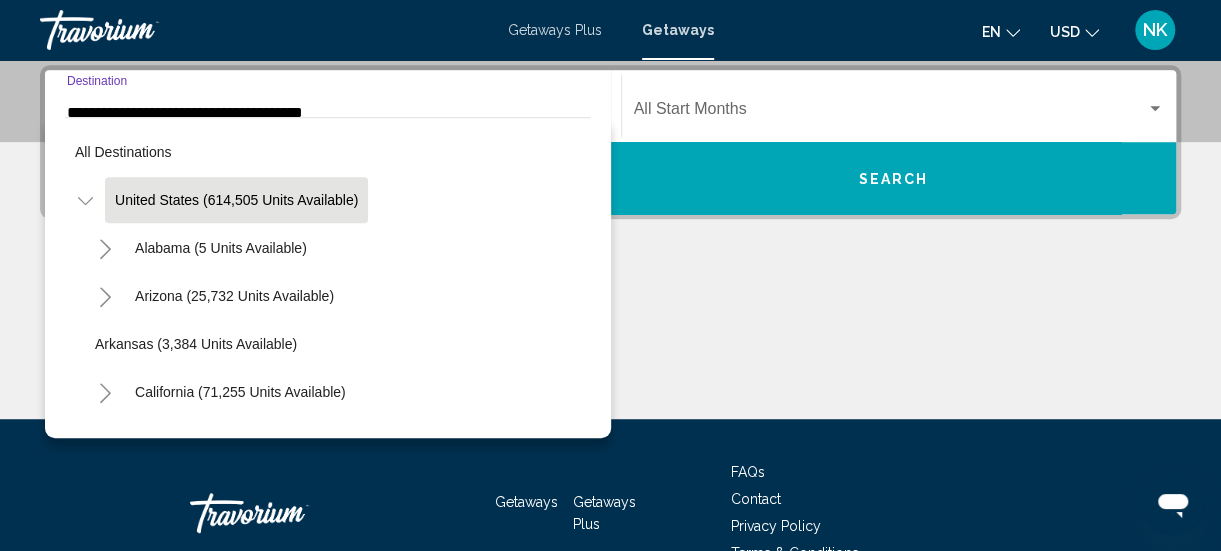 scroll, scrollTop: 381, scrollLeft: 0, axis: vertical 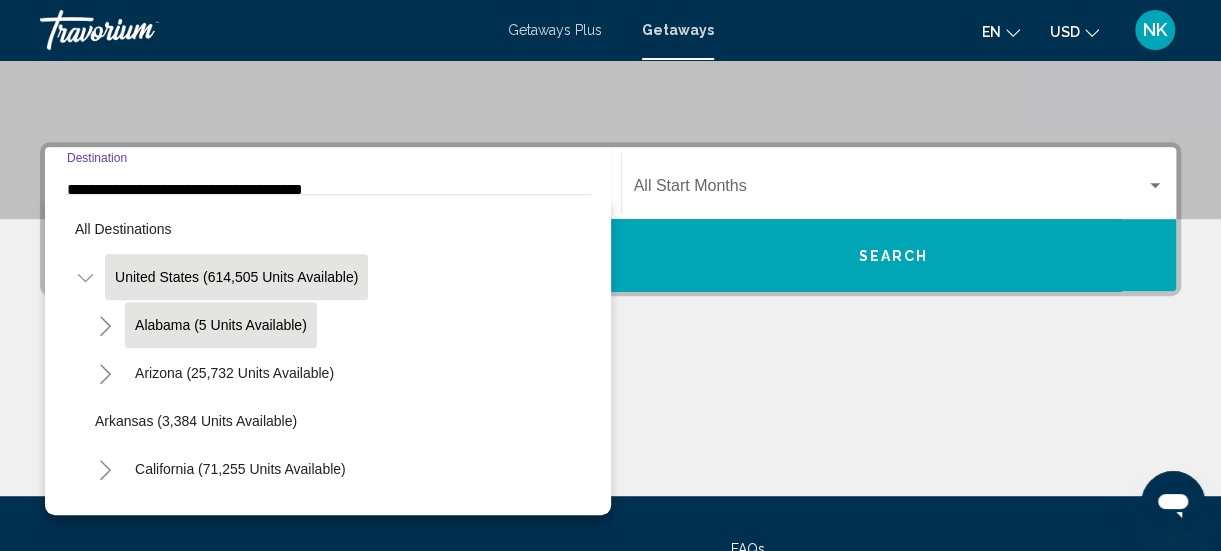 click on "Alabama (5 units available)" 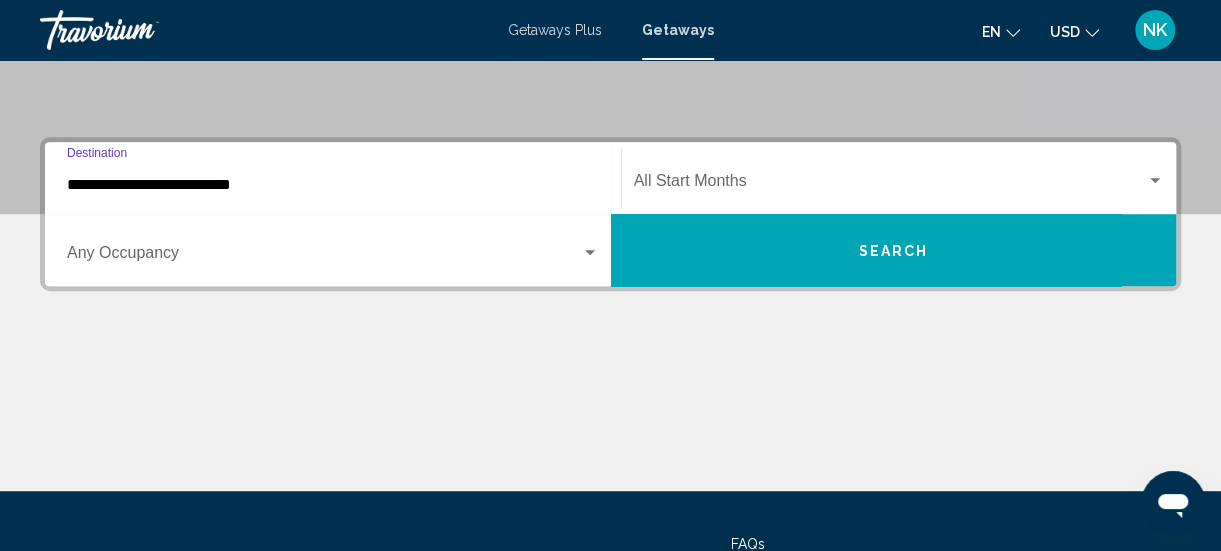 scroll, scrollTop: 458, scrollLeft: 0, axis: vertical 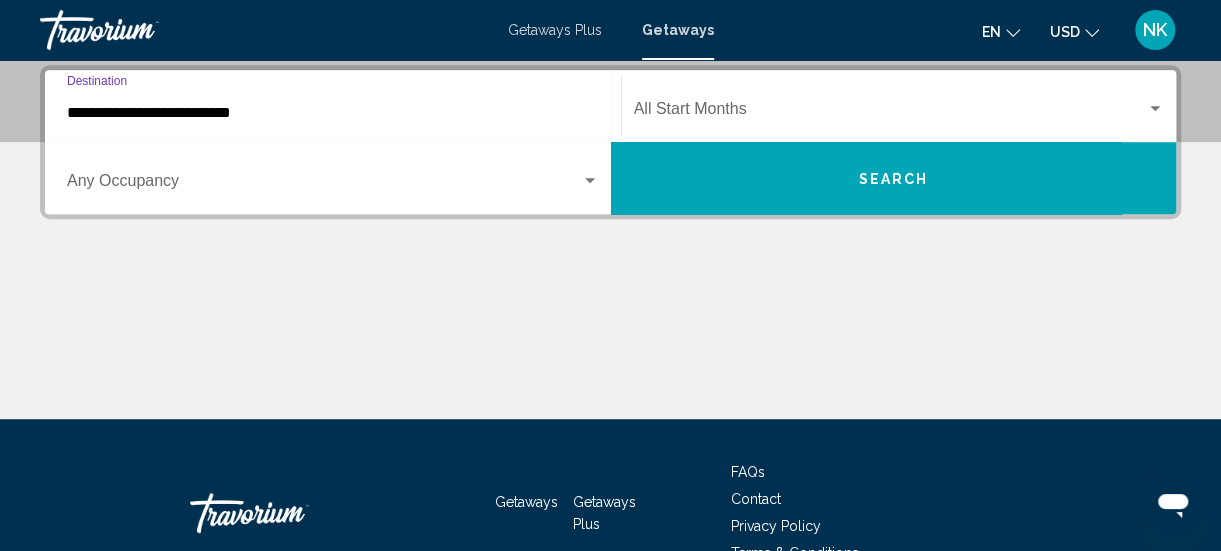 click on "Search" at bounding box center [894, 178] 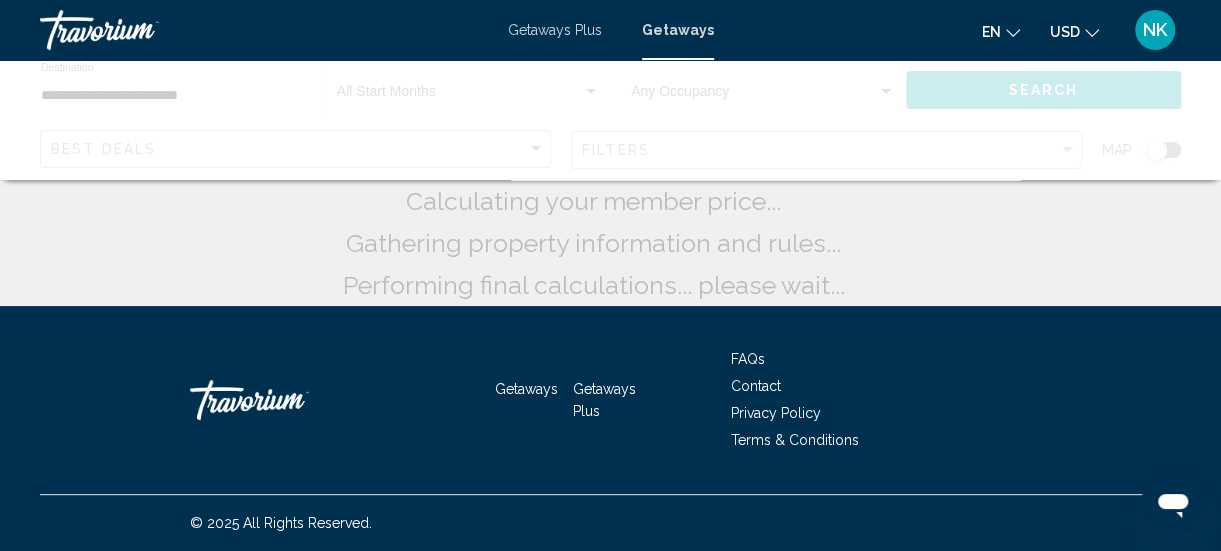 scroll, scrollTop: 0, scrollLeft: 0, axis: both 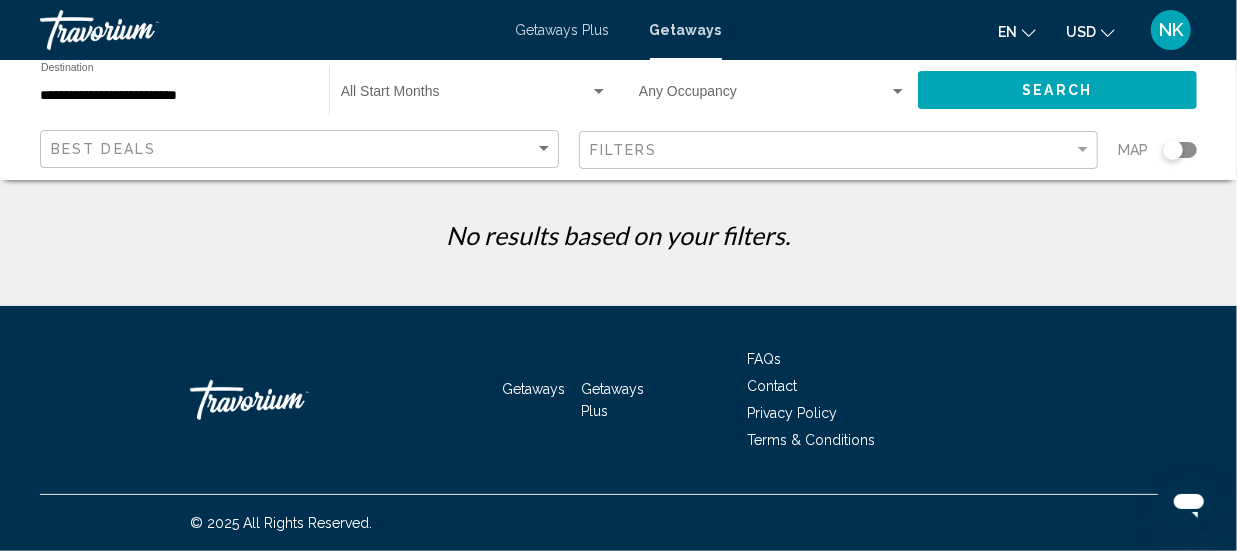 click on "**********" at bounding box center [175, 96] 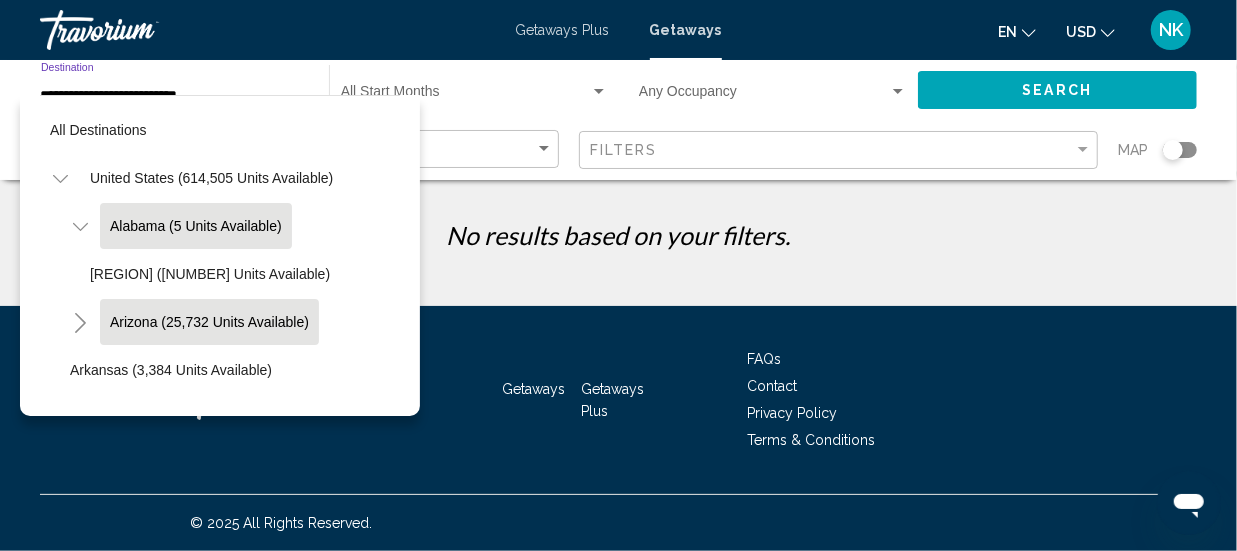 click on "Arizona (25,732 units available)" 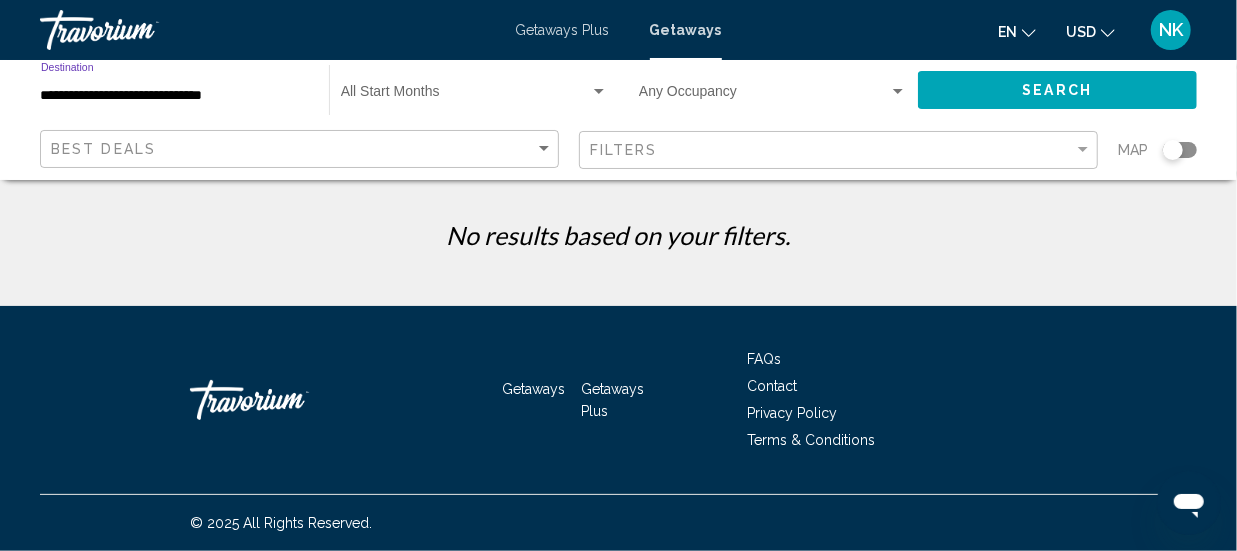 click on "Search" 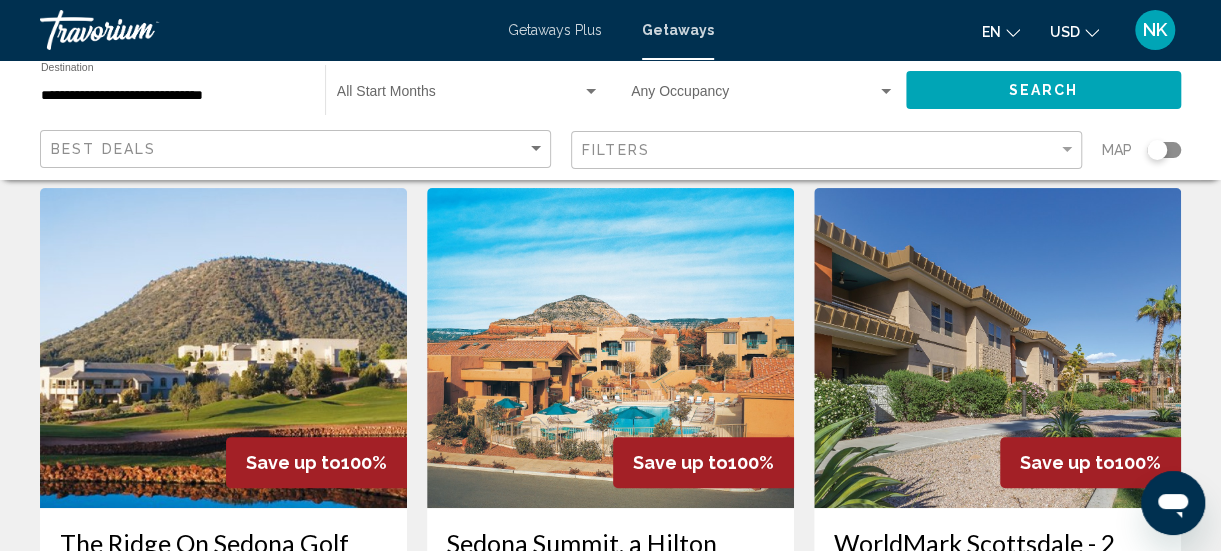 scroll, scrollTop: 84, scrollLeft: 0, axis: vertical 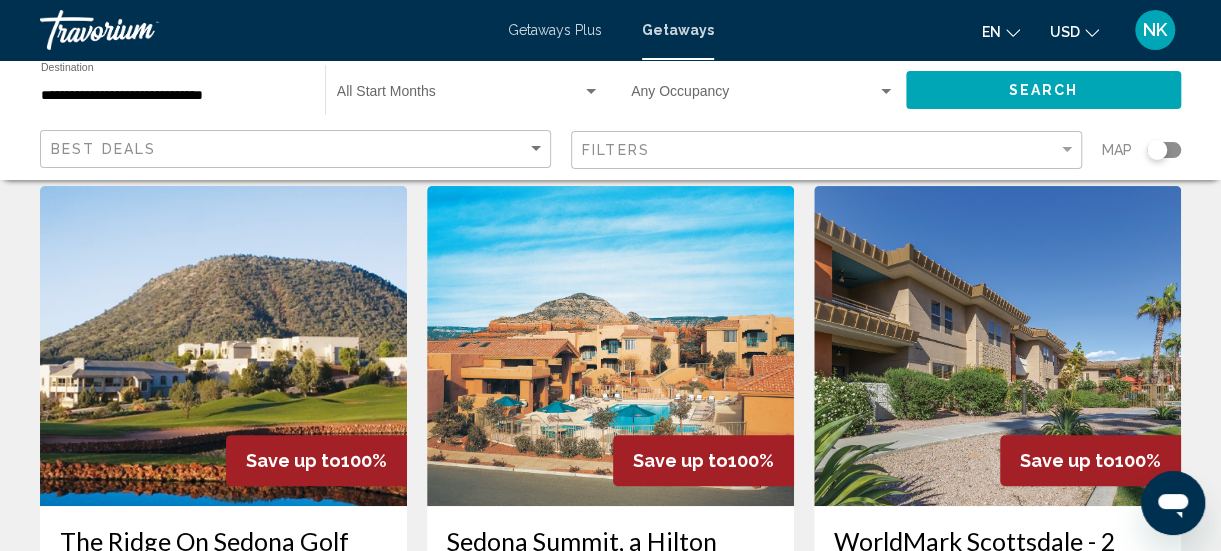 click at bounding box center (997, 346) 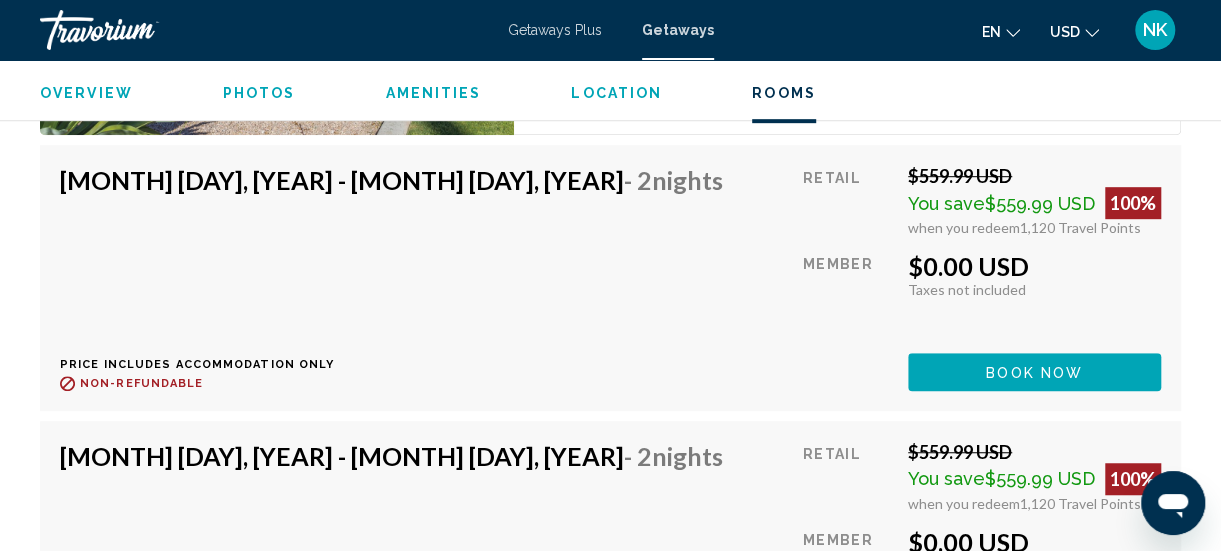 scroll, scrollTop: 4150, scrollLeft: 0, axis: vertical 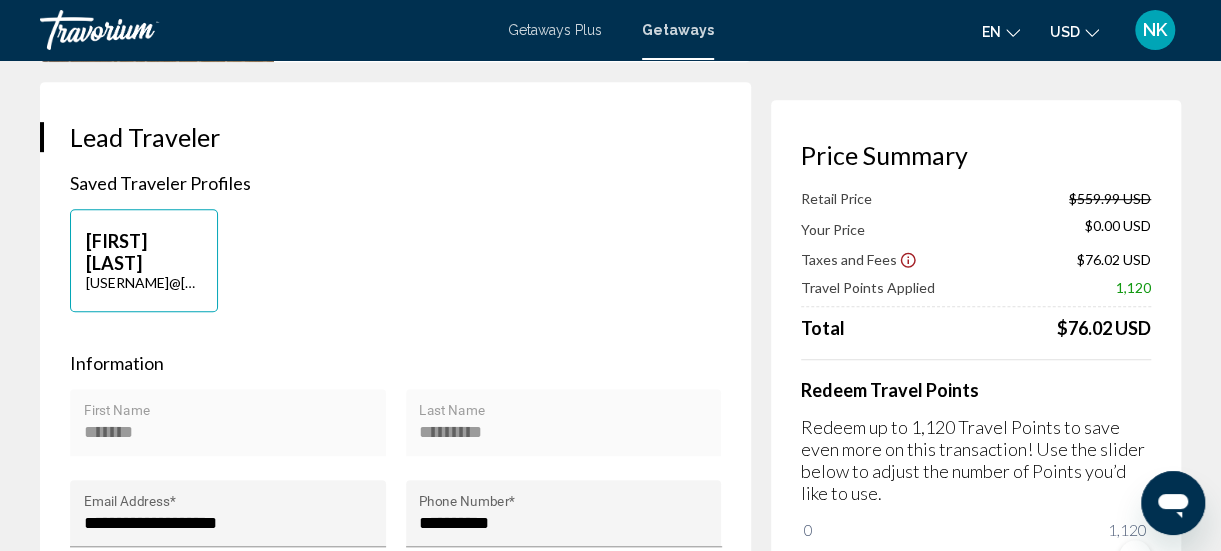 click 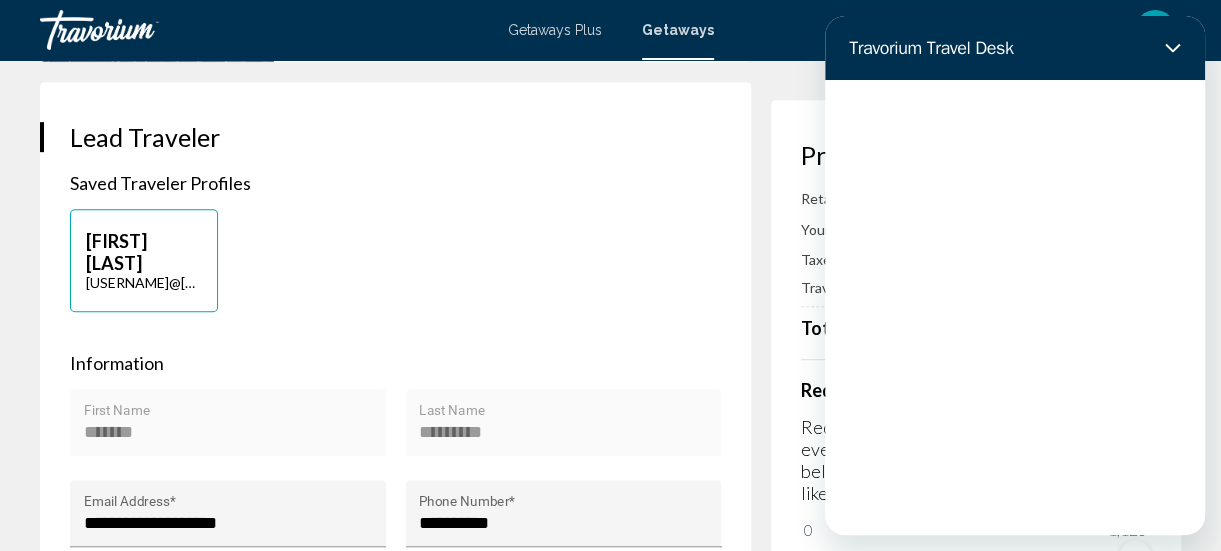 scroll, scrollTop: 0, scrollLeft: 0, axis: both 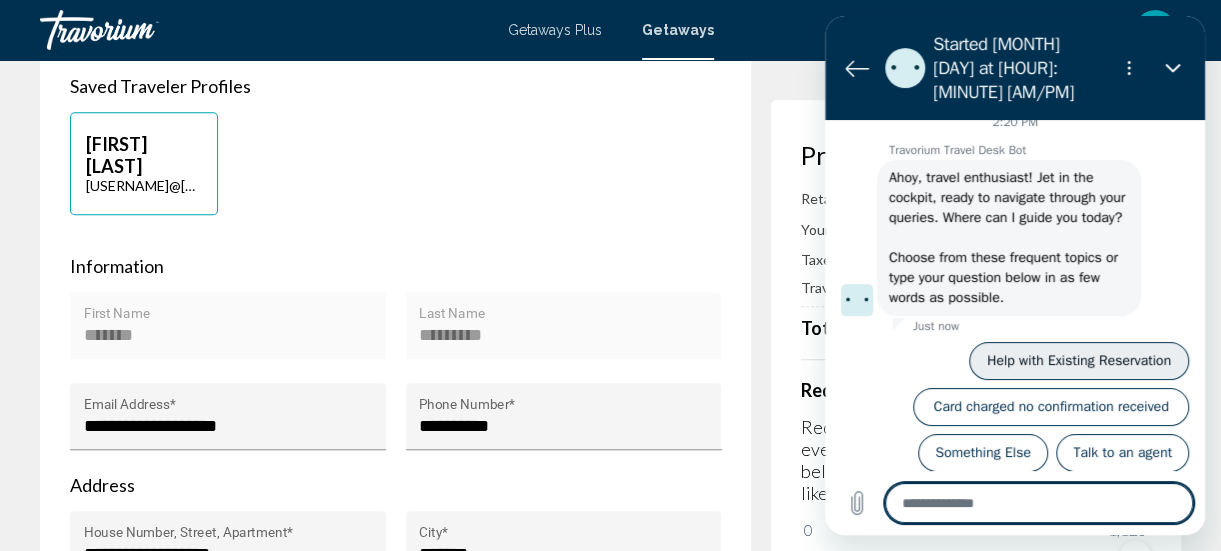click on "Help with Existing Reservation" at bounding box center [1079, 361] 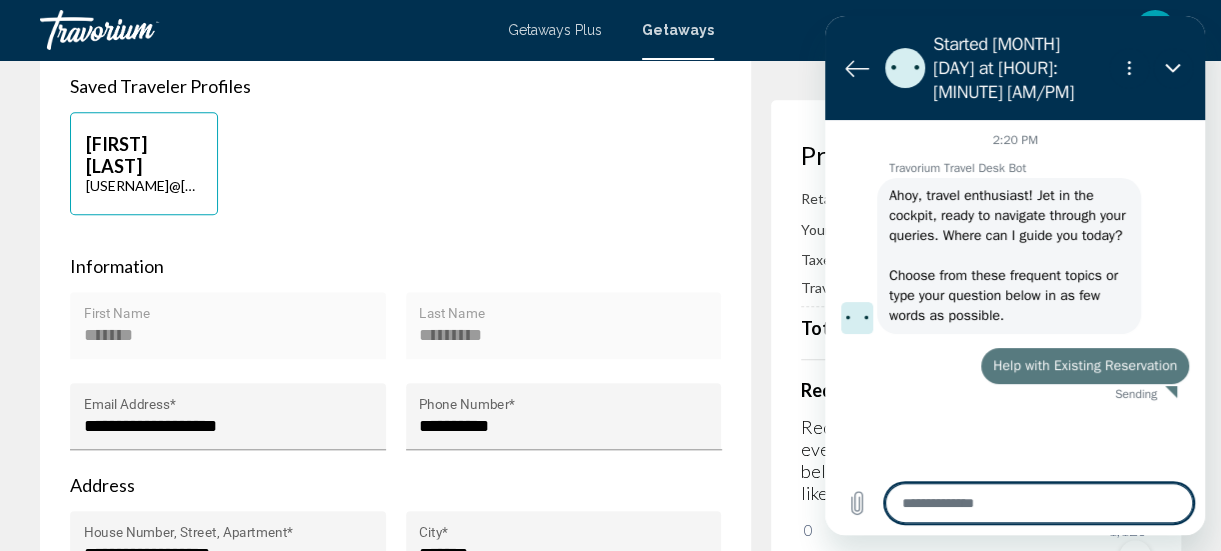 scroll, scrollTop: 0, scrollLeft: 0, axis: both 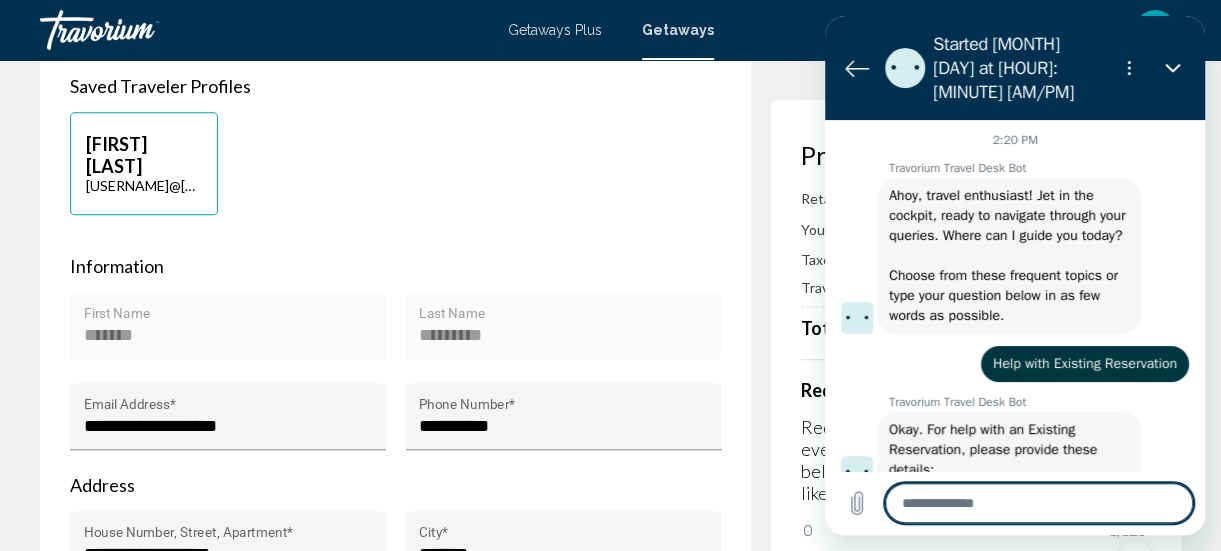 click at bounding box center (1039, 503) 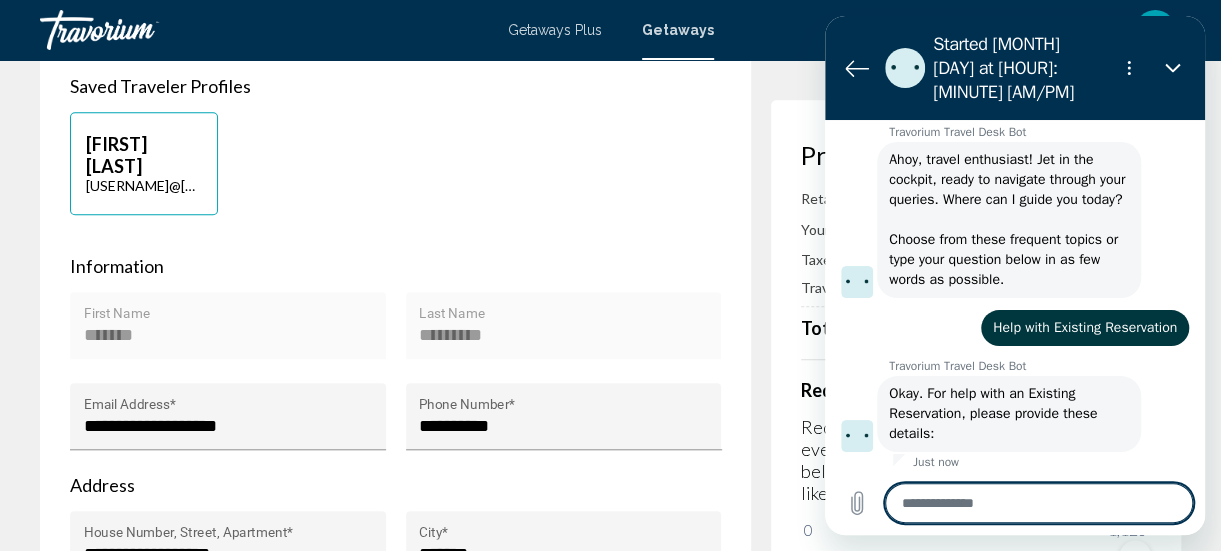 type on "*" 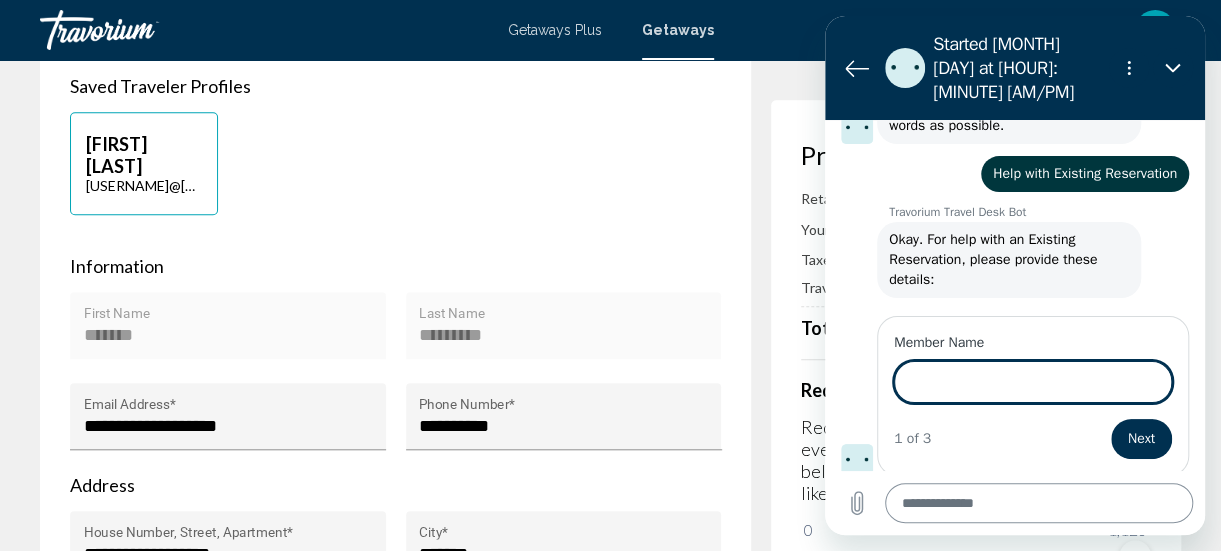 scroll, scrollTop: 188, scrollLeft: 0, axis: vertical 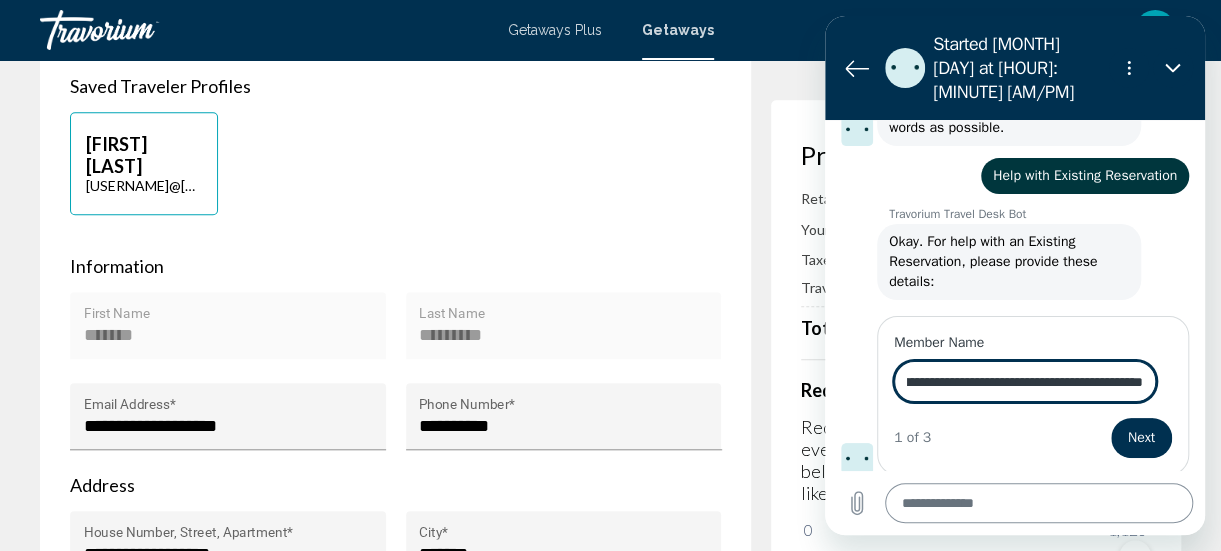 type on "**********" 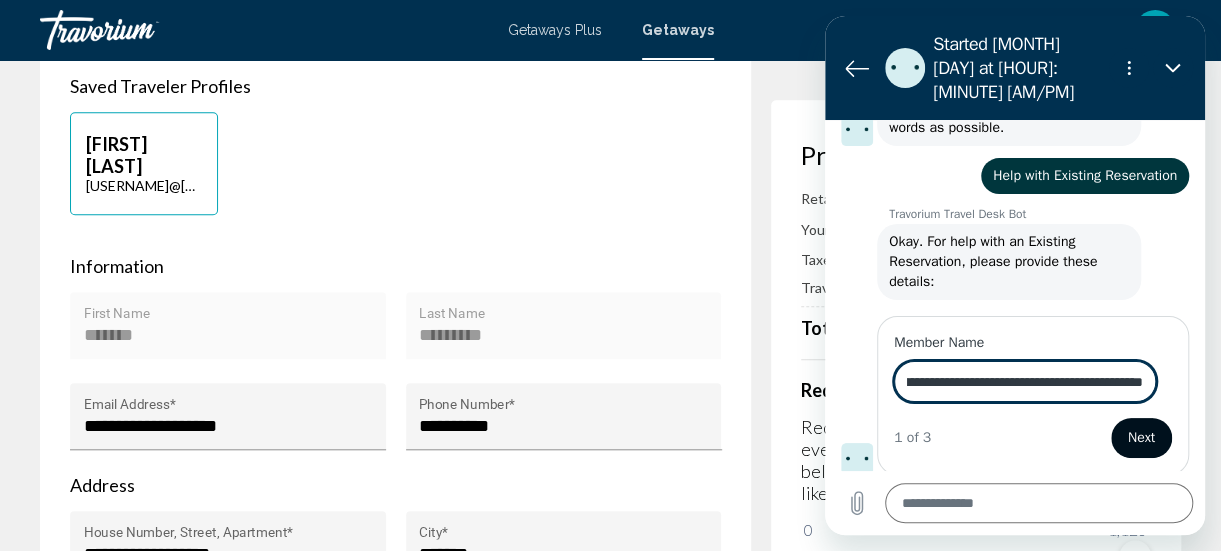 click on "Next" at bounding box center (1141, 438) 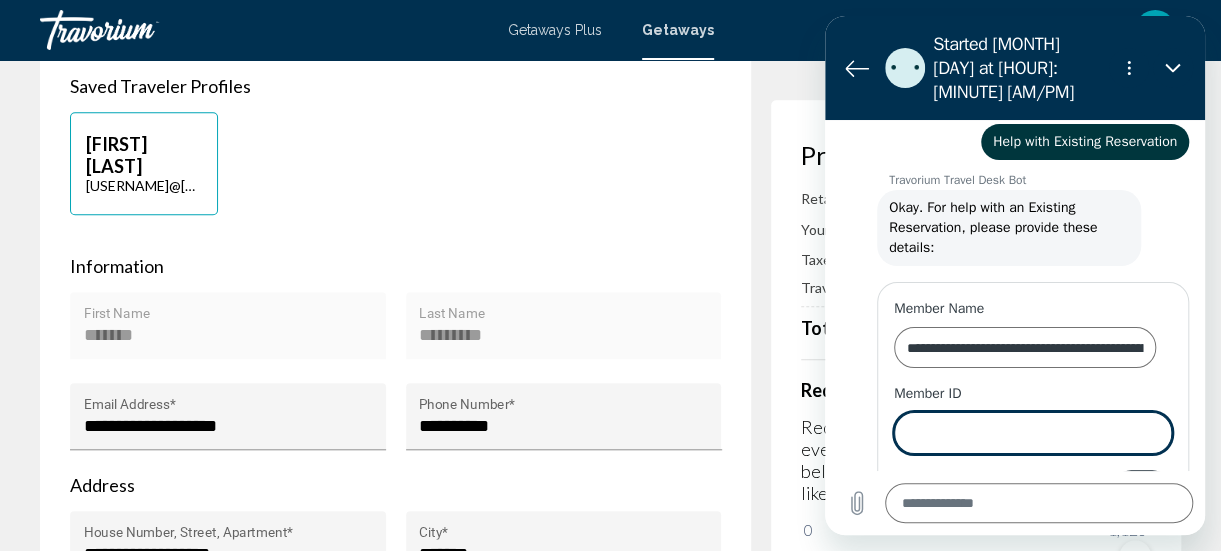 scroll, scrollTop: 274, scrollLeft: 0, axis: vertical 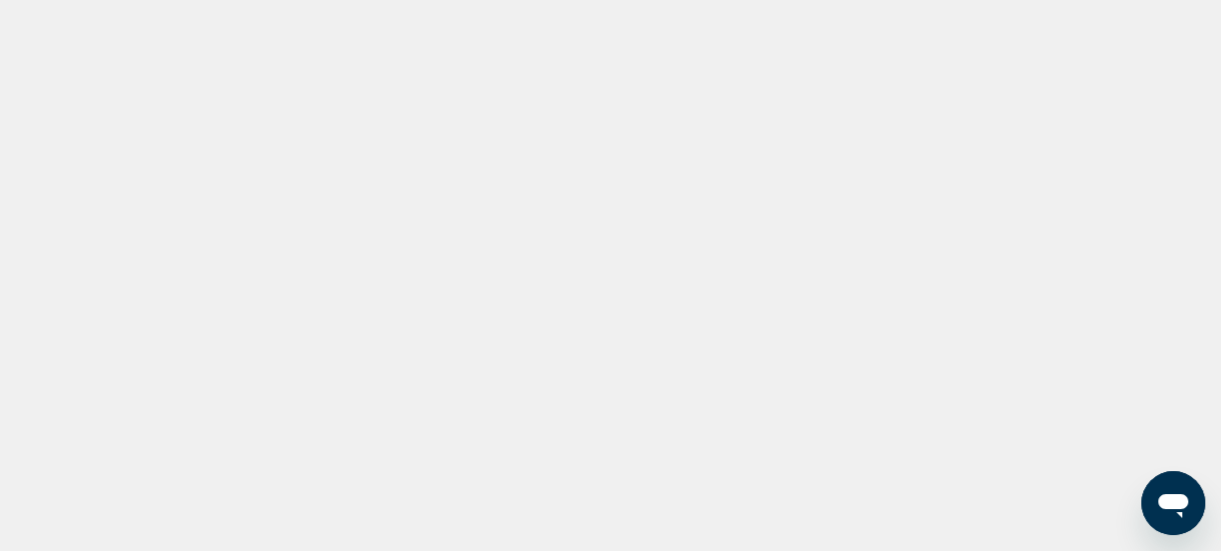 click 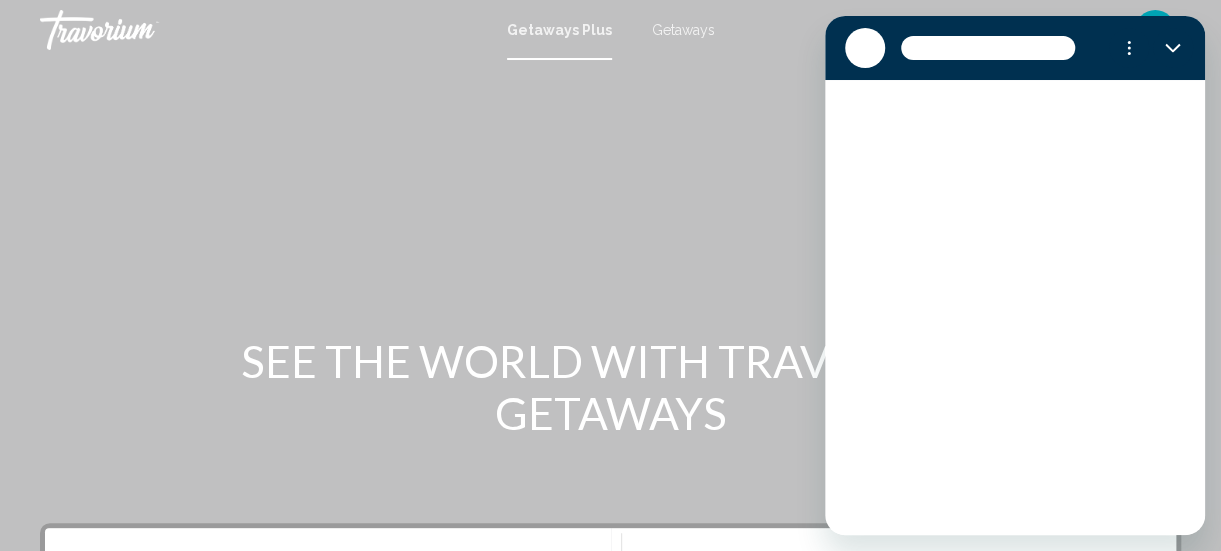 scroll, scrollTop: 0, scrollLeft: 0, axis: both 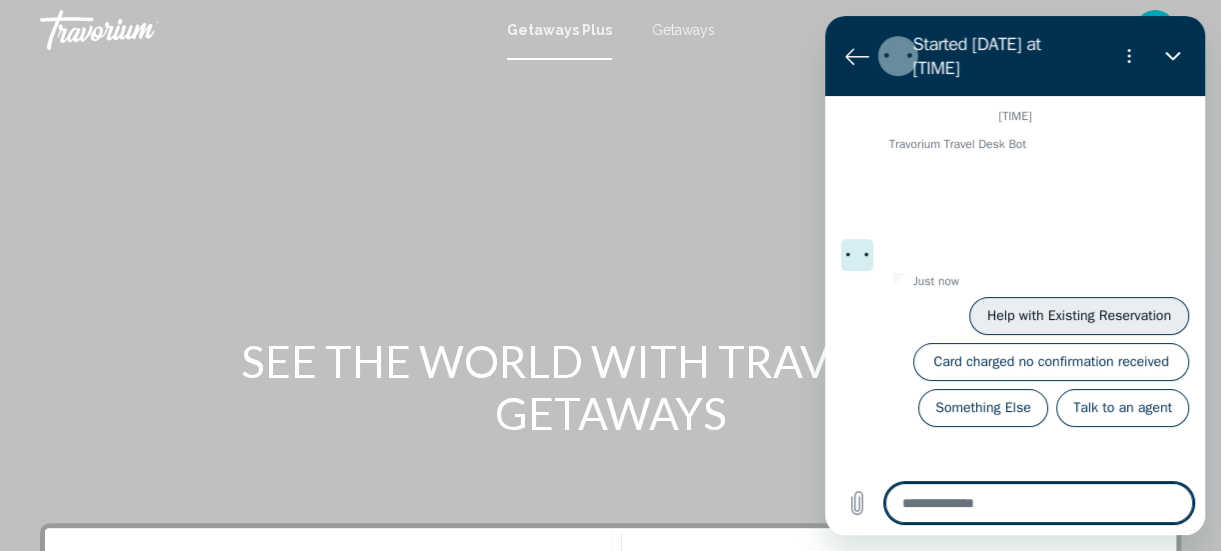 click on "Help with Existing Reservation" at bounding box center [1079, 316] 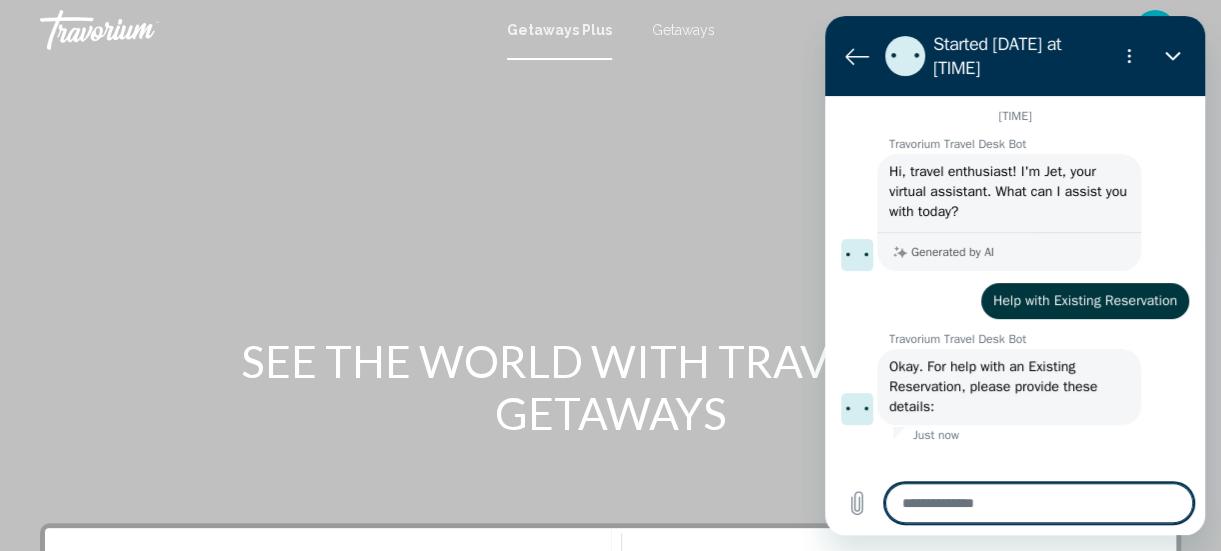 type on "*" 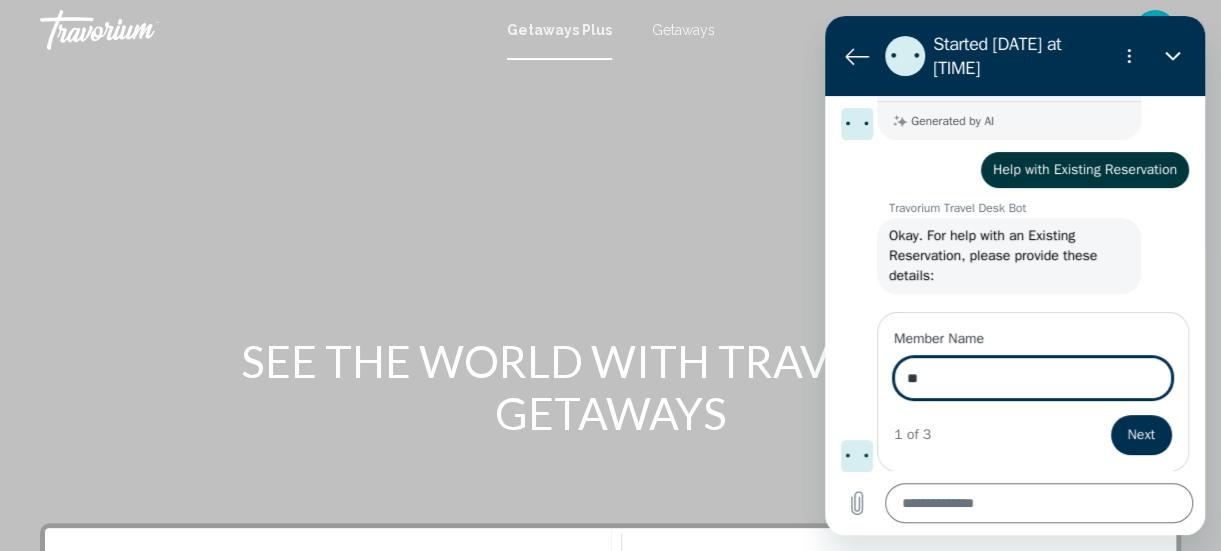scroll, scrollTop: 129, scrollLeft: 0, axis: vertical 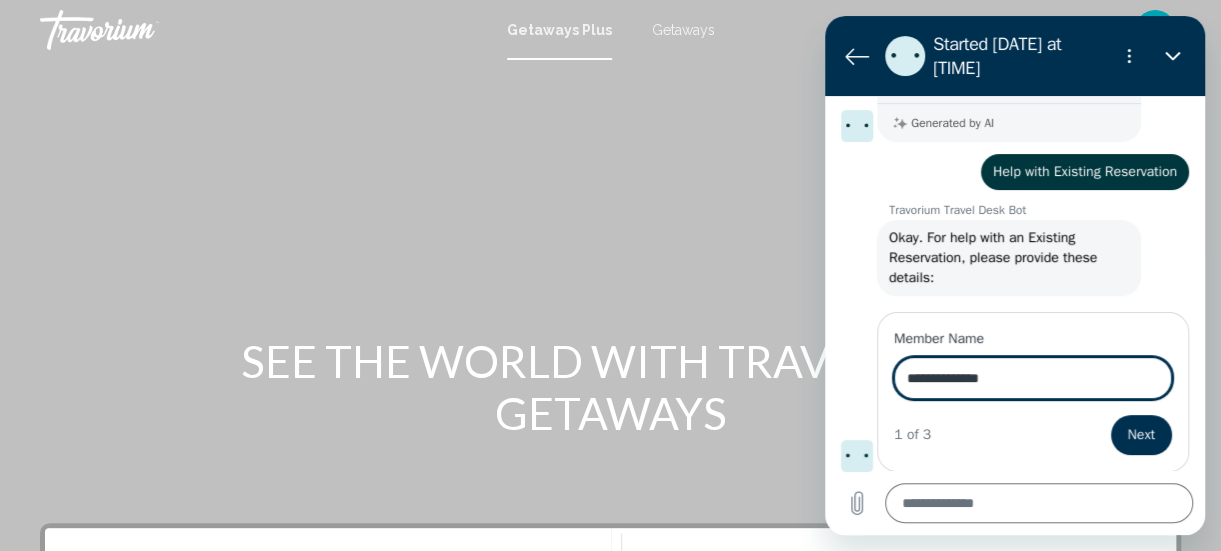 type on "**********" 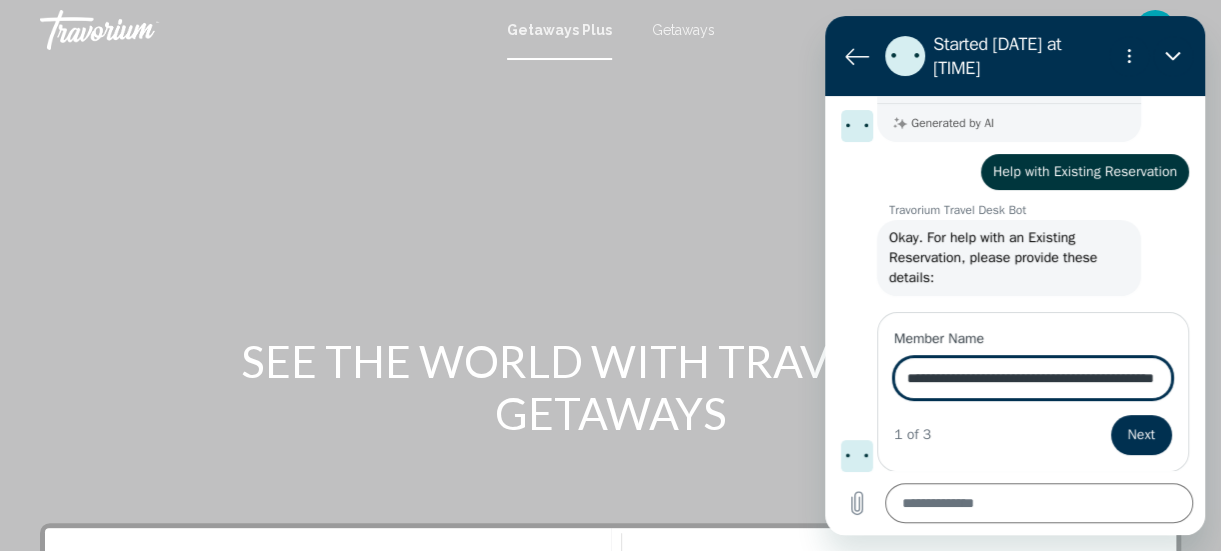 click on "Next" at bounding box center (1141, 435) 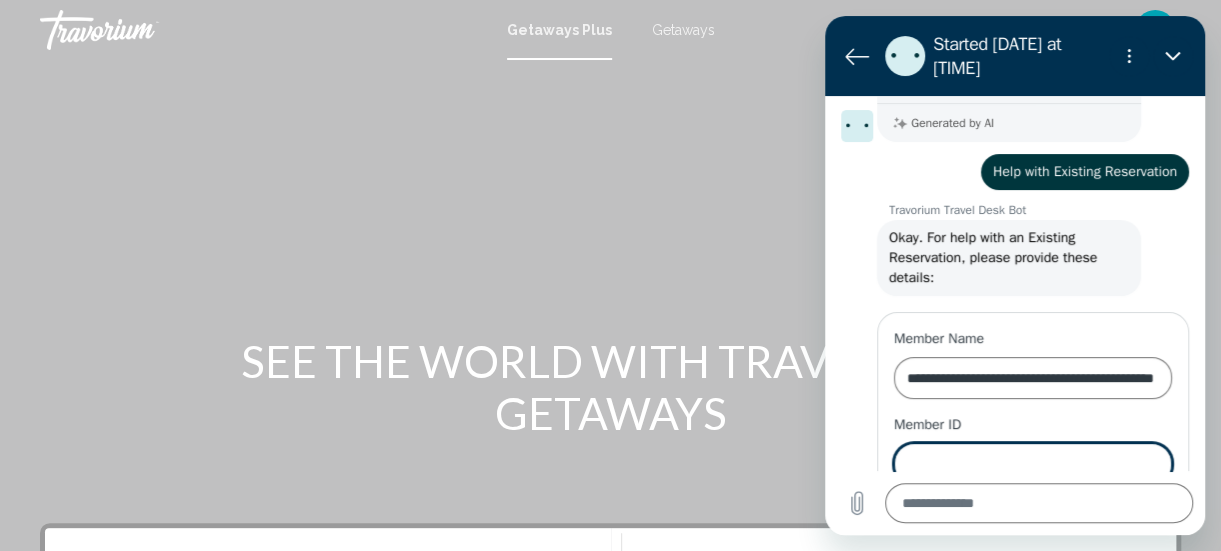 scroll, scrollTop: 214, scrollLeft: 0, axis: vertical 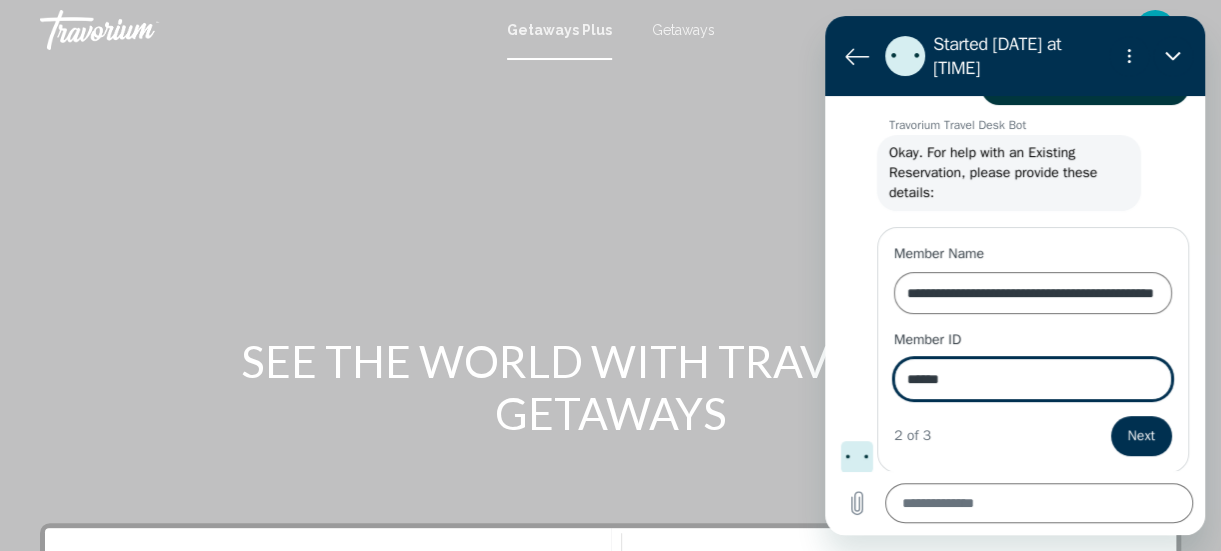 type on "******" 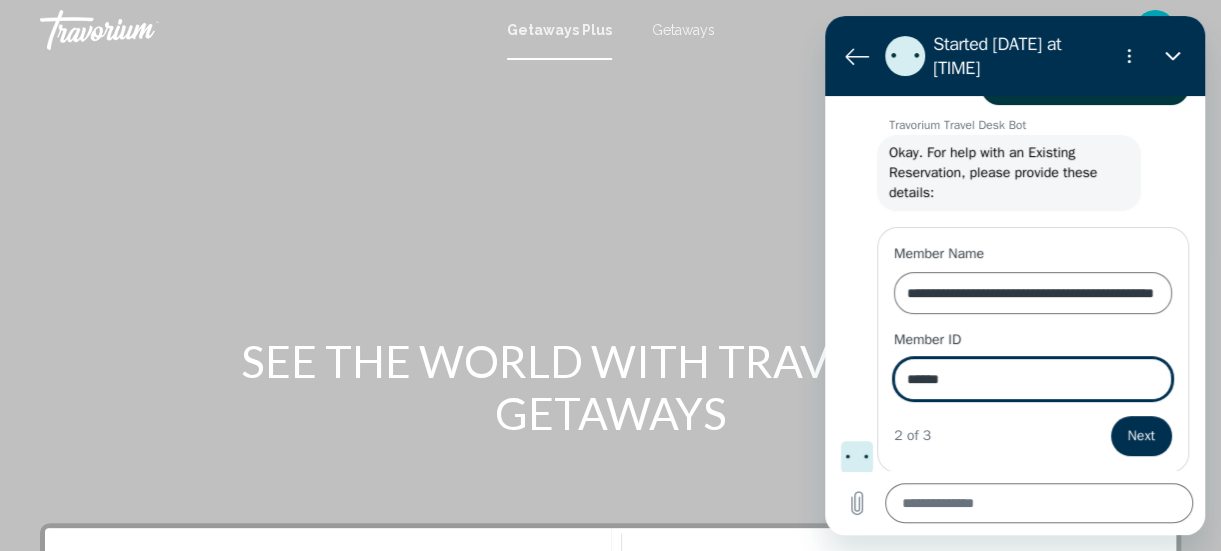 click on "Next" at bounding box center [1141, 436] 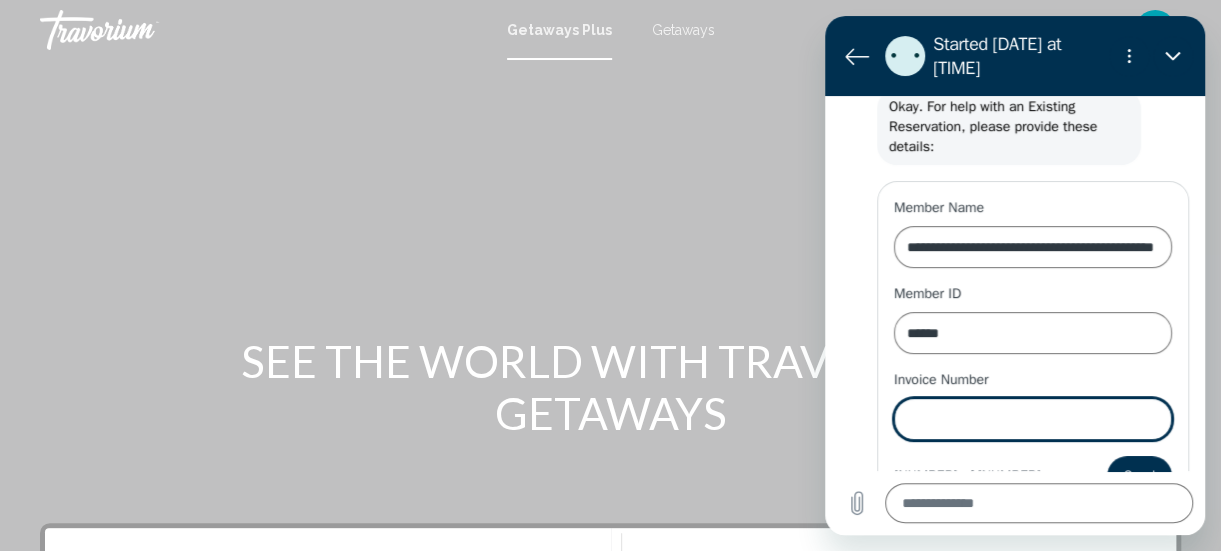 scroll, scrollTop: 300, scrollLeft: 0, axis: vertical 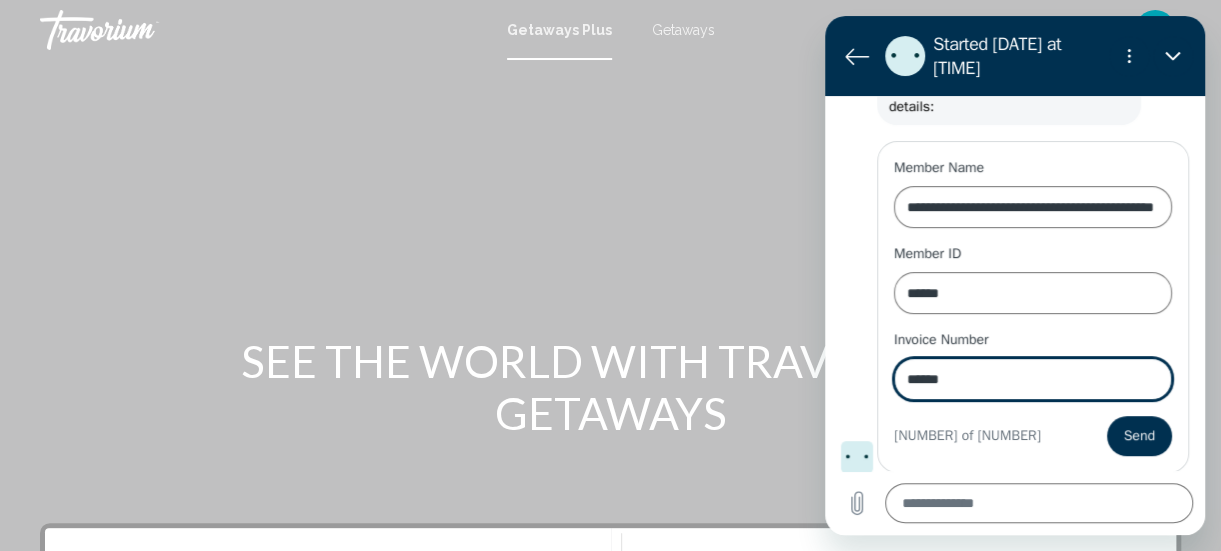 type on "******" 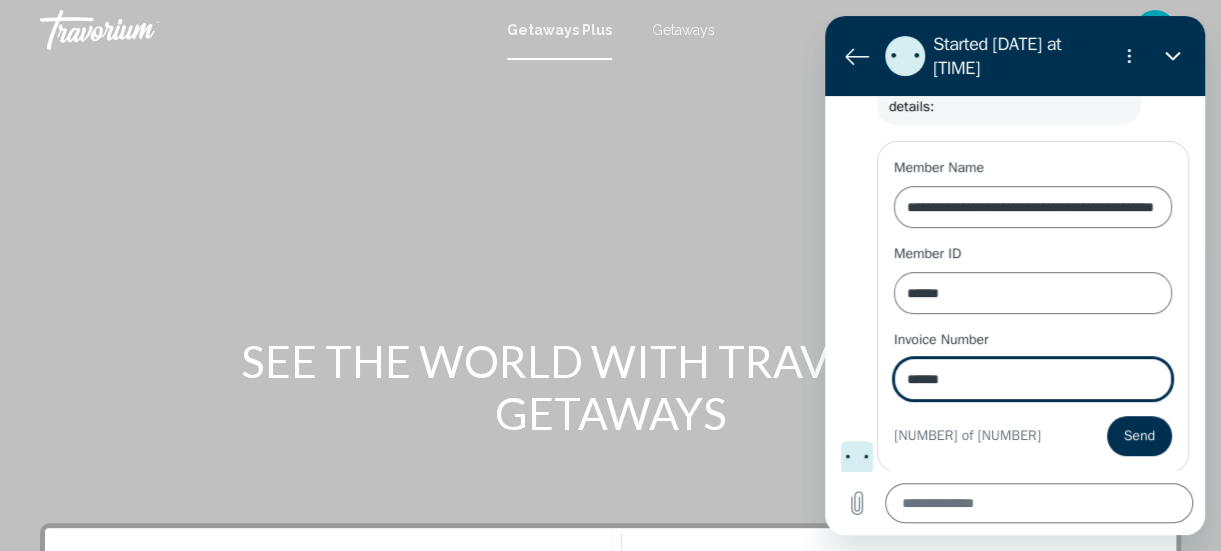 click on "Send" at bounding box center (1139, 436) 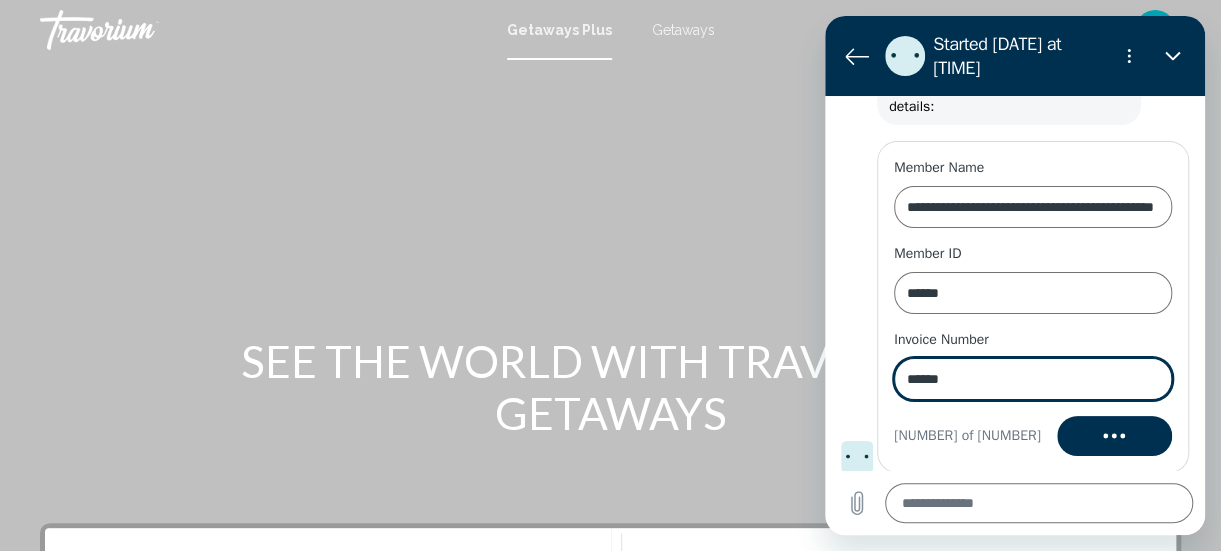 scroll, scrollTop: 236, scrollLeft: 0, axis: vertical 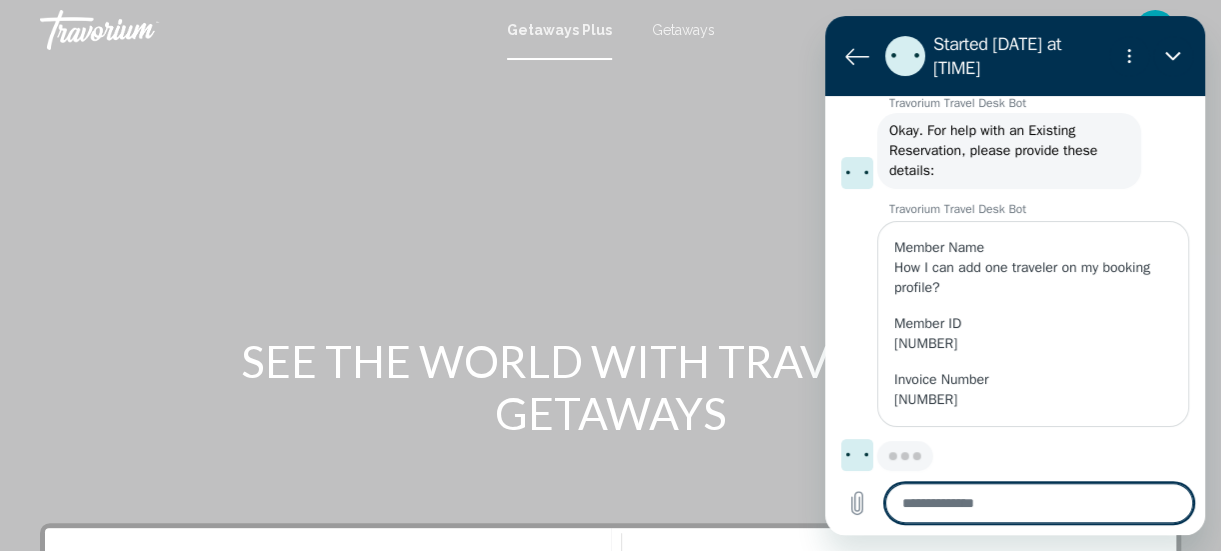 type on "*" 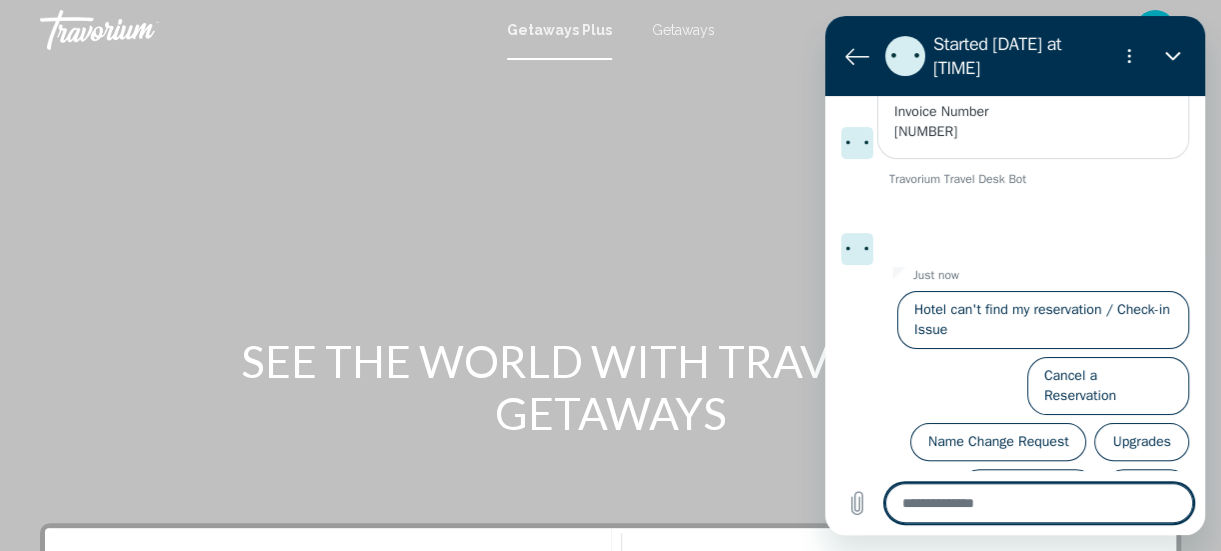 scroll, scrollTop: 521, scrollLeft: 0, axis: vertical 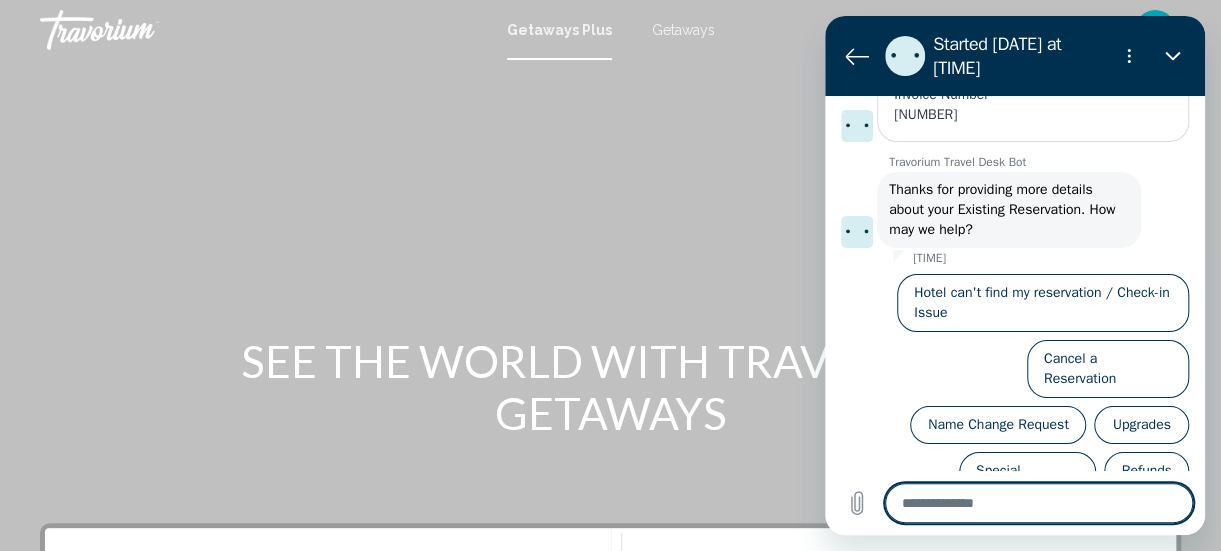 type on "*" 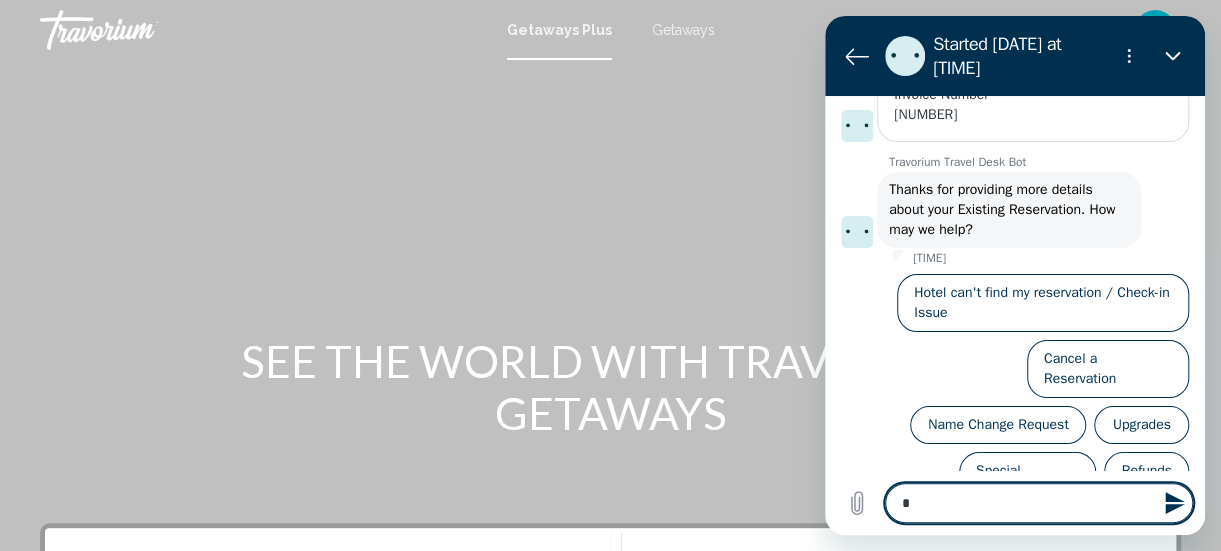 type on "*" 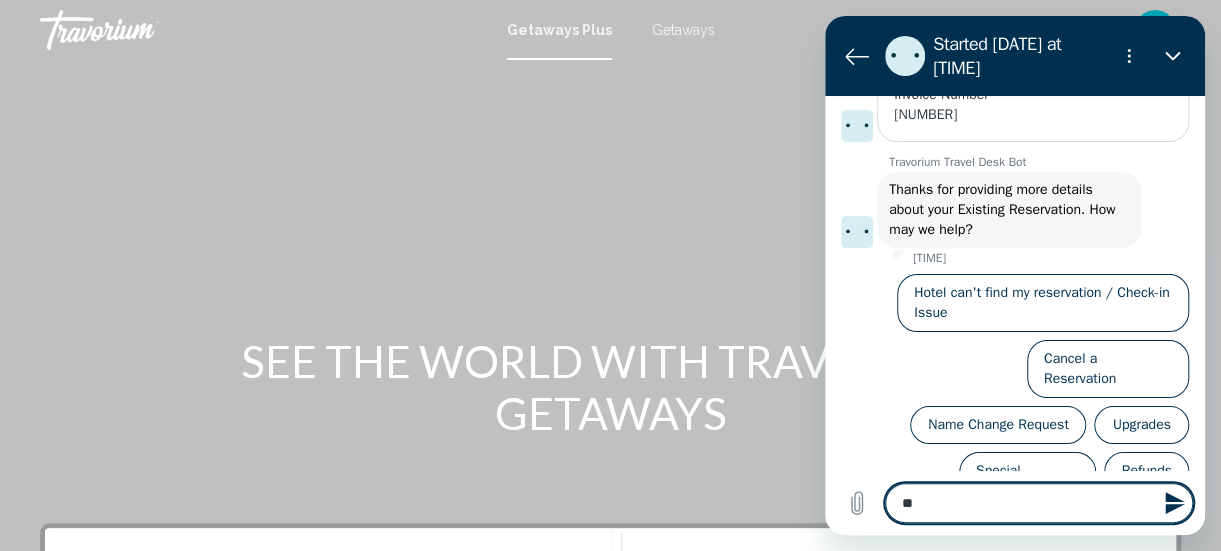 type on "***" 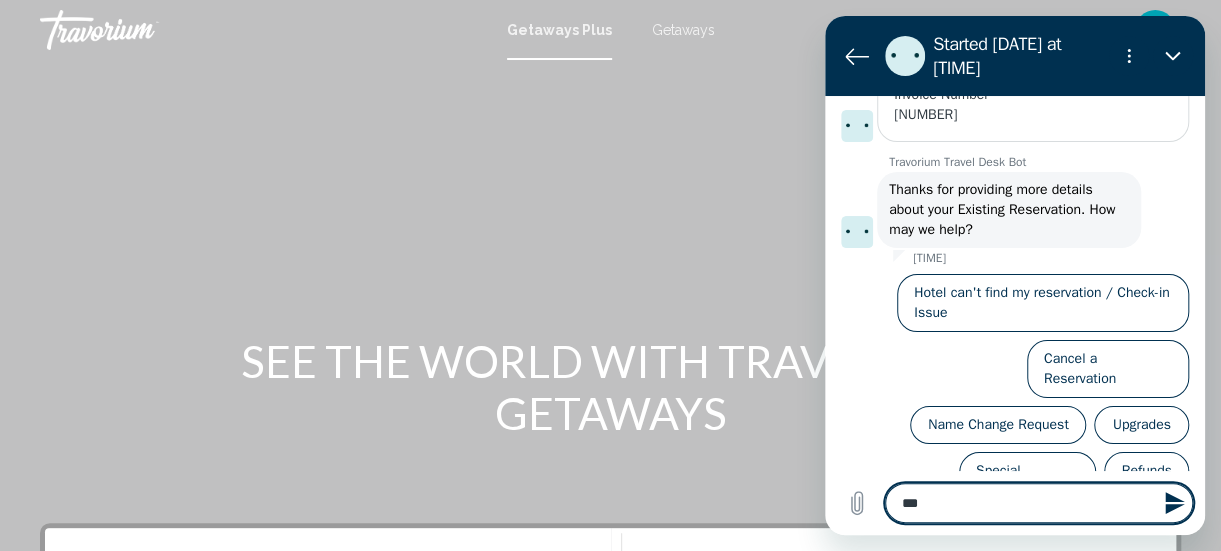 type on "****" 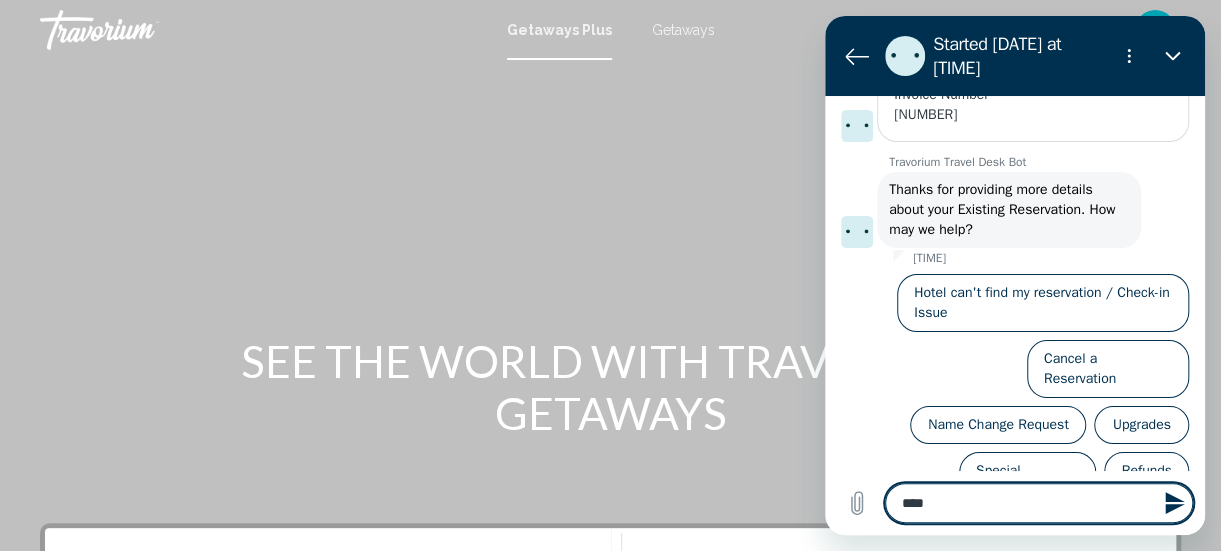 type on "*****" 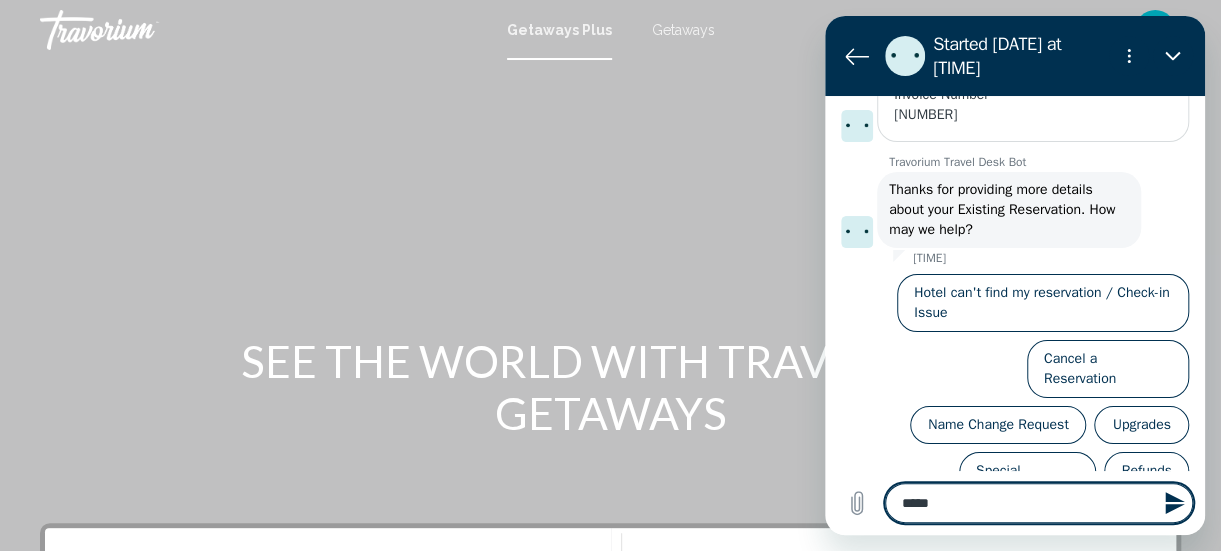type on "******" 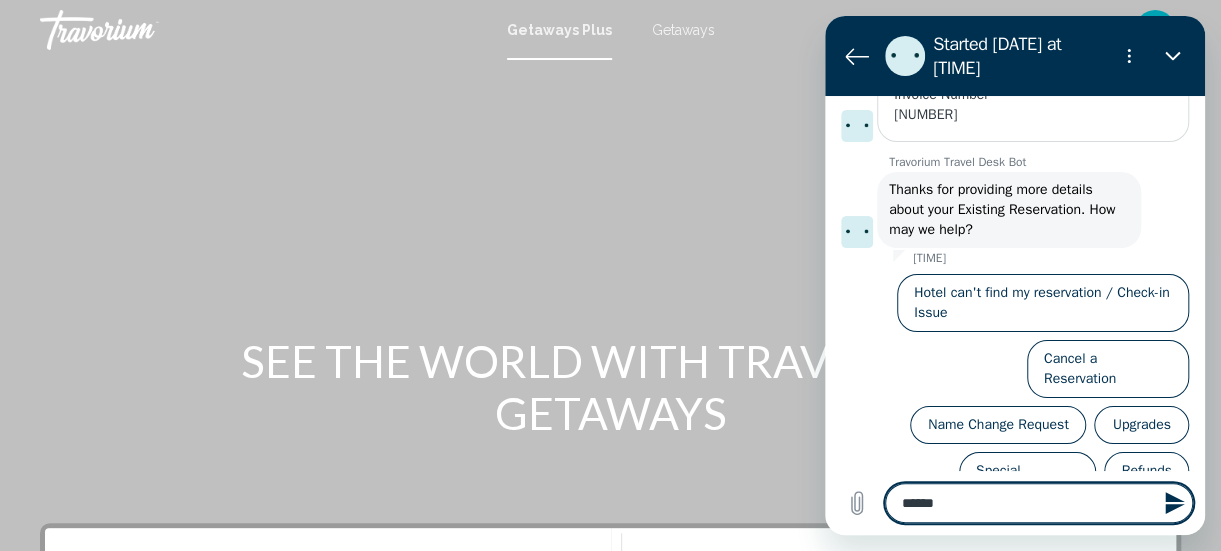 type on "******" 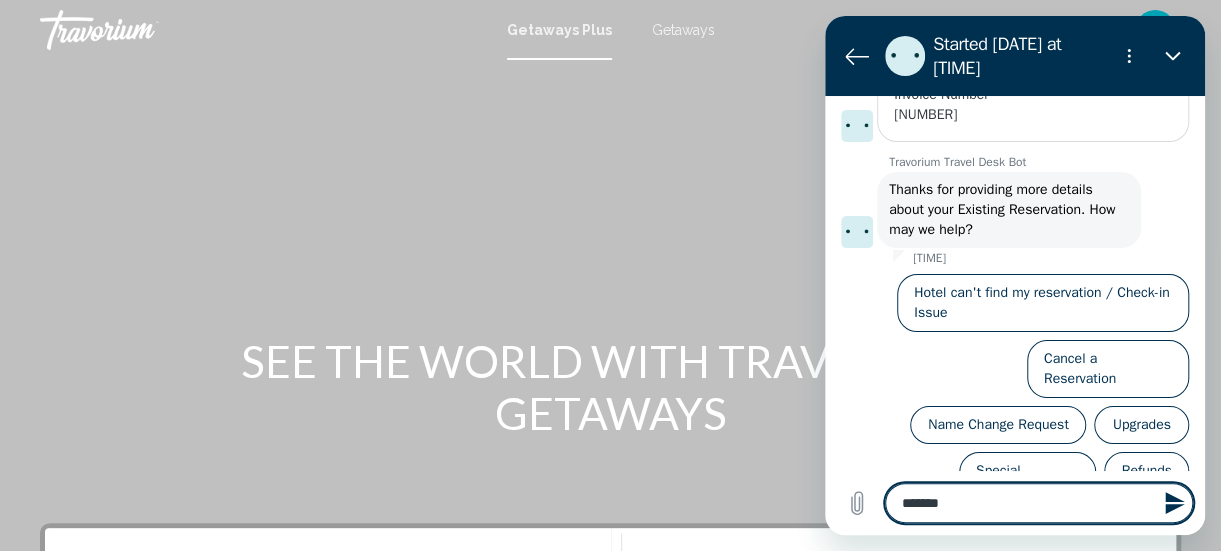 type on "********" 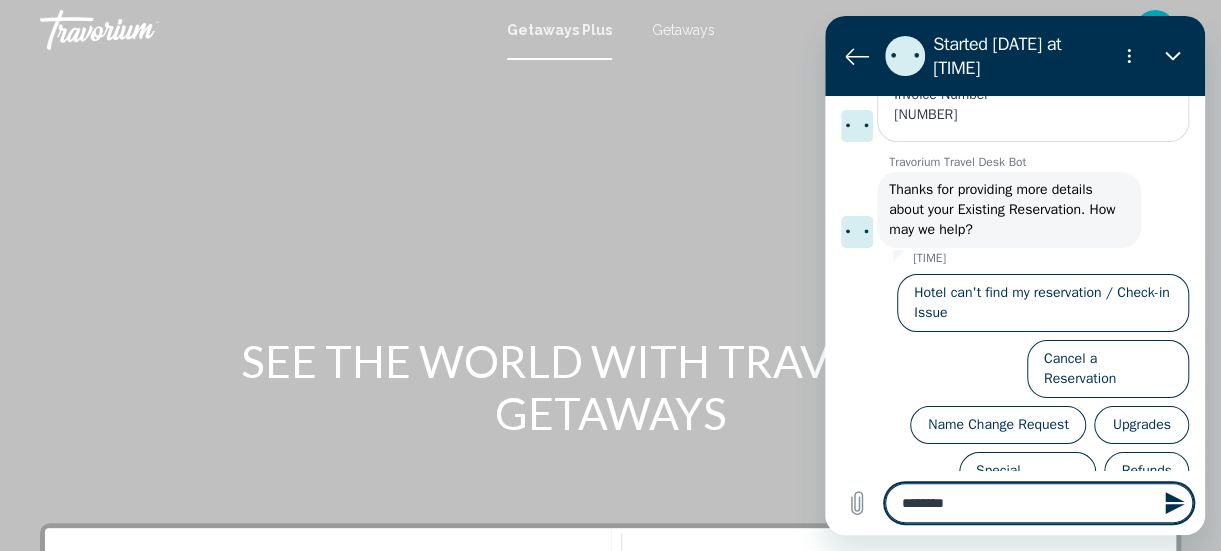 type on "*********" 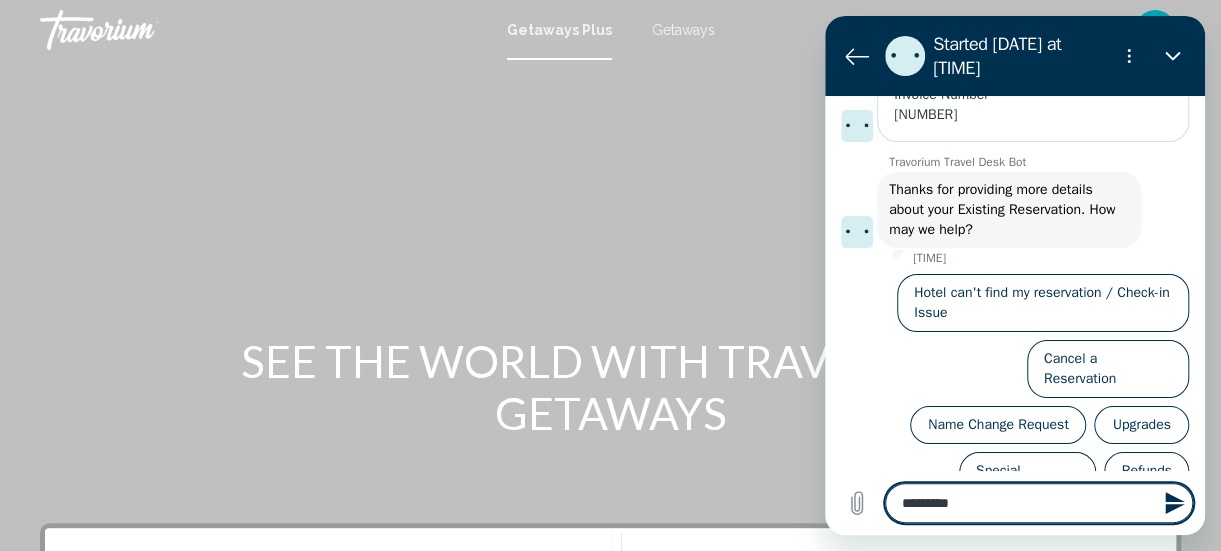 type on "*********" 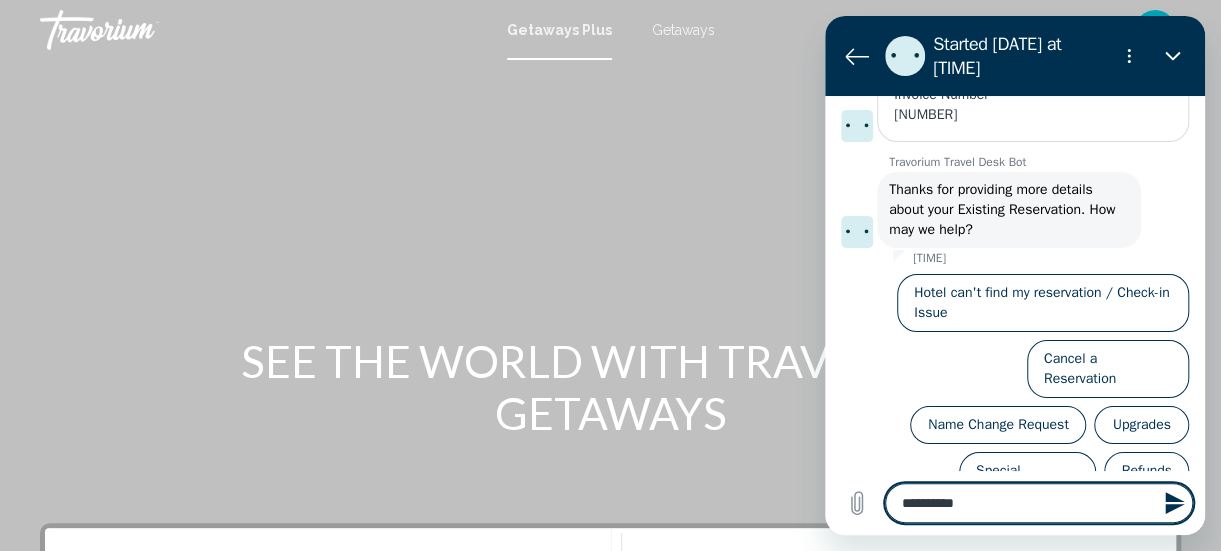 type on "**********" 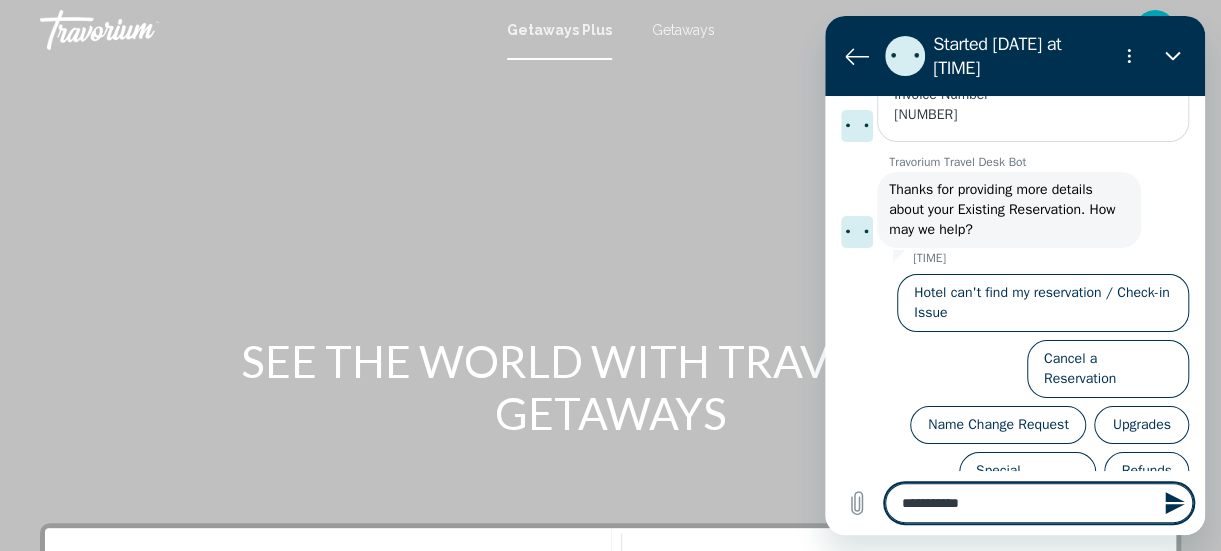 type on "**********" 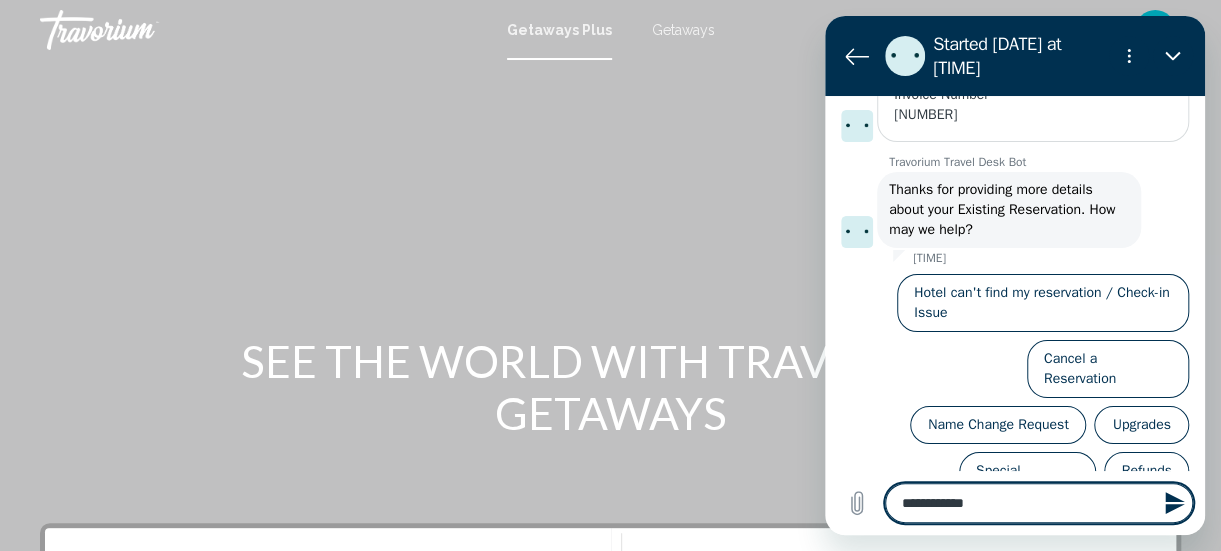 type on "**********" 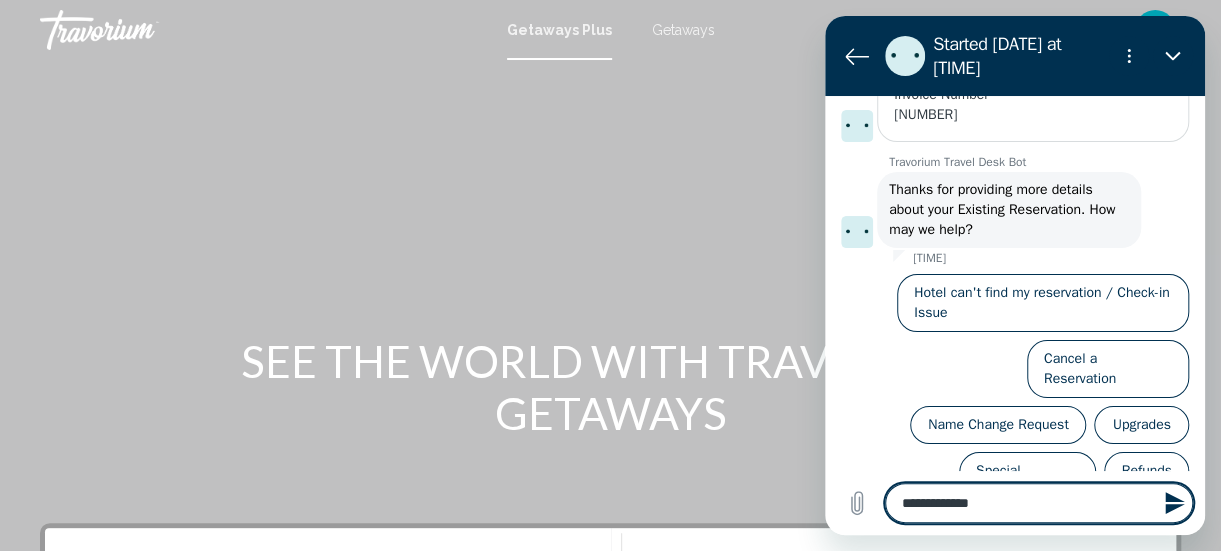 type on "**********" 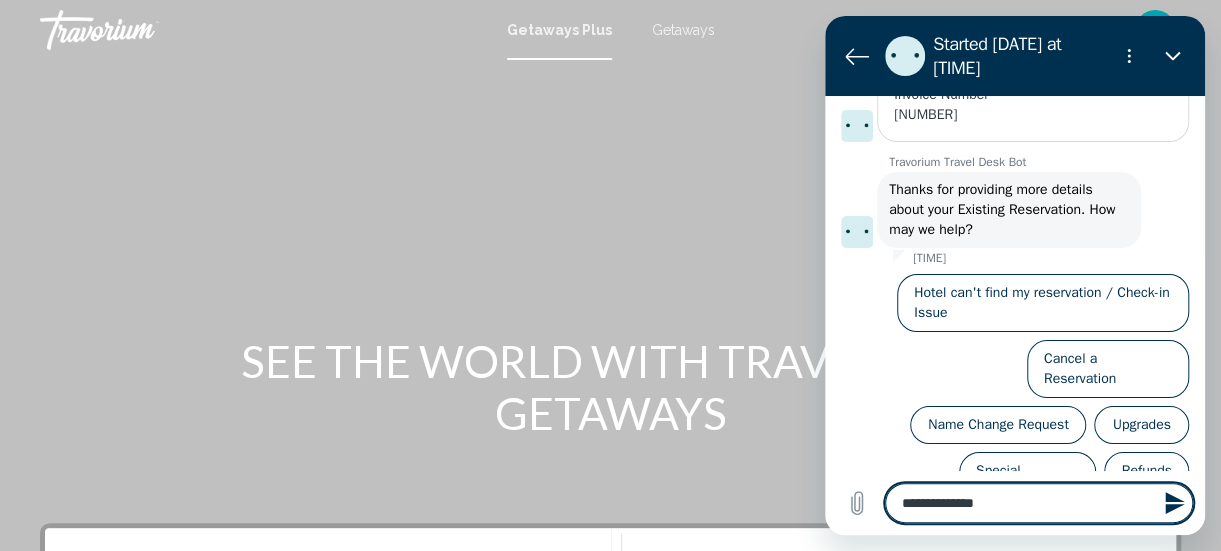 type on "**********" 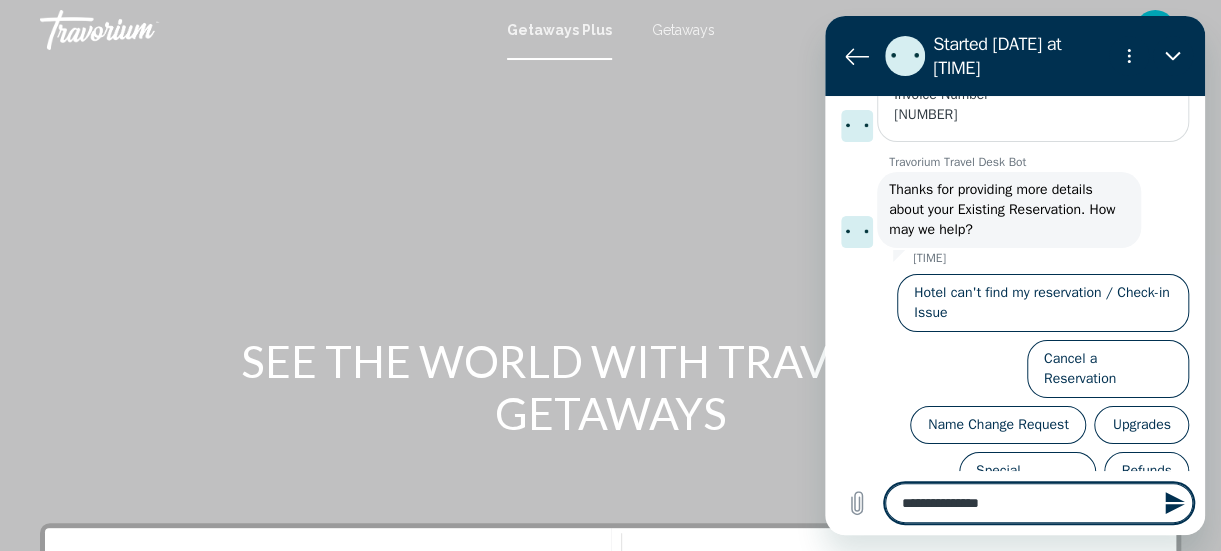 type on "**********" 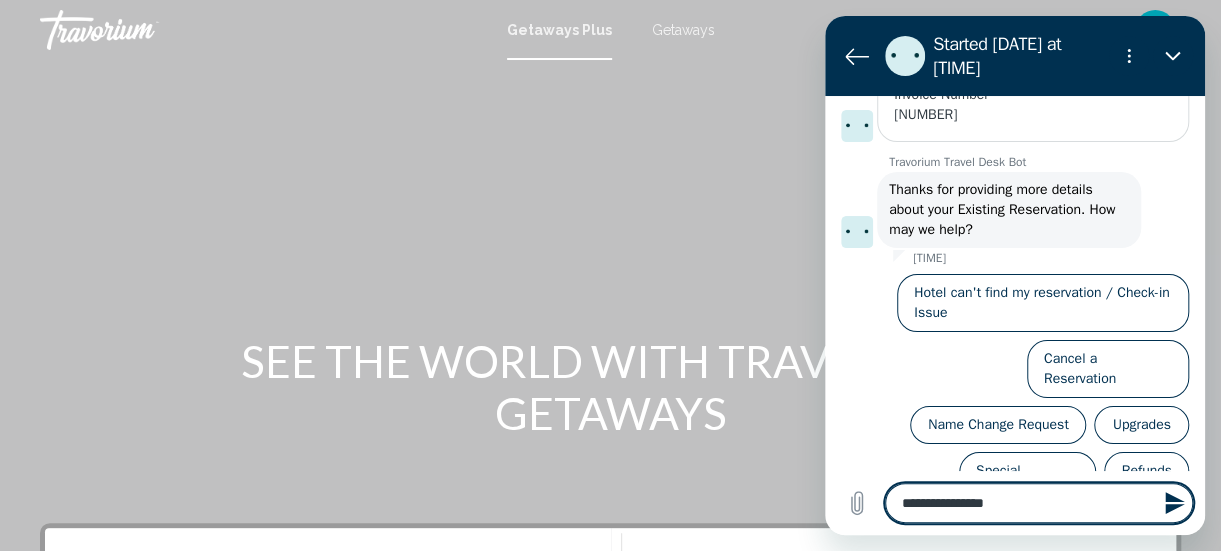 type on "**********" 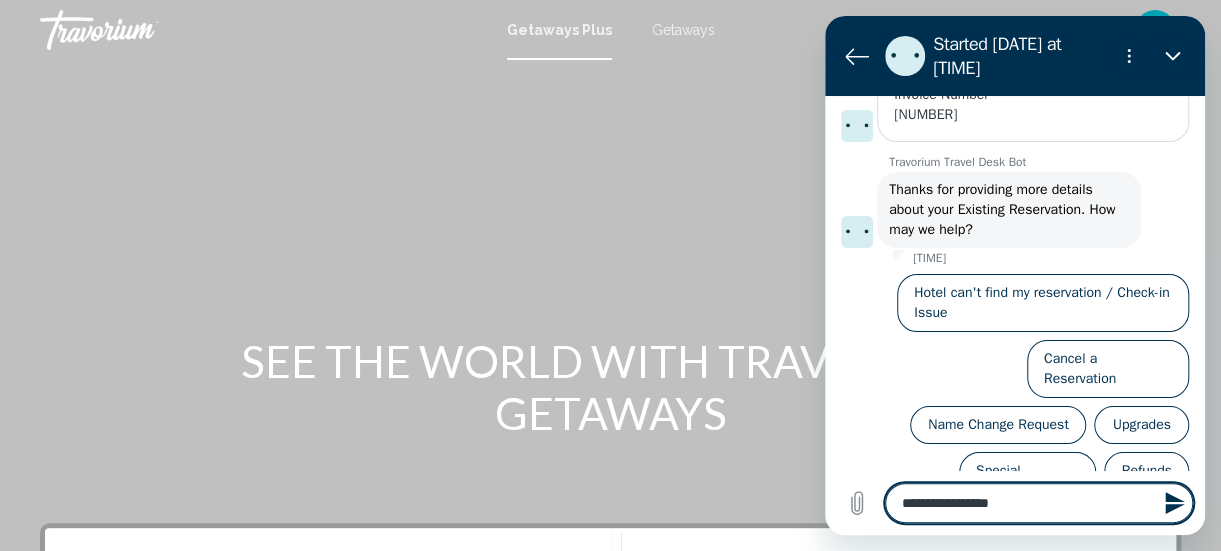 type on "**********" 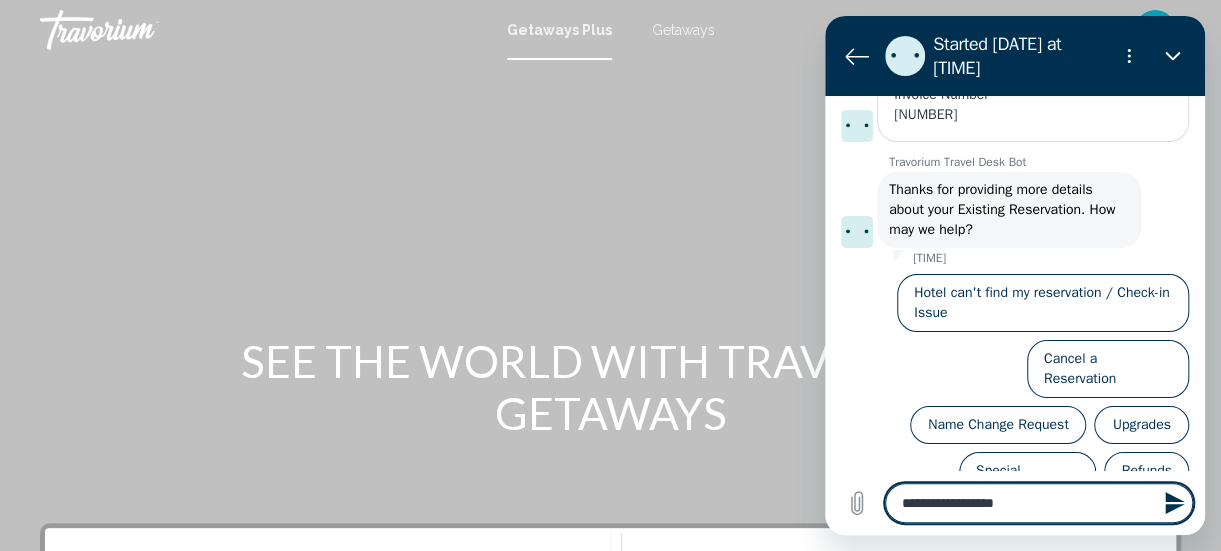 type on "**********" 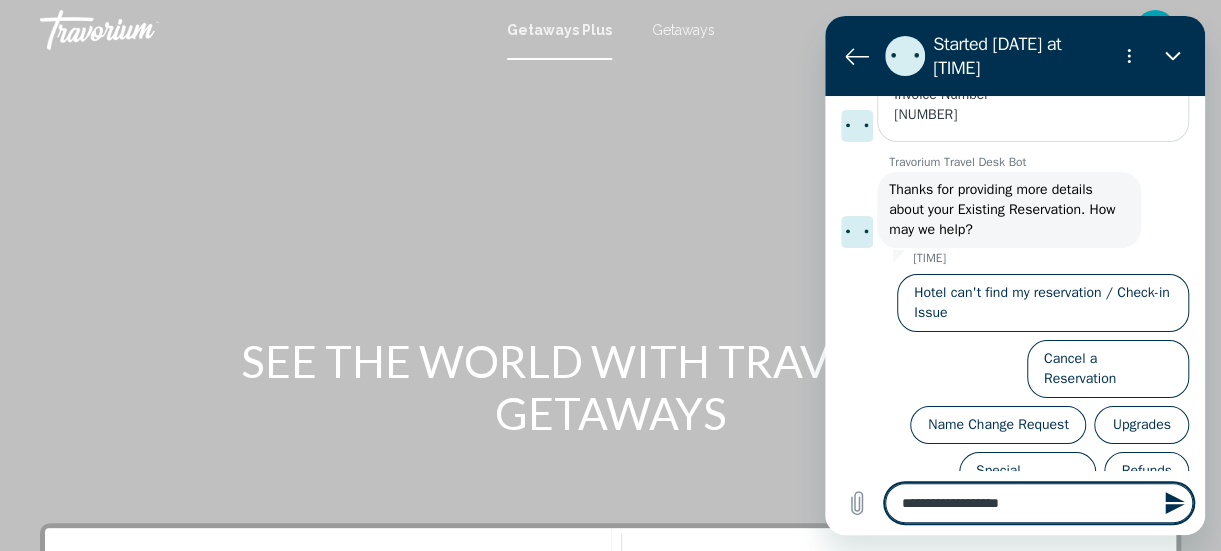 type on "**********" 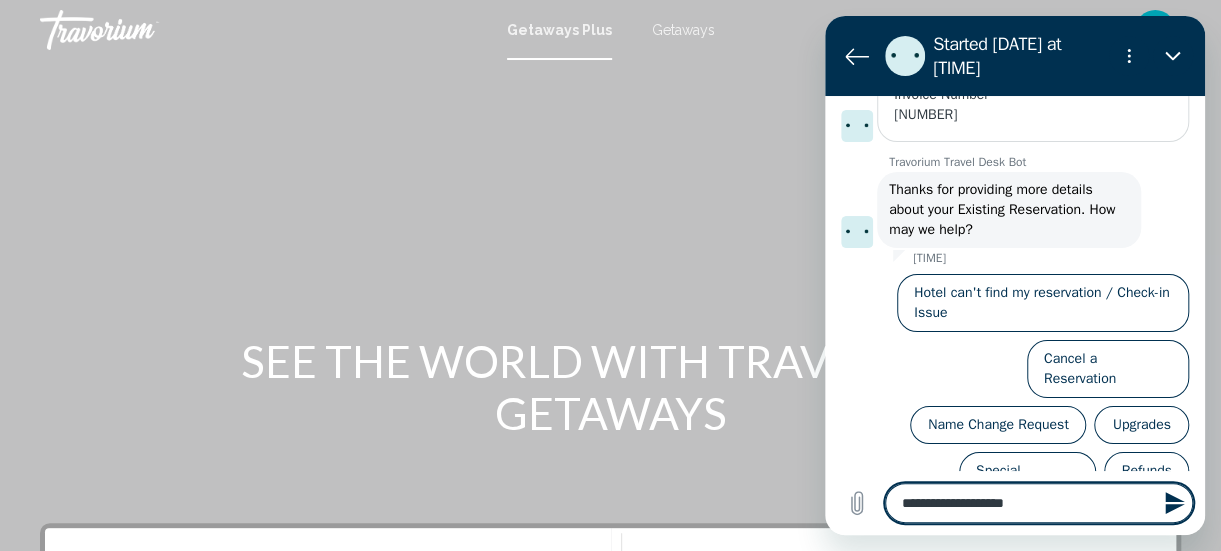 type on "**********" 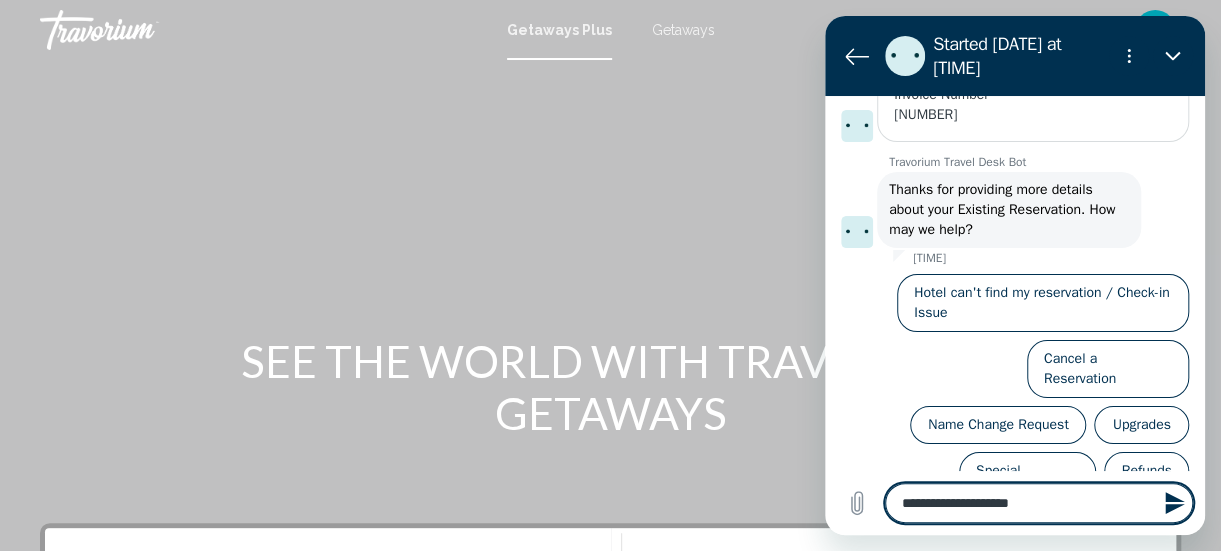 type on "**********" 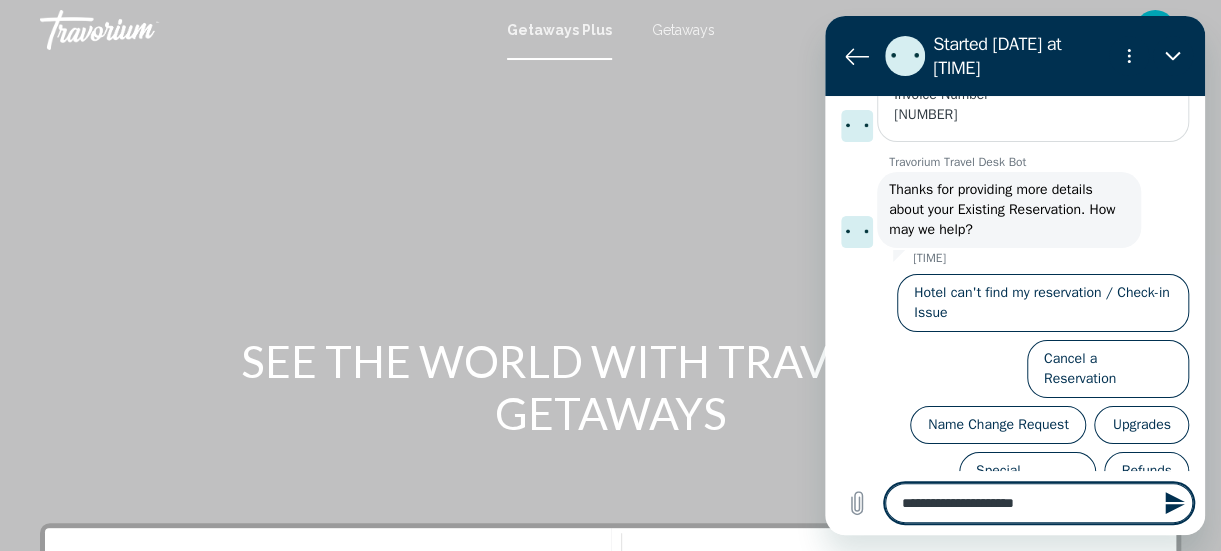 type on "**********" 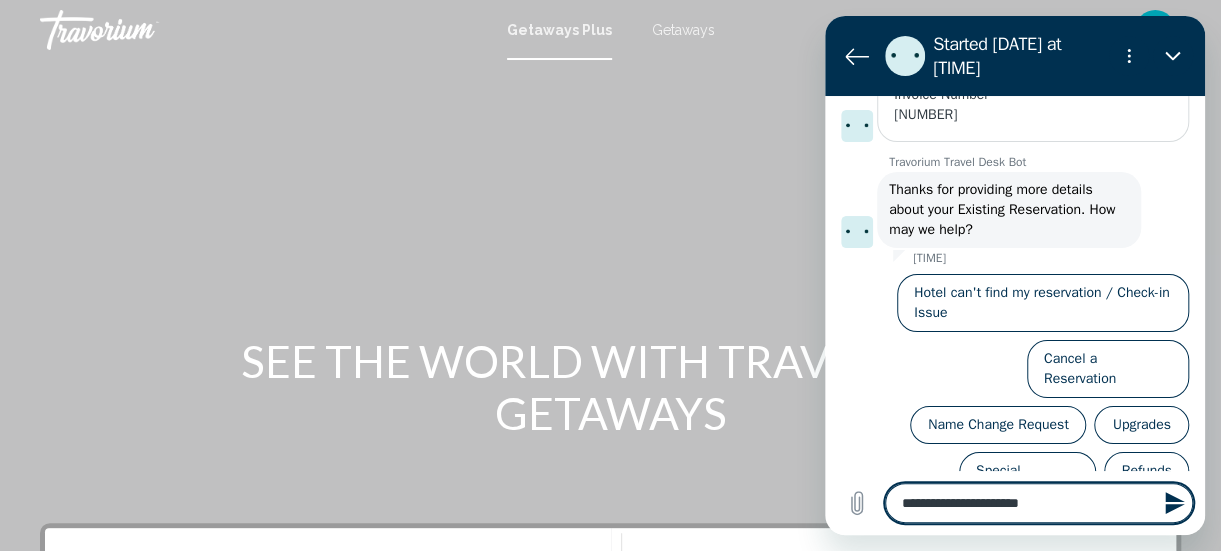 type on "**********" 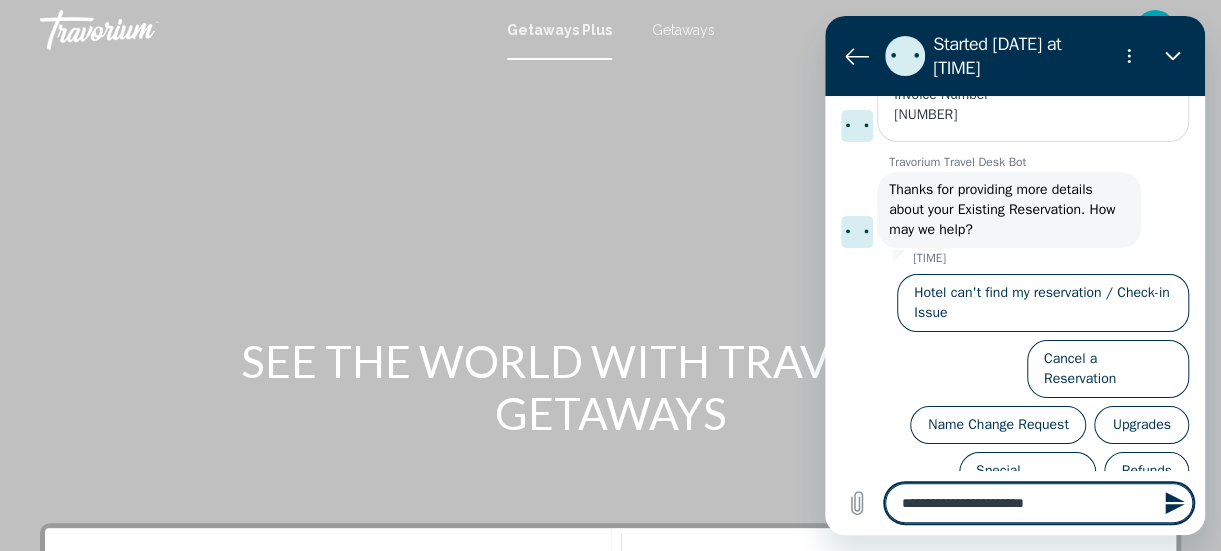 type on "**********" 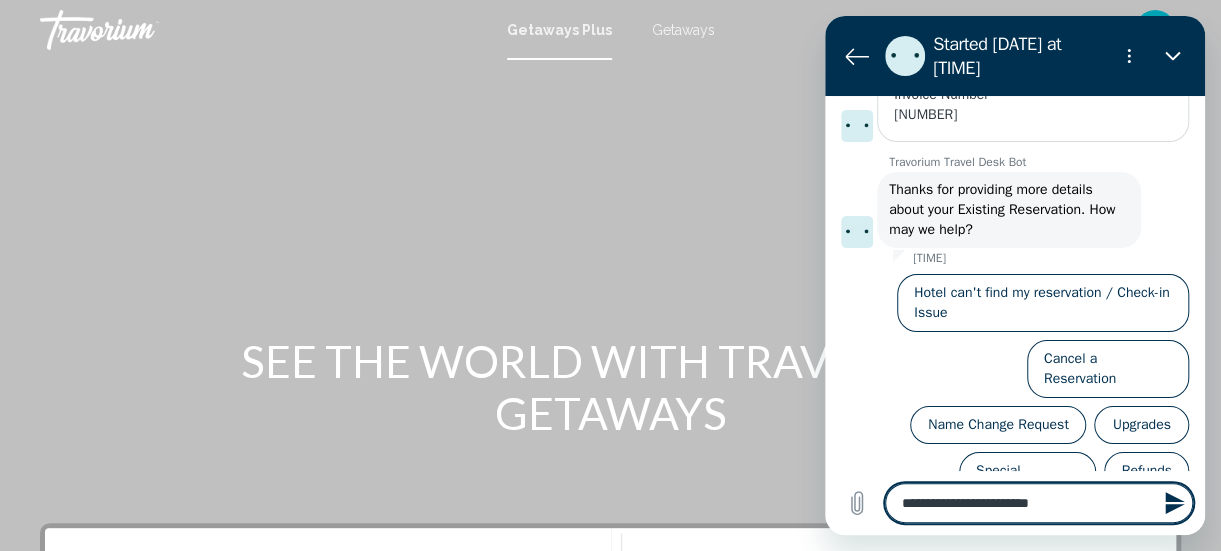 type on "**********" 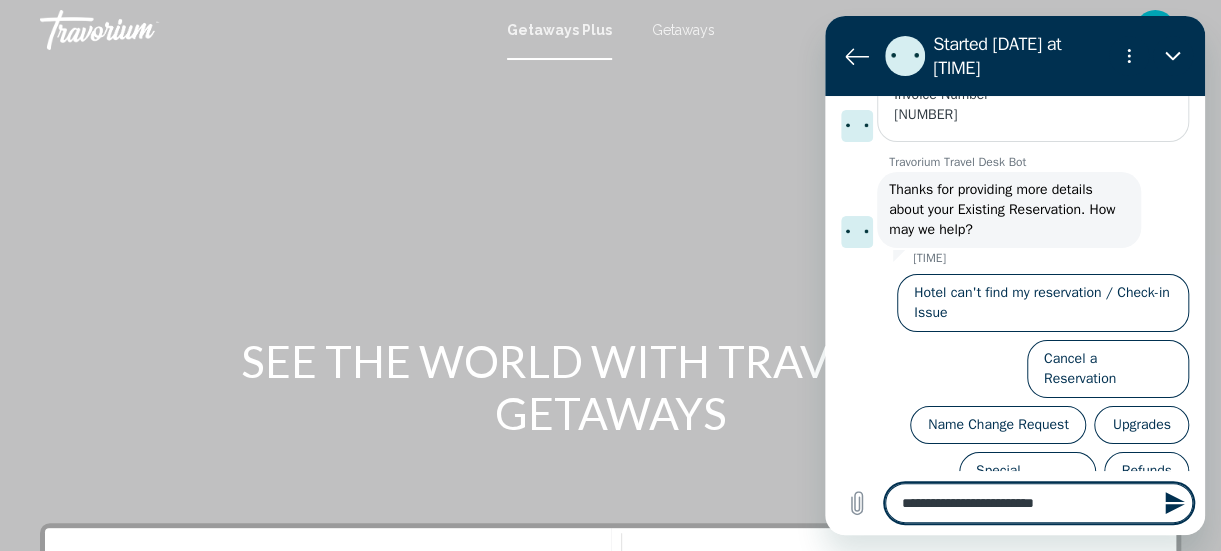 type on "**********" 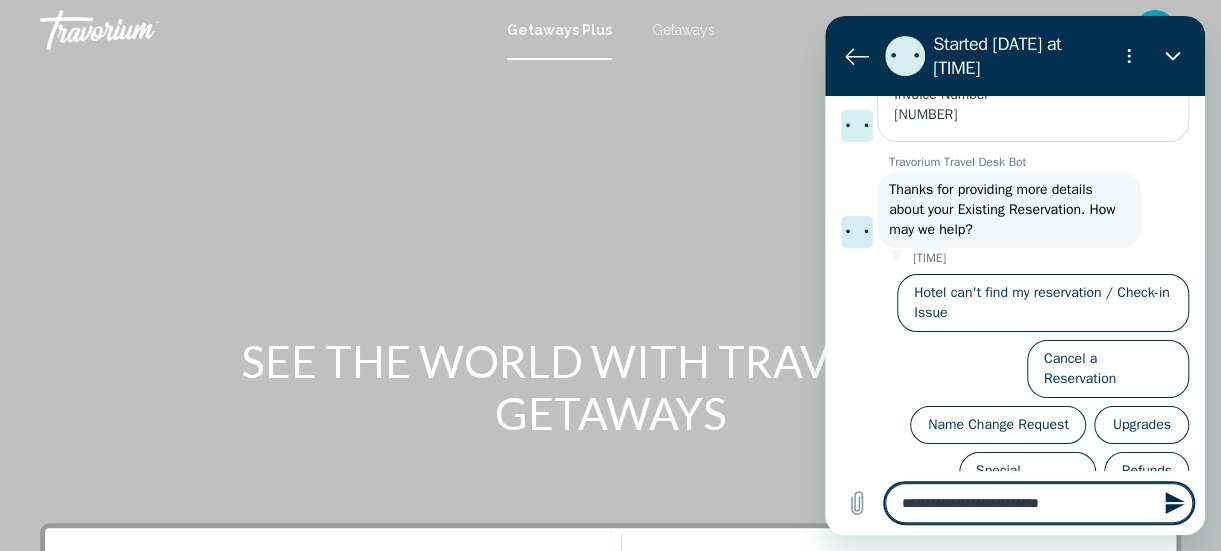 type on "*" 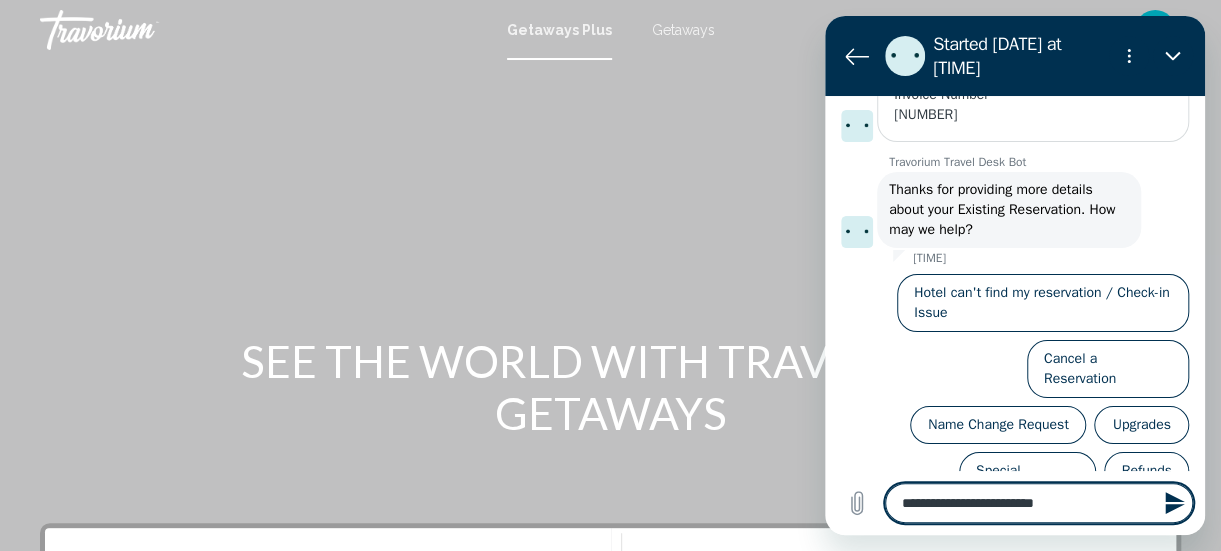 type on "**********" 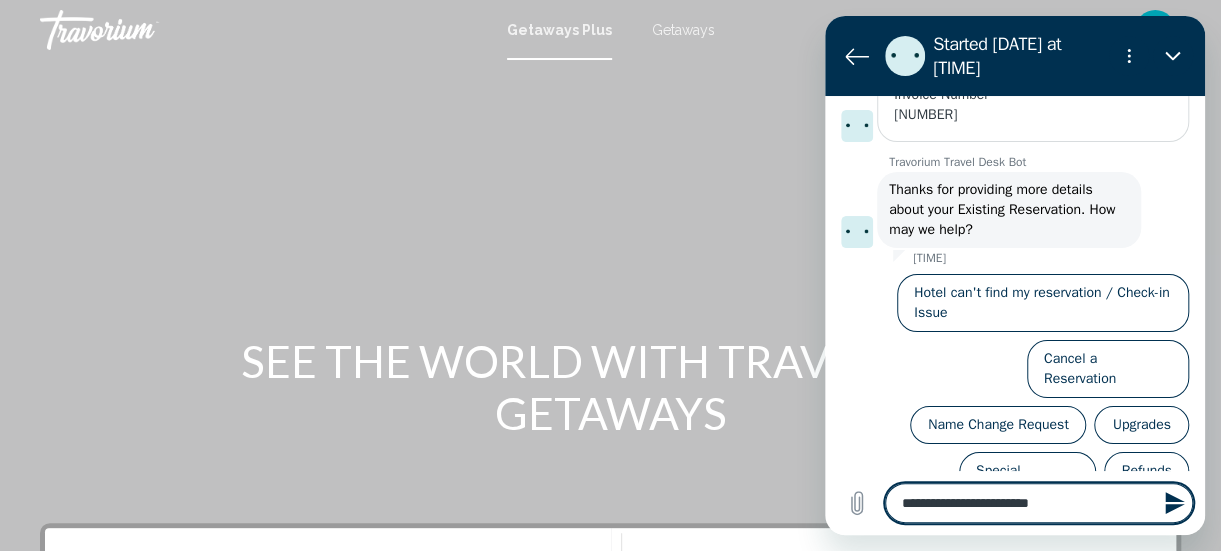 type on "**********" 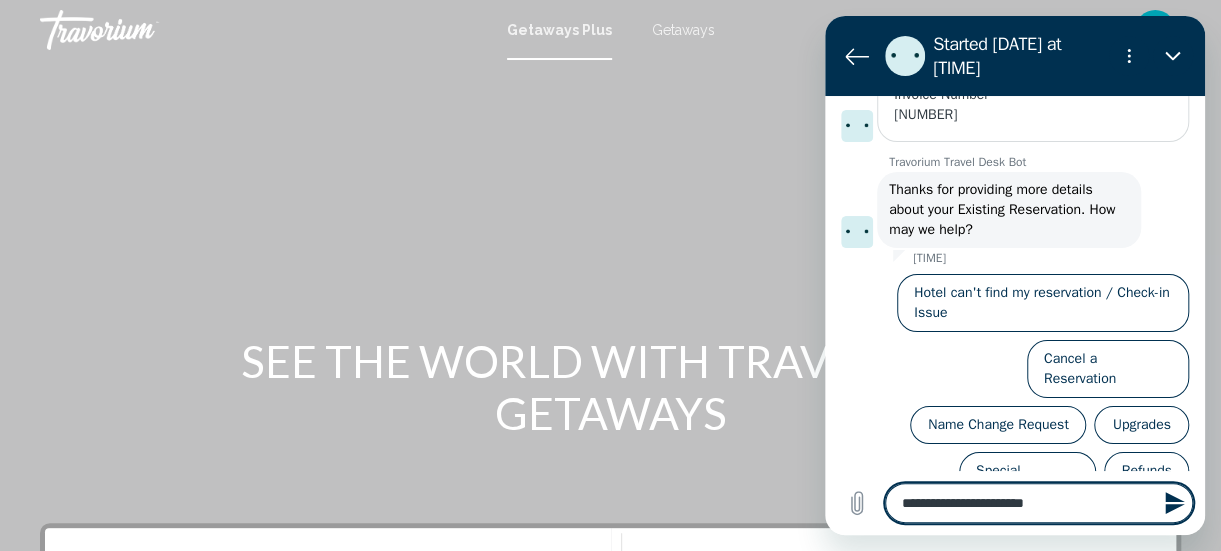 type on "**********" 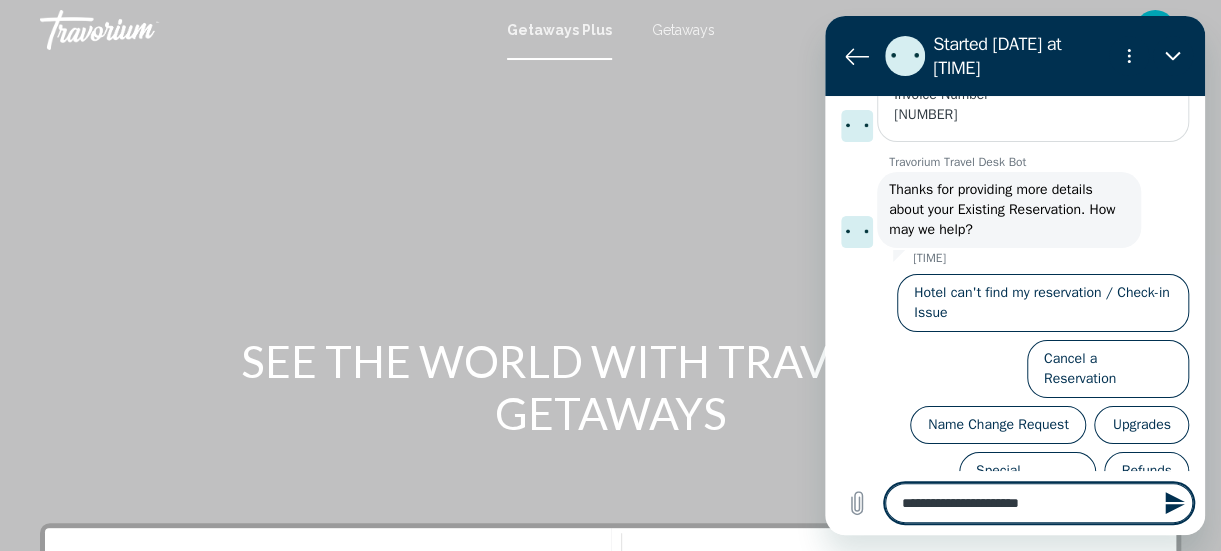 type on "**********" 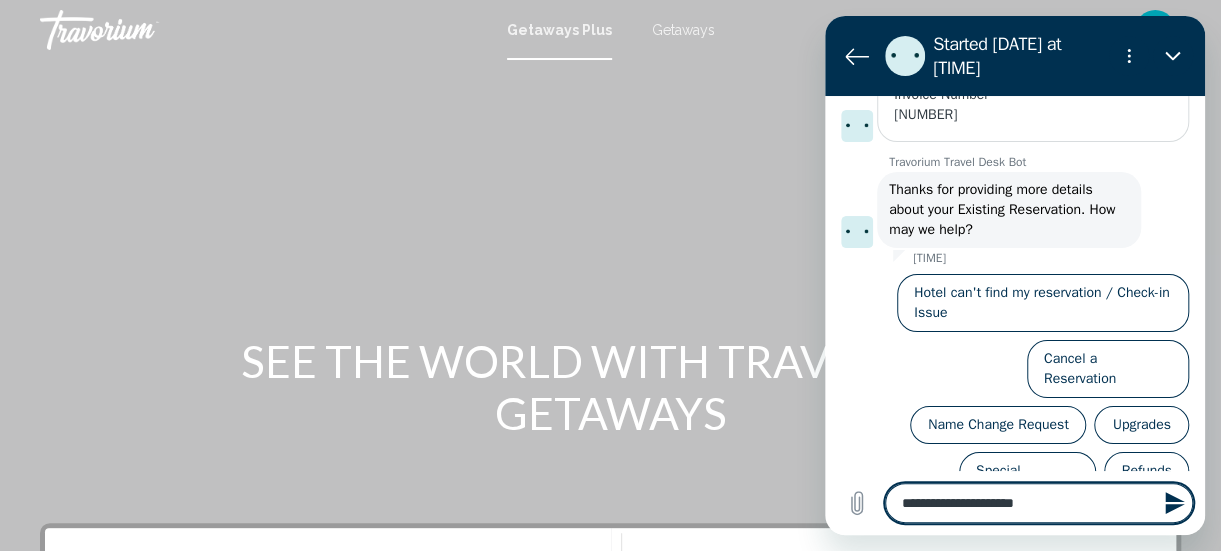 type on "**********" 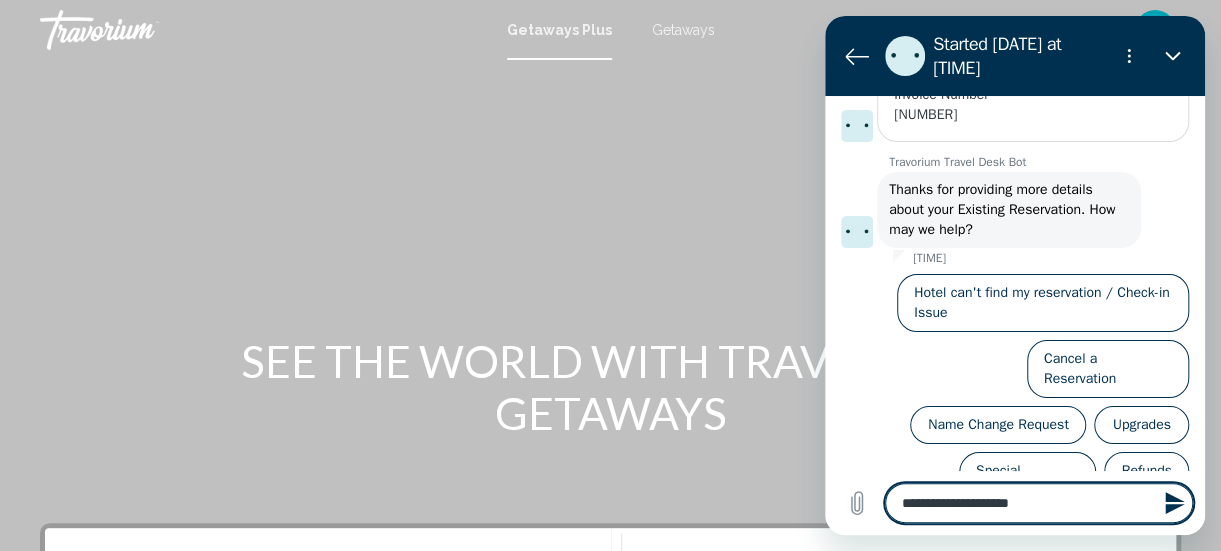 type on "**********" 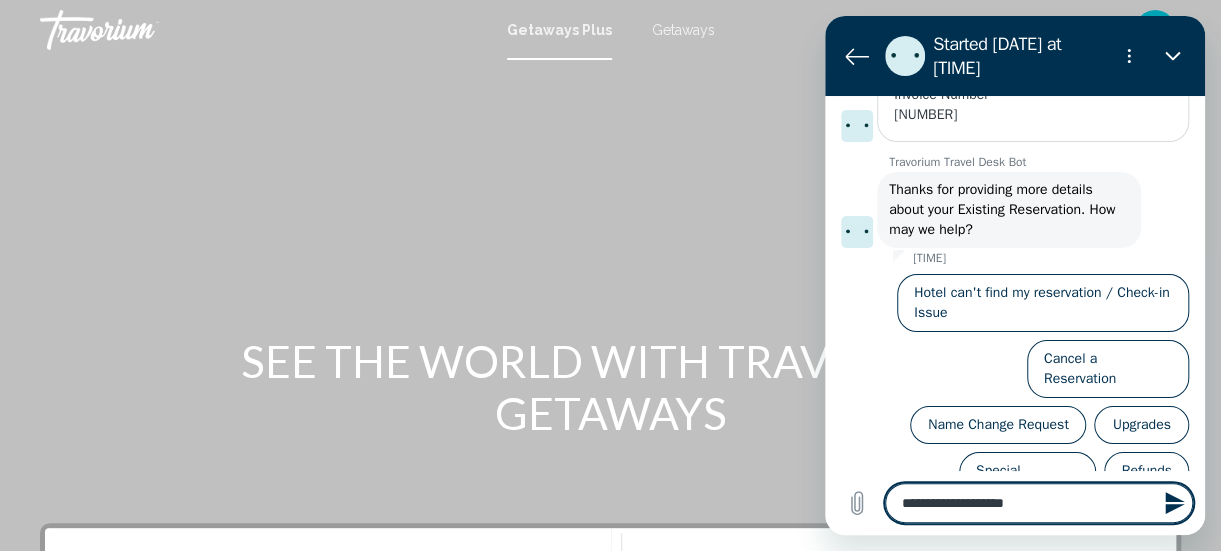 type on "**********" 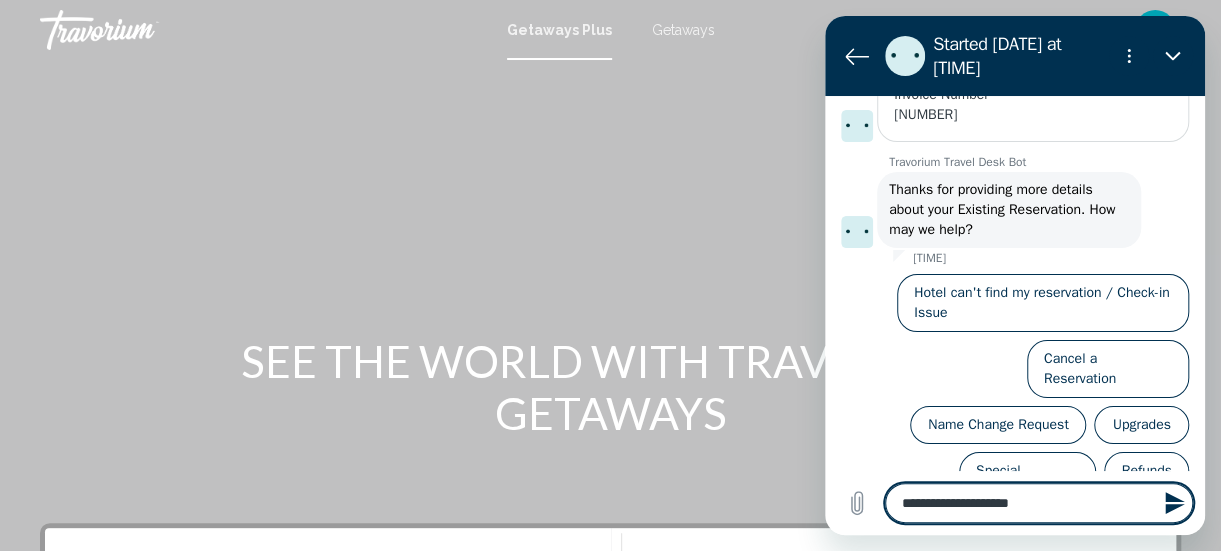 type on "**********" 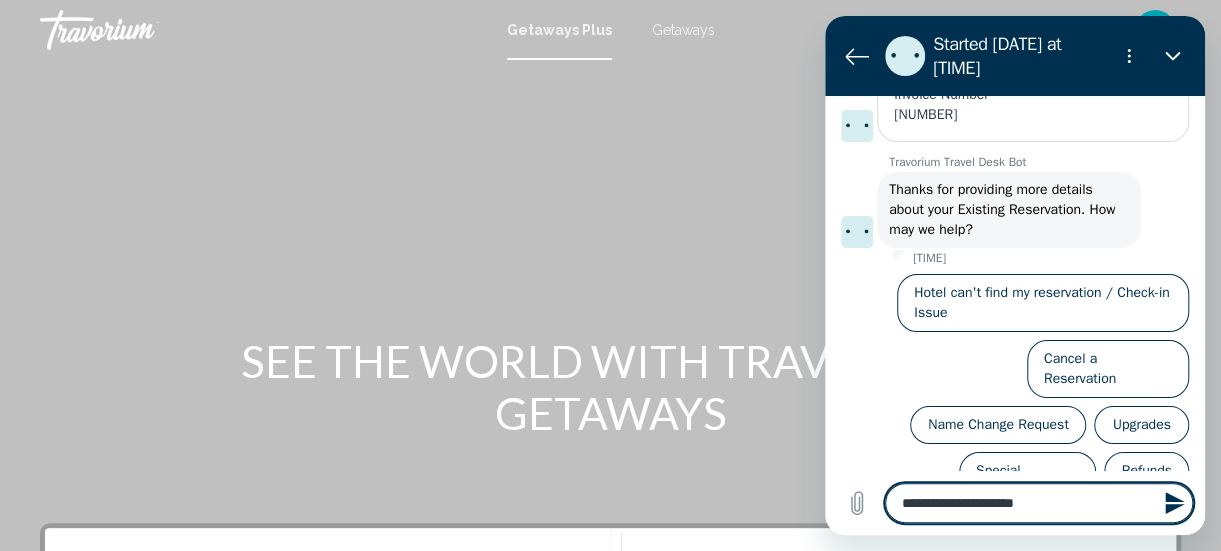 type on "**********" 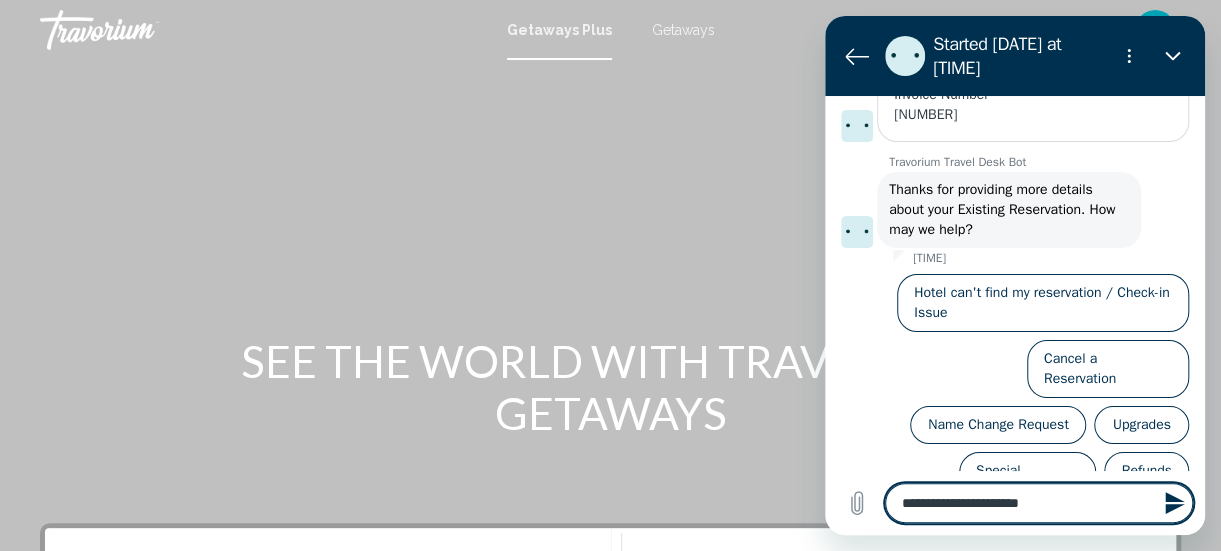 type on "**********" 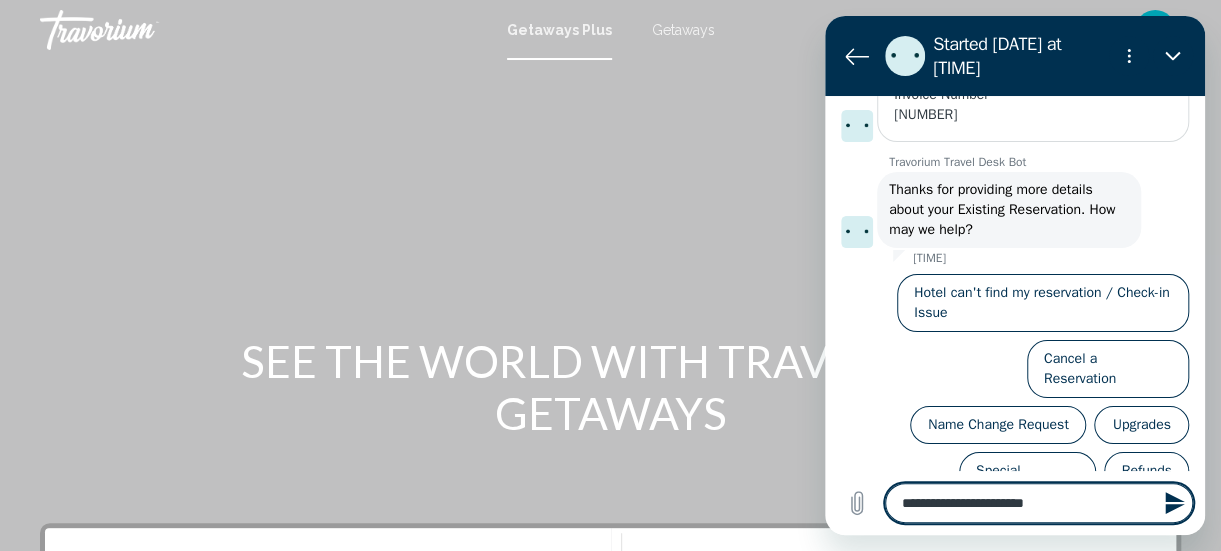 type on "**********" 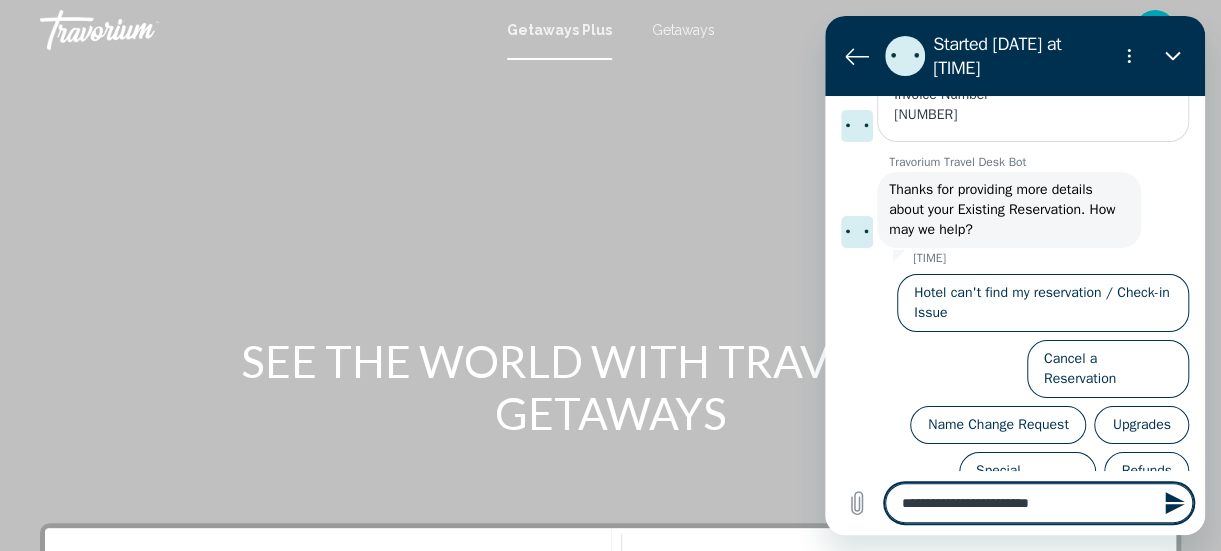 type on "*" 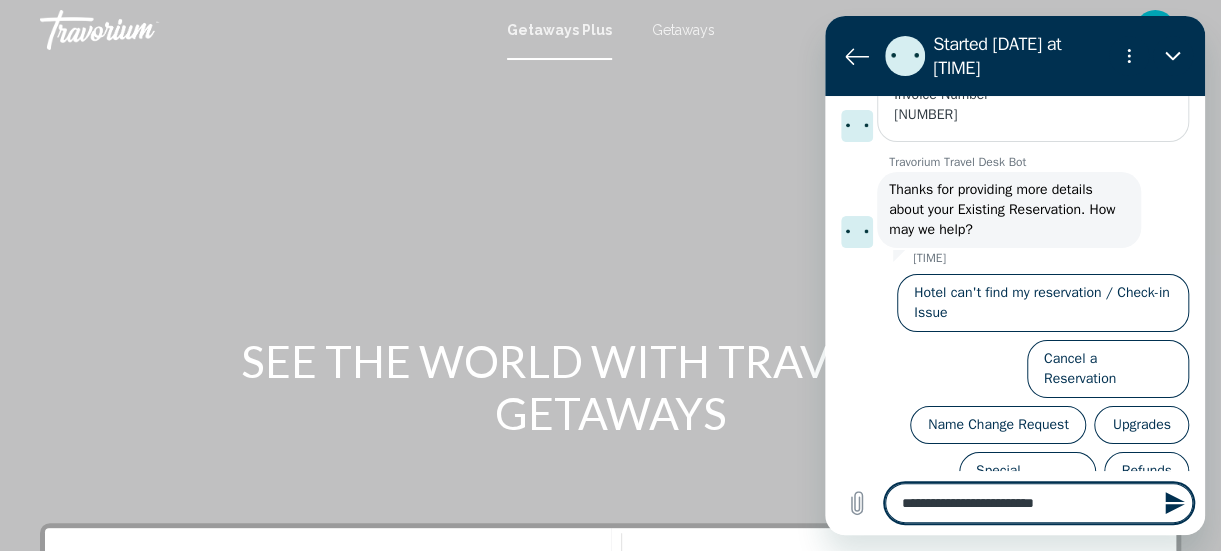 type on "**********" 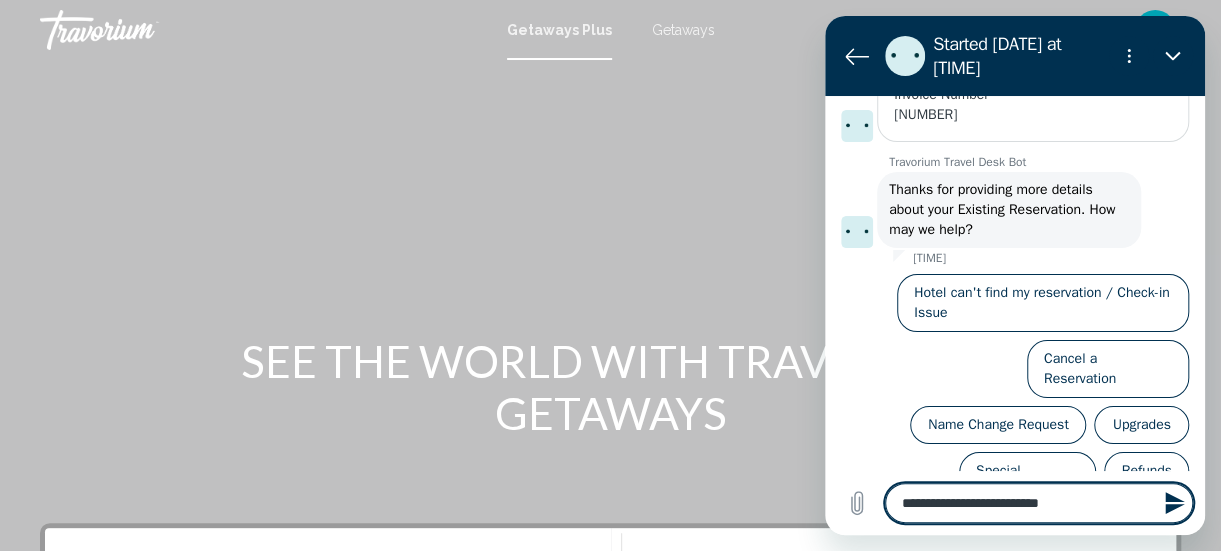 type on "**********" 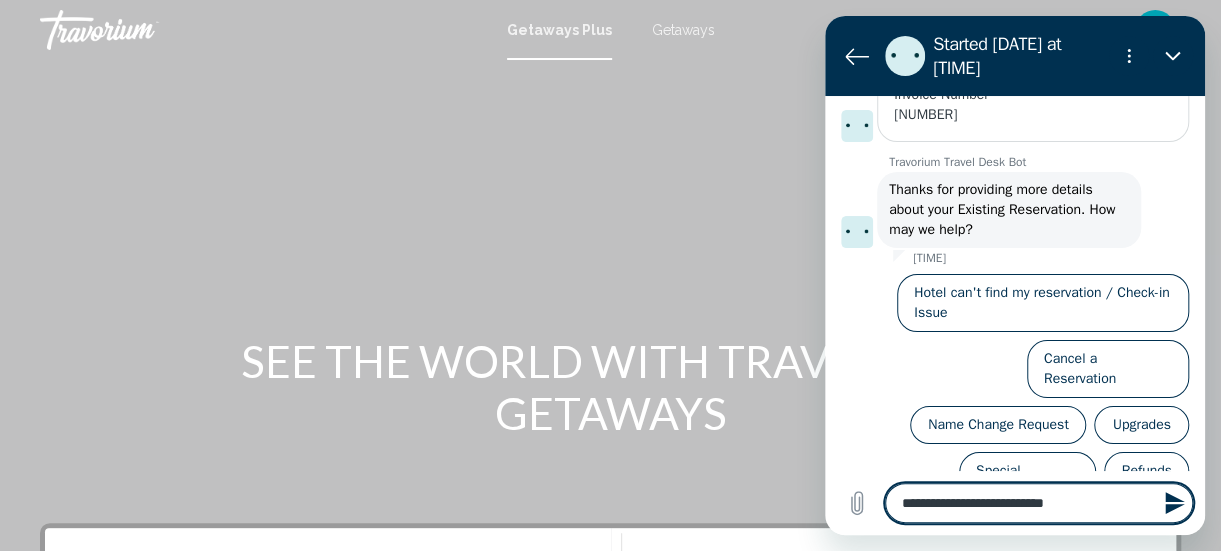 type on "**********" 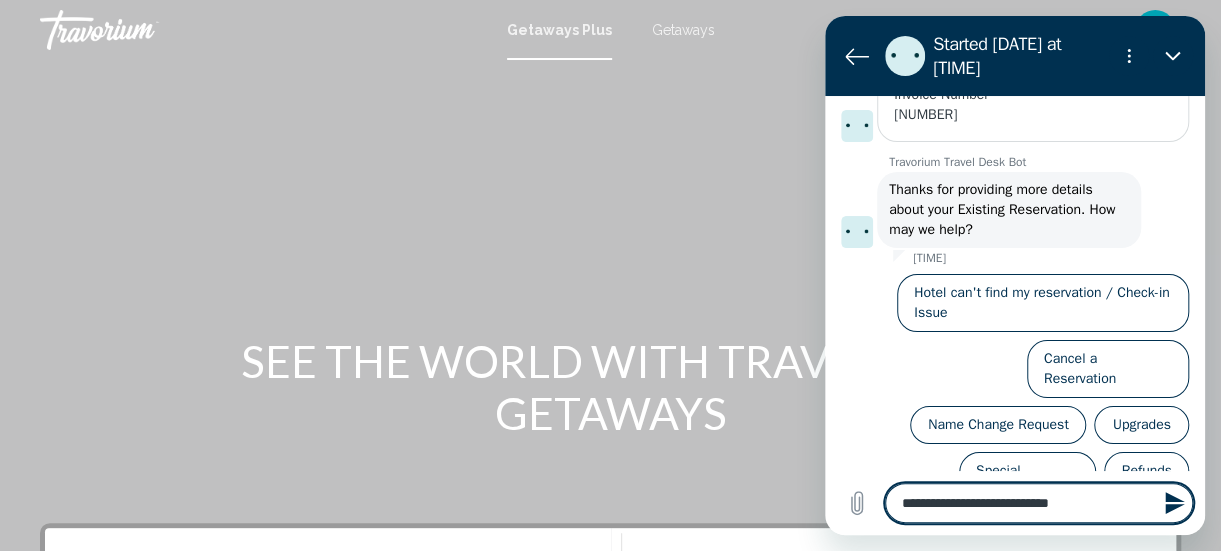 type on "**********" 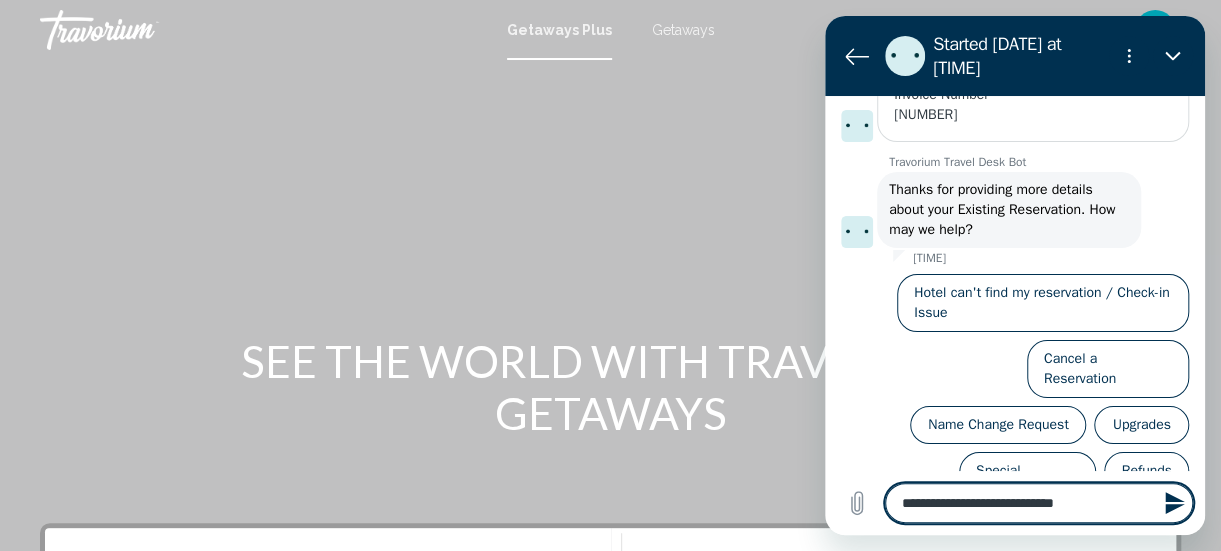 type on "**********" 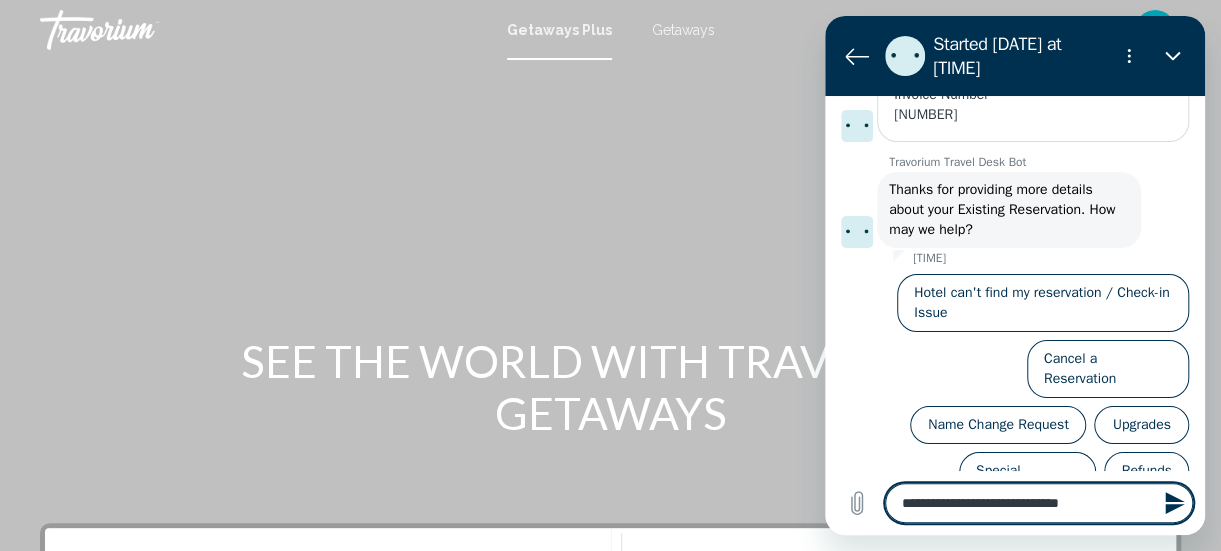 type on "**********" 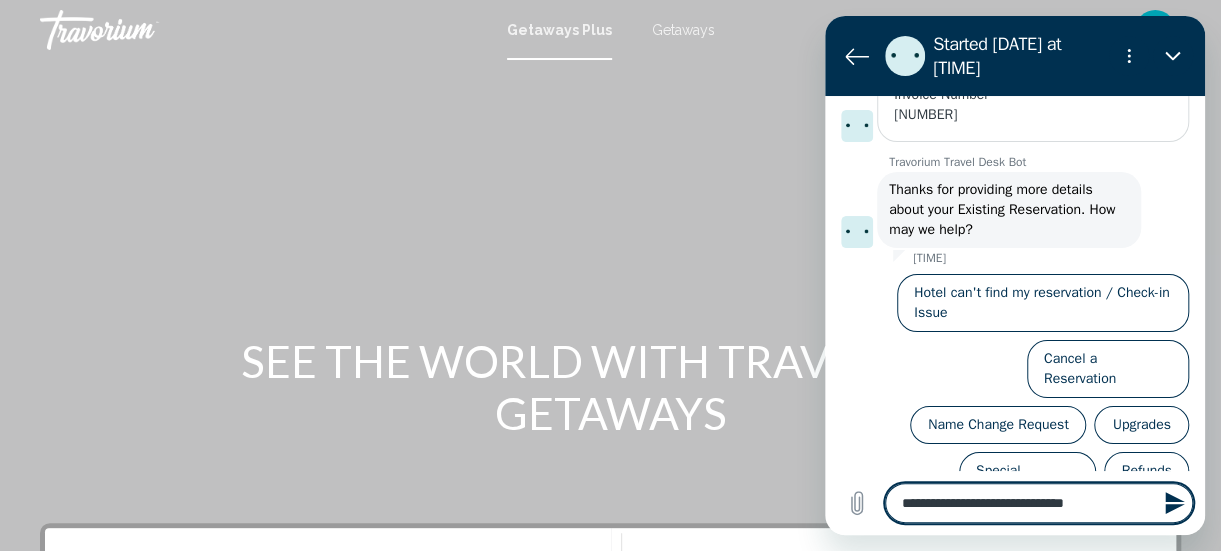 type on "**********" 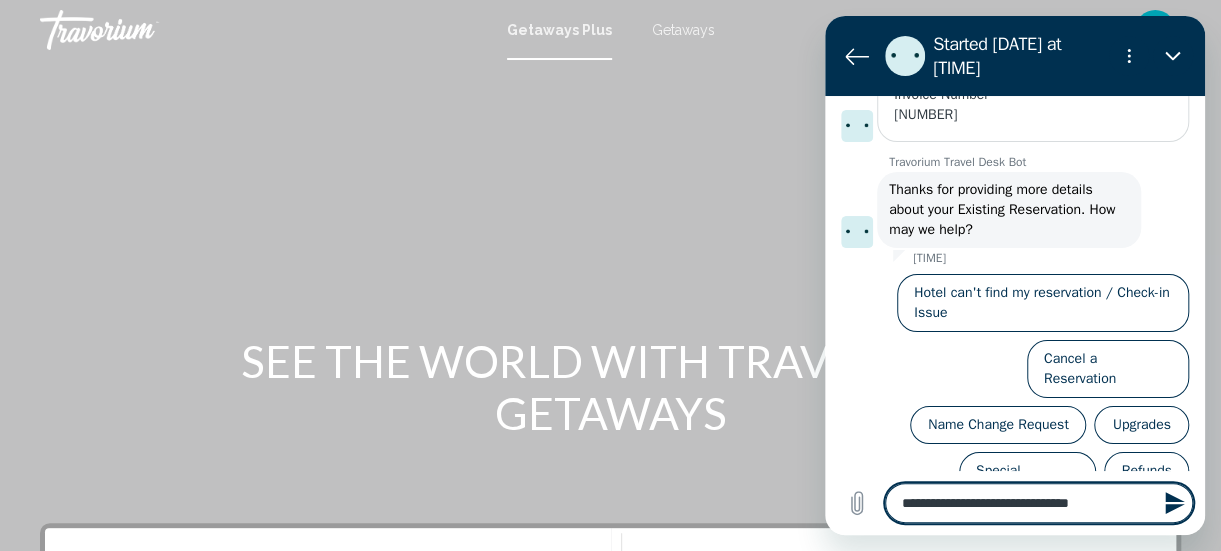 type on "**********" 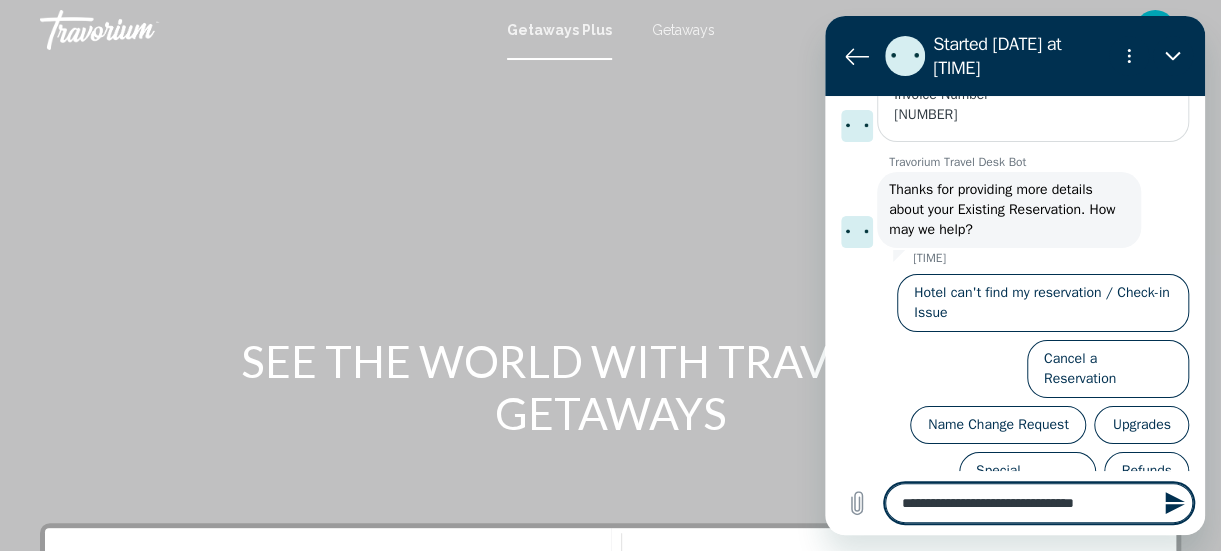type on "**********" 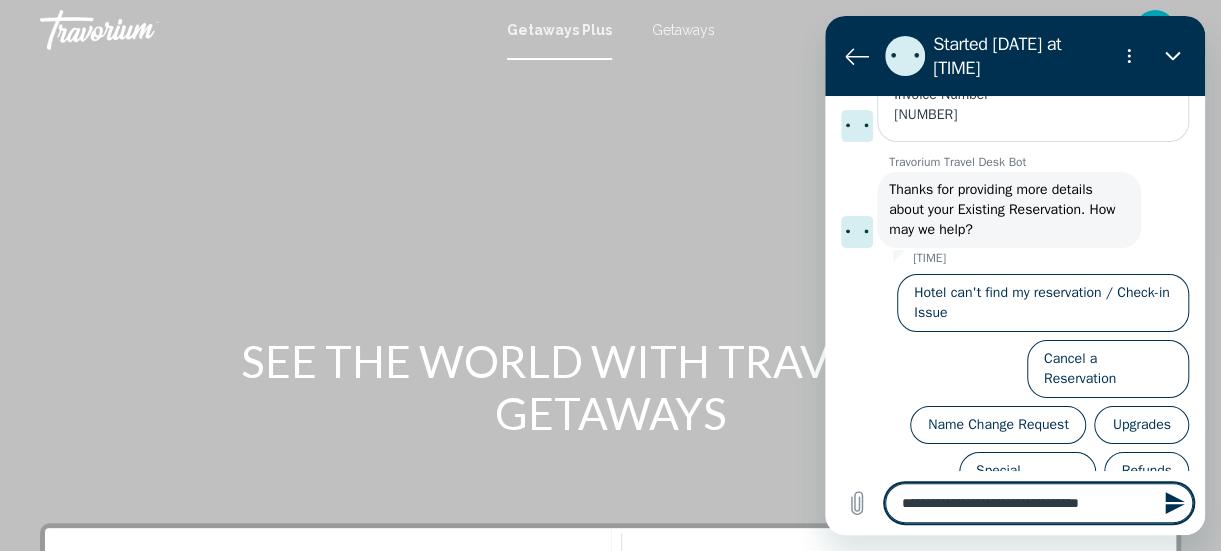 type on "**********" 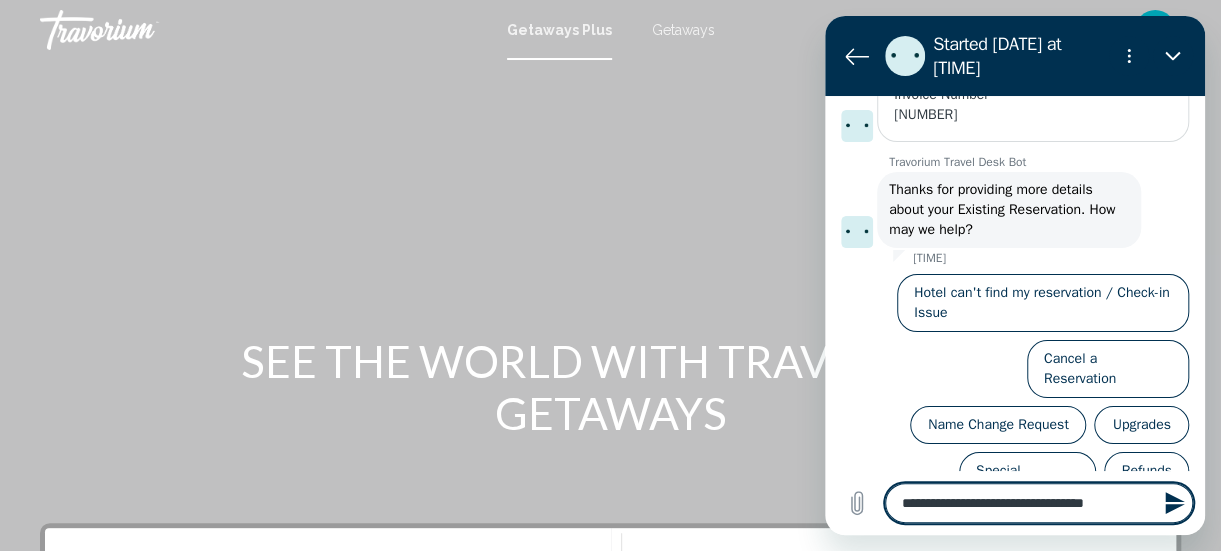 type on "**********" 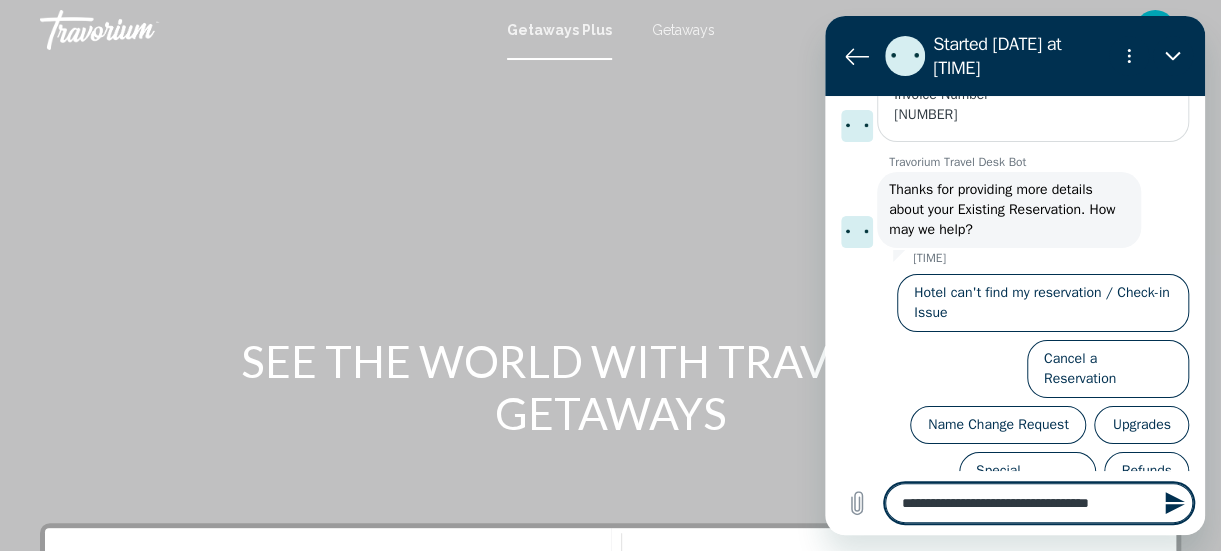 type on "**********" 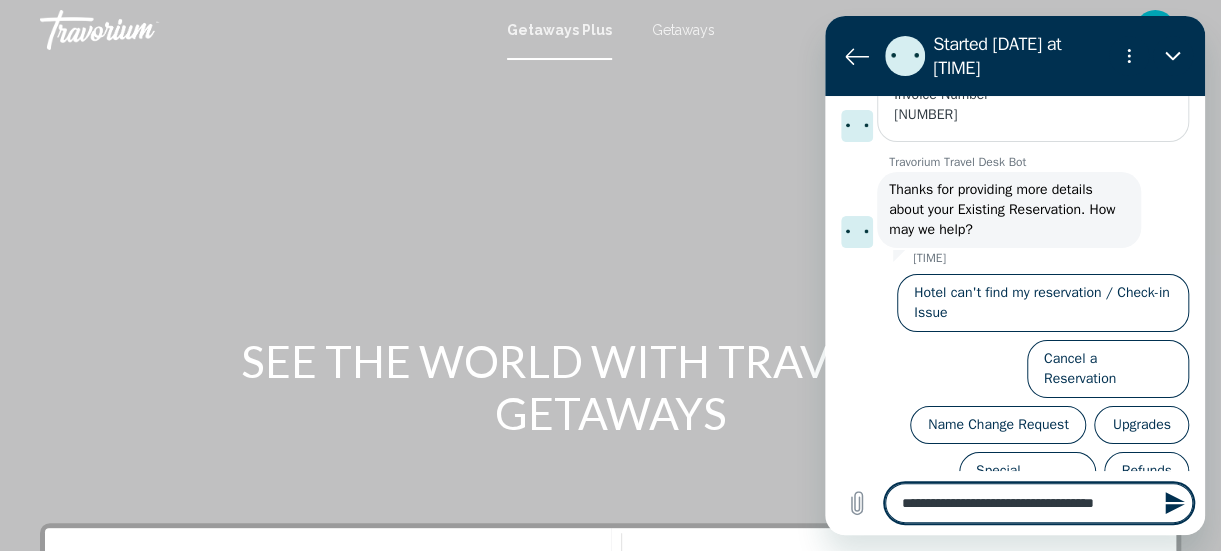 type on "**********" 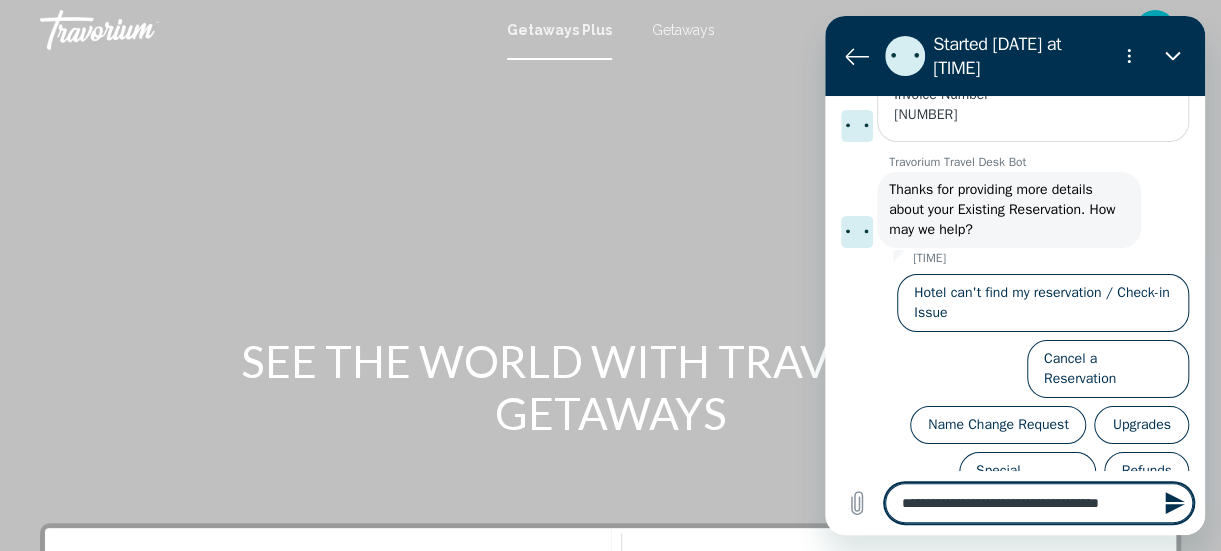 type on "*" 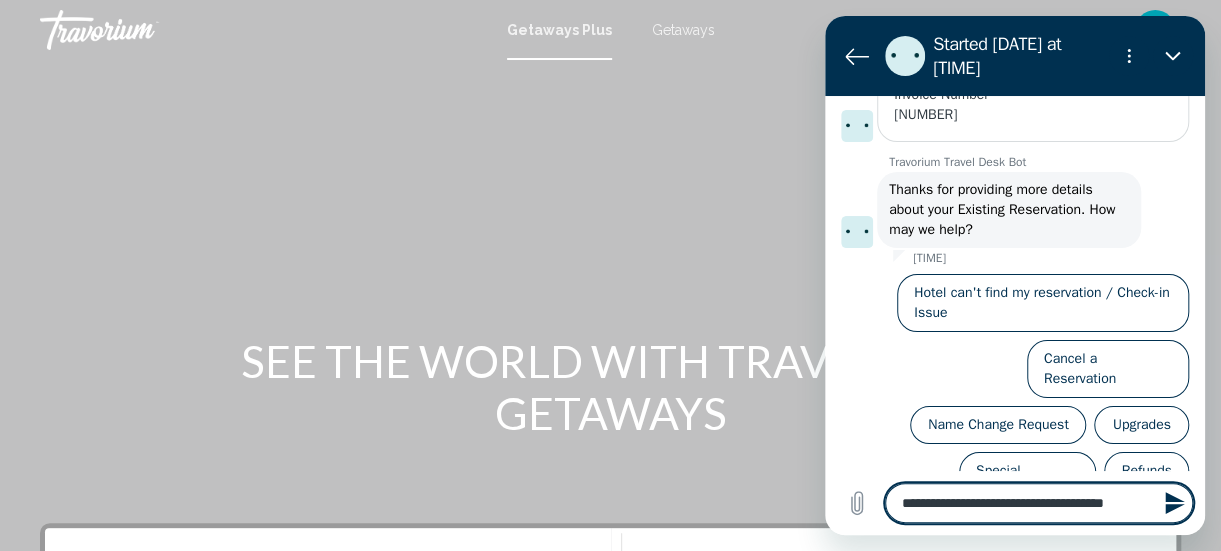 type on "**********" 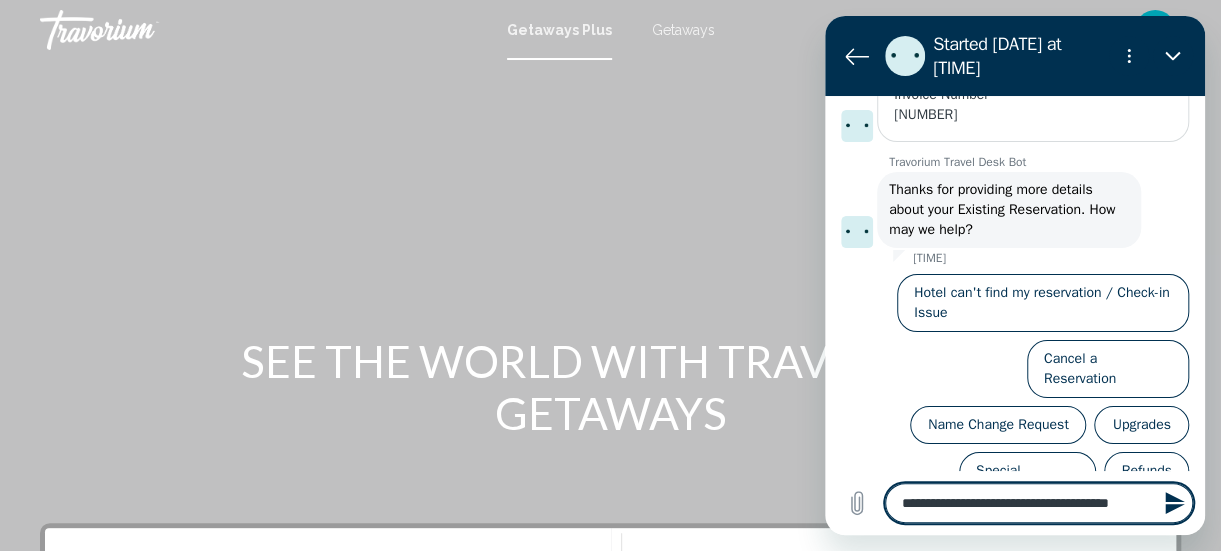 type on "**********" 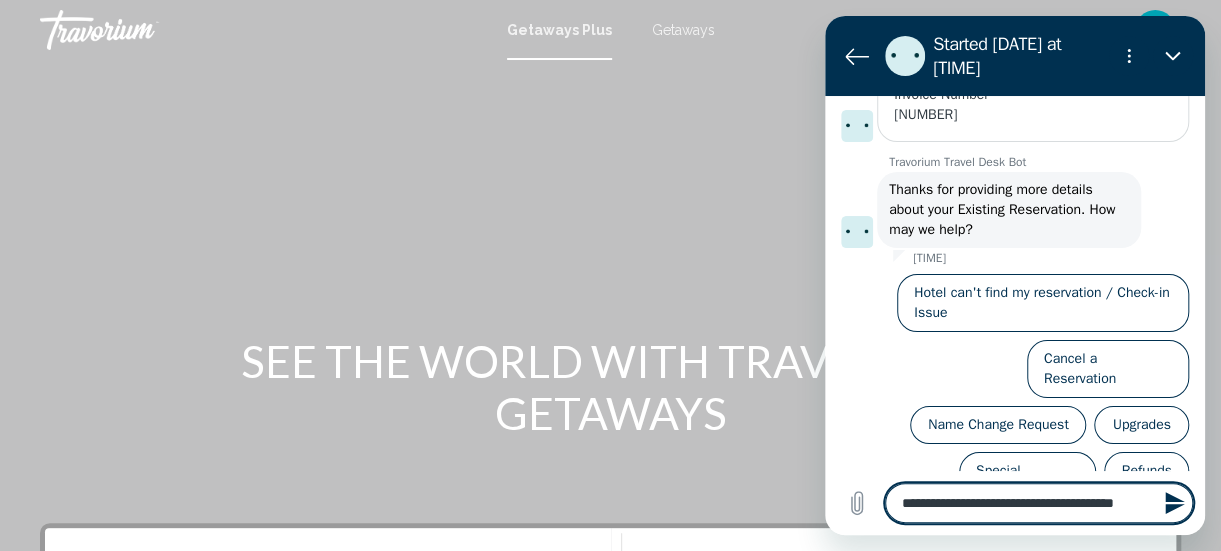 type on "**********" 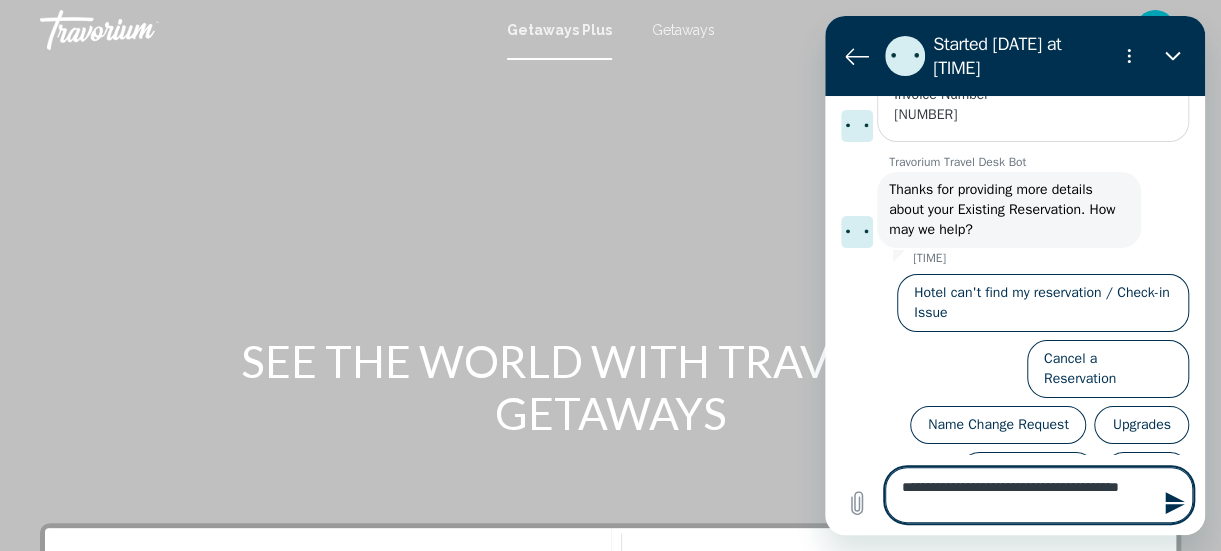 type on "**********" 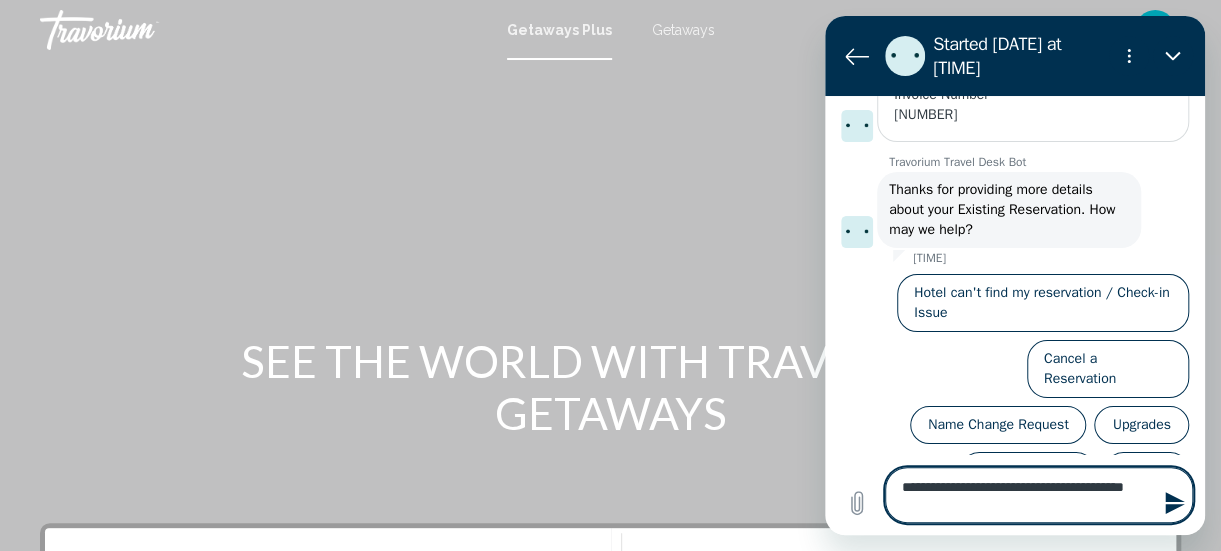 type on "**********" 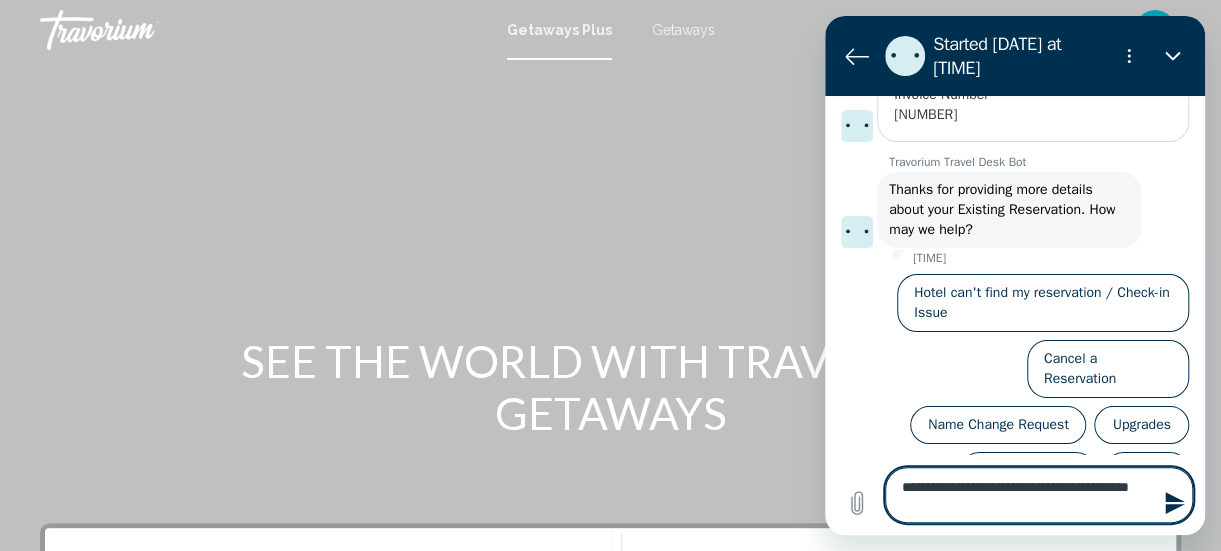 type on "**********" 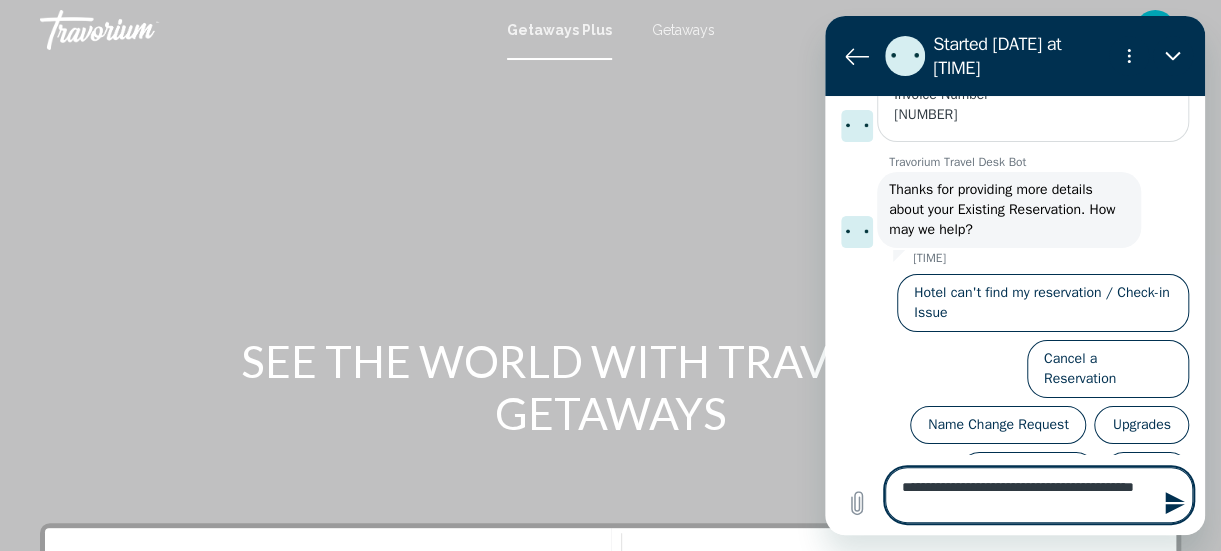type on "**********" 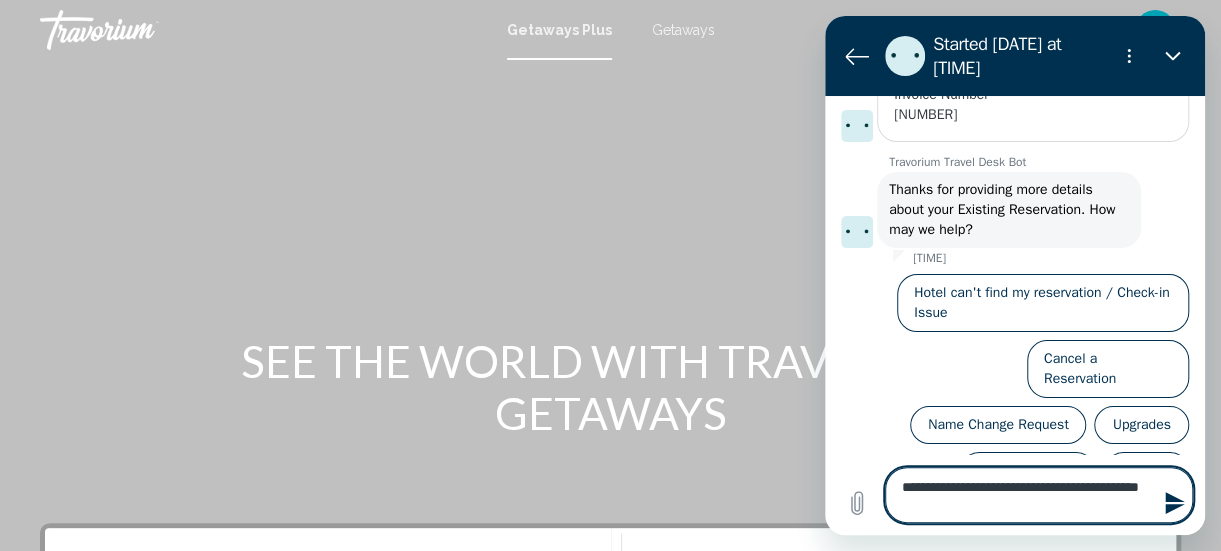 type on "**********" 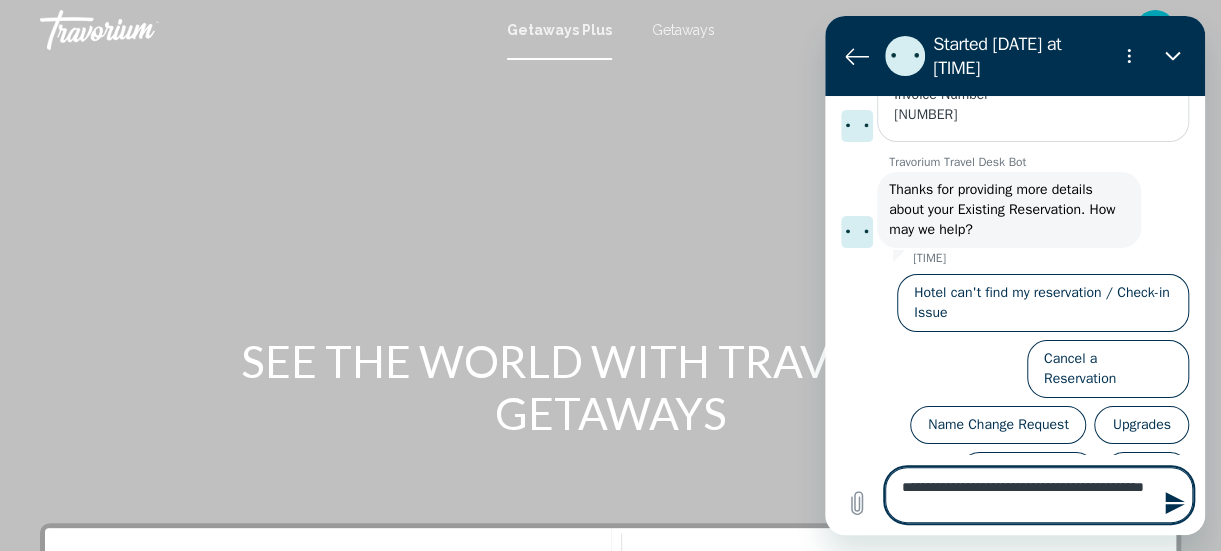 type on "**********" 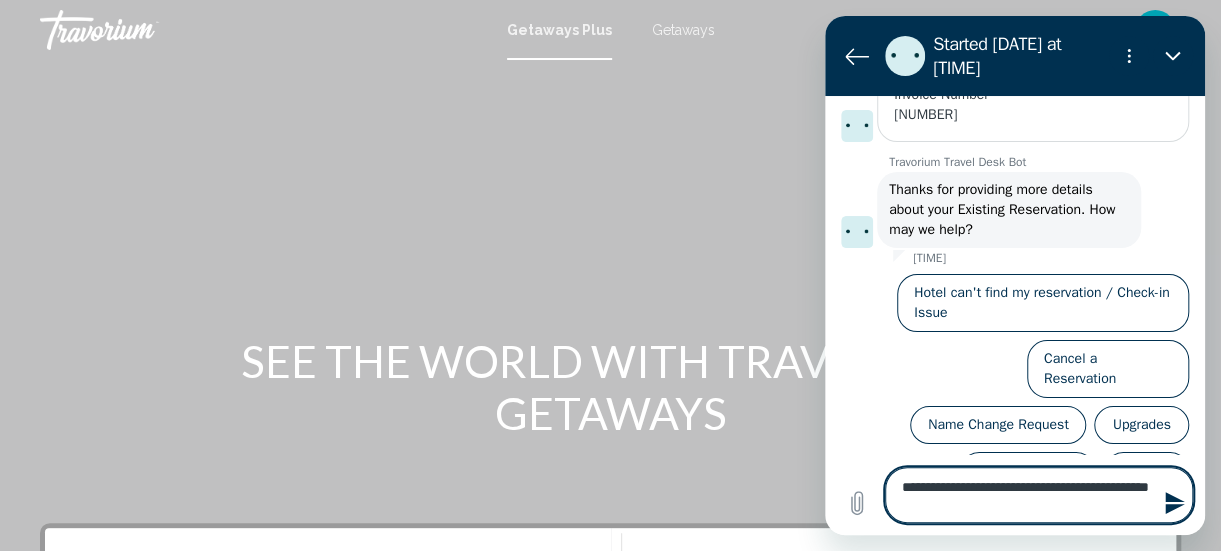 type on "**********" 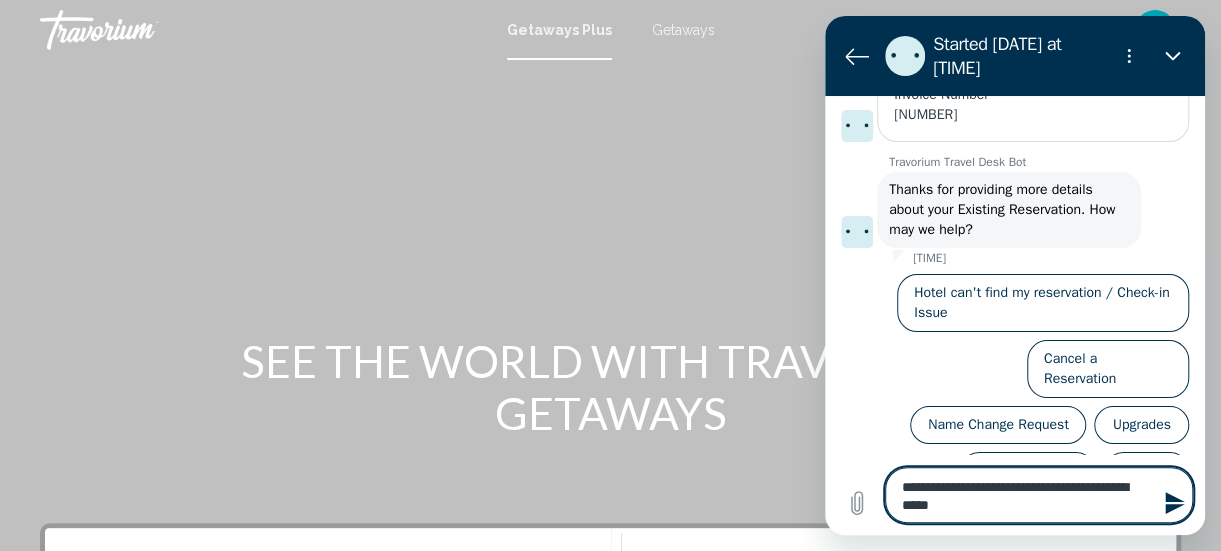 type on "**********" 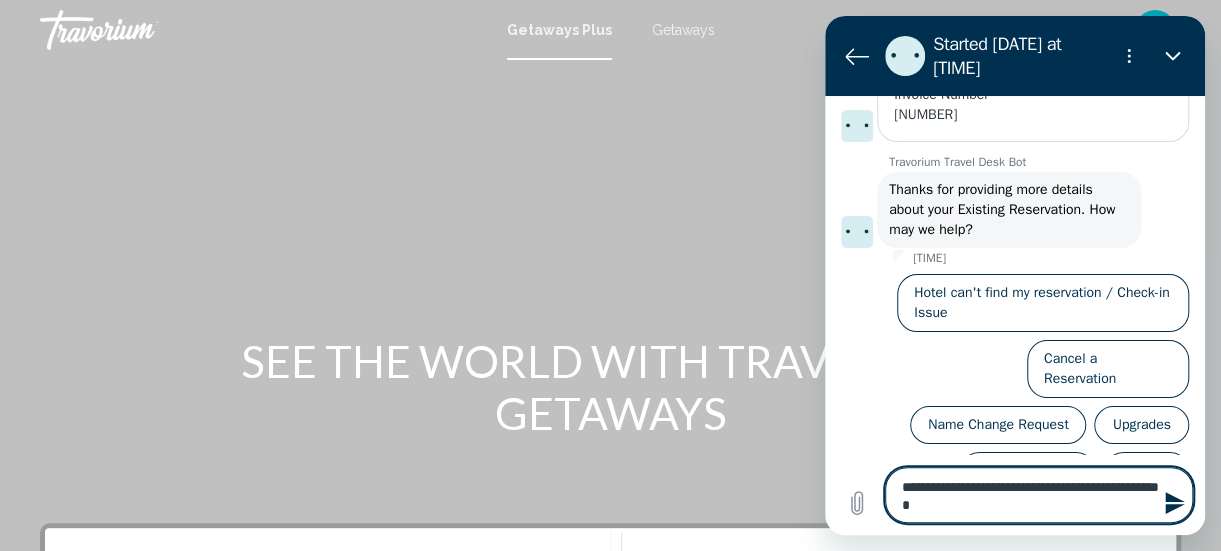 type on "**********" 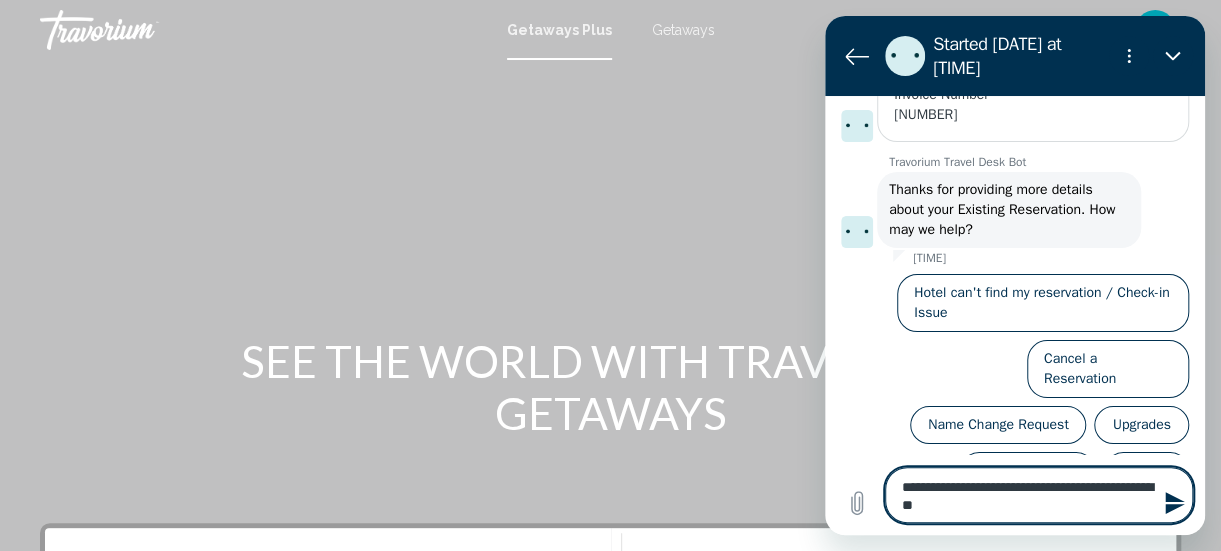 type on "**********" 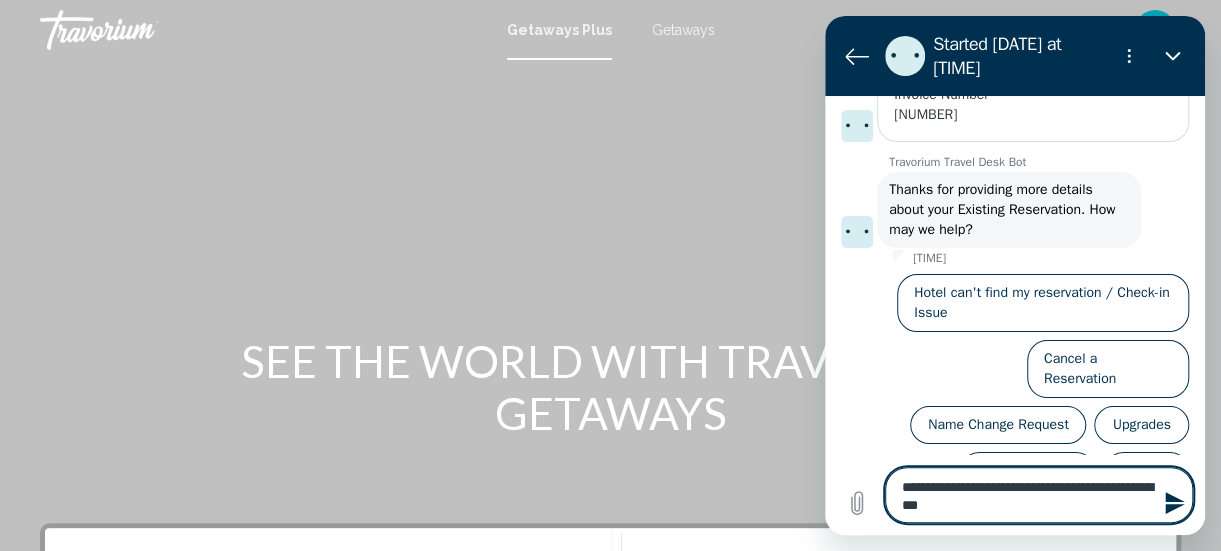 type on "**********" 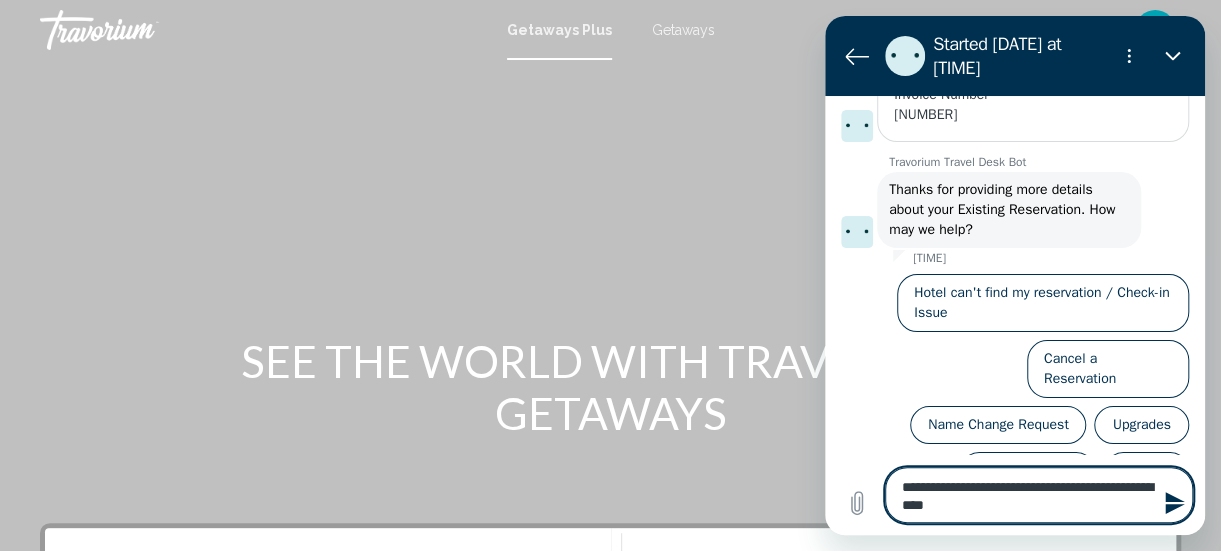 type on "**********" 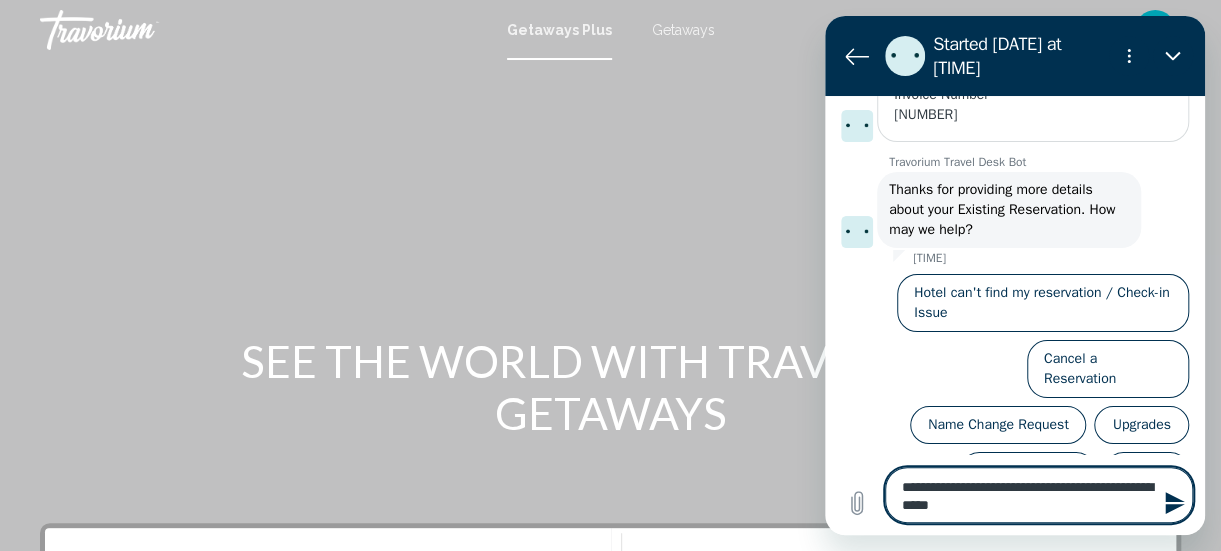 type on "**********" 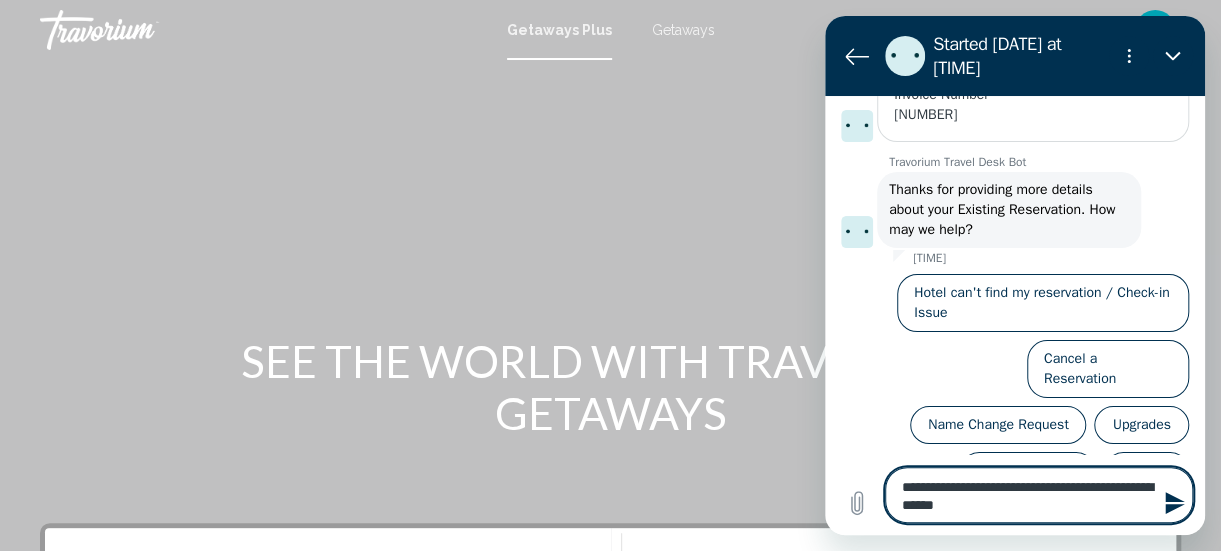 type on "**********" 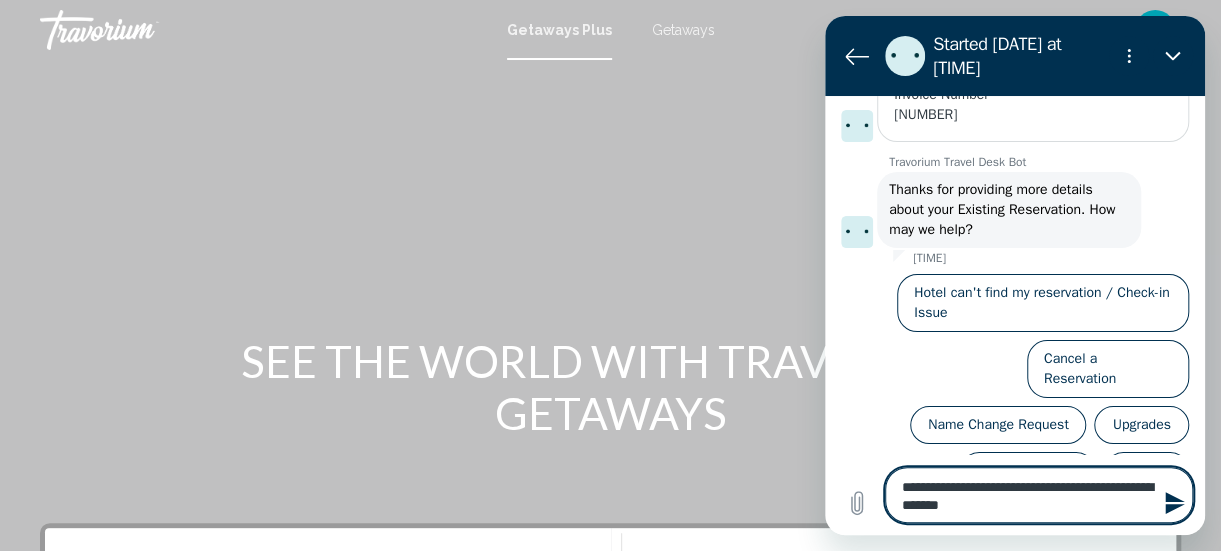 type on "**********" 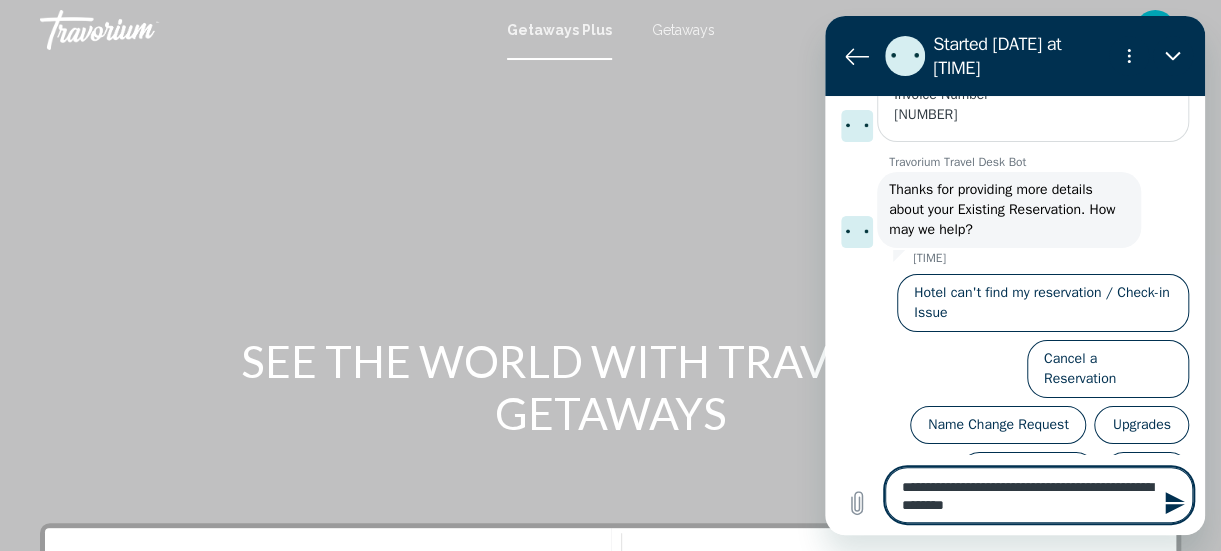 type on "**********" 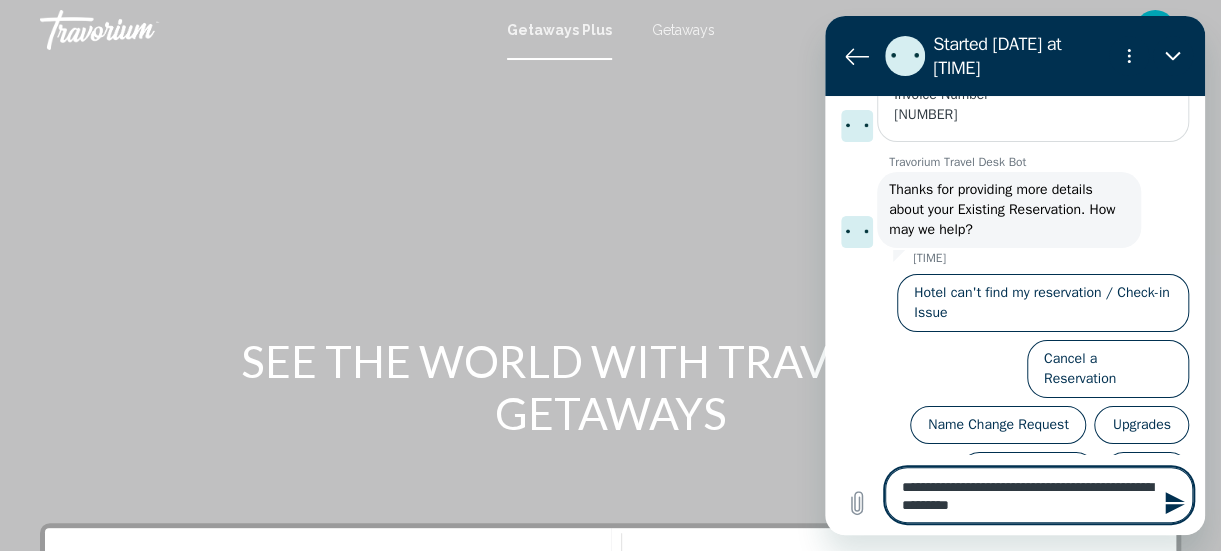 type on "**********" 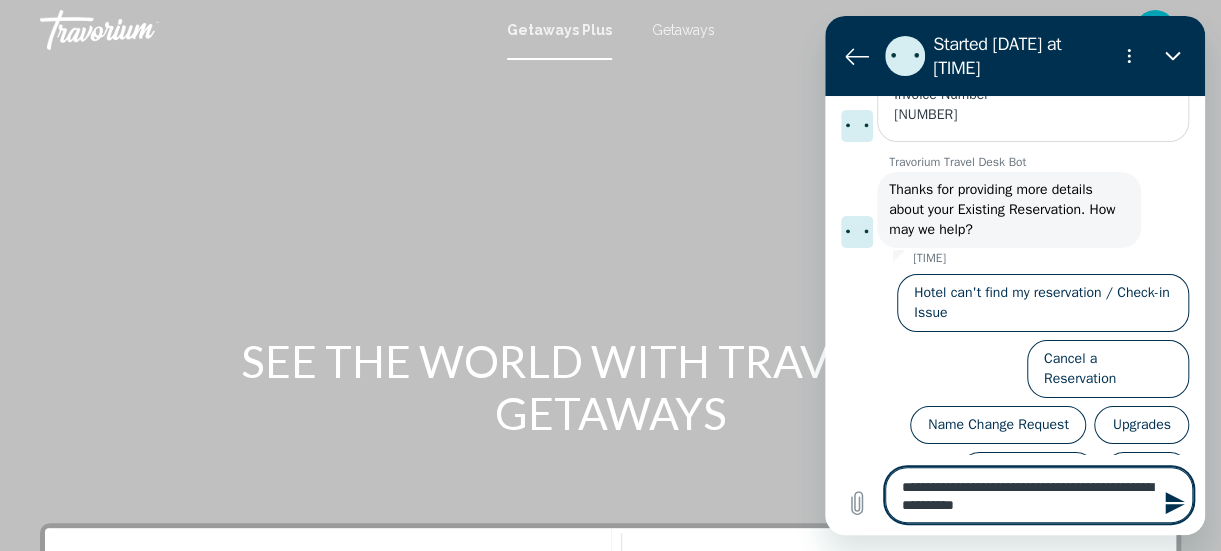 type on "**********" 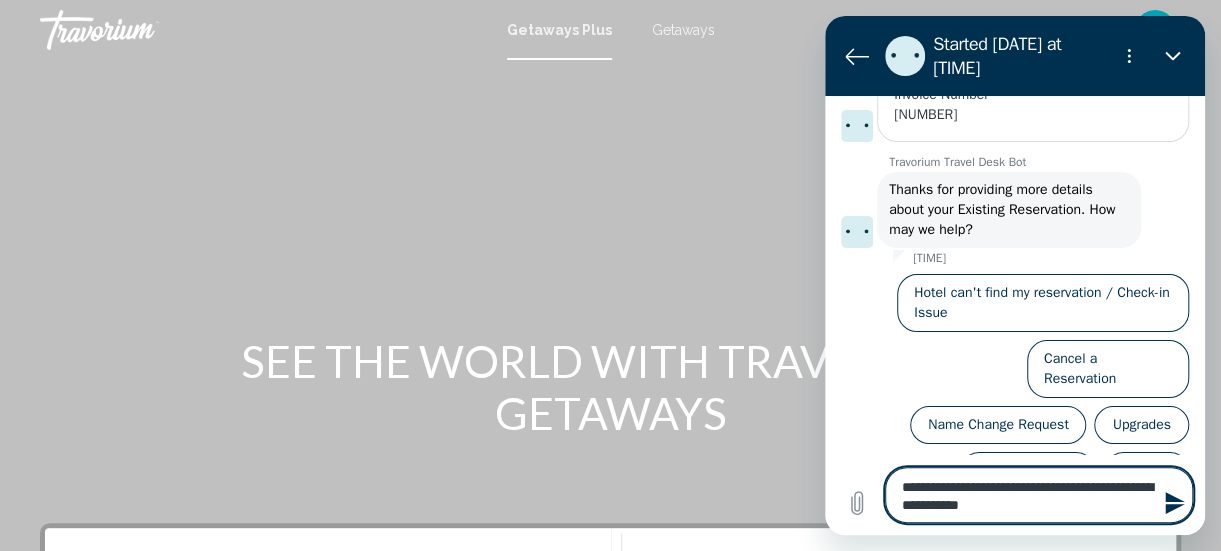 type on "**********" 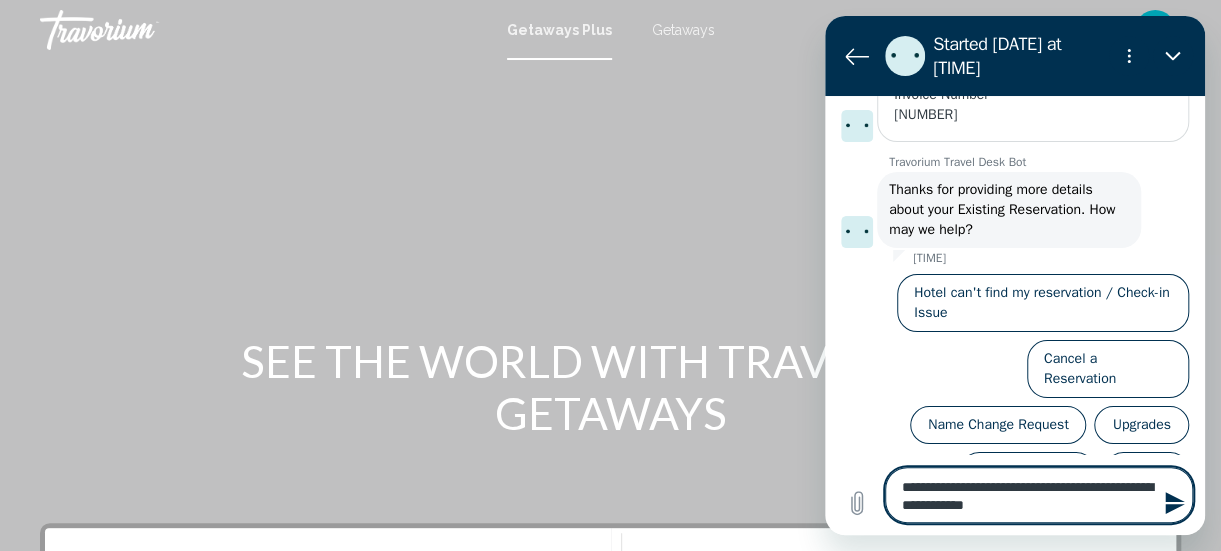 type on "**********" 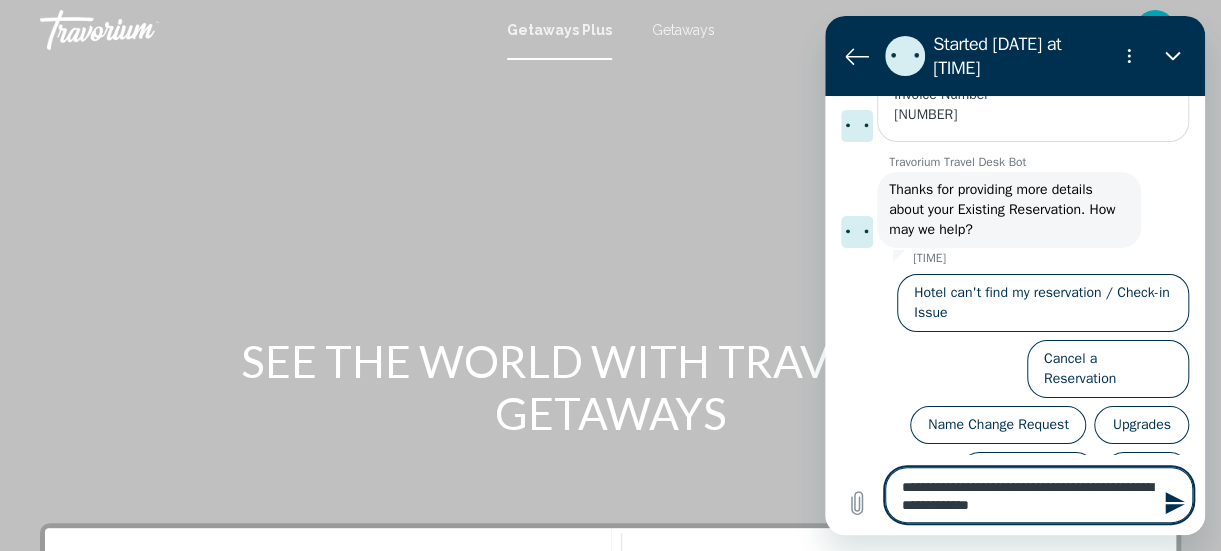 type on "**********" 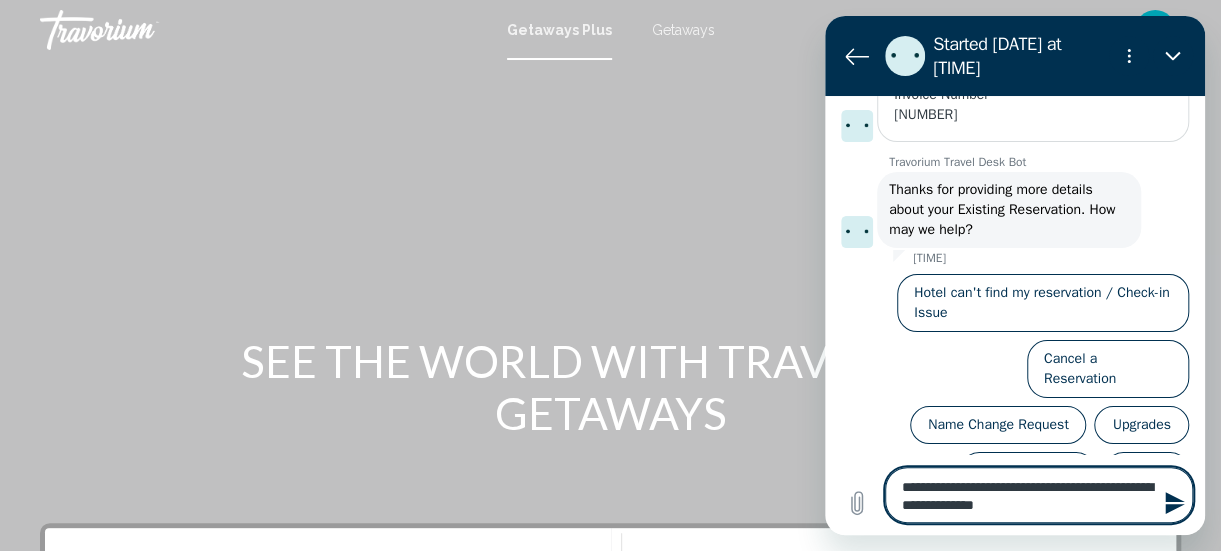 type on "*" 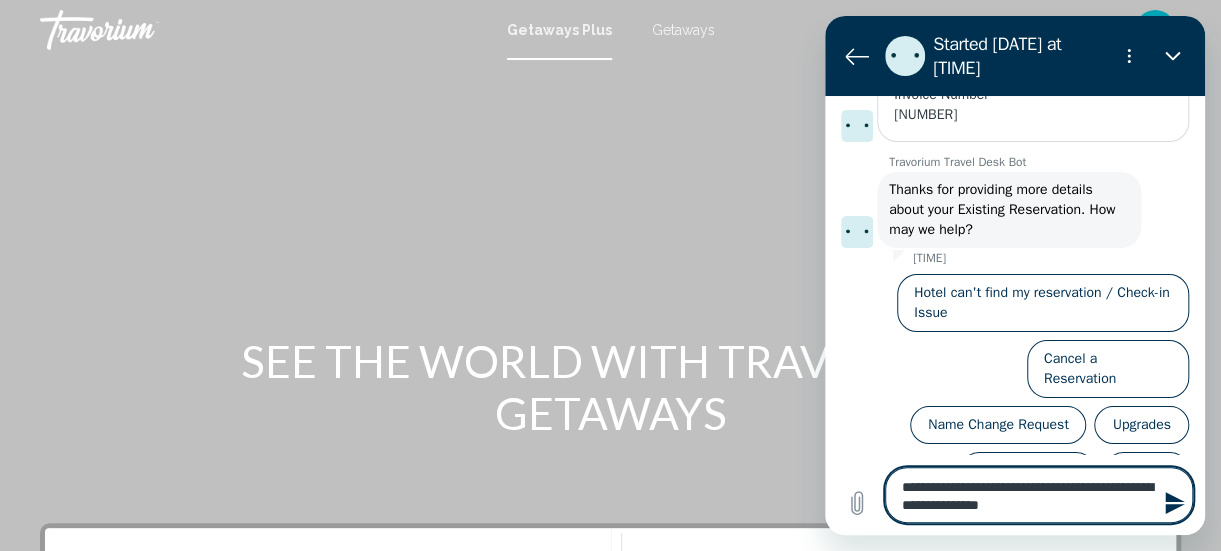 type on "**********" 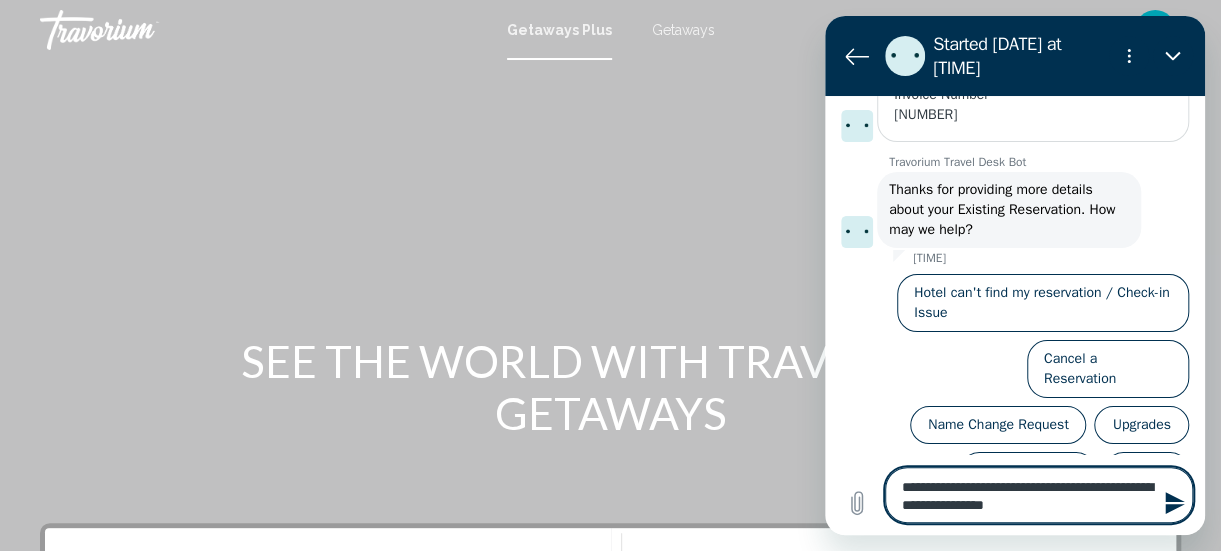 type on "**********" 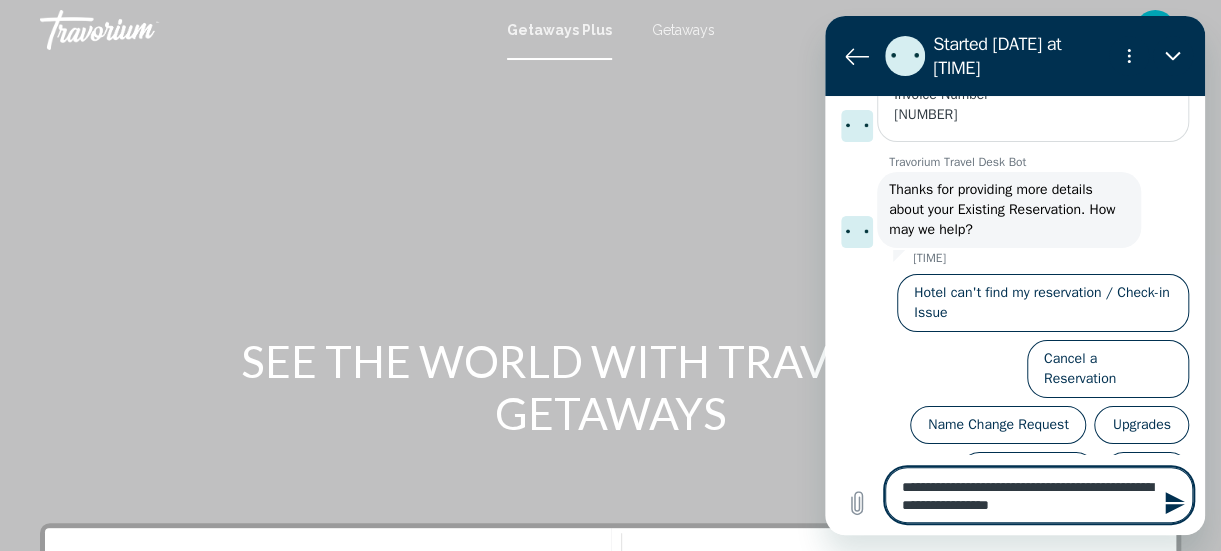 type on "**********" 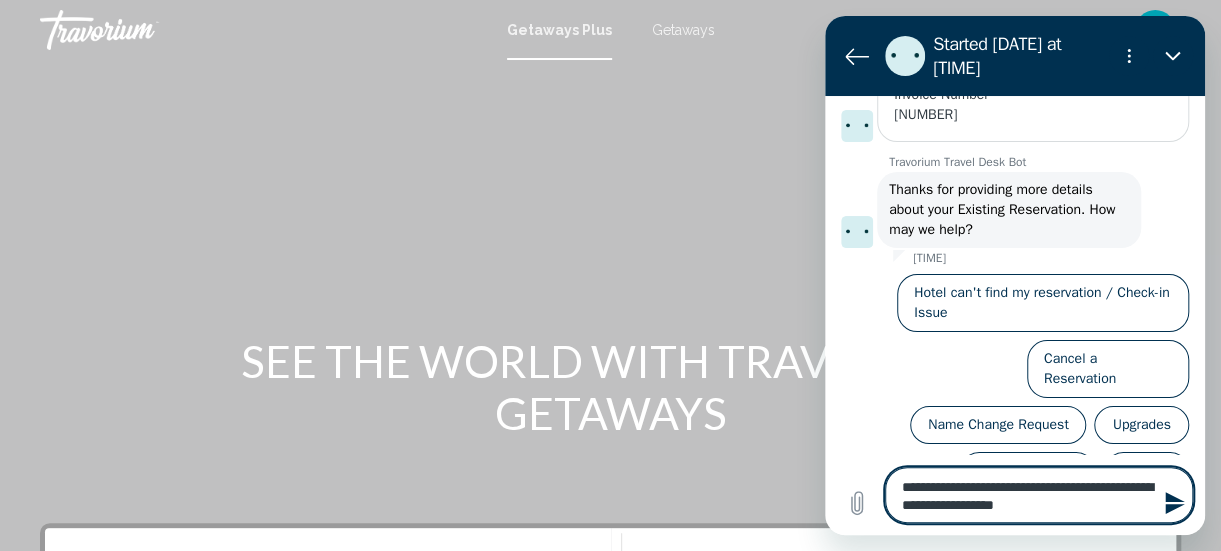 type 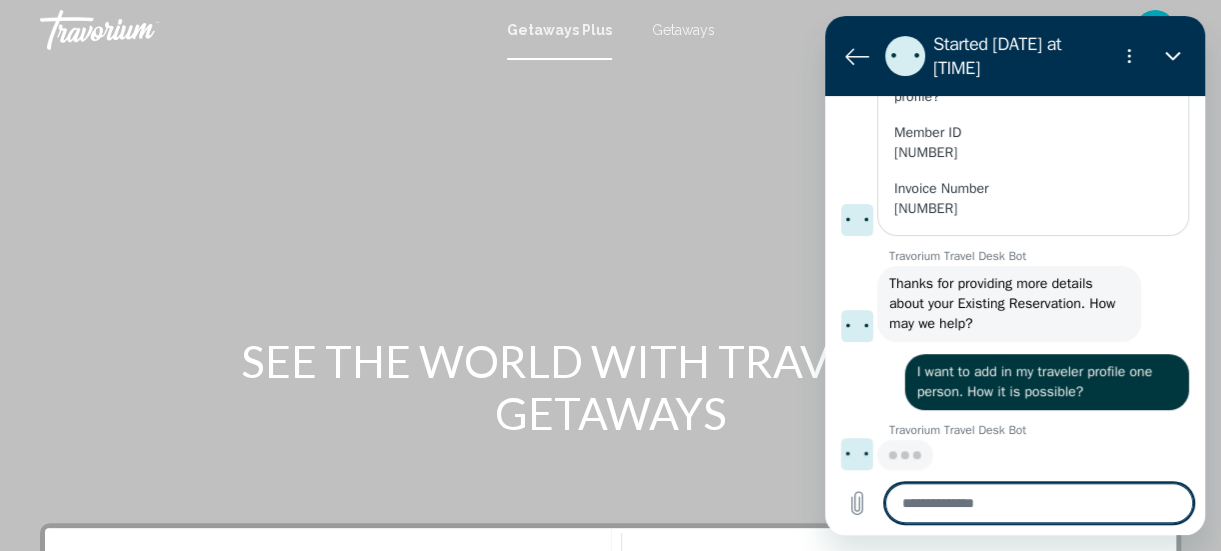 scroll, scrollTop: 426, scrollLeft: 0, axis: vertical 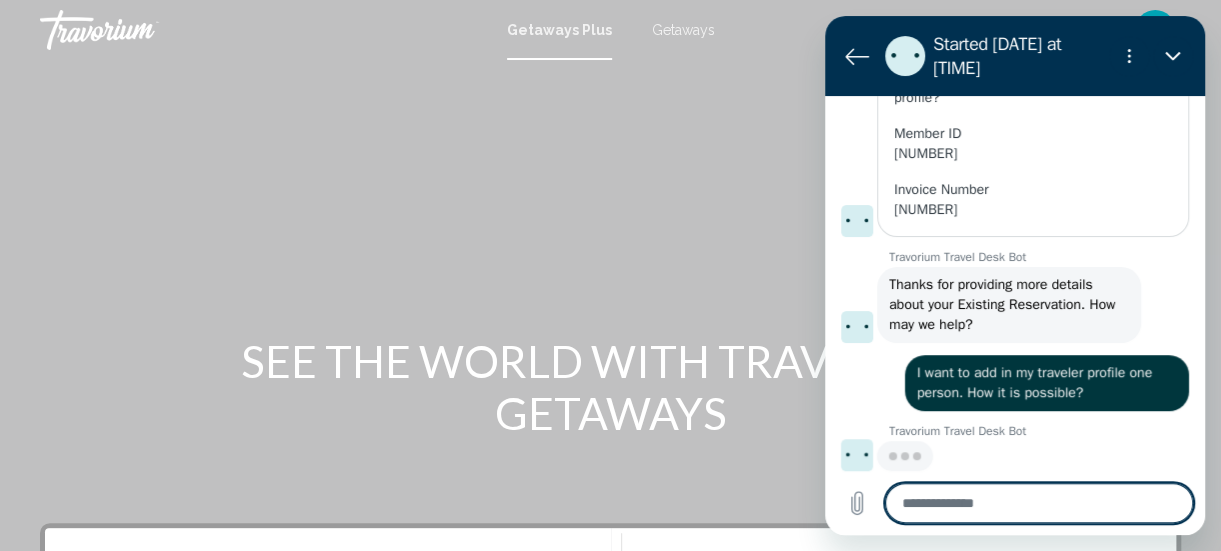 type on "*" 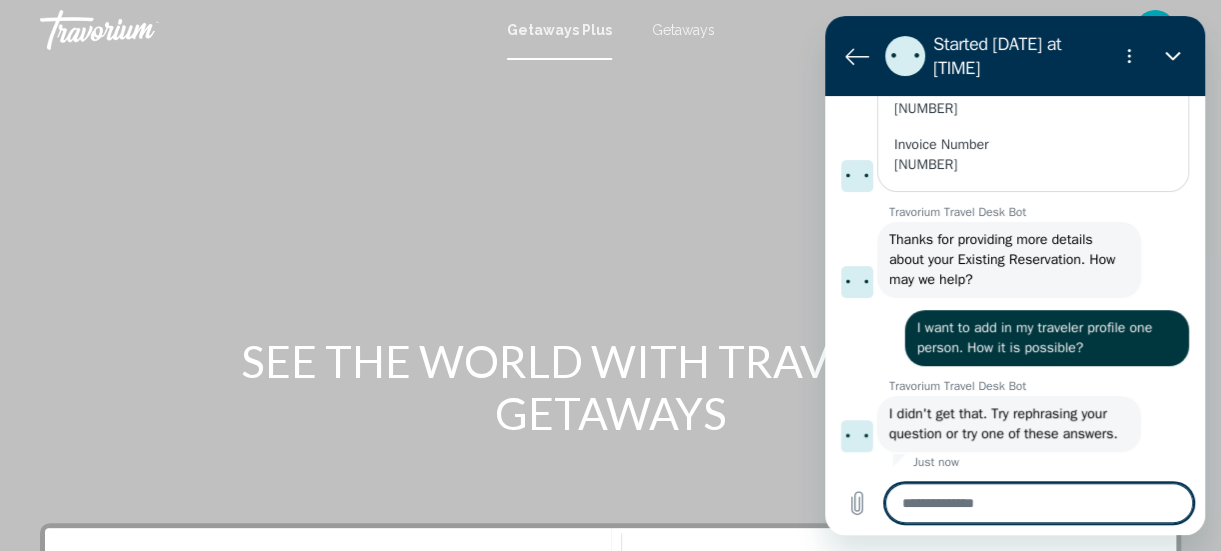 scroll, scrollTop: 494, scrollLeft: 0, axis: vertical 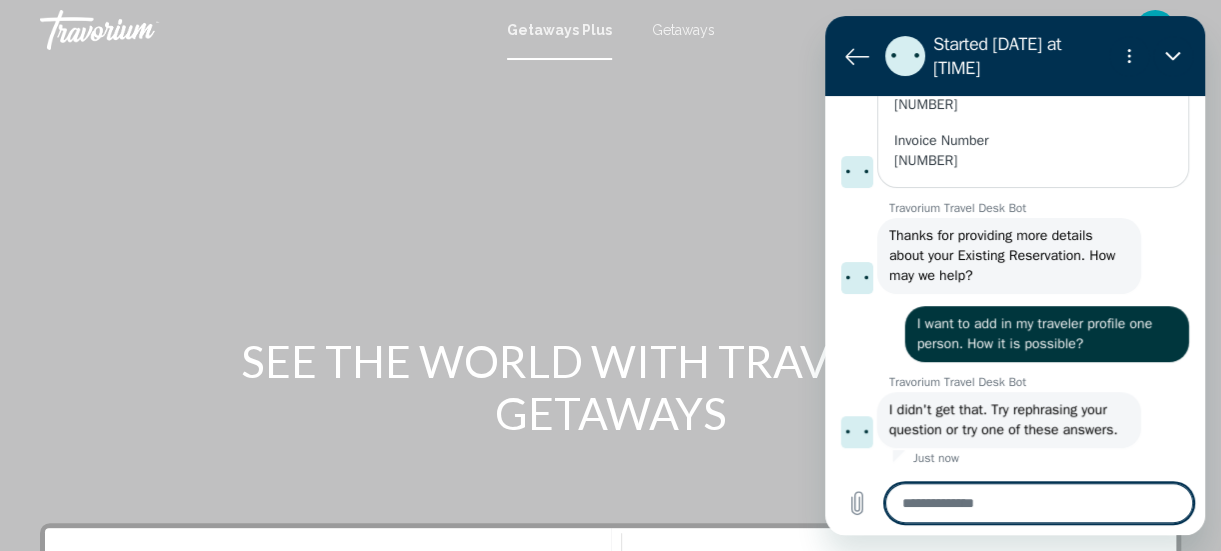 type on "*" 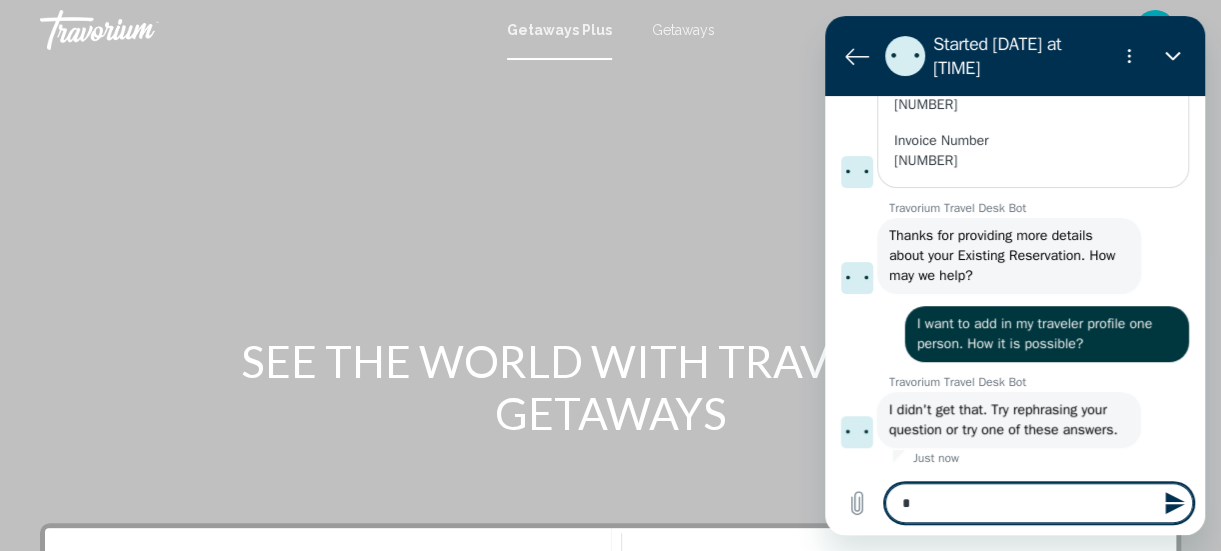 type on "**" 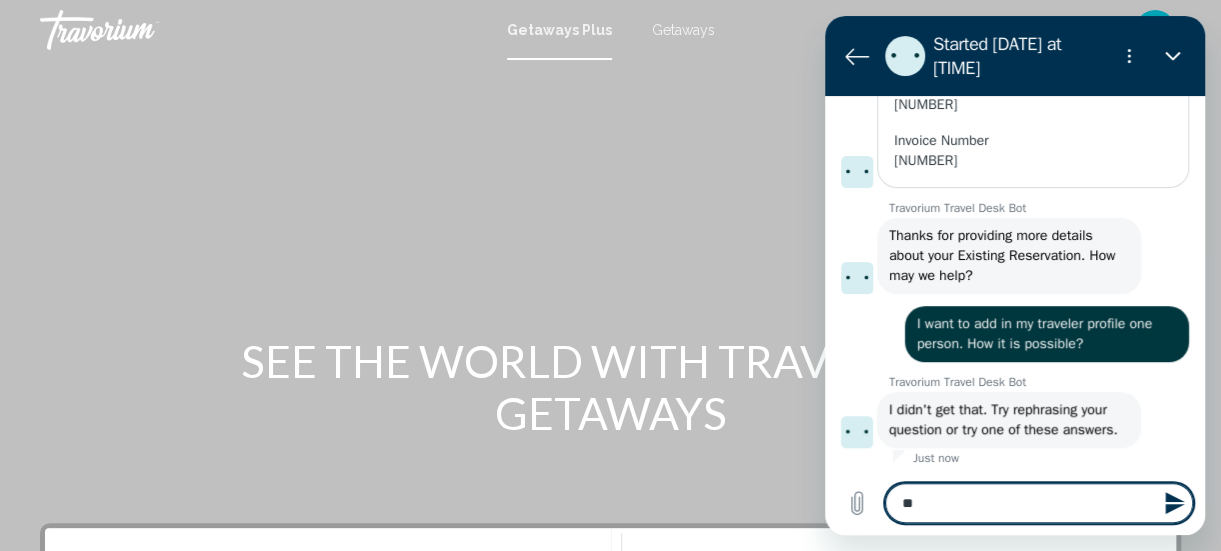 type on "**" 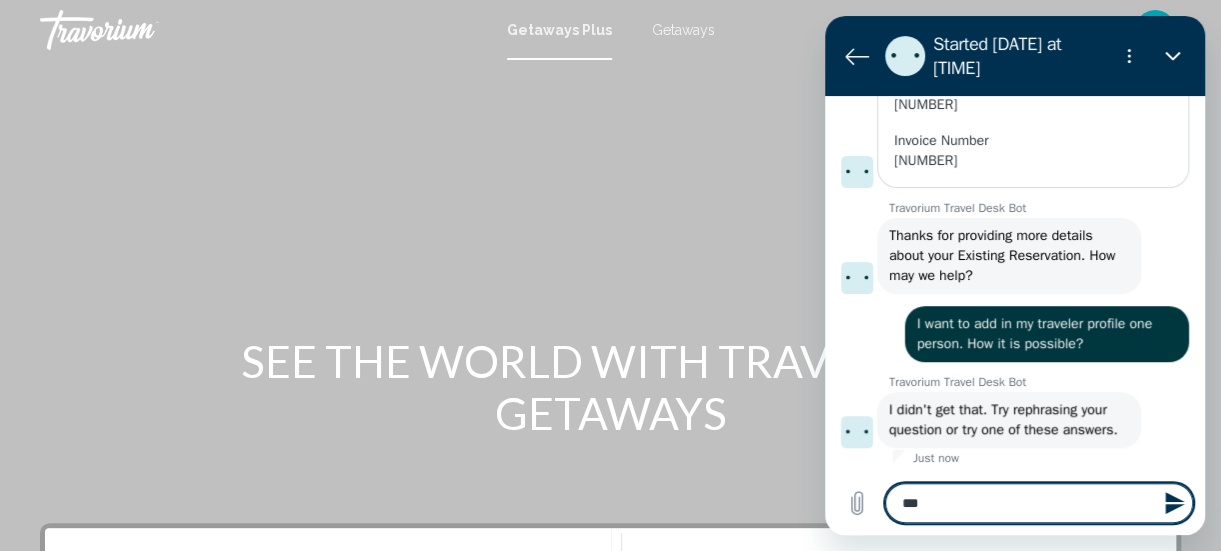 type on "****" 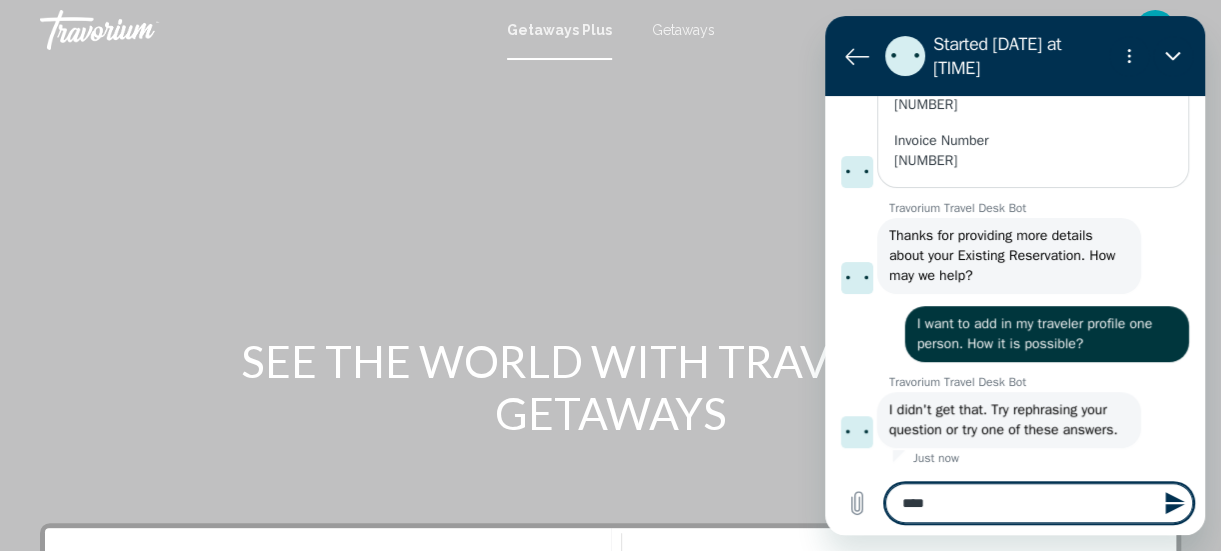 type on "*****" 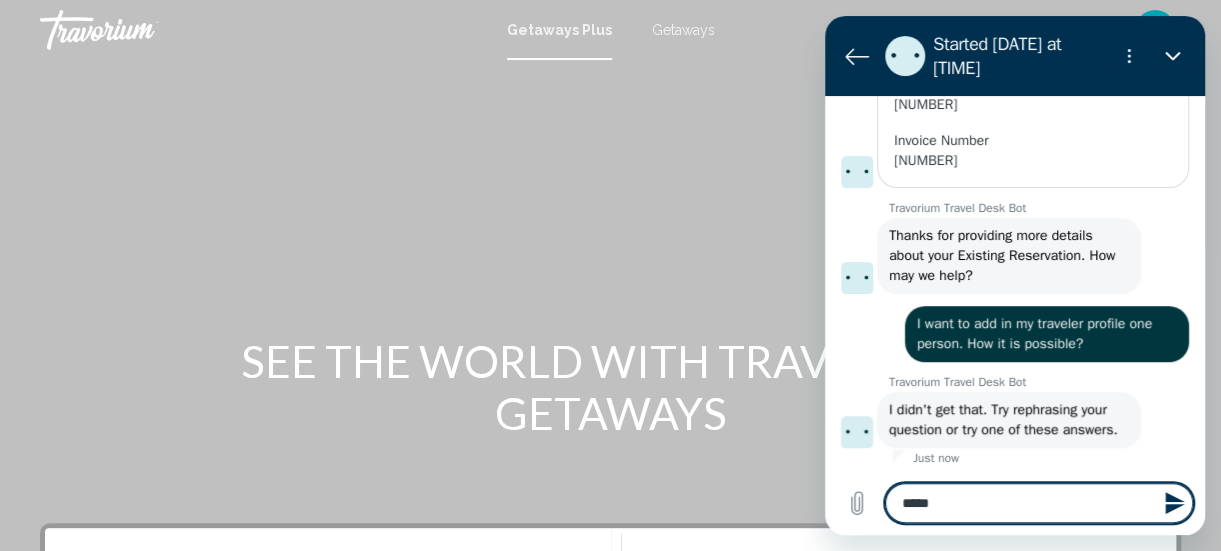type on "******" 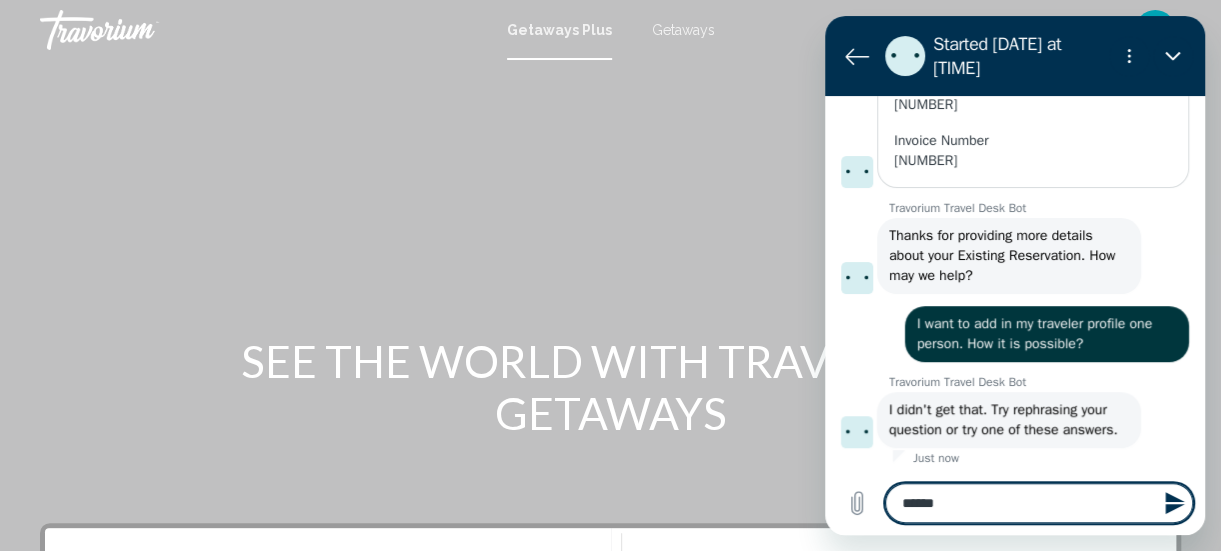type on "******" 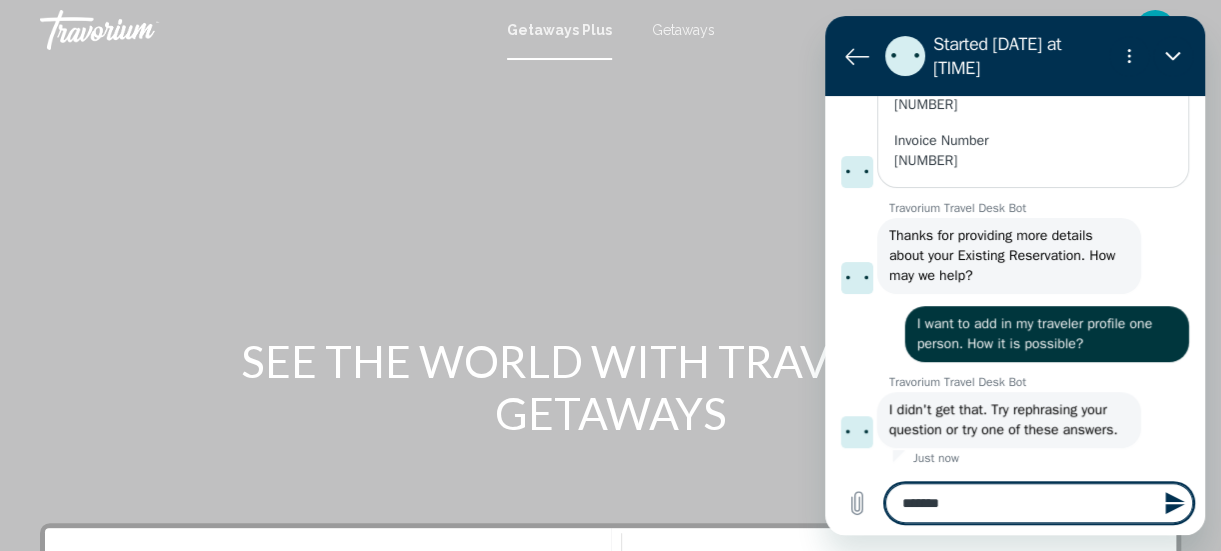 type on "*" 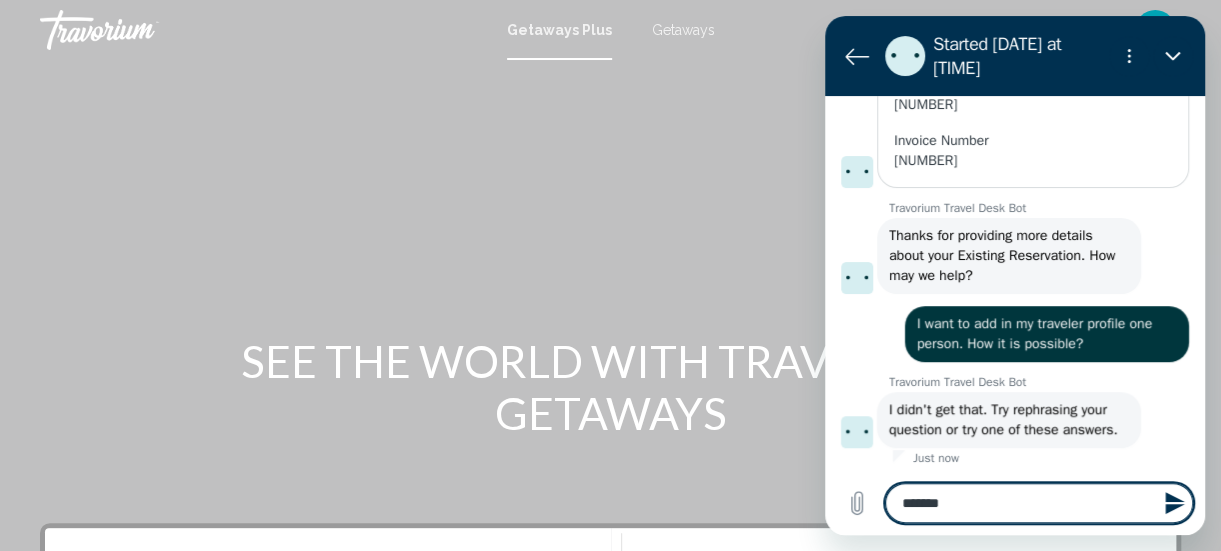 type on "********" 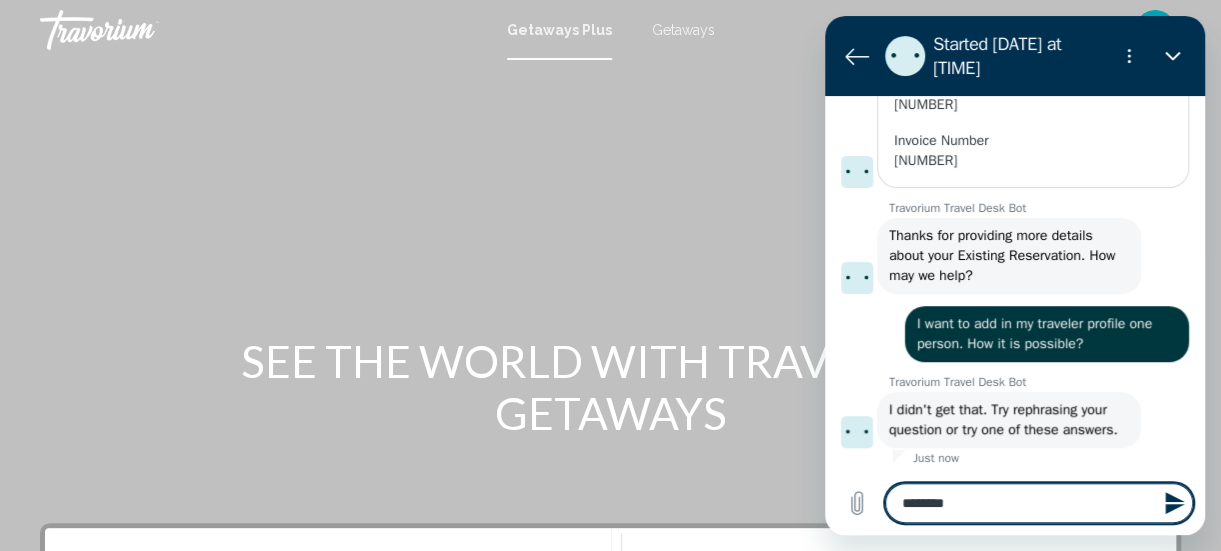 type on "*********" 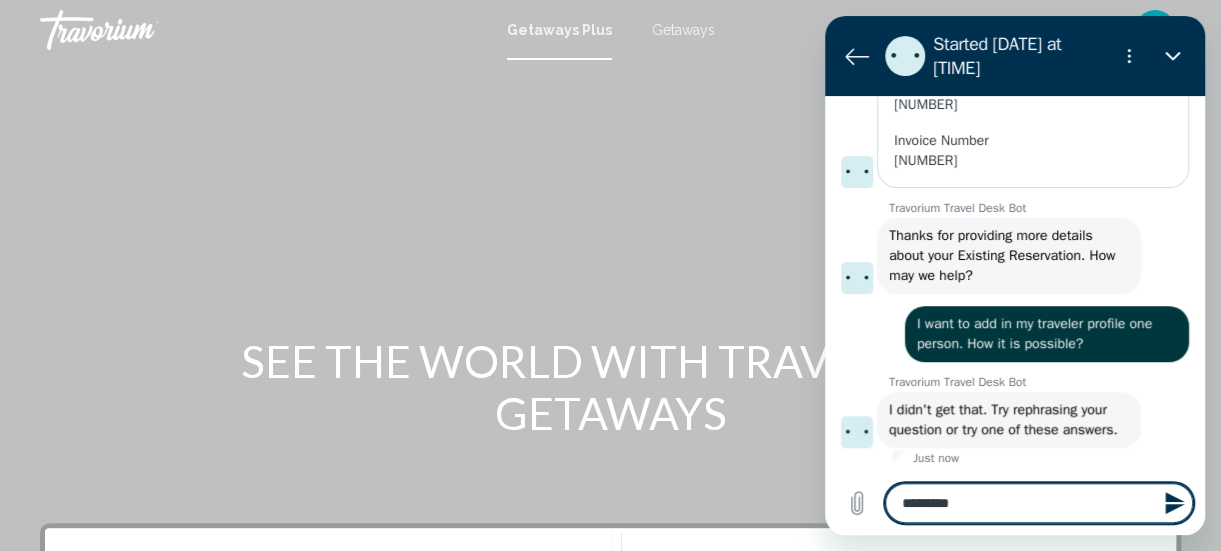 type on "**********" 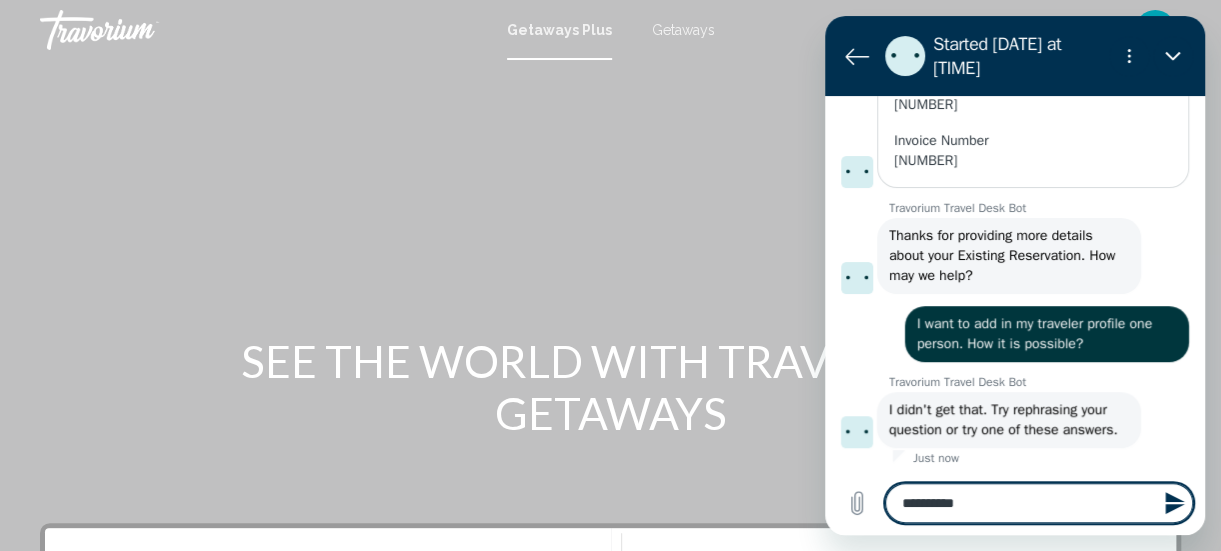 type on "**********" 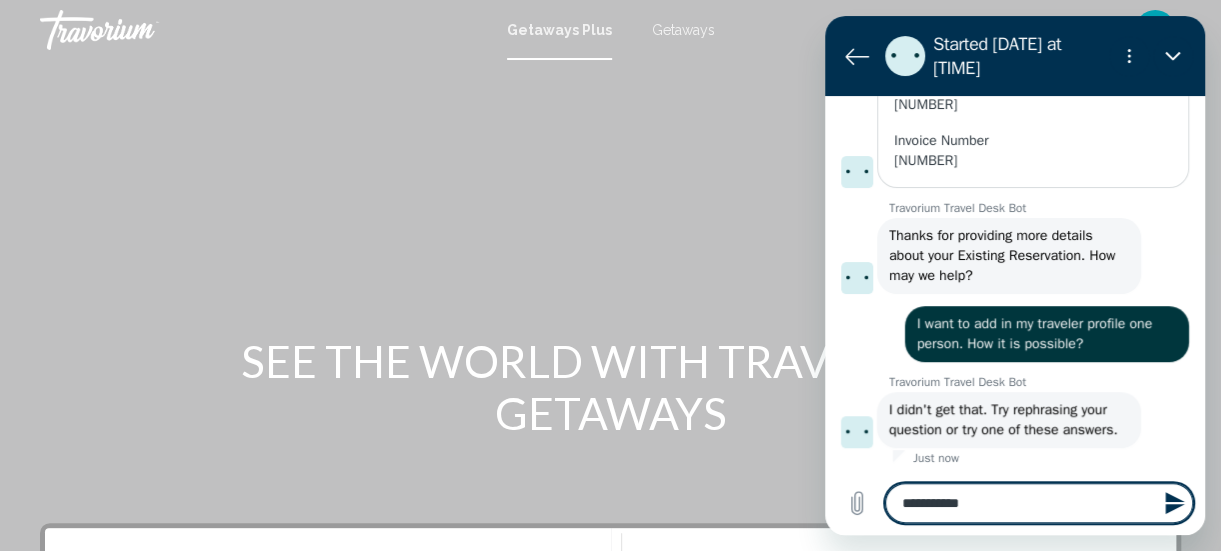 type on "**********" 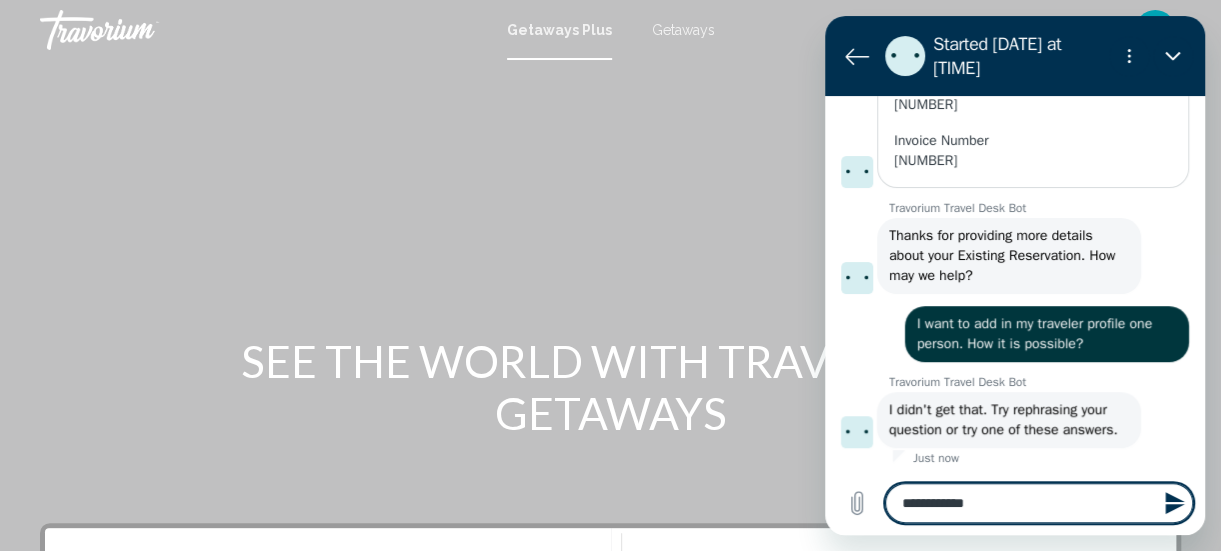 type on "**********" 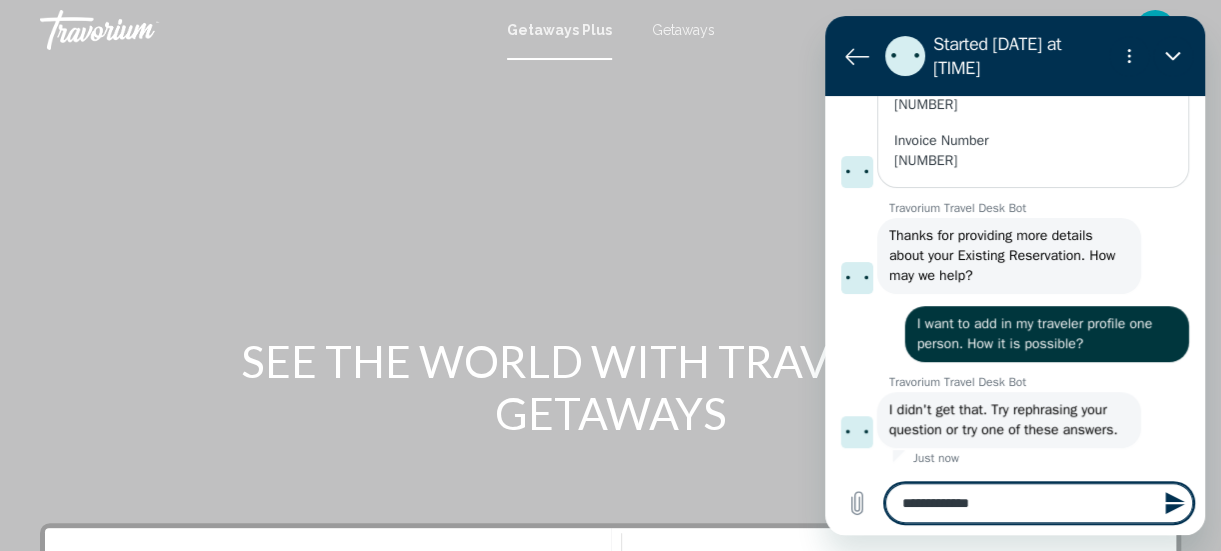 type on "**********" 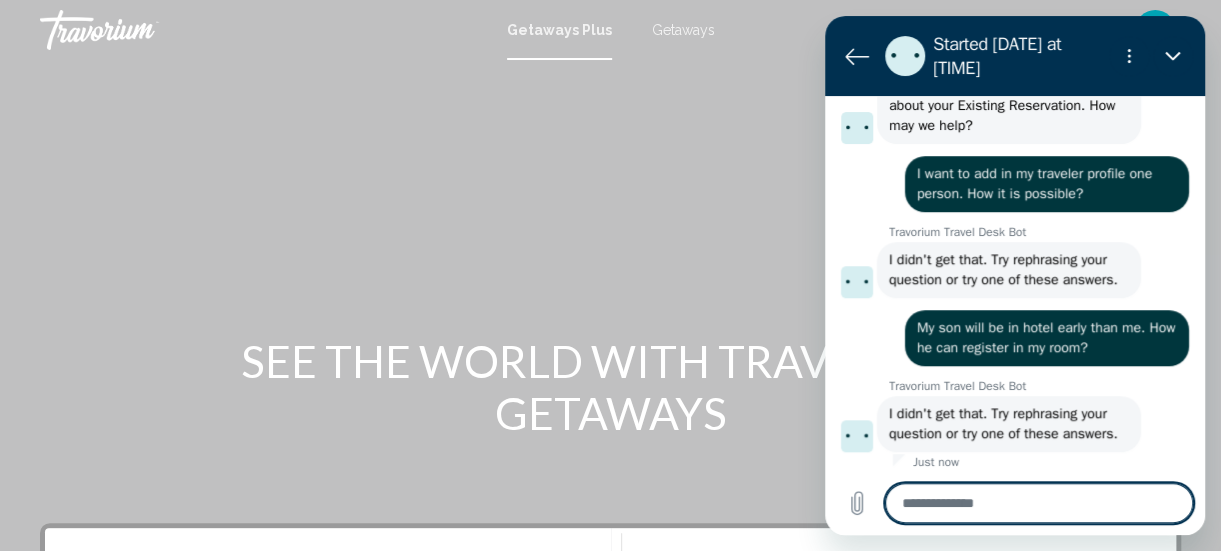 scroll, scrollTop: 668, scrollLeft: 0, axis: vertical 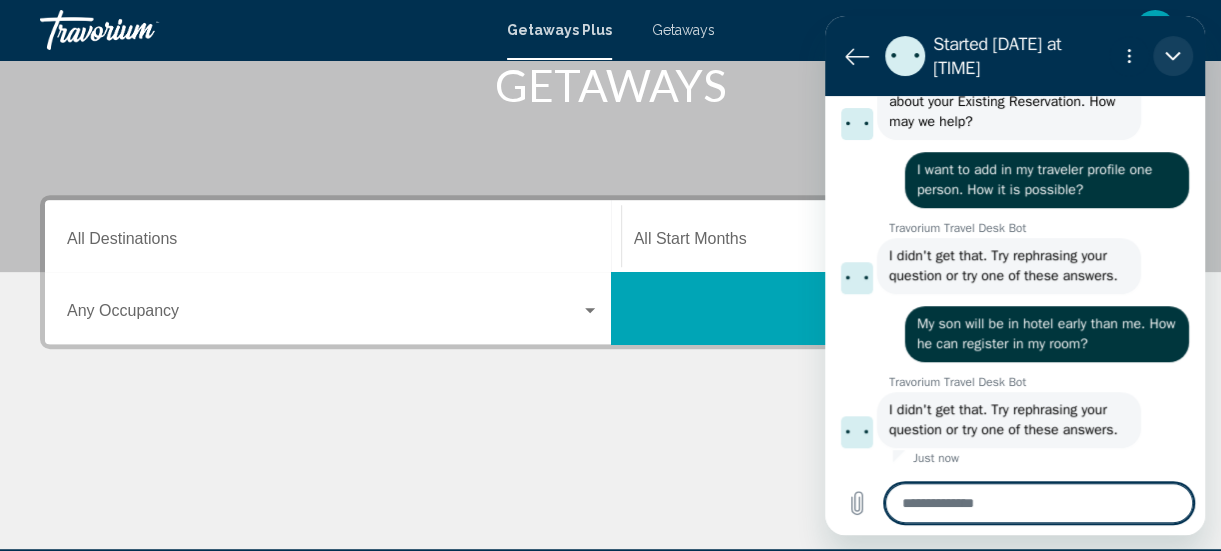 click at bounding box center (1173, 56) 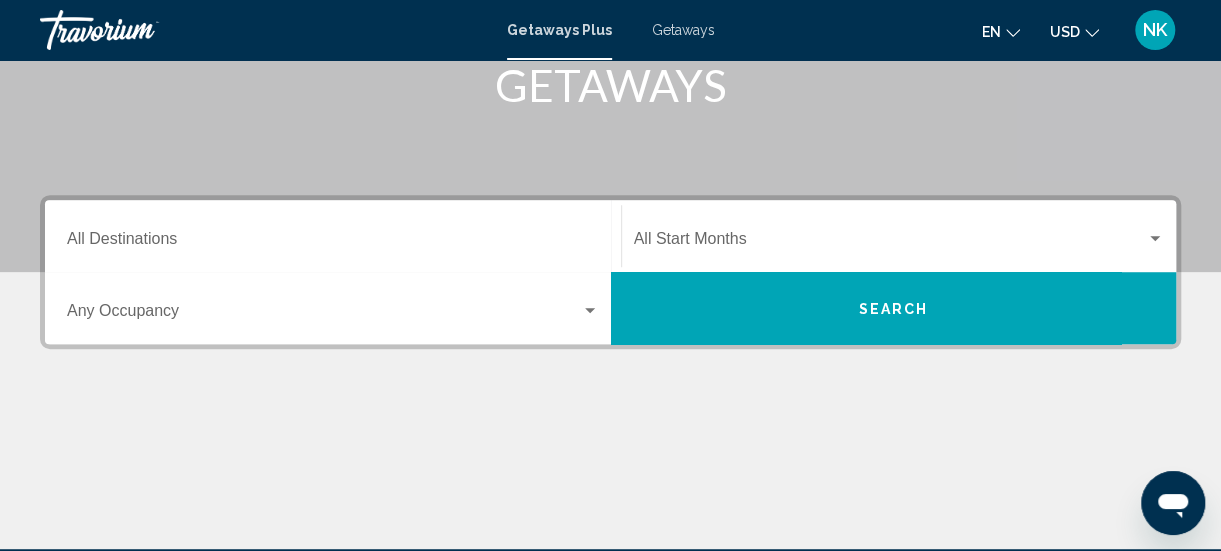 scroll, scrollTop: 668, scrollLeft: 0, axis: vertical 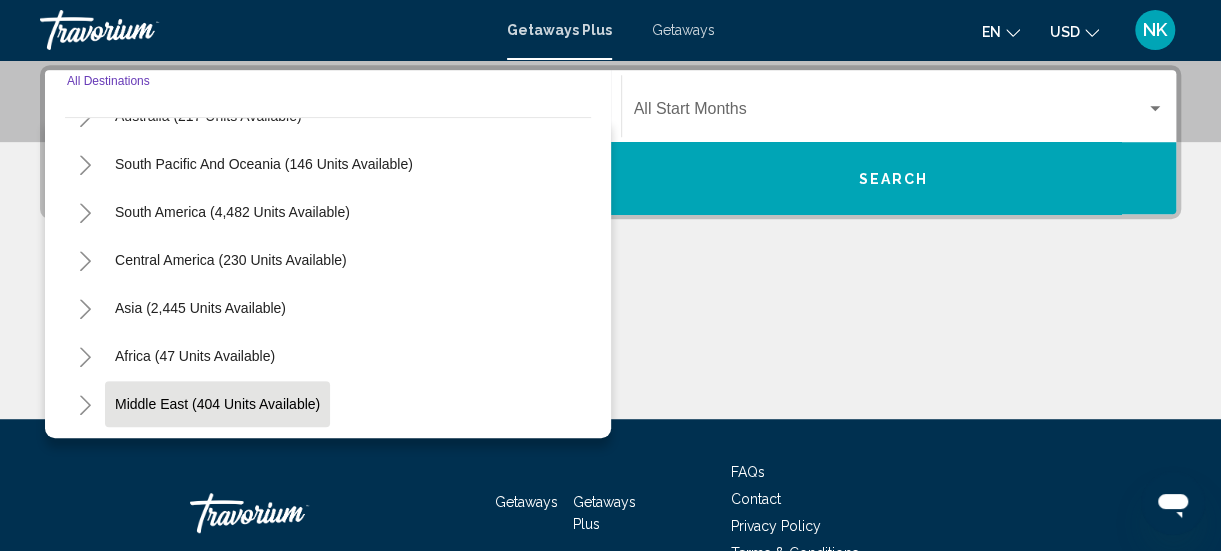 click on "Middle East (404 units available)" 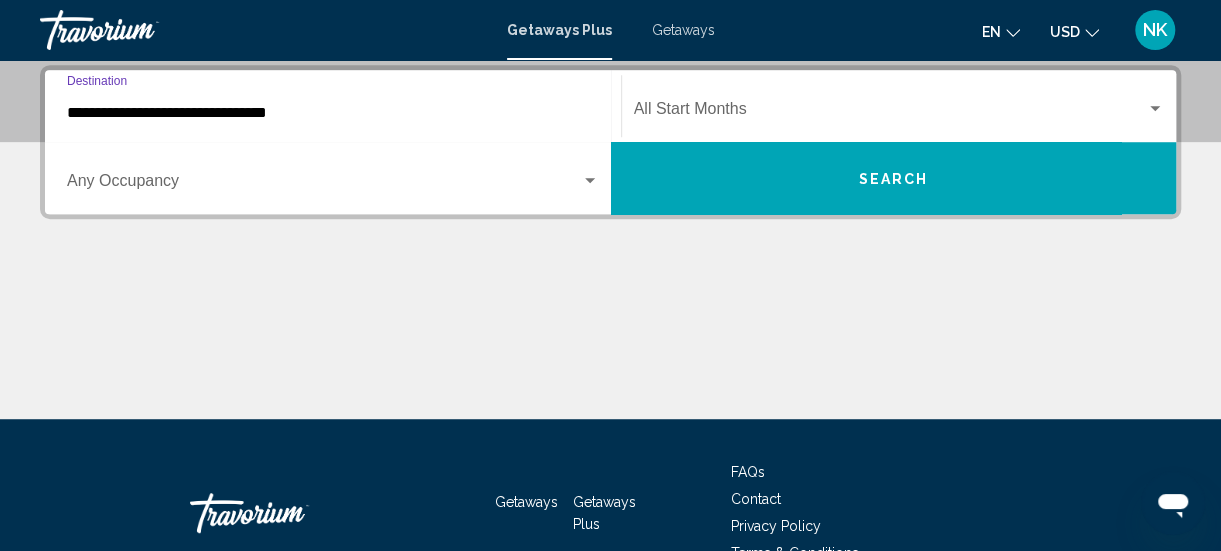 click on "**********" at bounding box center [333, 113] 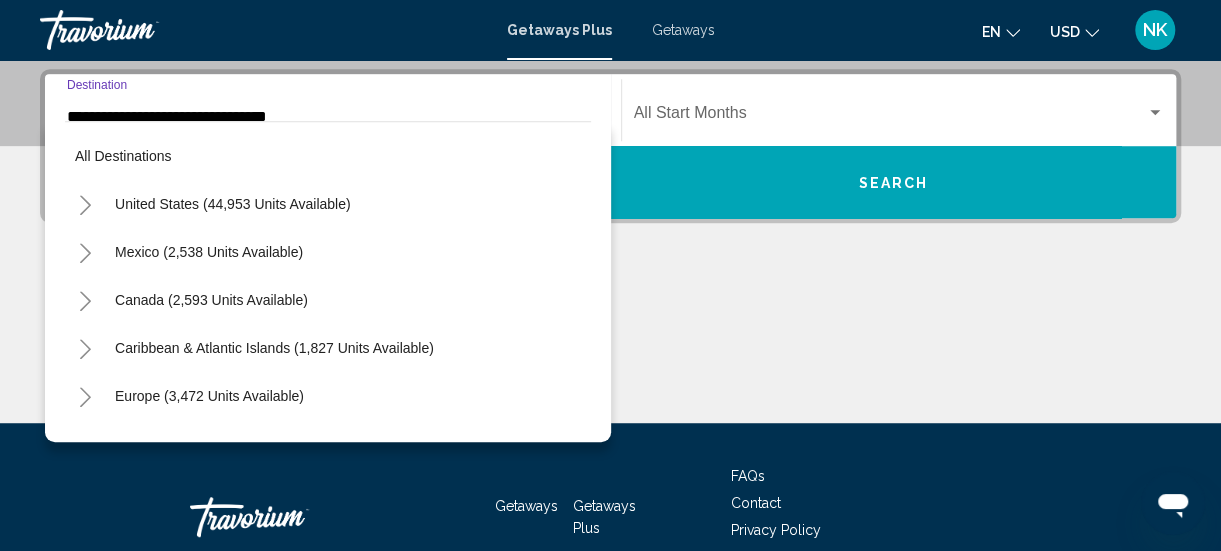 scroll, scrollTop: 455, scrollLeft: 0, axis: vertical 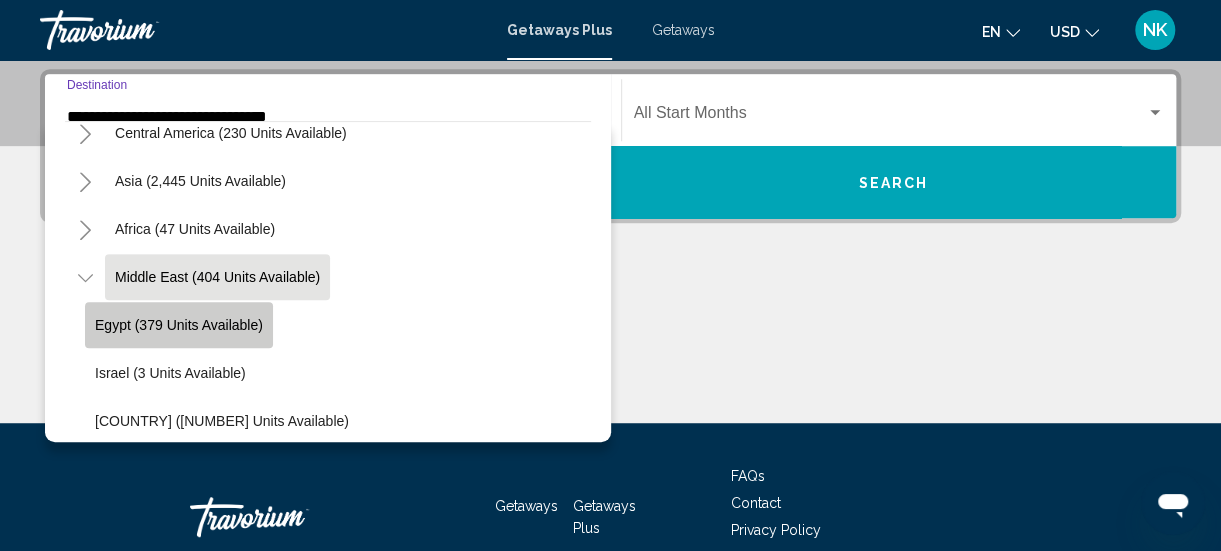 click on "Egypt (379 units available)" 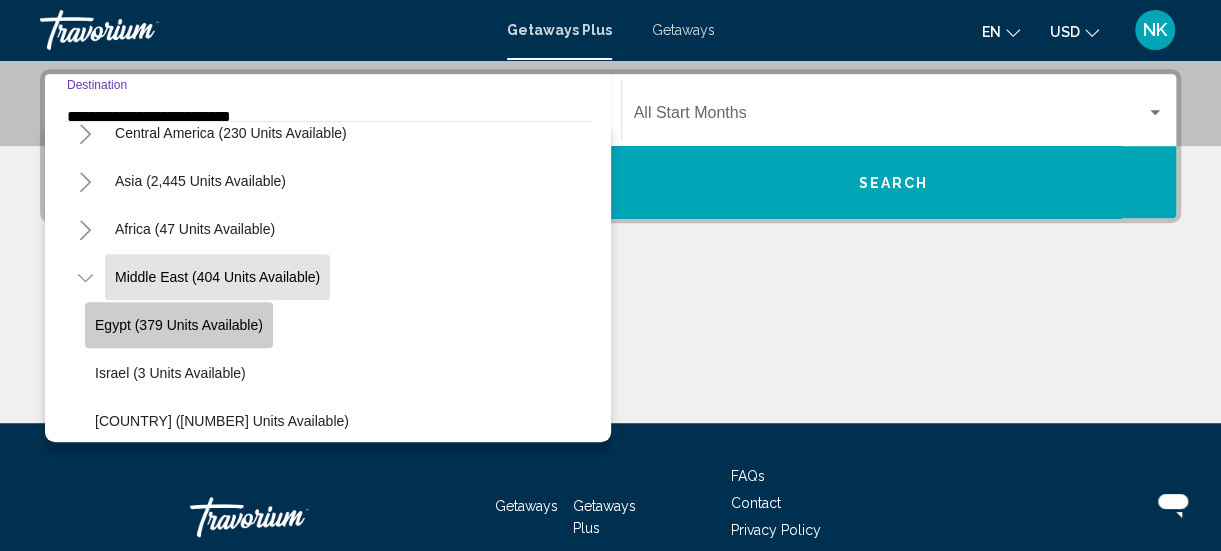 scroll, scrollTop: 458, scrollLeft: 0, axis: vertical 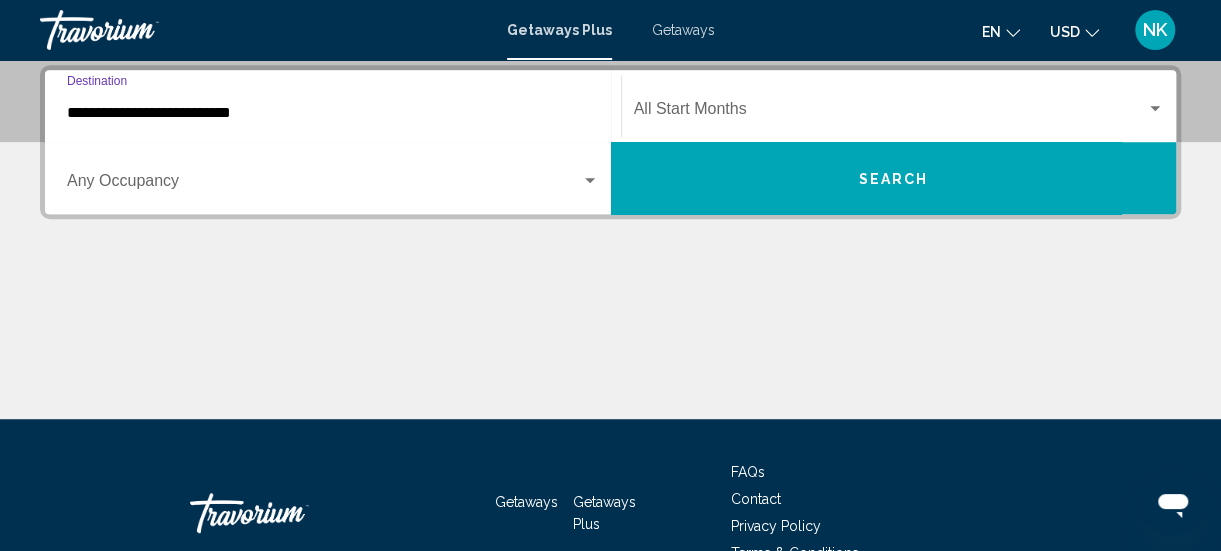 click at bounding box center (890, 113) 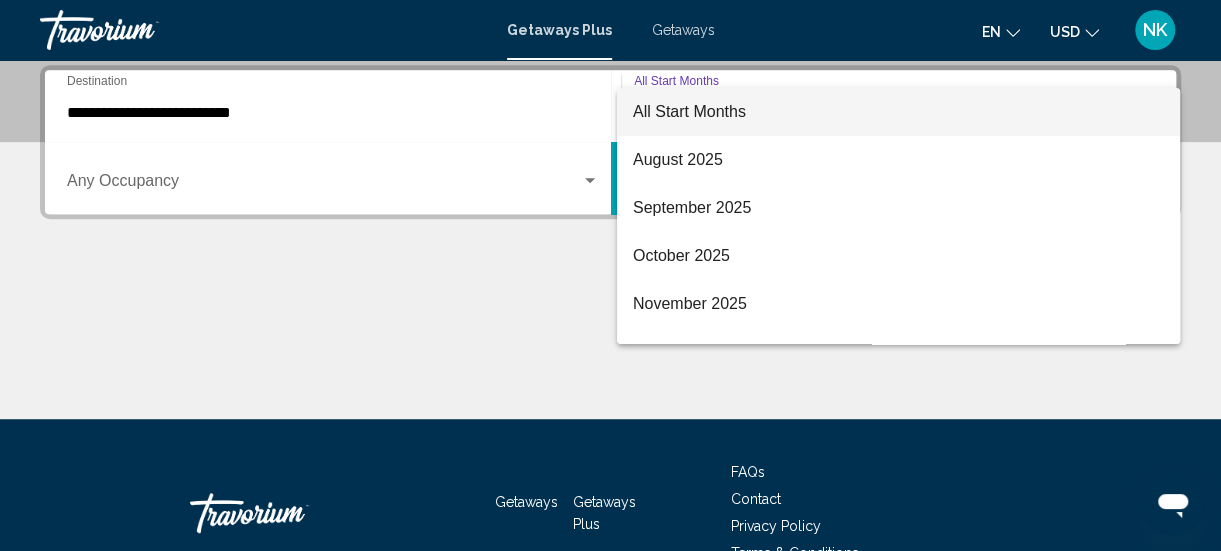 click on "All Start Months" at bounding box center [898, 112] 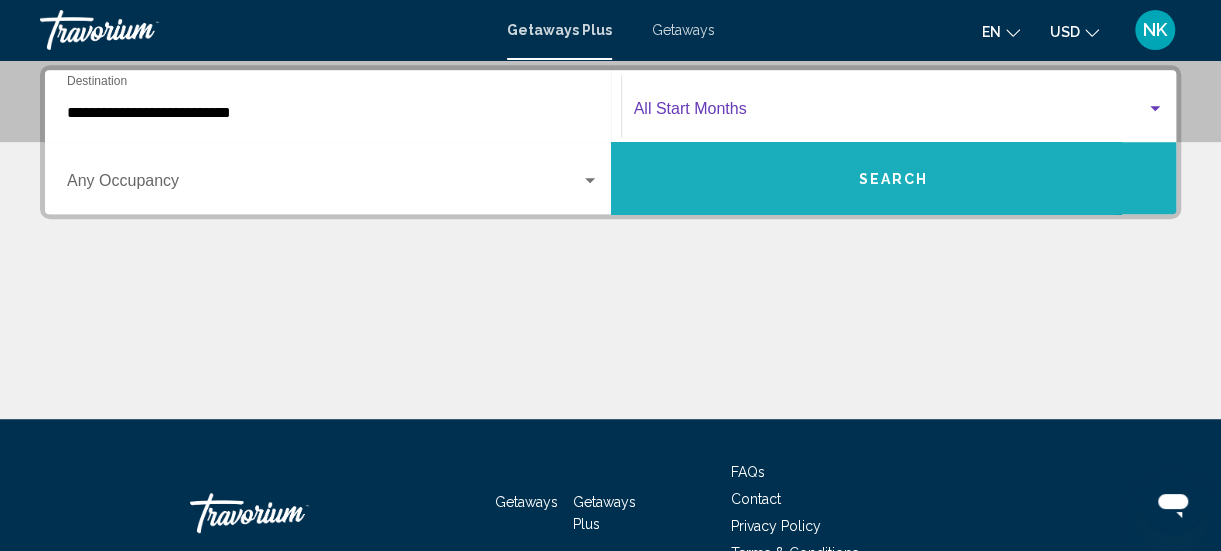 click on "Search" at bounding box center (893, 179) 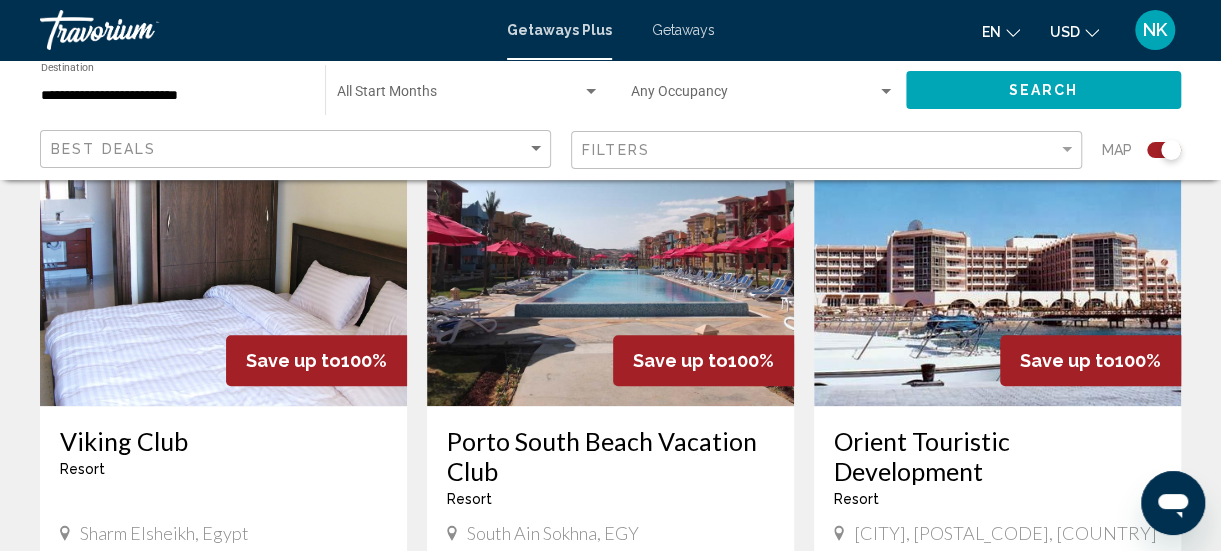 scroll, scrollTop: 803, scrollLeft: 0, axis: vertical 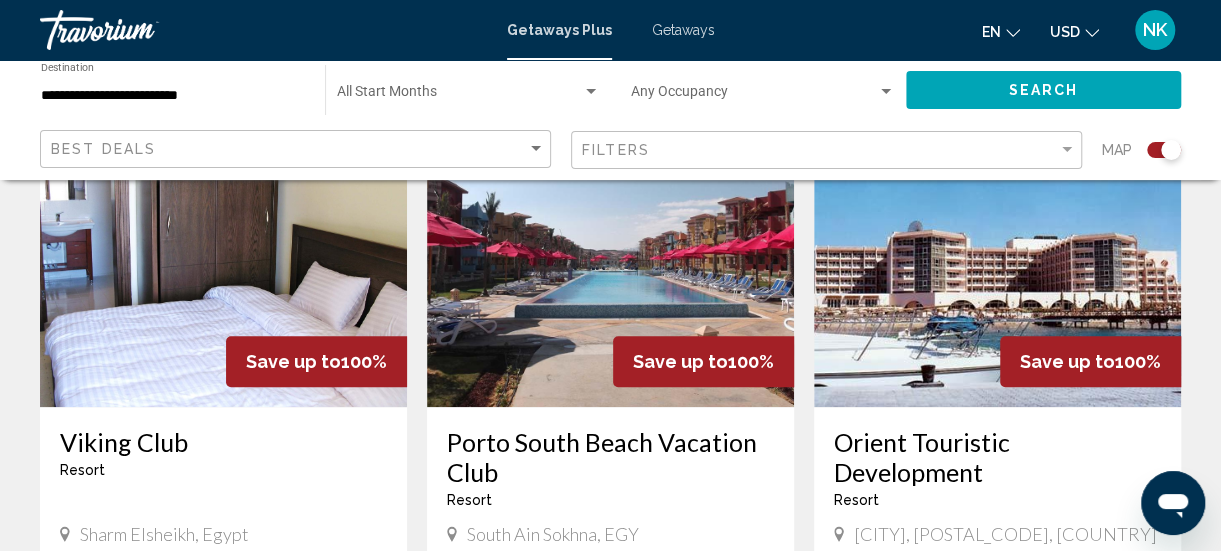click at bounding box center [997, 247] 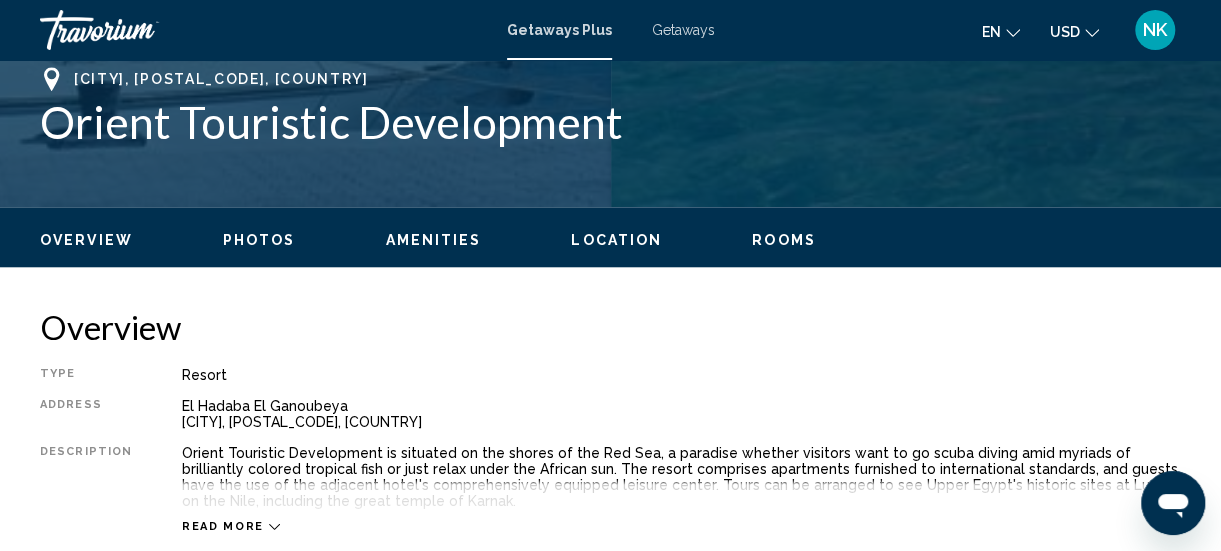scroll, scrollTop: 259, scrollLeft: 0, axis: vertical 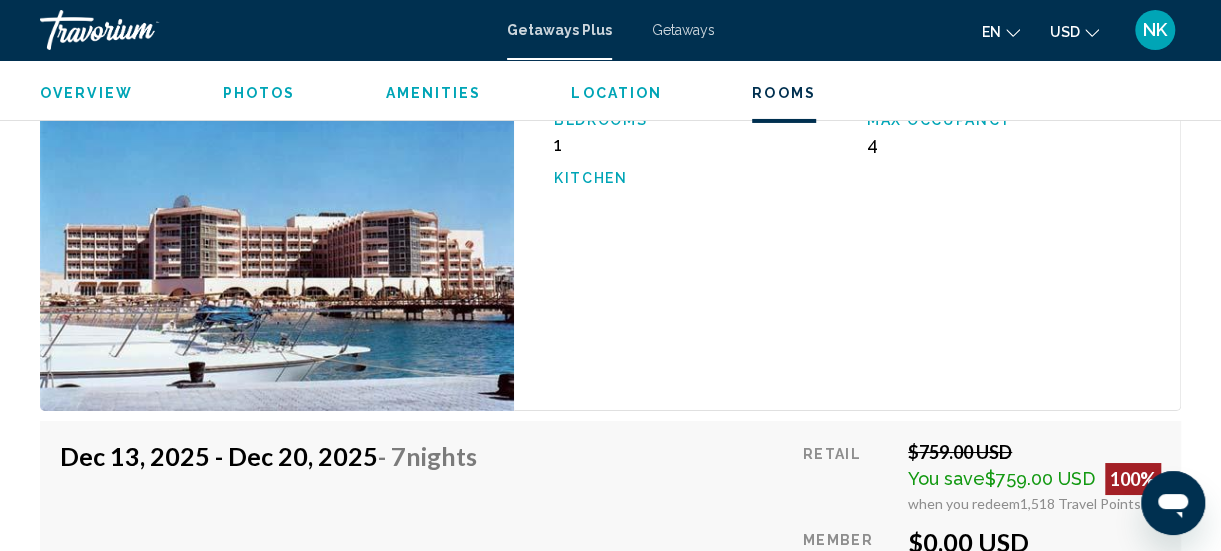 click at bounding box center [277, 226] 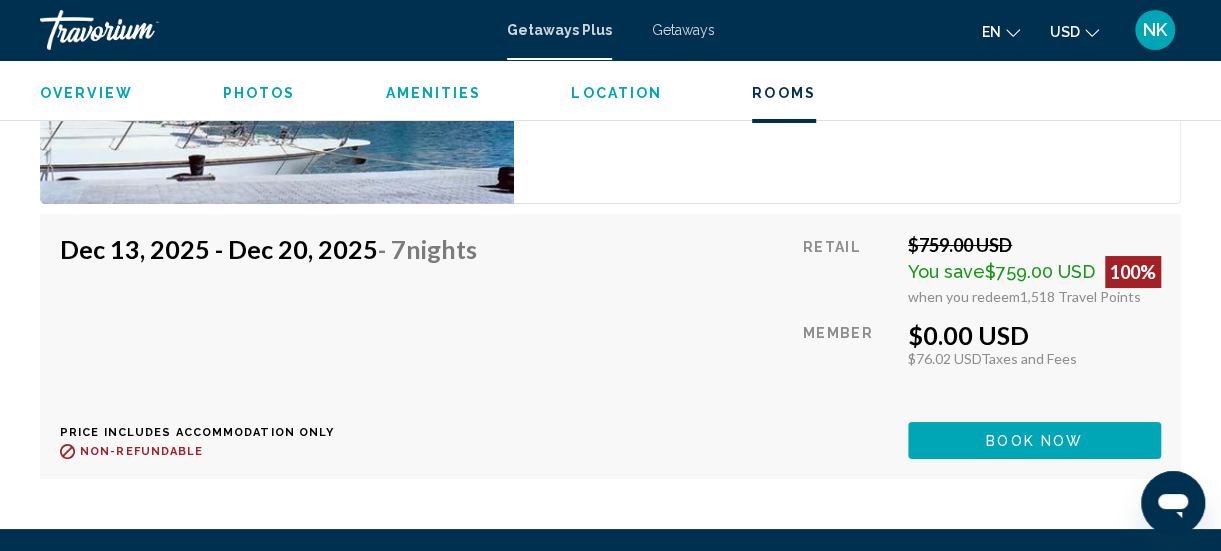 scroll, scrollTop: 3550, scrollLeft: 0, axis: vertical 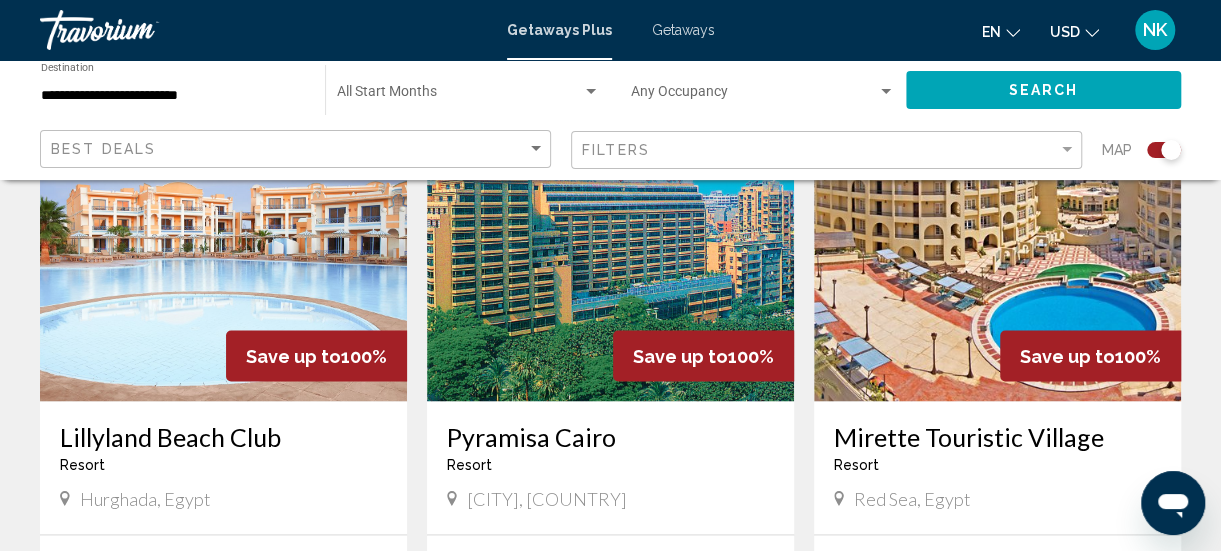 click at bounding box center [997, 241] 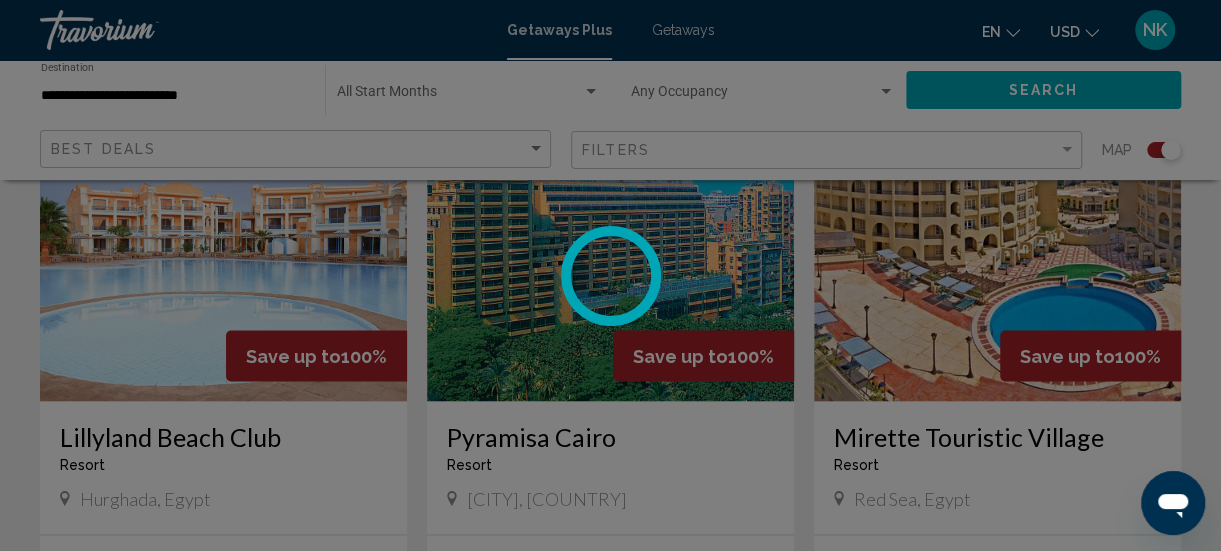 scroll, scrollTop: 259, scrollLeft: 0, axis: vertical 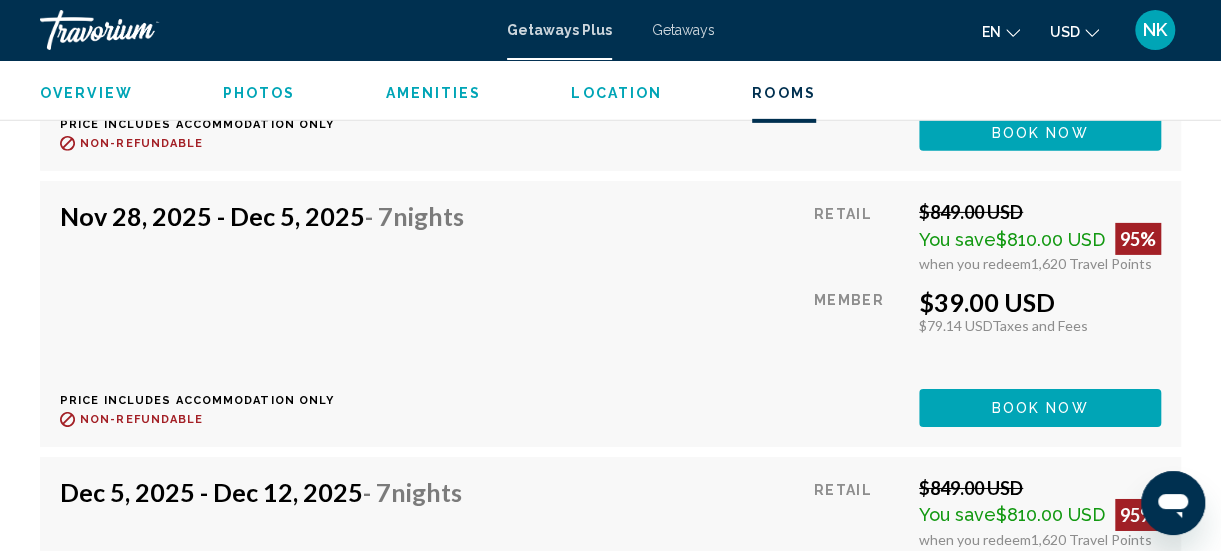 click on "Book now" at bounding box center (1034, -2346) 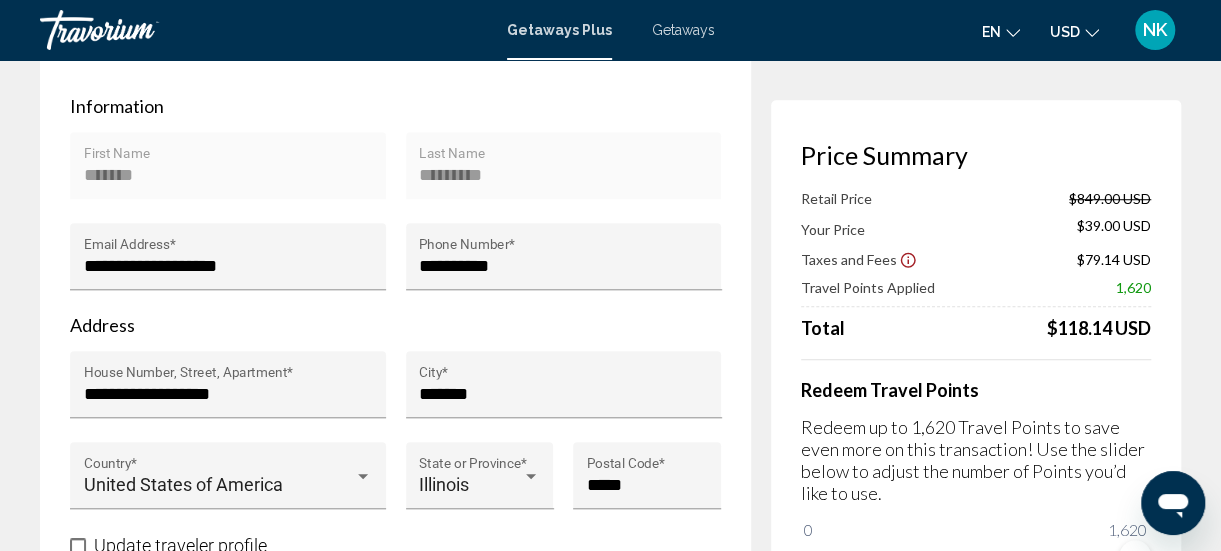 scroll, scrollTop: 638, scrollLeft: 0, axis: vertical 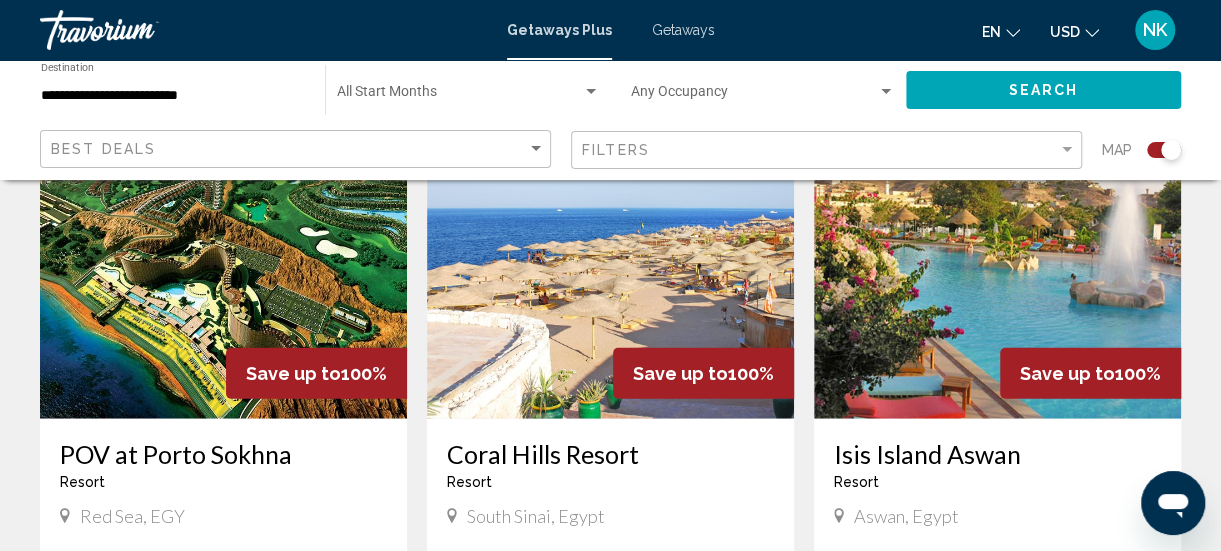 click at bounding box center (223, 259) 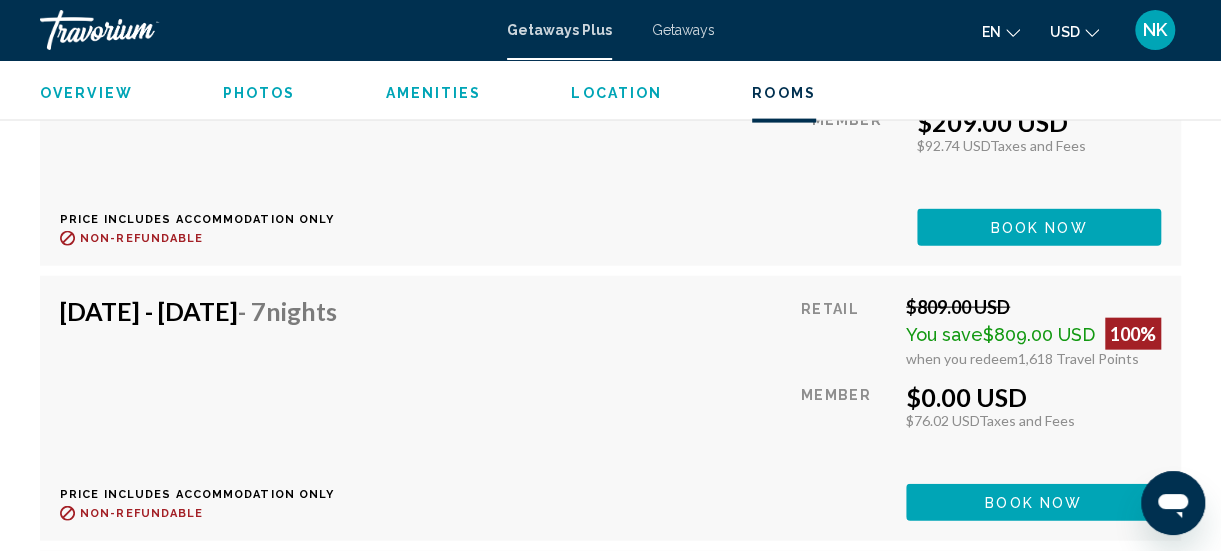 scroll, scrollTop: 5766, scrollLeft: 0, axis: vertical 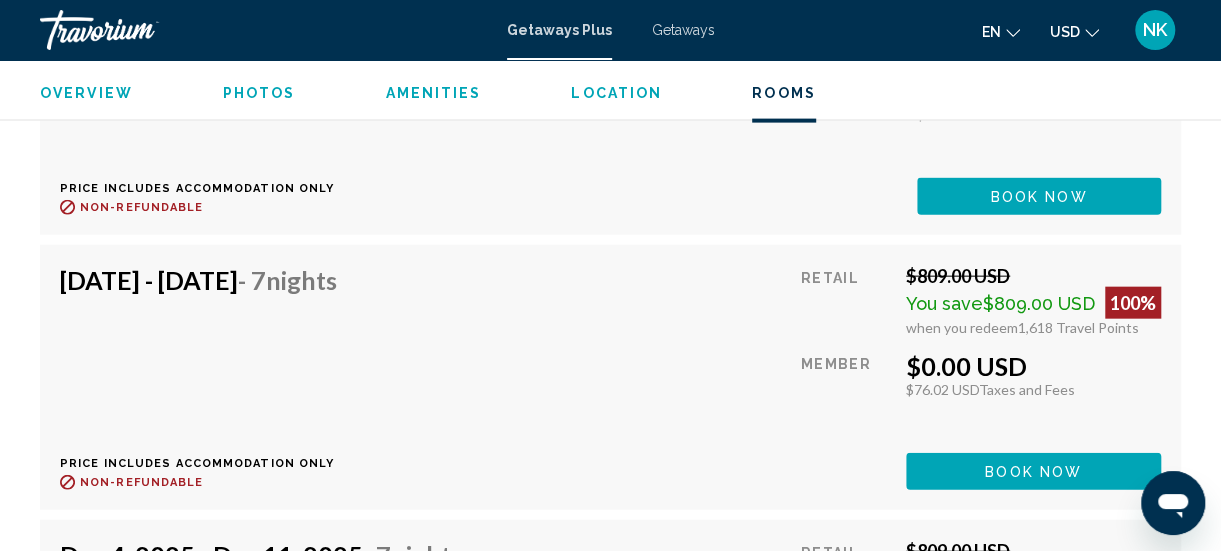 click on "Book now" at bounding box center (1039, -1455) 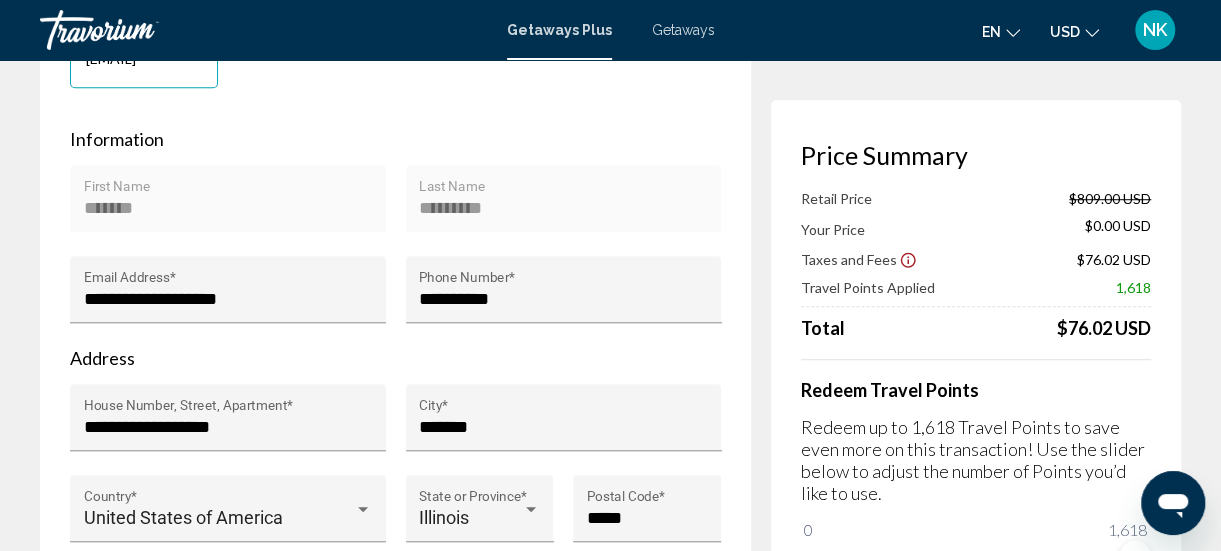 scroll, scrollTop: 606, scrollLeft: 0, axis: vertical 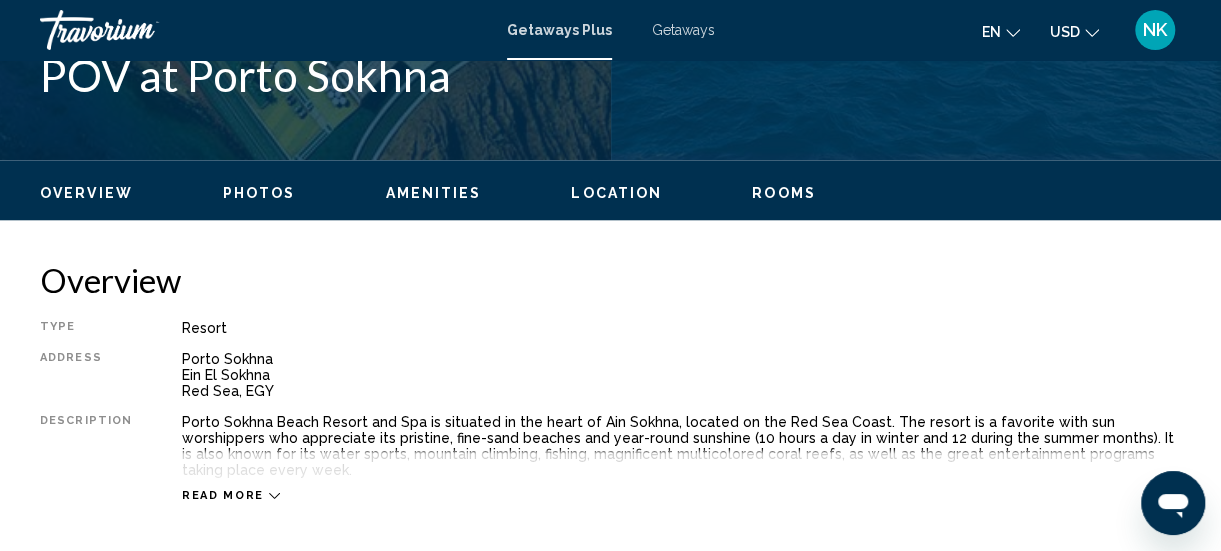 click on "Read more" at bounding box center [223, 495] 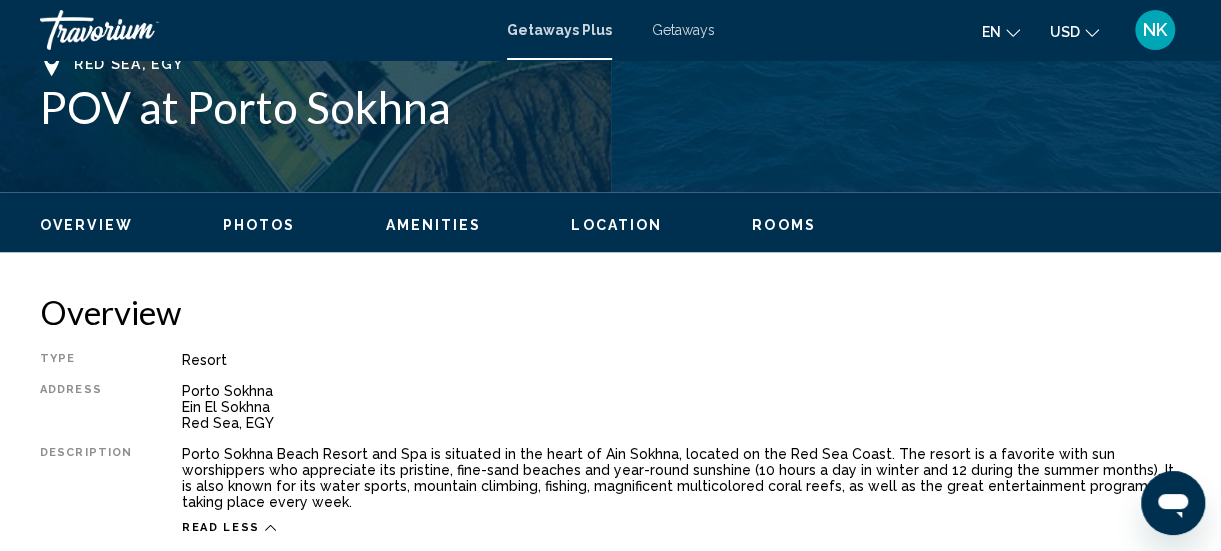 scroll, scrollTop: 817, scrollLeft: 0, axis: vertical 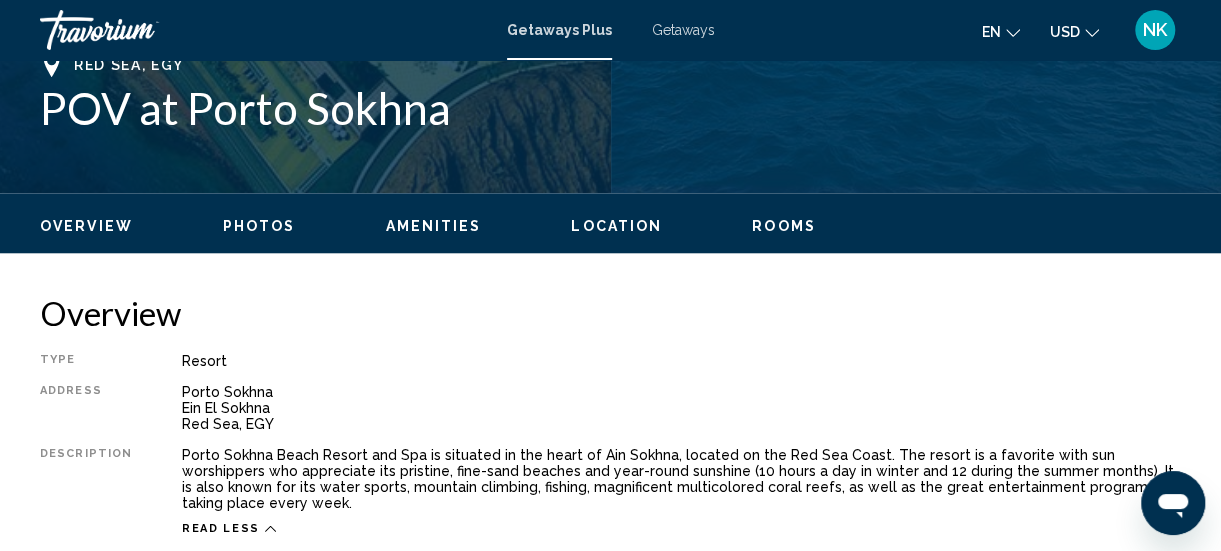 click on "Rooms" at bounding box center (784, 226) 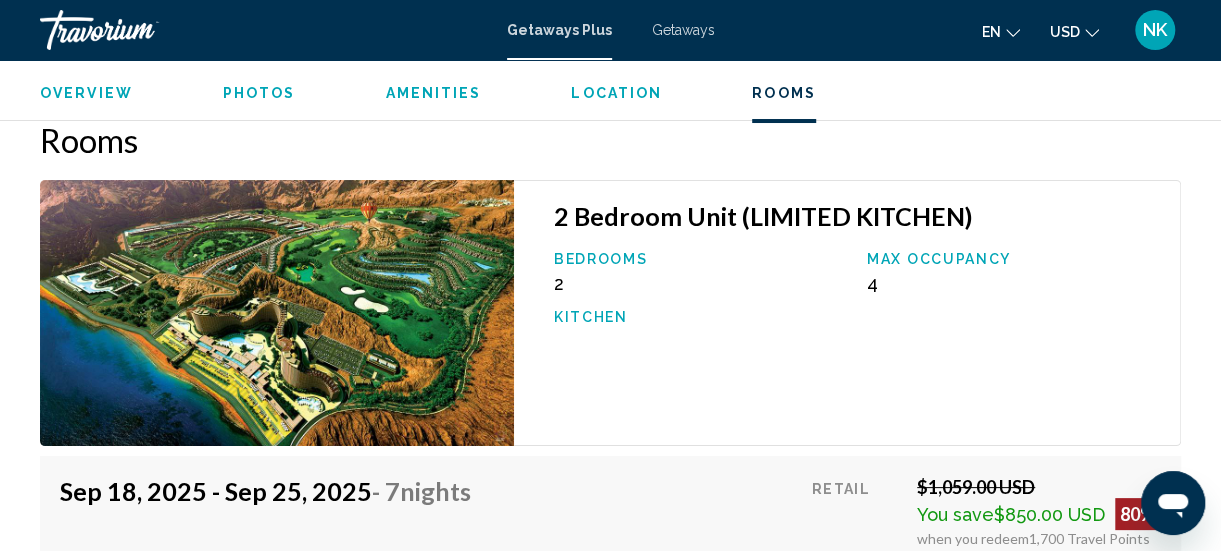 scroll, scrollTop: 3632, scrollLeft: 0, axis: vertical 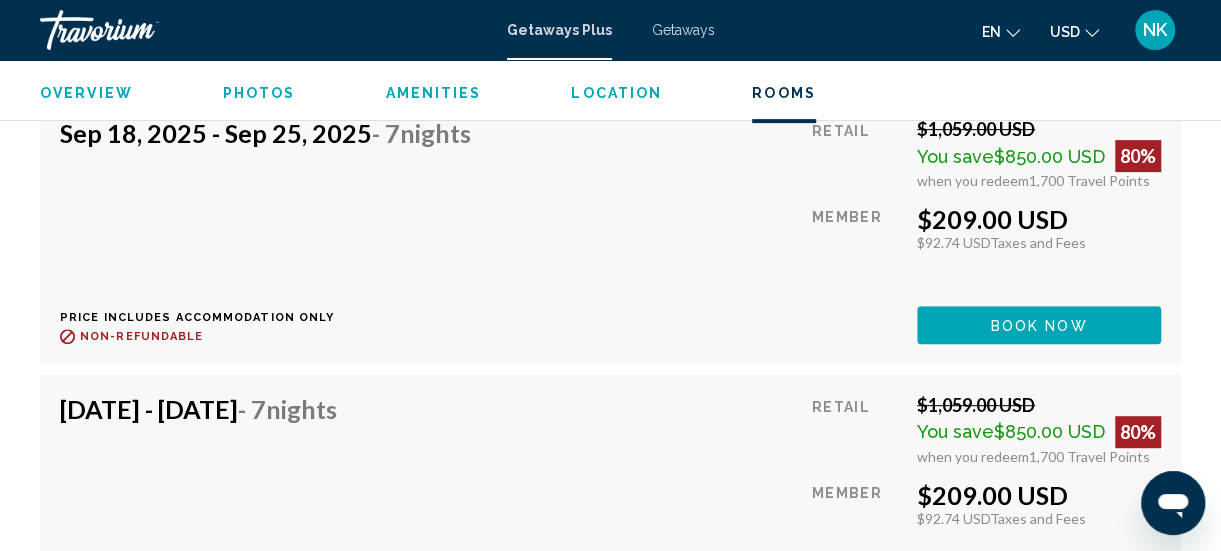 click on "Photos" at bounding box center [259, 93] 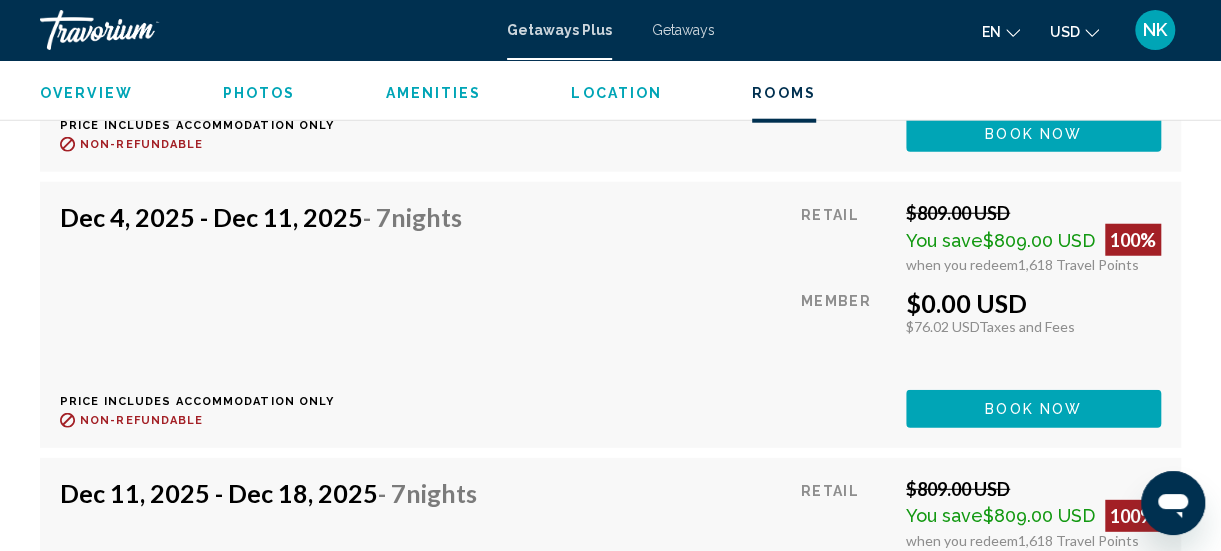 scroll, scrollTop: 6110, scrollLeft: 0, axis: vertical 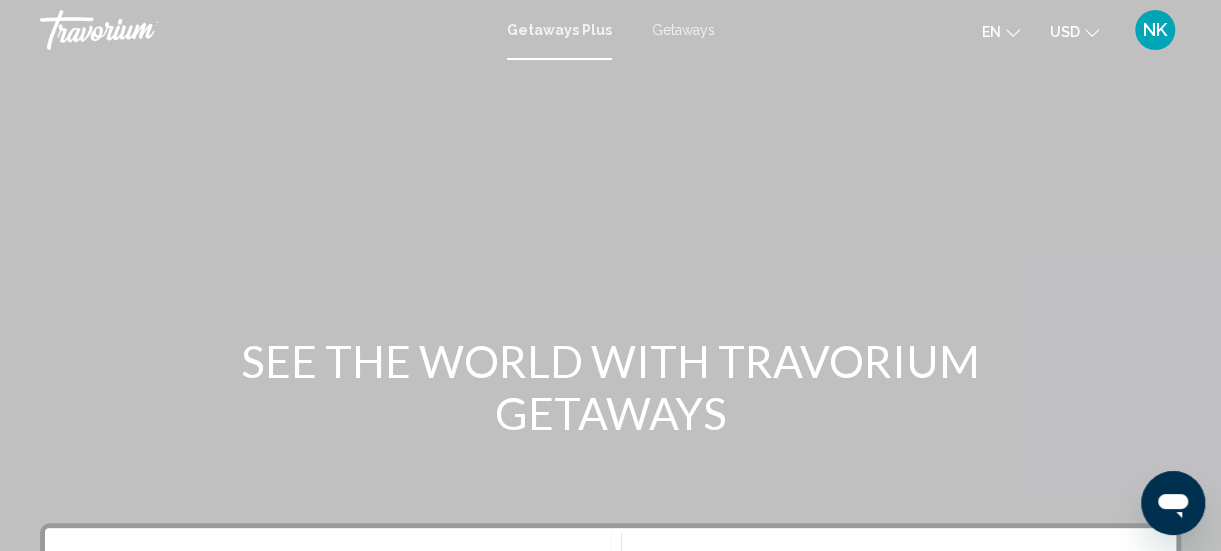 click on "Getaways" at bounding box center (683, 30) 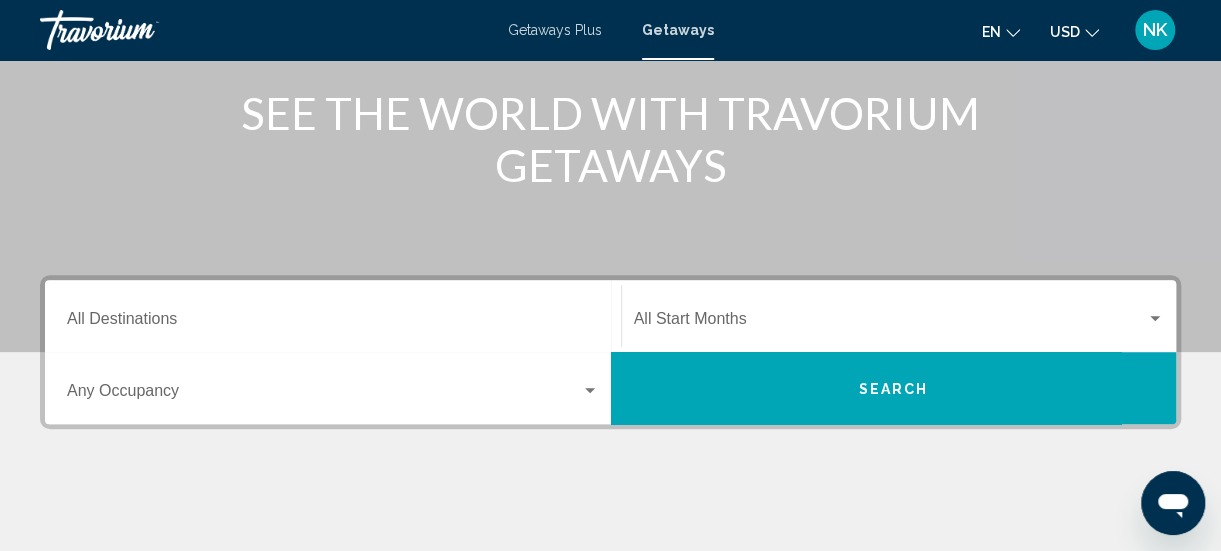 click on "Destination All Destinations" at bounding box center (333, 323) 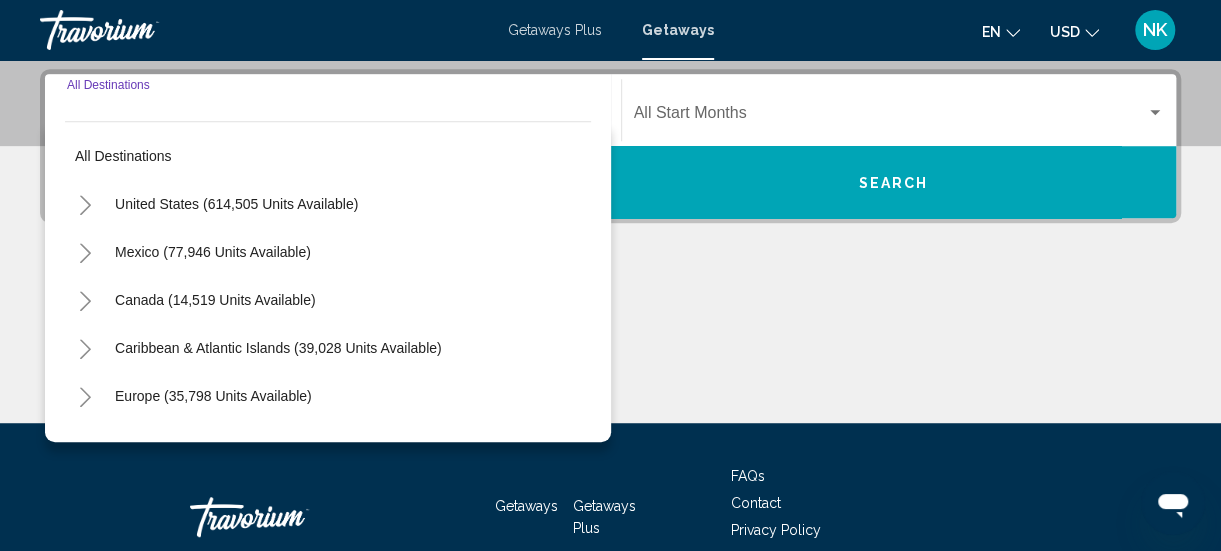 scroll, scrollTop: 458, scrollLeft: 0, axis: vertical 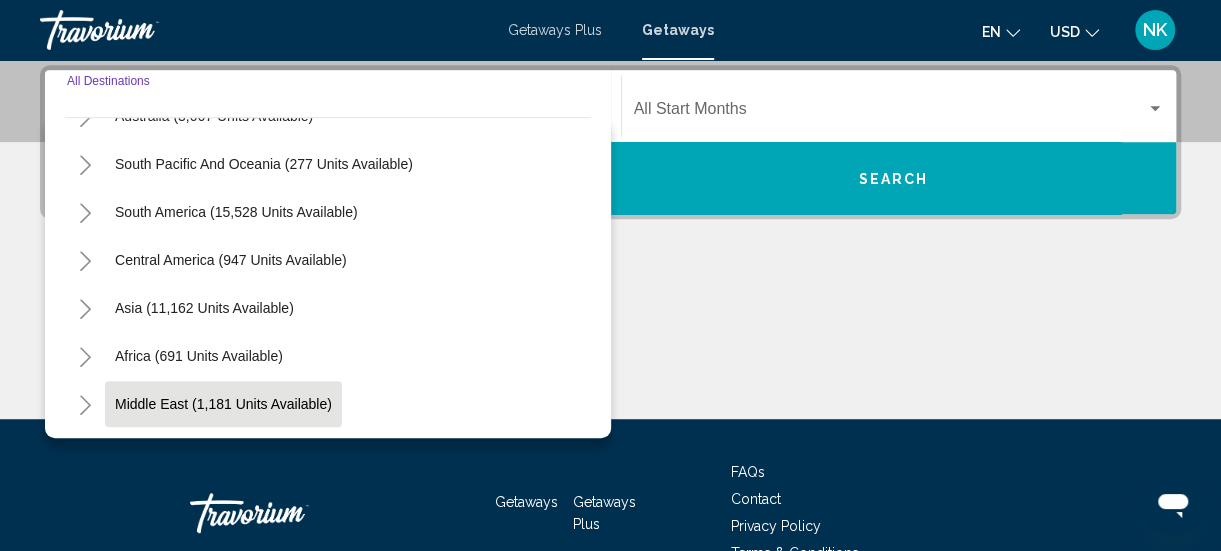 click on "Middle East (1,181 units available)" 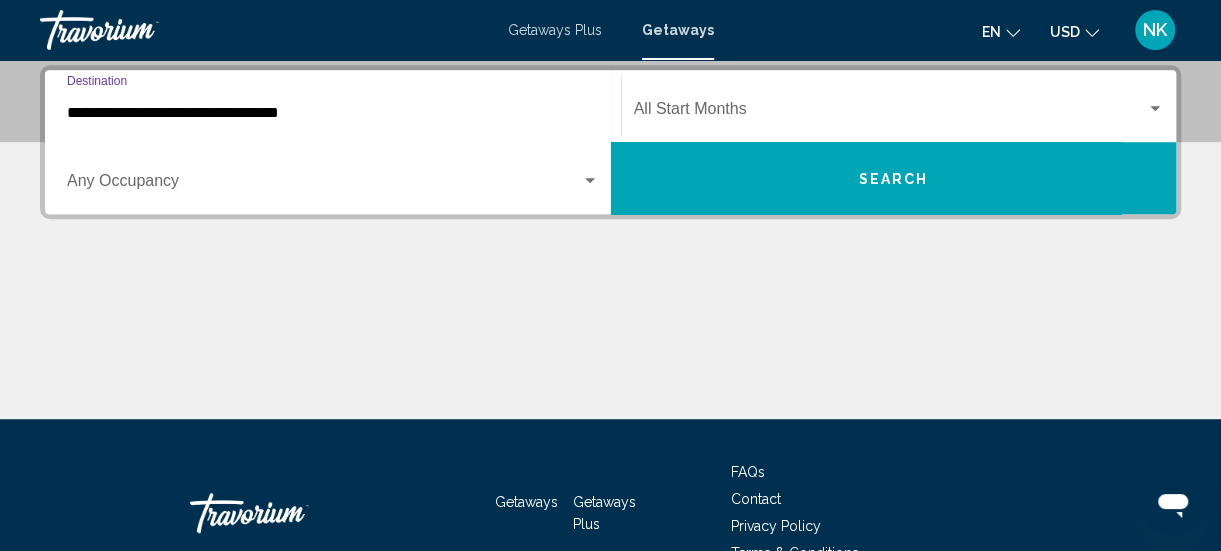 click on "**********" at bounding box center (333, 113) 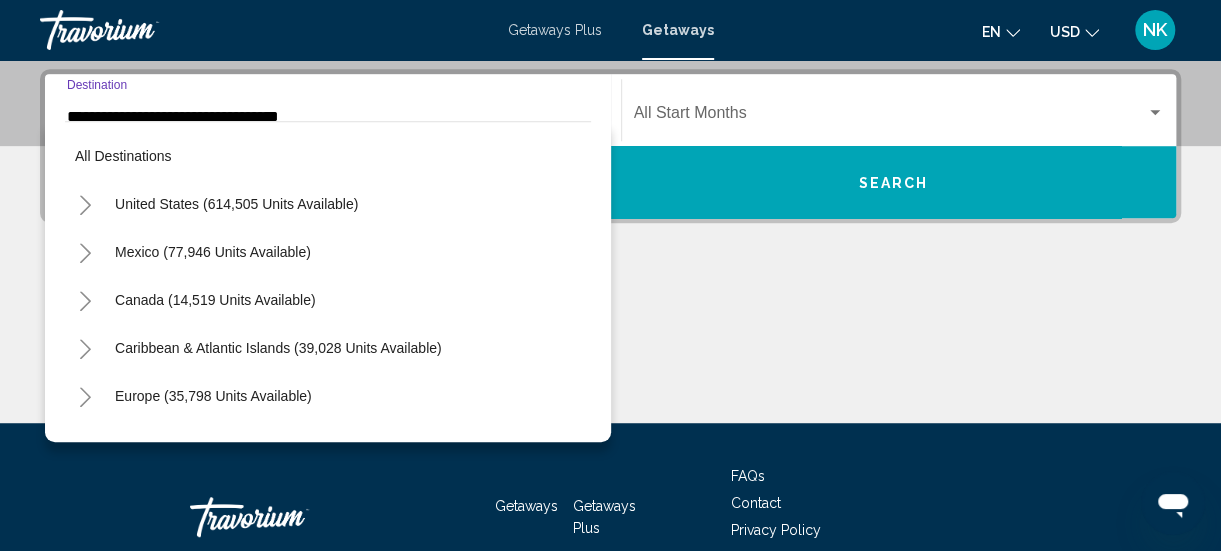 scroll, scrollTop: 455, scrollLeft: 0, axis: vertical 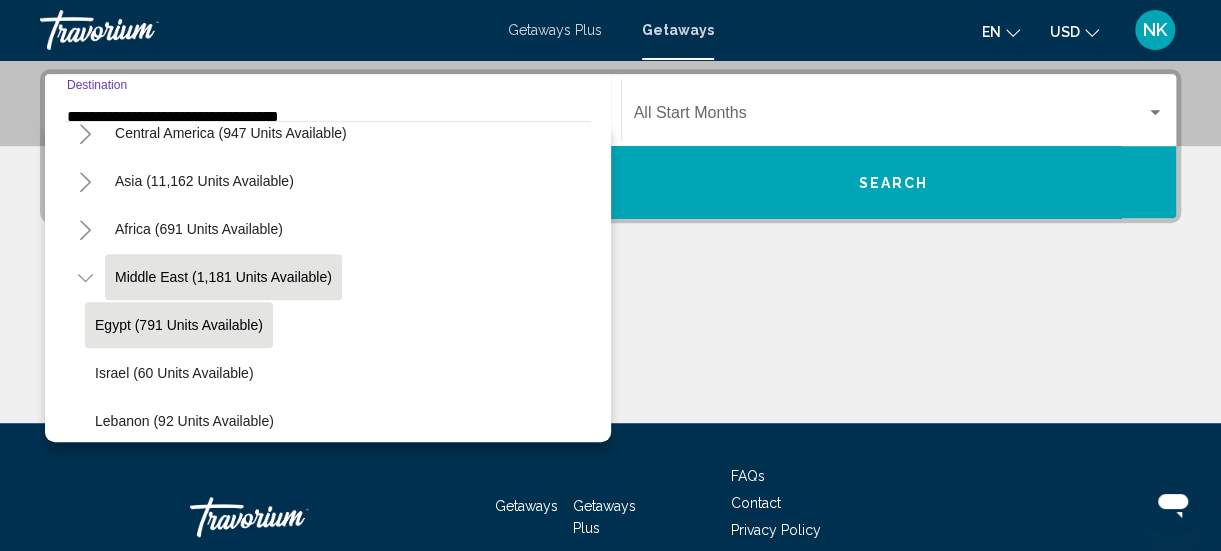 click on "Egypt (791 units available)" 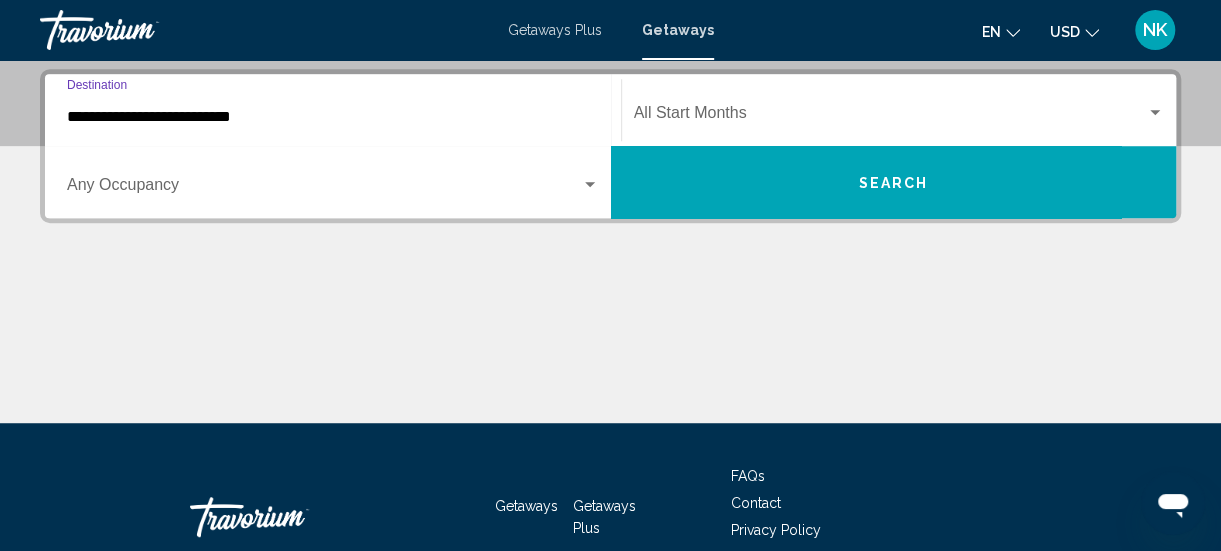 scroll, scrollTop: 458, scrollLeft: 0, axis: vertical 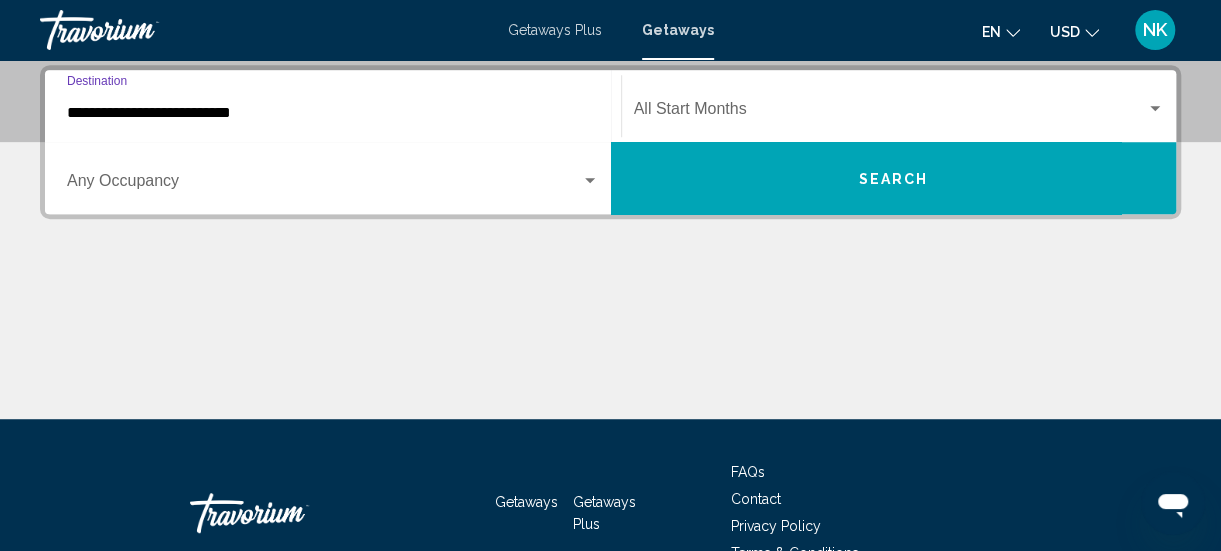 click on "Search" at bounding box center [893, 179] 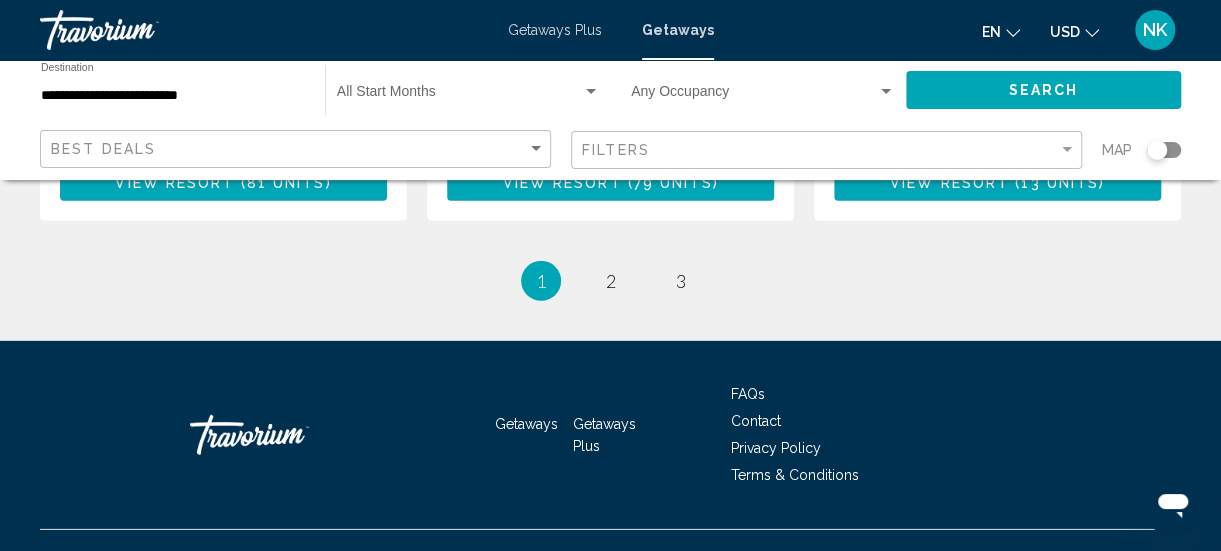 scroll, scrollTop: 2796, scrollLeft: 0, axis: vertical 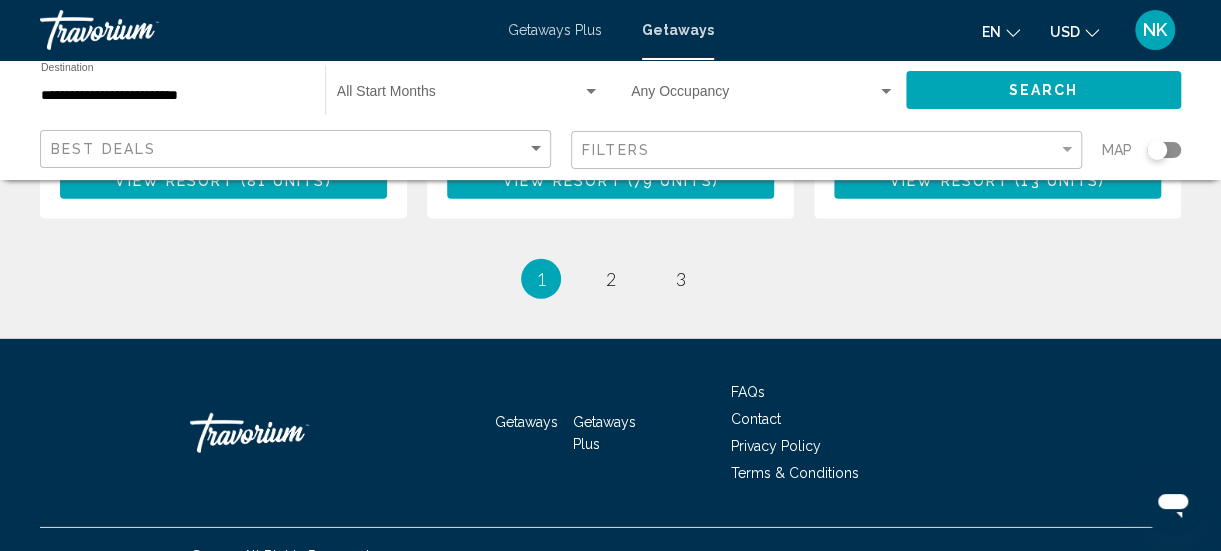 click on "page  2" at bounding box center (611, 279) 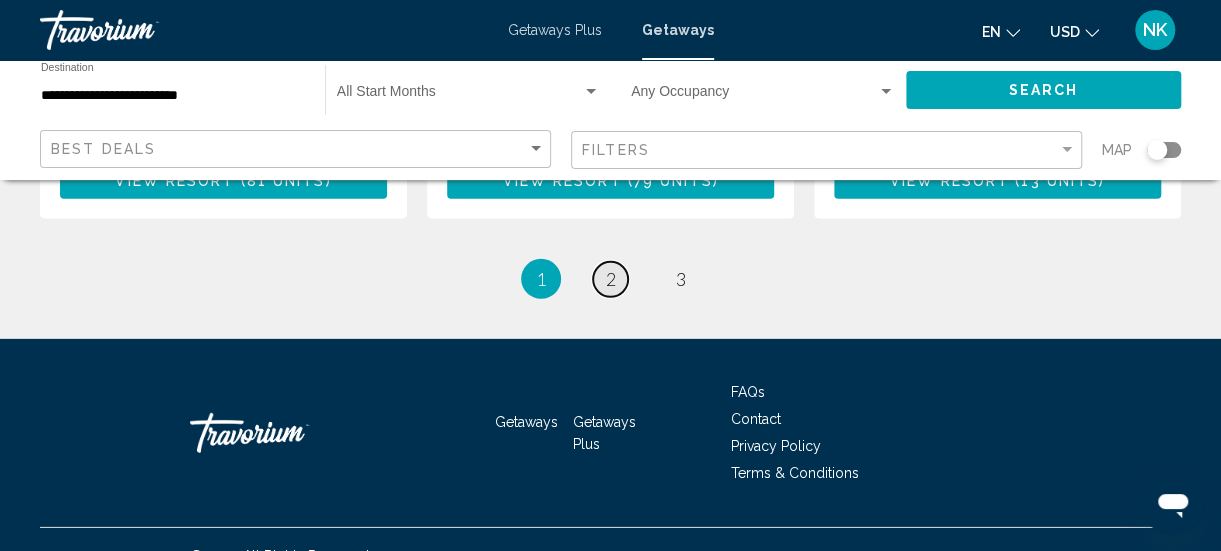click on "page  2" at bounding box center (610, 279) 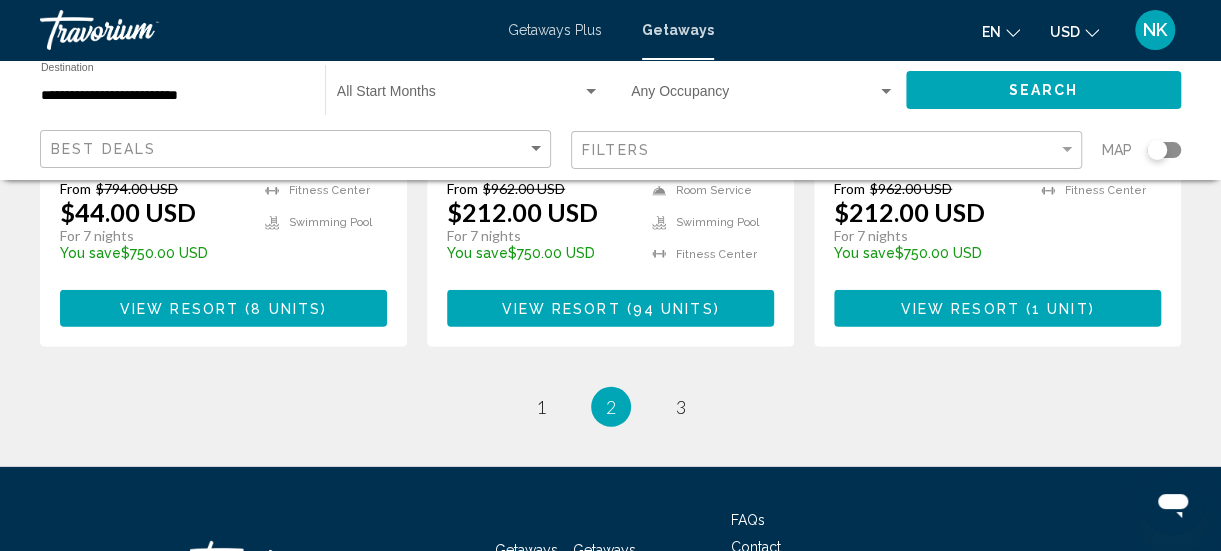 scroll, scrollTop: 2704, scrollLeft: 0, axis: vertical 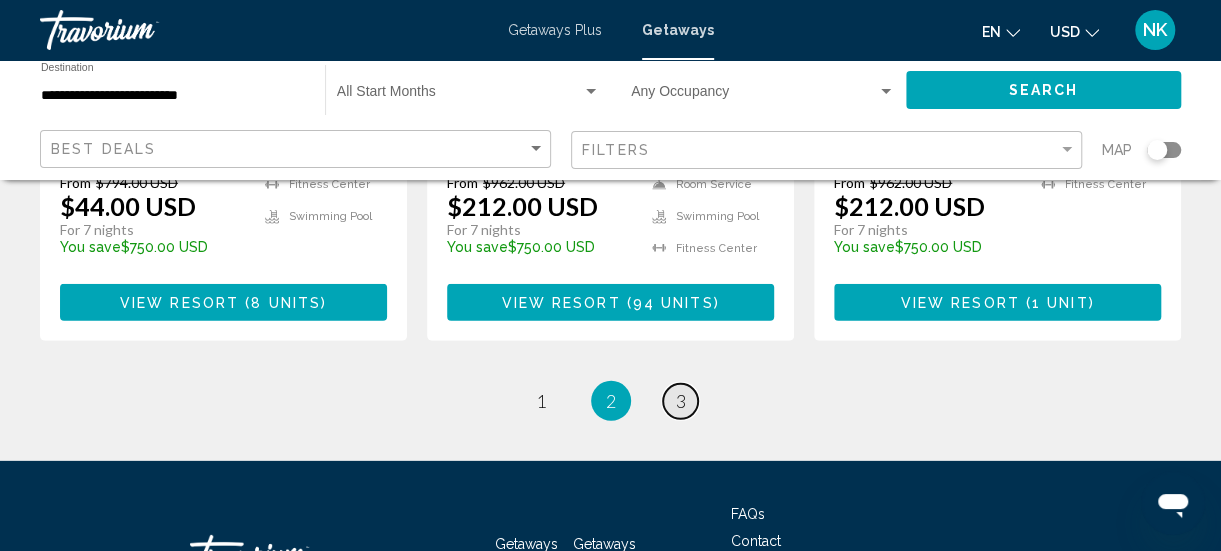 click on "3" at bounding box center (681, 401) 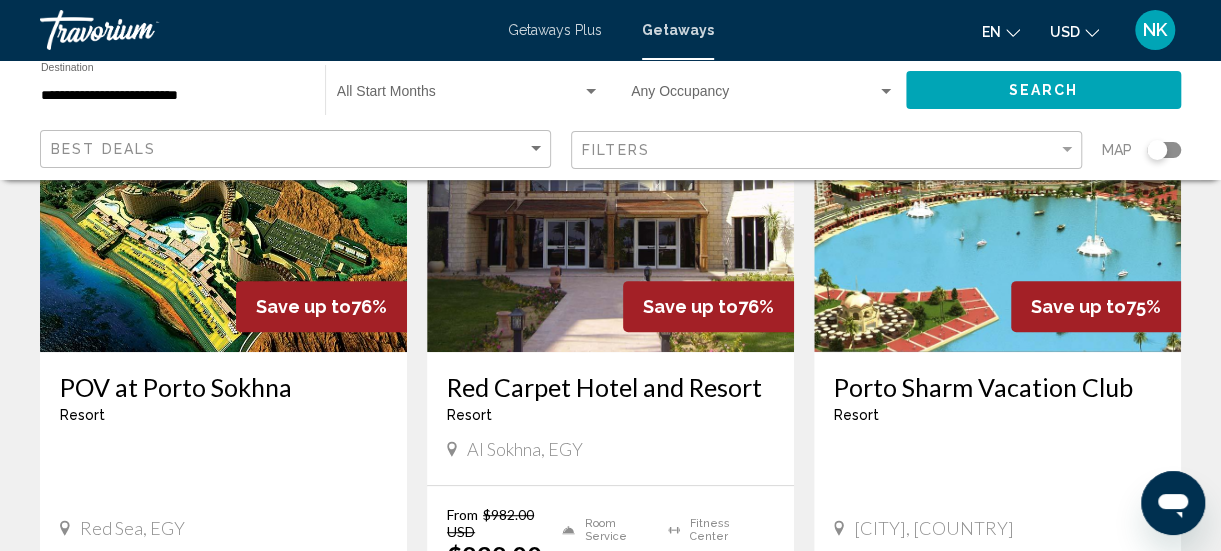 scroll, scrollTop: 240, scrollLeft: 0, axis: vertical 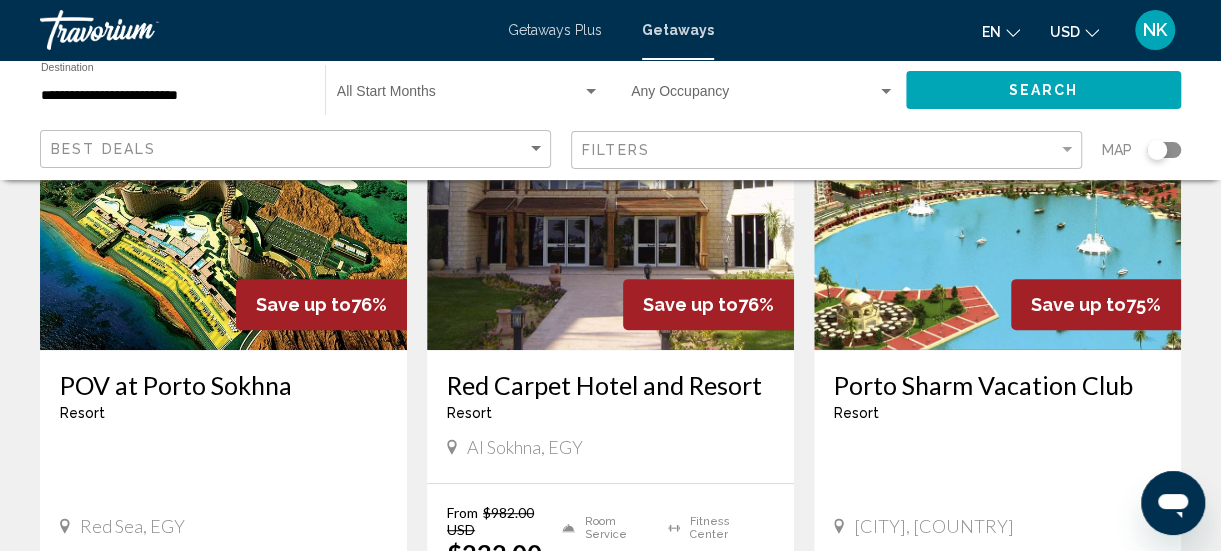 click at bounding box center (223, 190) 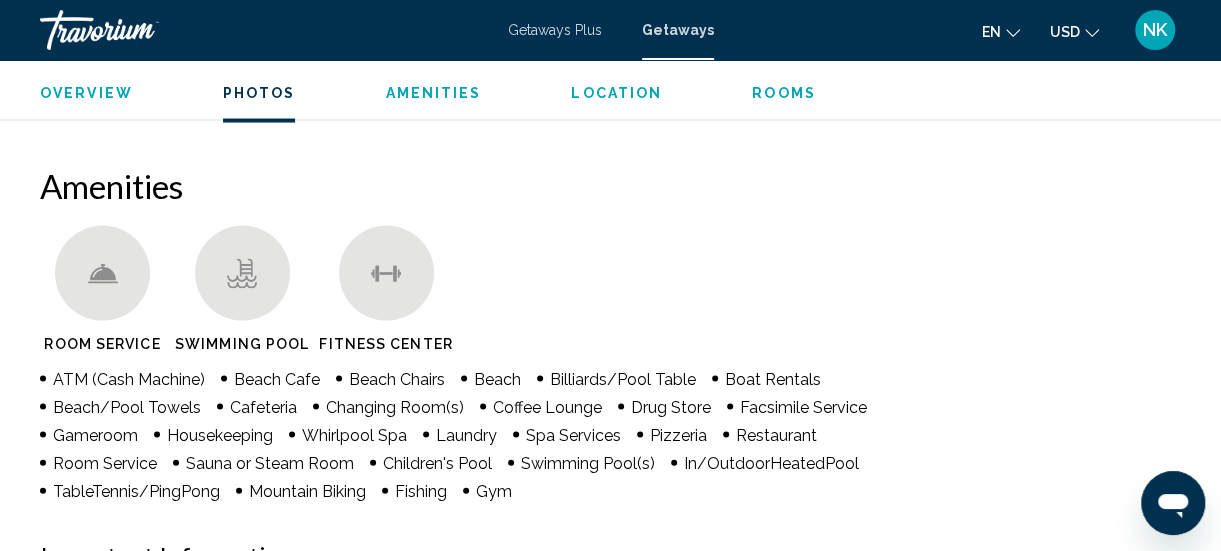 scroll, scrollTop: 1837, scrollLeft: 0, axis: vertical 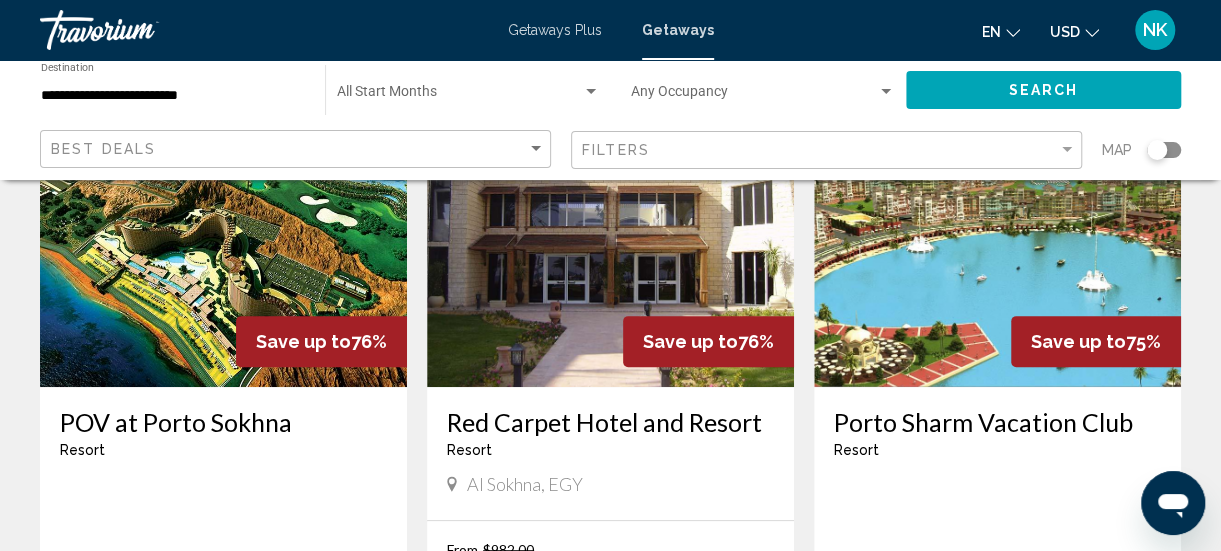 click at bounding box center (997, 227) 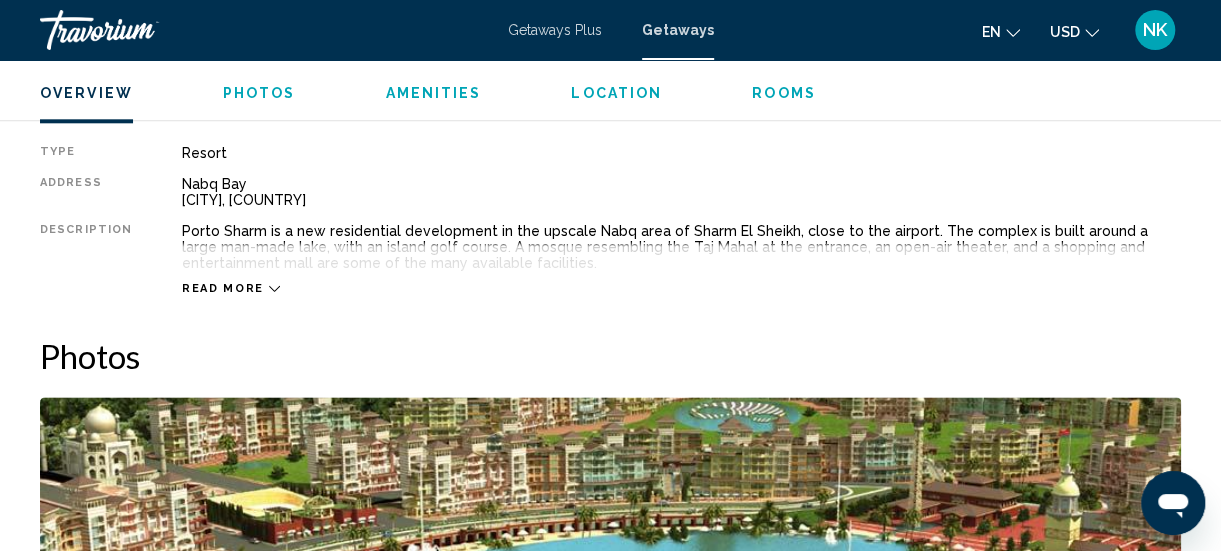scroll, scrollTop: 1008, scrollLeft: 0, axis: vertical 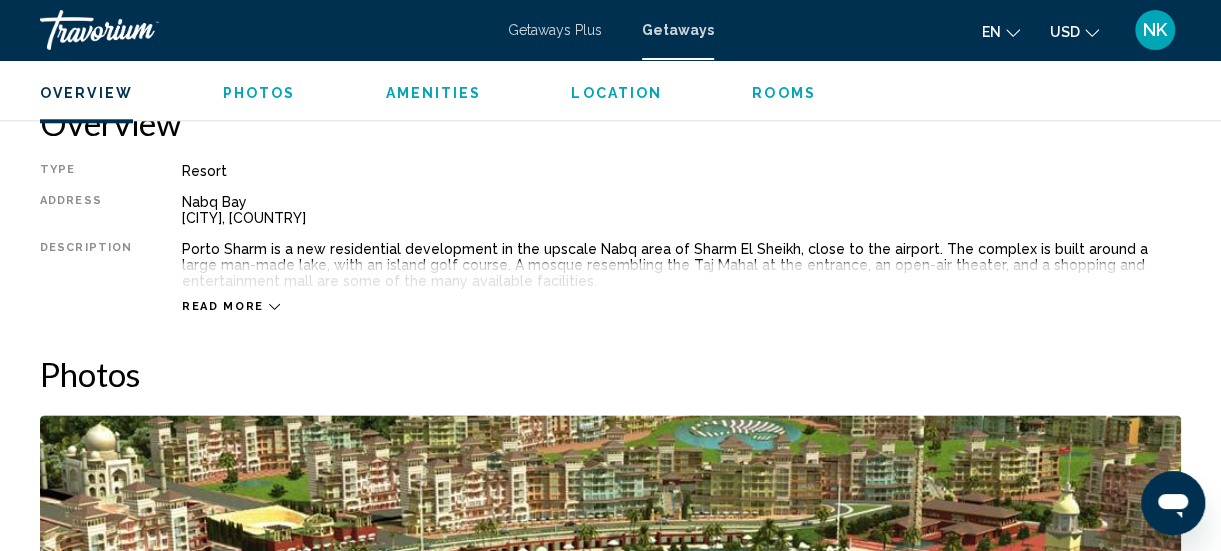 click on "Read more" at bounding box center (223, 306) 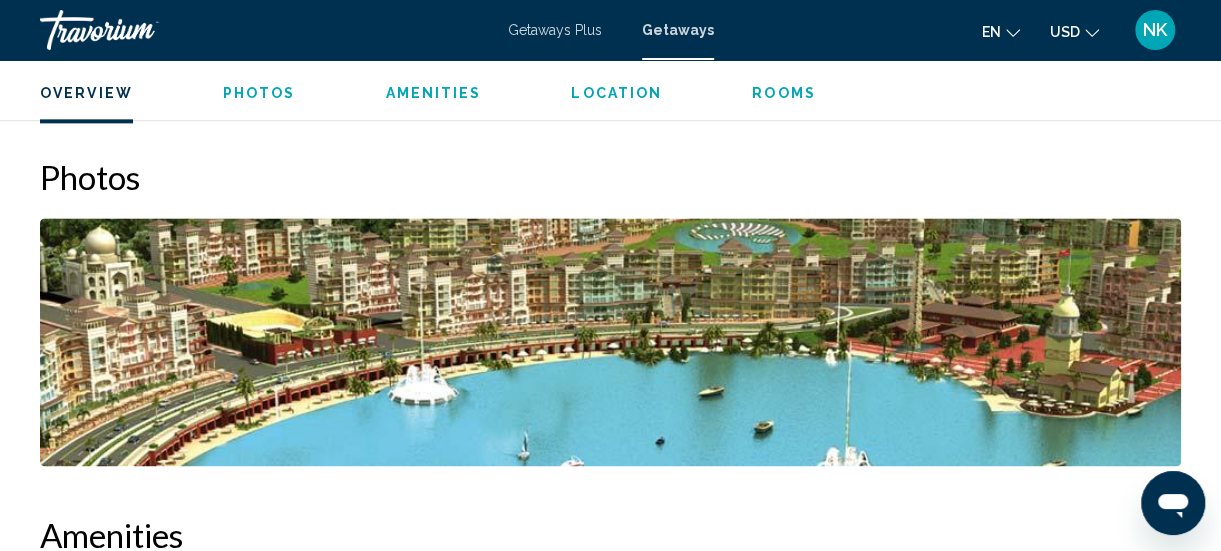 scroll, scrollTop: 1211, scrollLeft: 0, axis: vertical 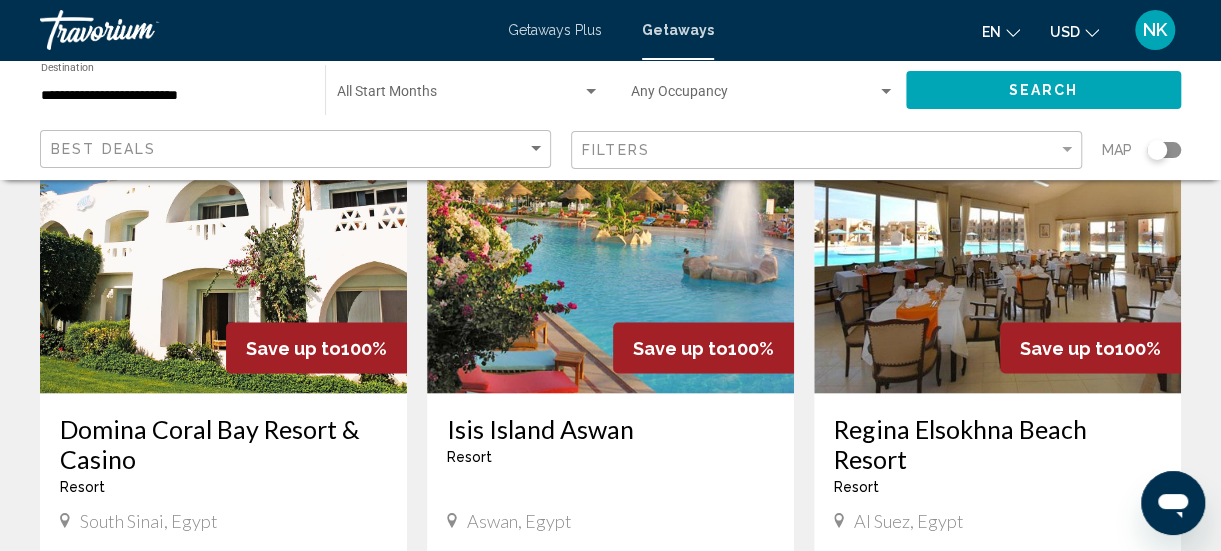 click at bounding box center [997, 233] 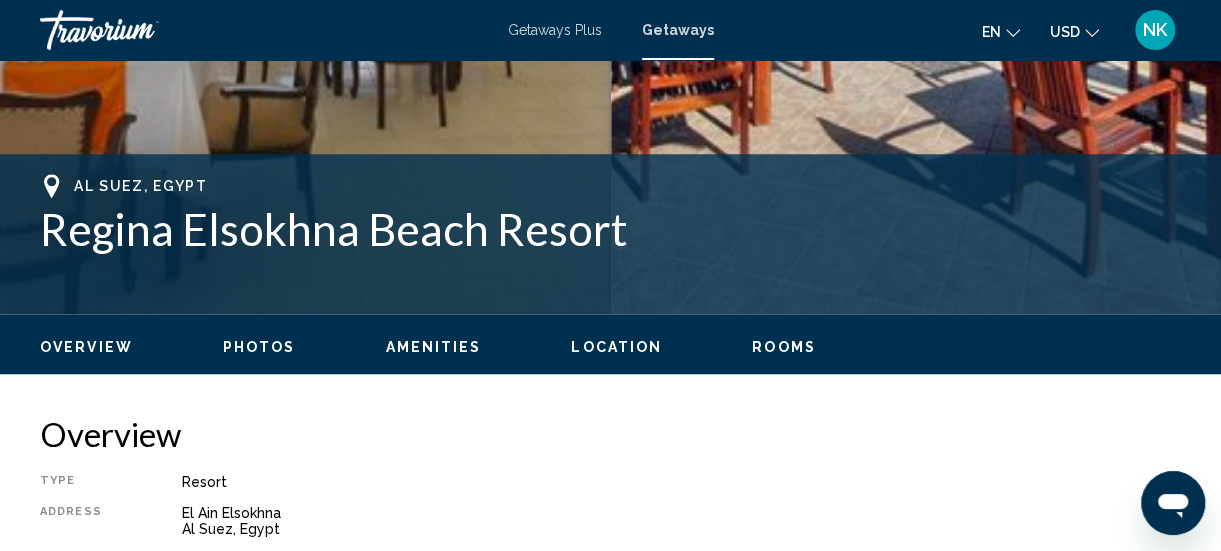 scroll, scrollTop: 692, scrollLeft: 0, axis: vertical 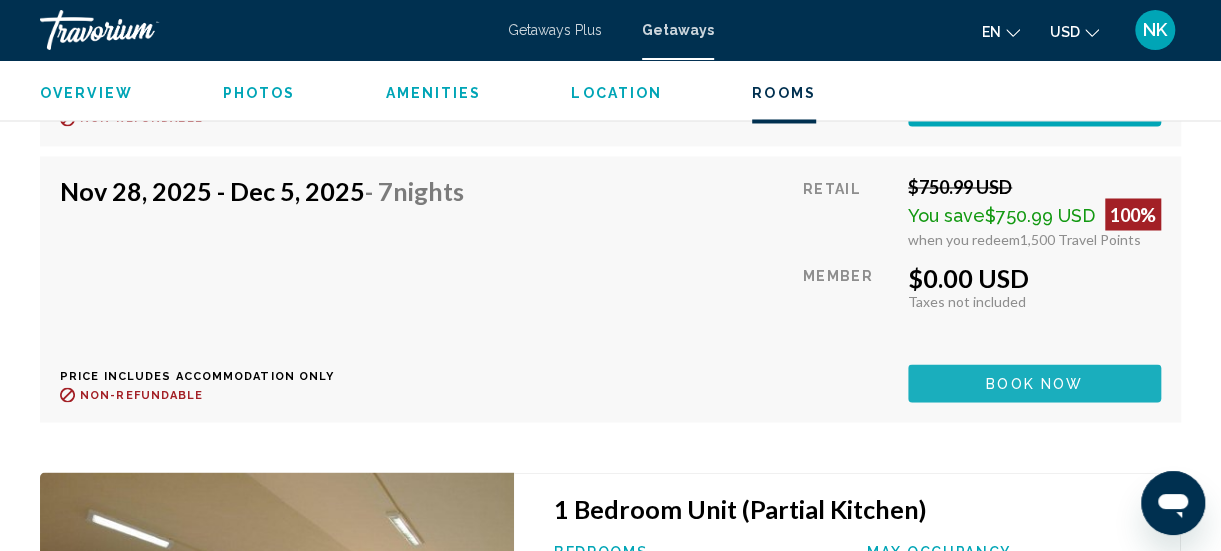click on "Book now" at bounding box center (1035, -1147) 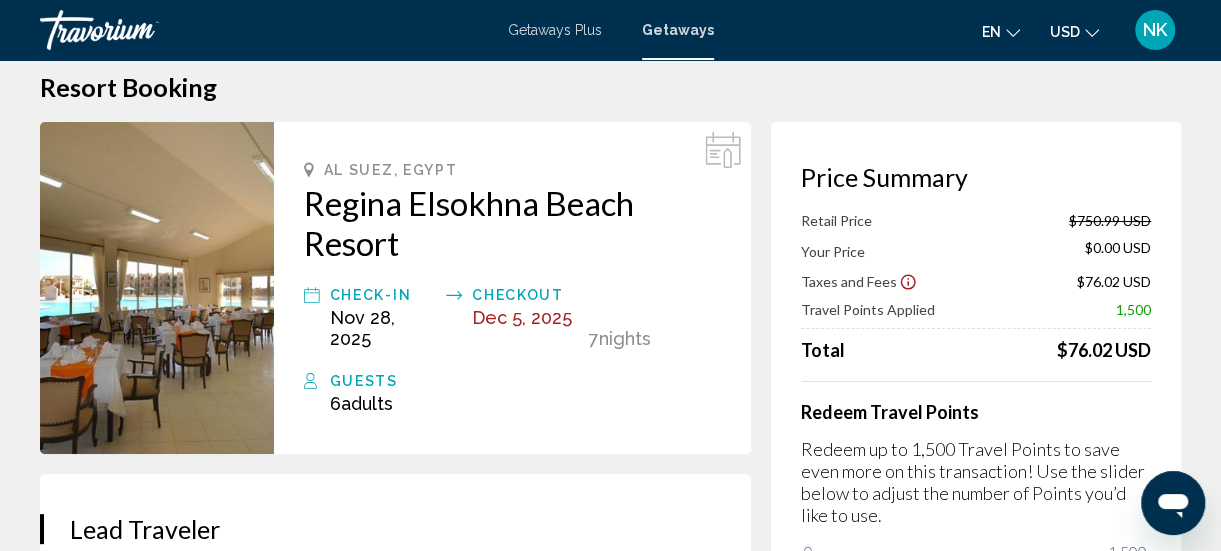 scroll, scrollTop: 0, scrollLeft: 0, axis: both 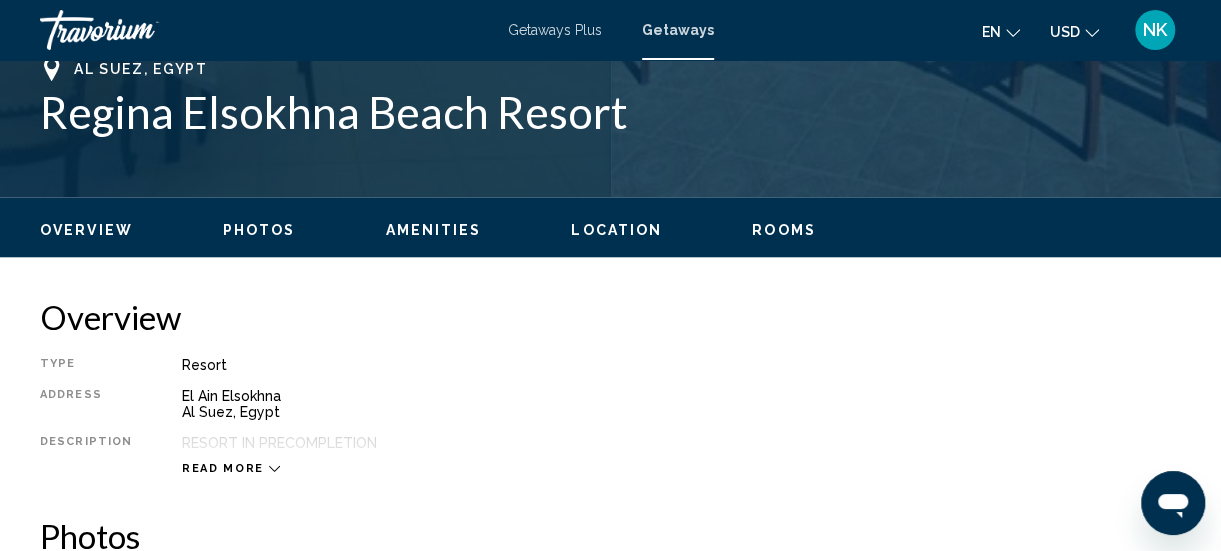 click on "Amenities" at bounding box center (433, 230) 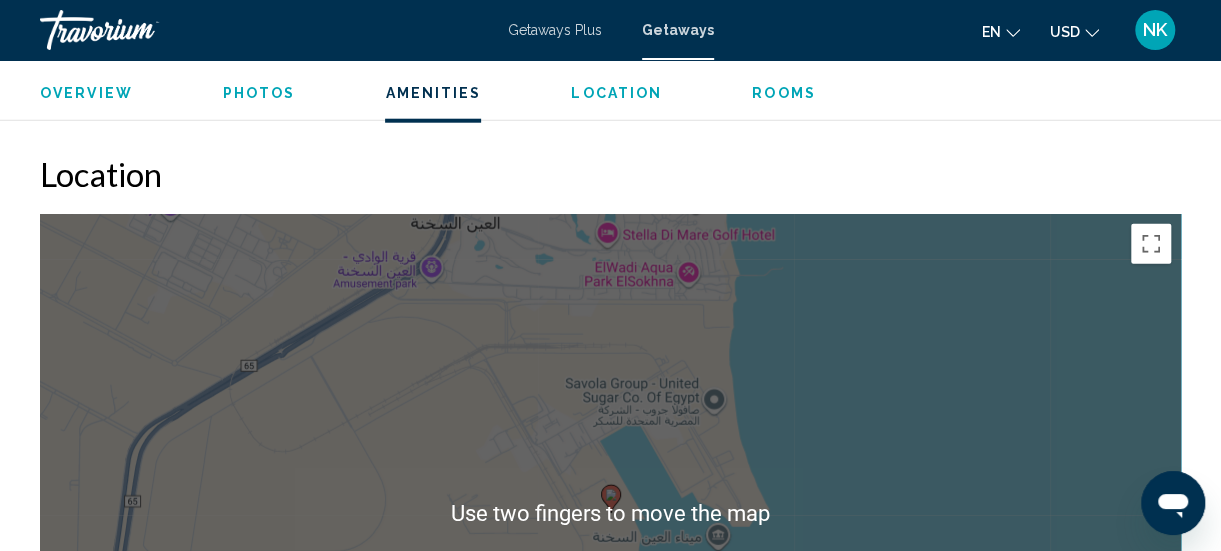 scroll, scrollTop: 2456, scrollLeft: 0, axis: vertical 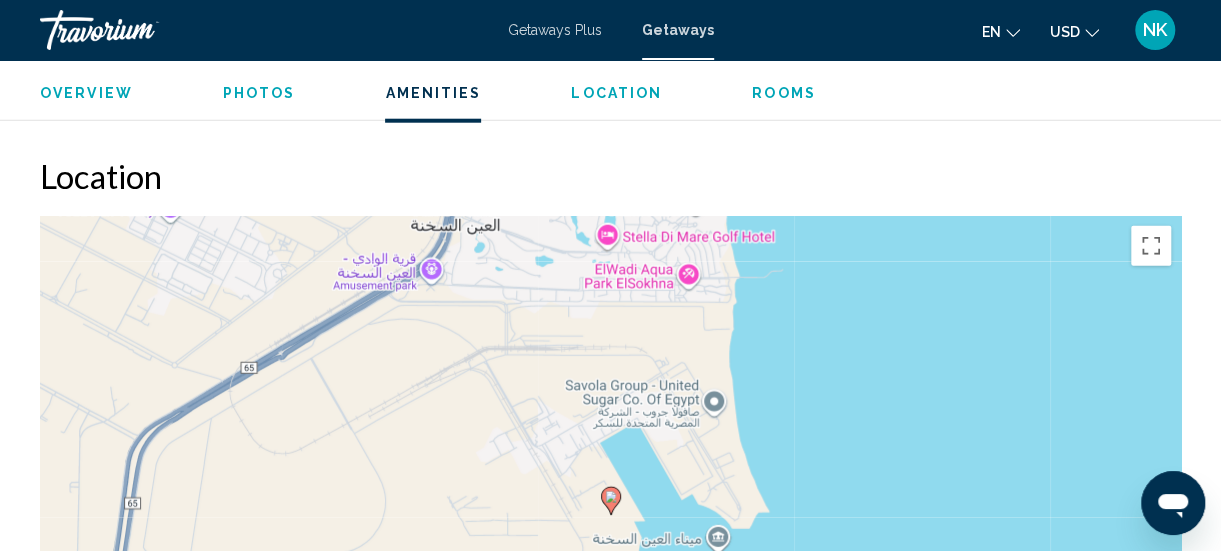 click on "To activate drag with keyboard, press Alt + Enter. Once in keyboard drag state, use the arrow keys to move the marker. To complete the drag, press the Enter key. To cancel, press Escape." at bounding box center [610, 516] 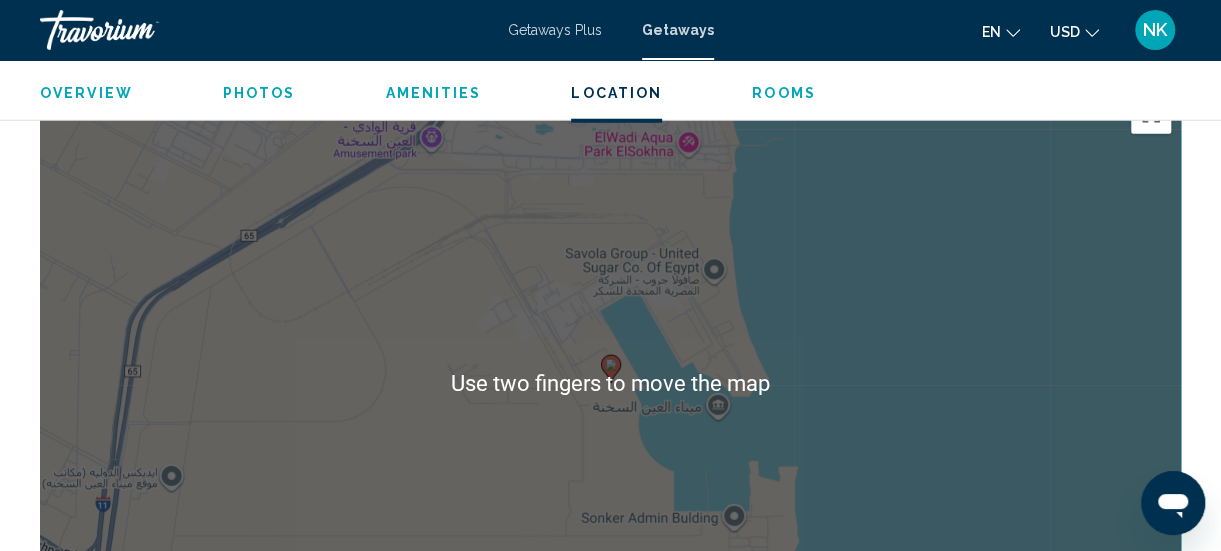 scroll, scrollTop: 2590, scrollLeft: 0, axis: vertical 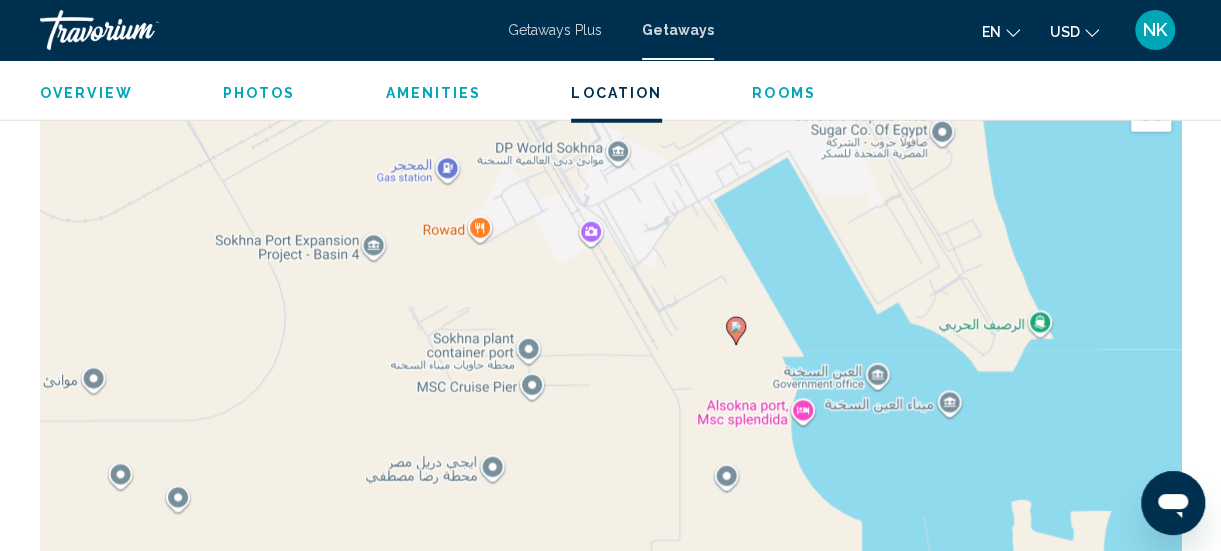 click on "To activate drag with keyboard, press Alt + Enter. Once in keyboard drag state, use the arrow keys to move the marker. To complete the drag, press the Enter key. To cancel, press Escape." at bounding box center (610, 382) 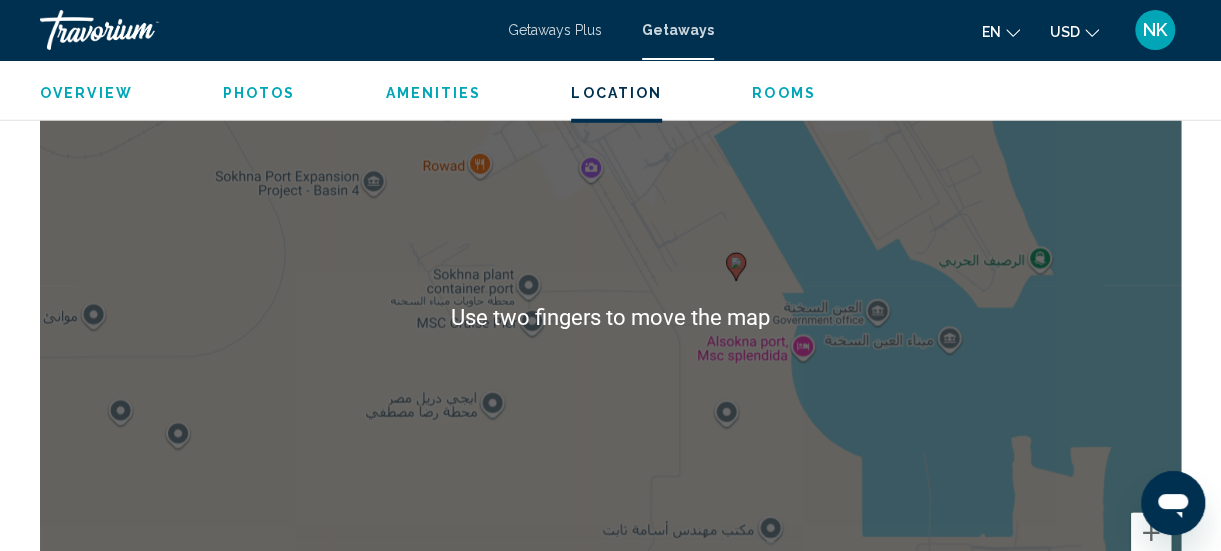 scroll, scrollTop: 2664, scrollLeft: 0, axis: vertical 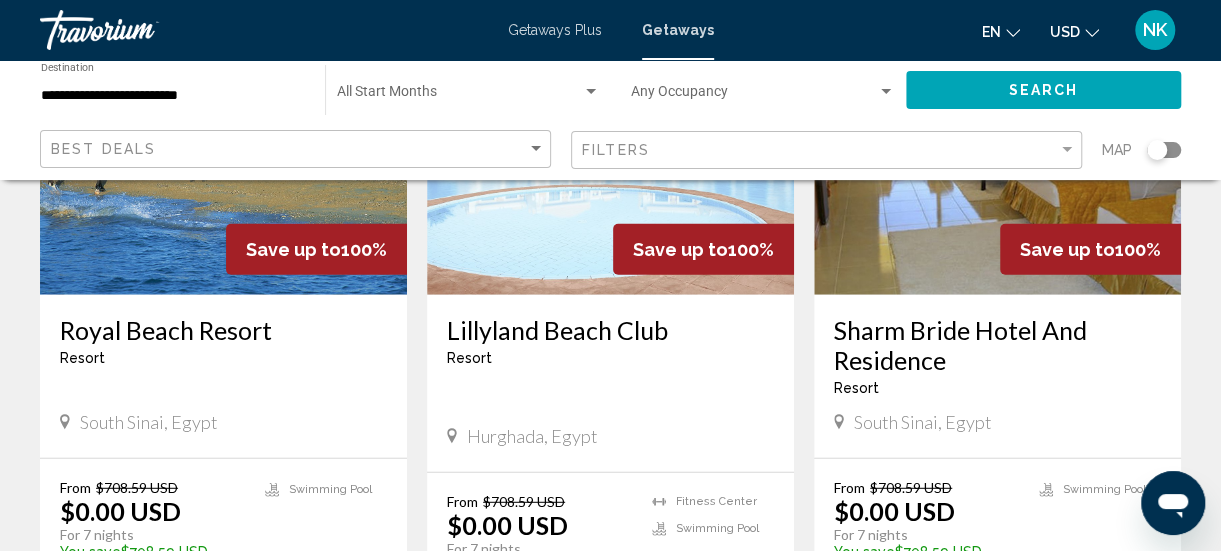 click at bounding box center [610, 135] 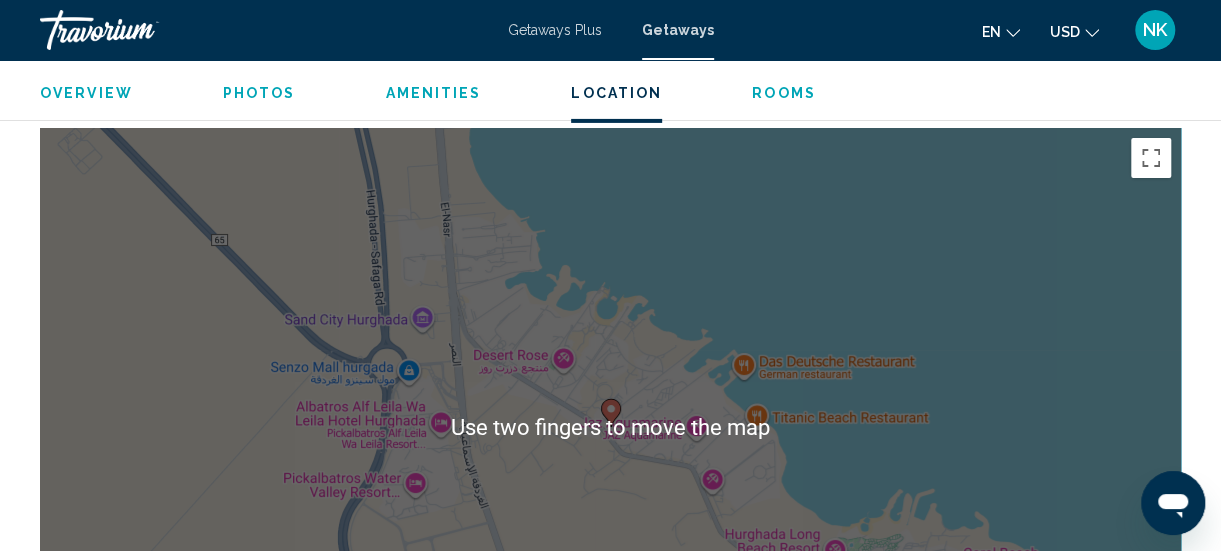 scroll, scrollTop: 3213, scrollLeft: 0, axis: vertical 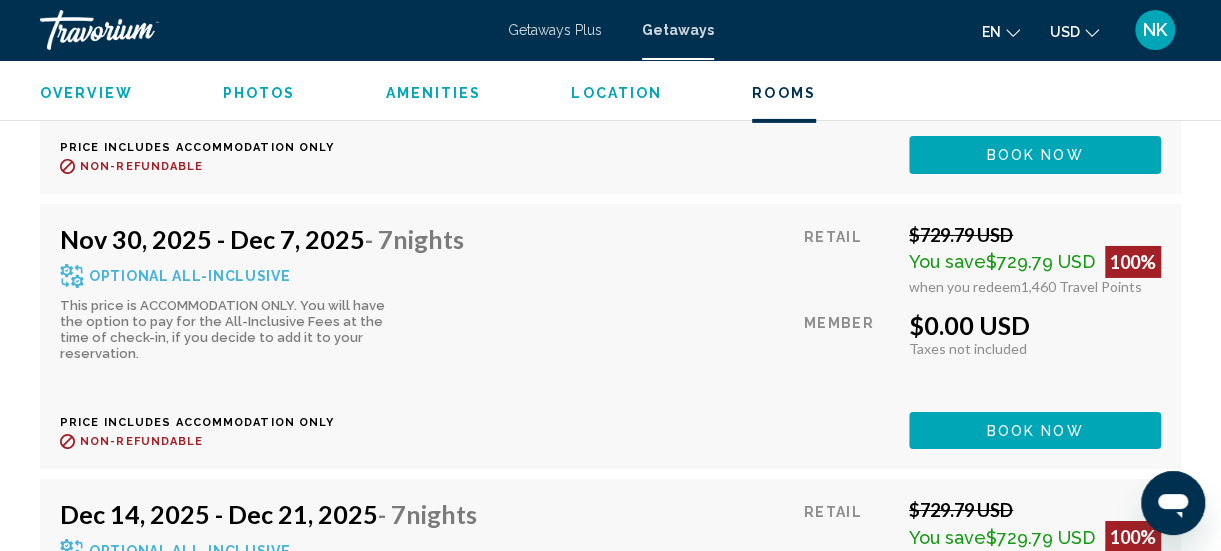 click on "Book now" at bounding box center (1035, -2047) 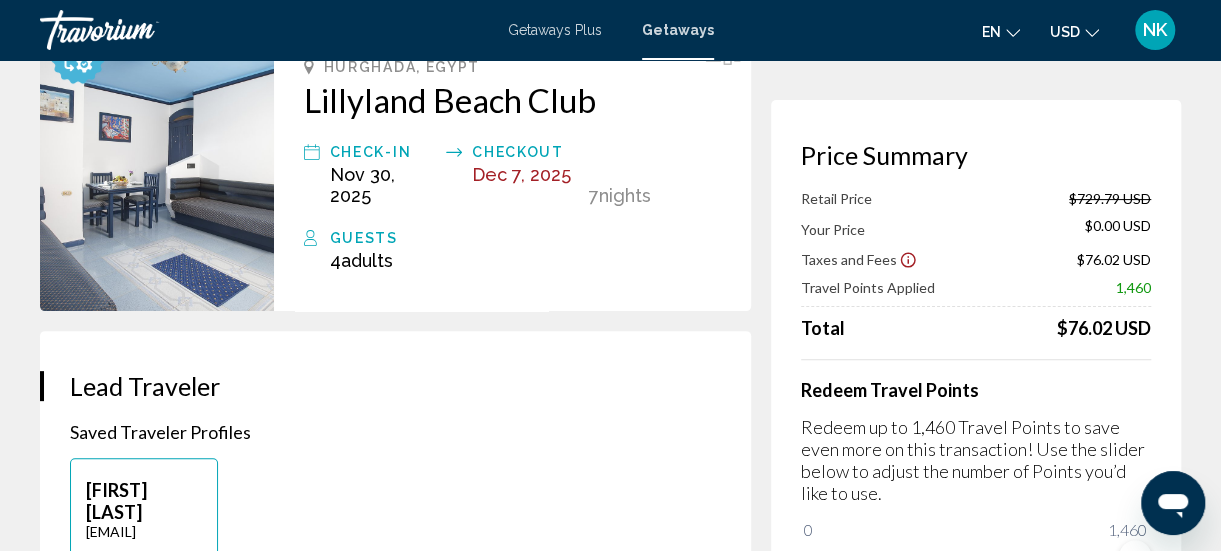 scroll, scrollTop: 0, scrollLeft: 0, axis: both 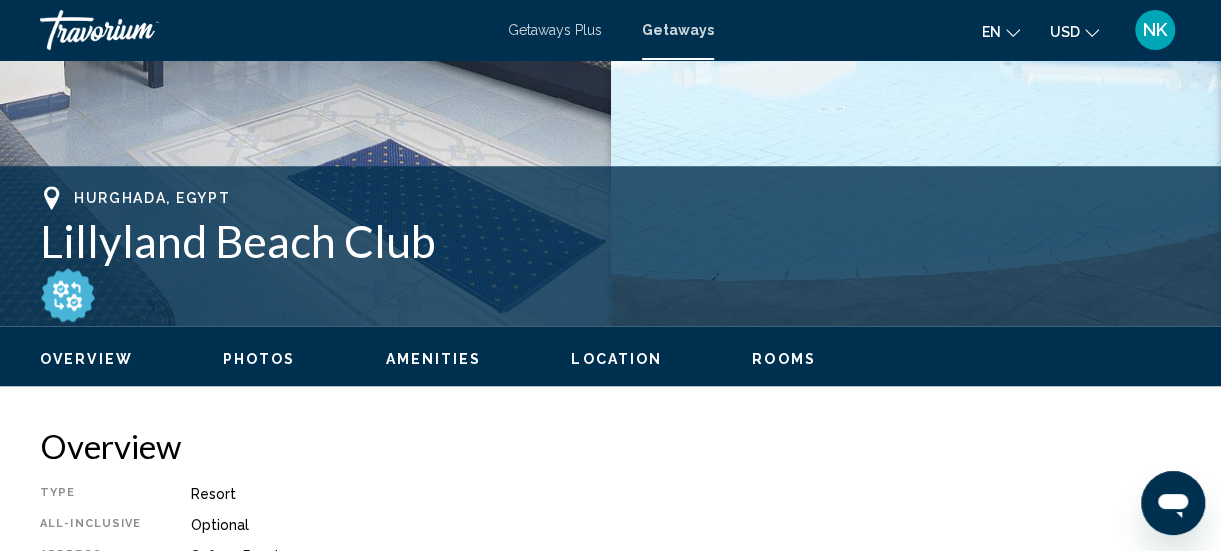 click on "Photos" at bounding box center (259, 359) 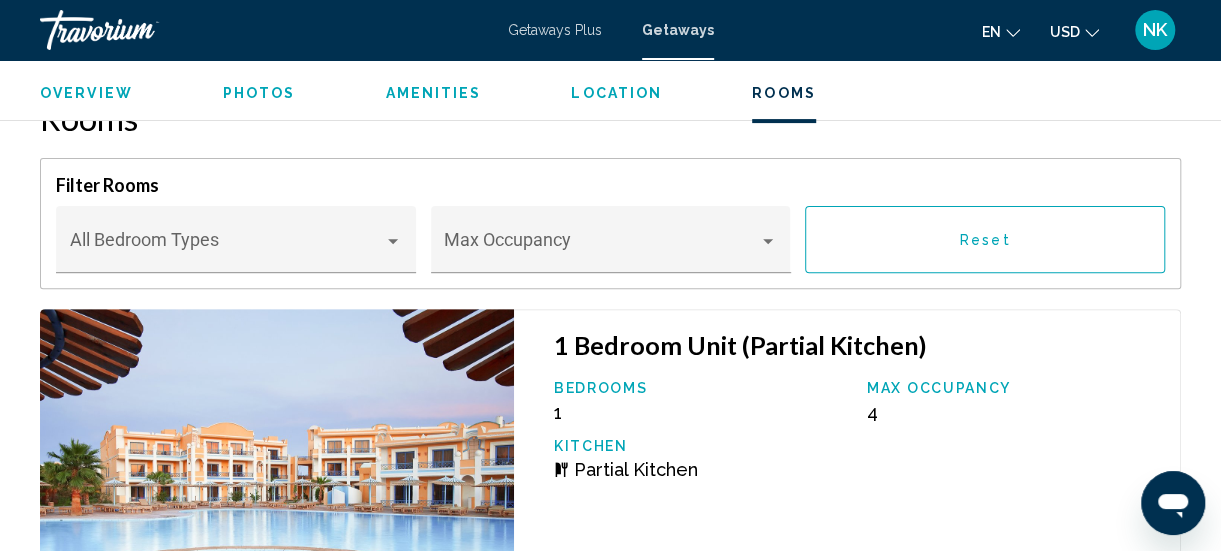 scroll, scrollTop: 3890, scrollLeft: 0, axis: vertical 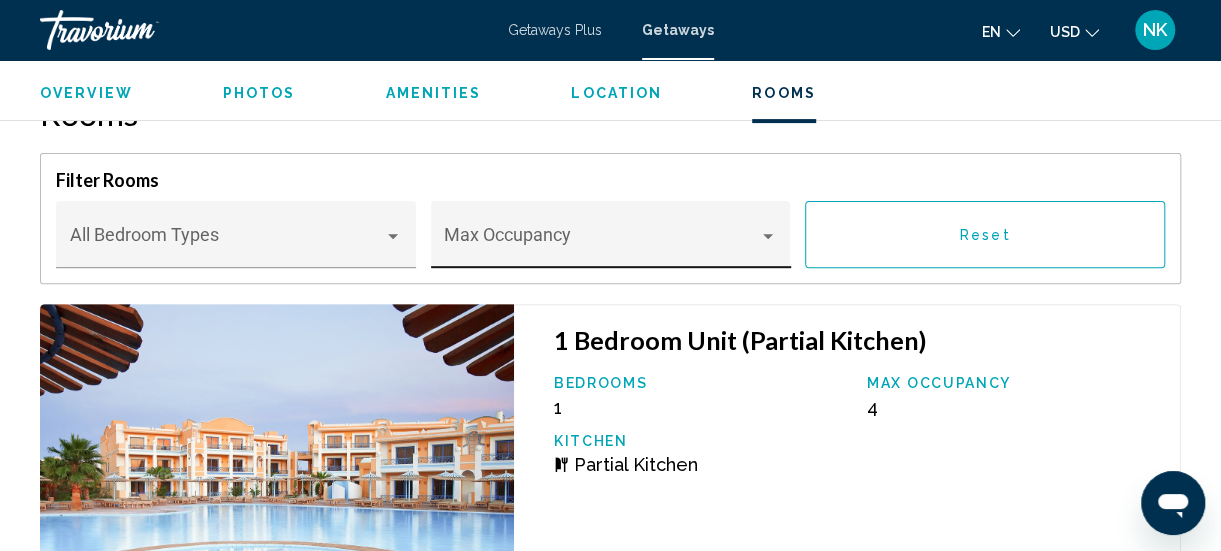 click at bounding box center (768, 236) 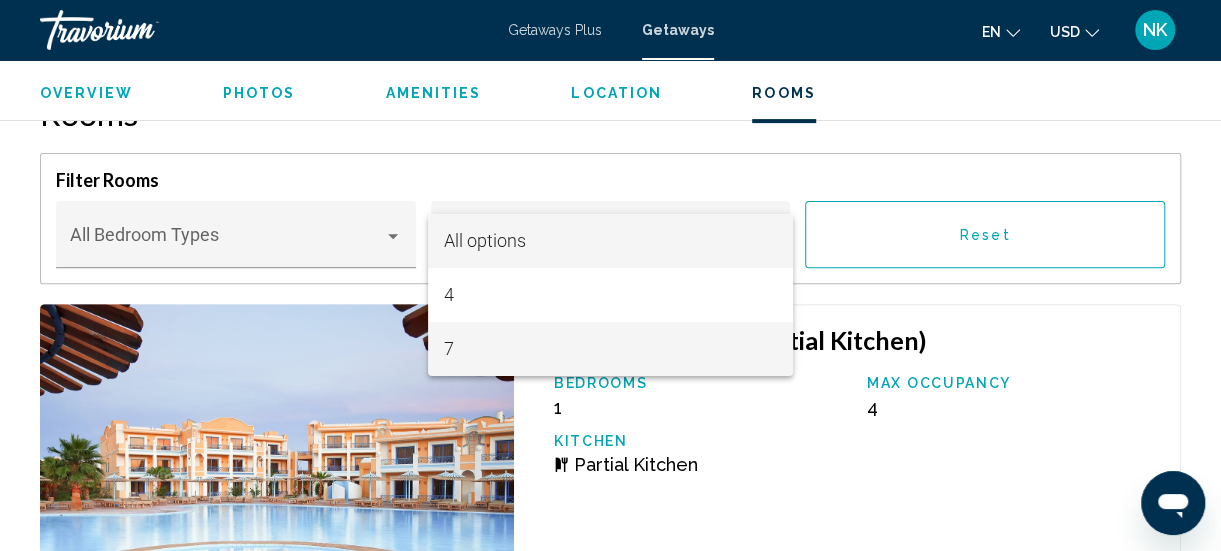 click on "7" at bounding box center (610, 349) 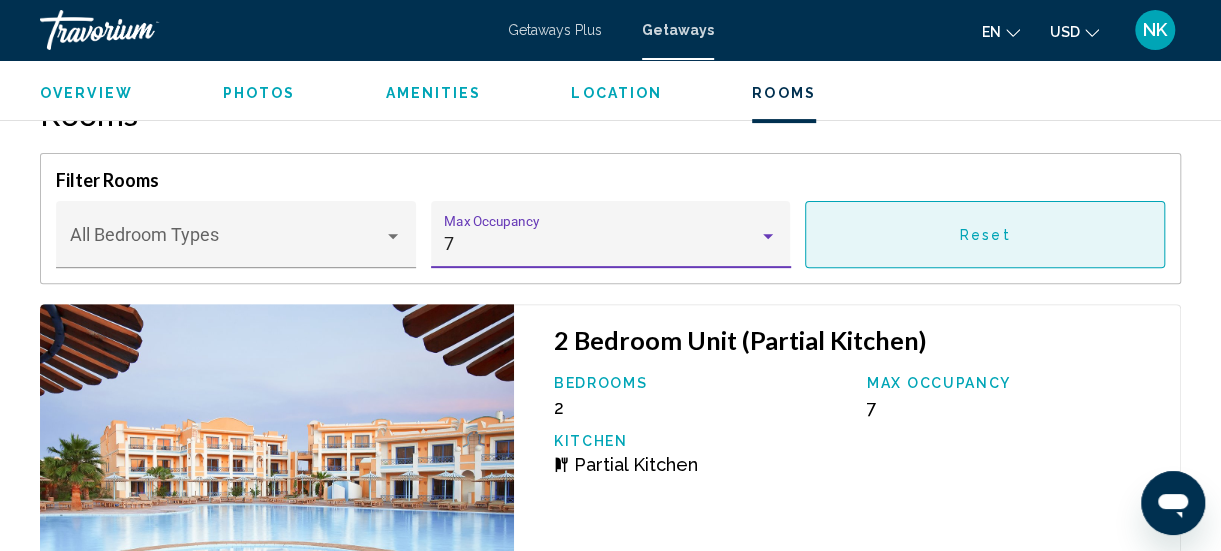click on "Reset" at bounding box center (985, 234) 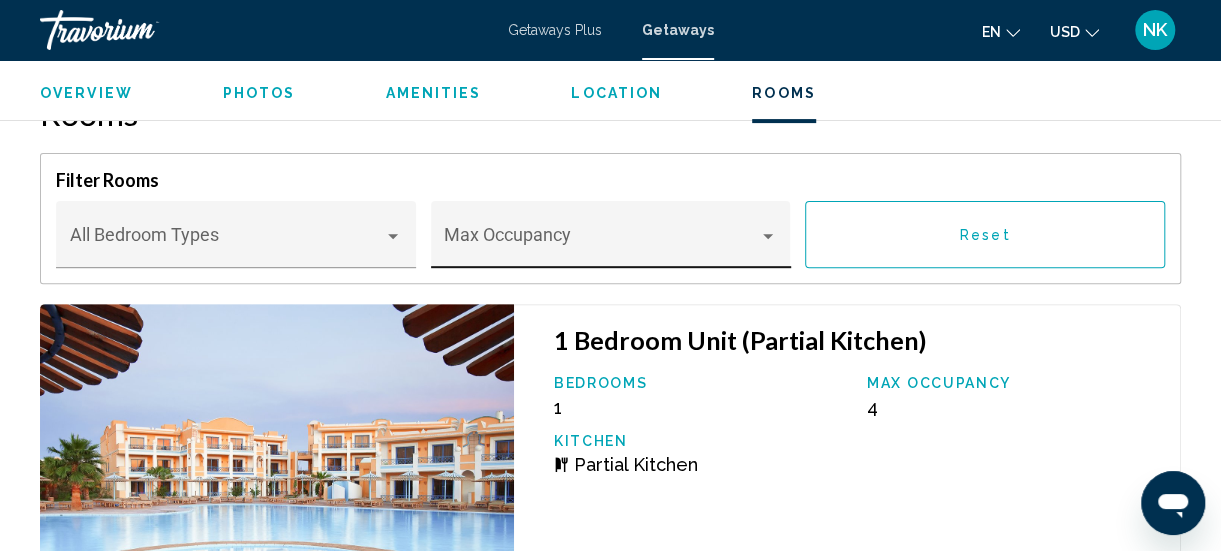click at bounding box center (601, 244) 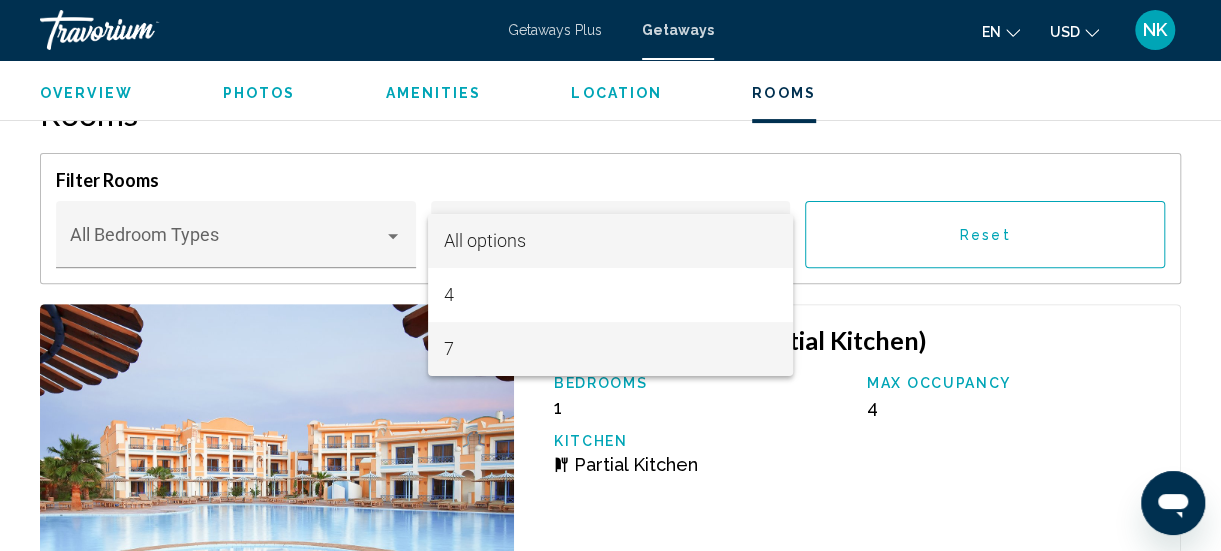 click on "7" at bounding box center [610, 349] 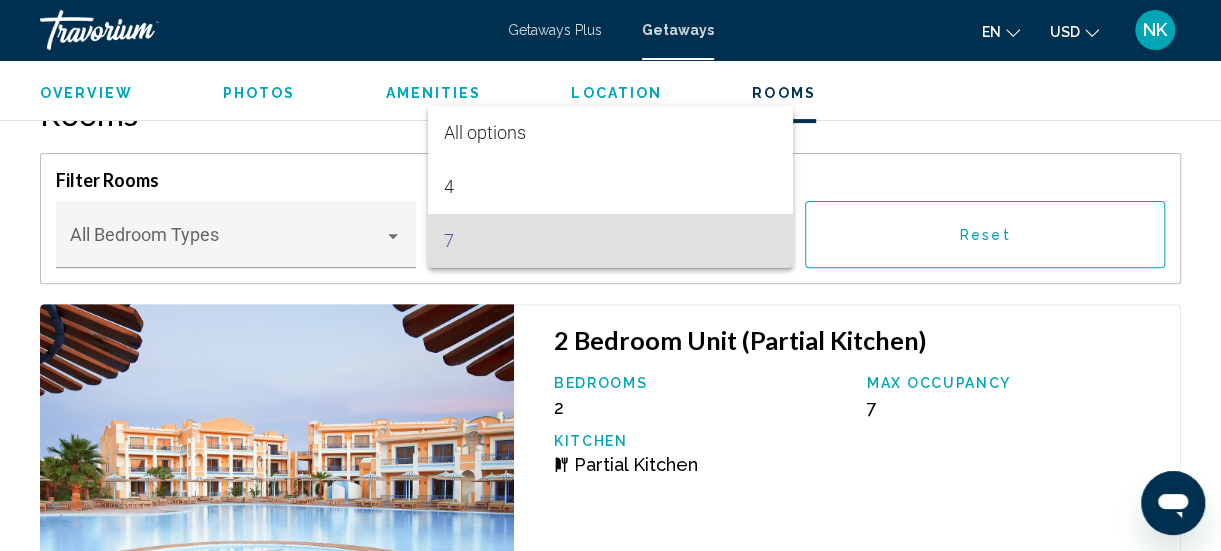 click on "7" at bounding box center [610, 241] 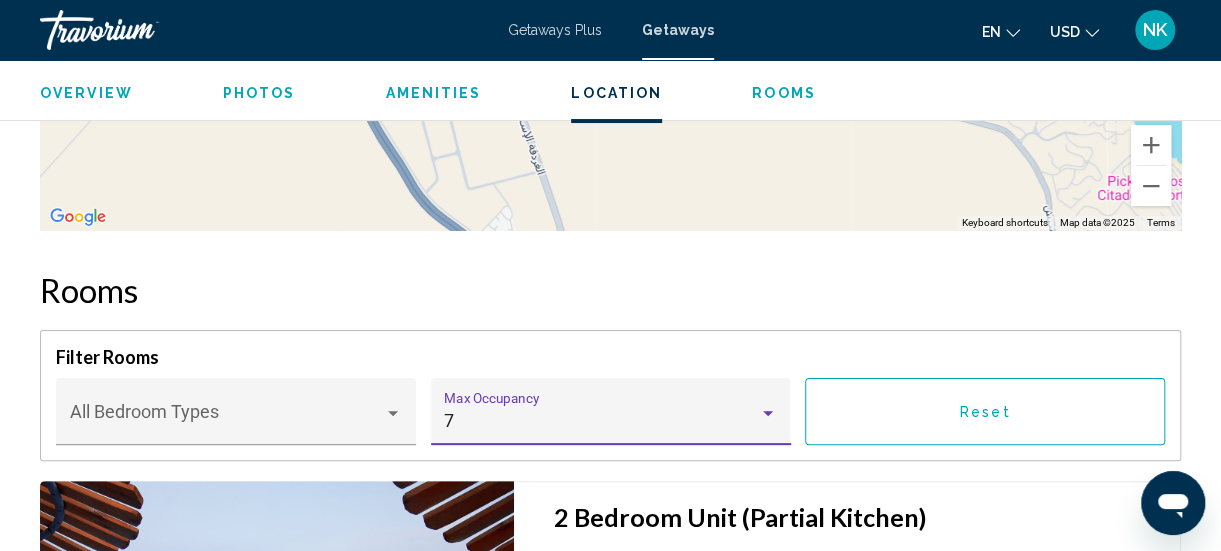 scroll, scrollTop: 3689, scrollLeft: 0, axis: vertical 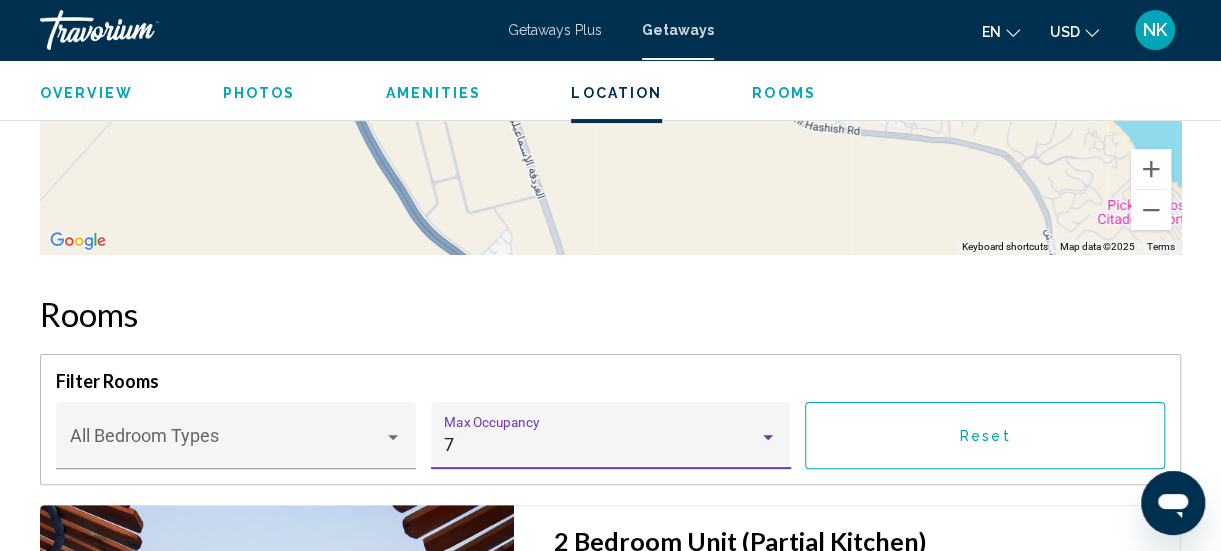 click at bounding box center (768, 437) 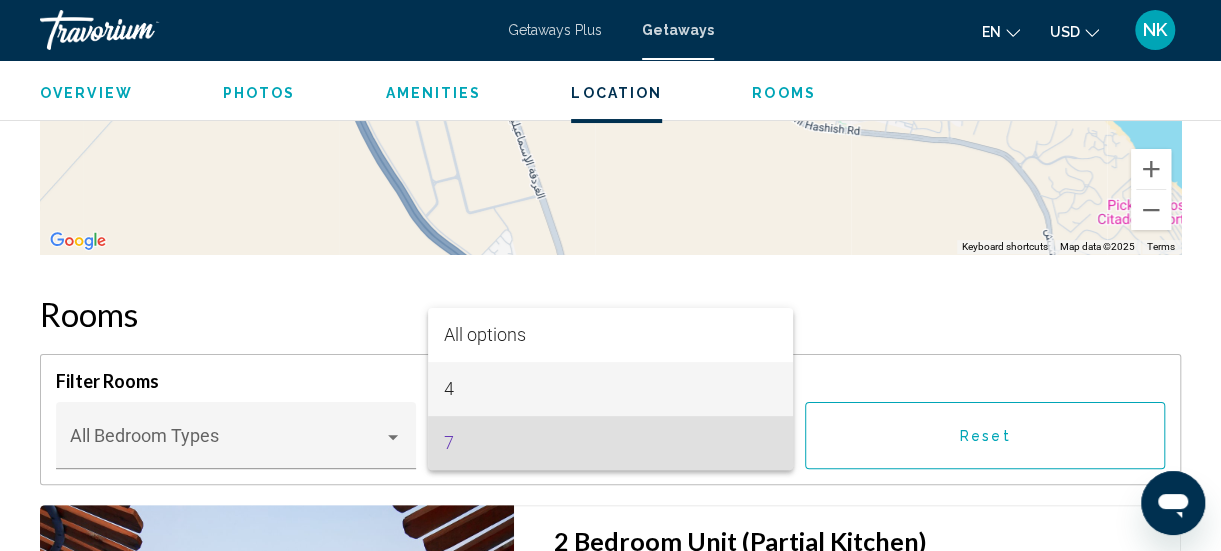 click on "4" at bounding box center [610, 389] 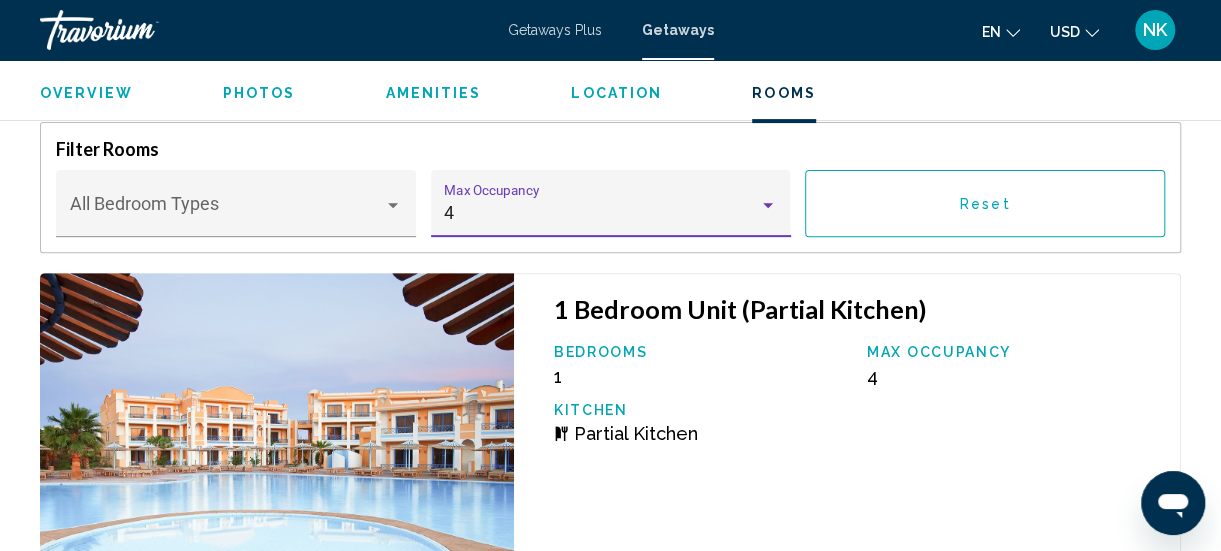 scroll, scrollTop: 3920, scrollLeft: 0, axis: vertical 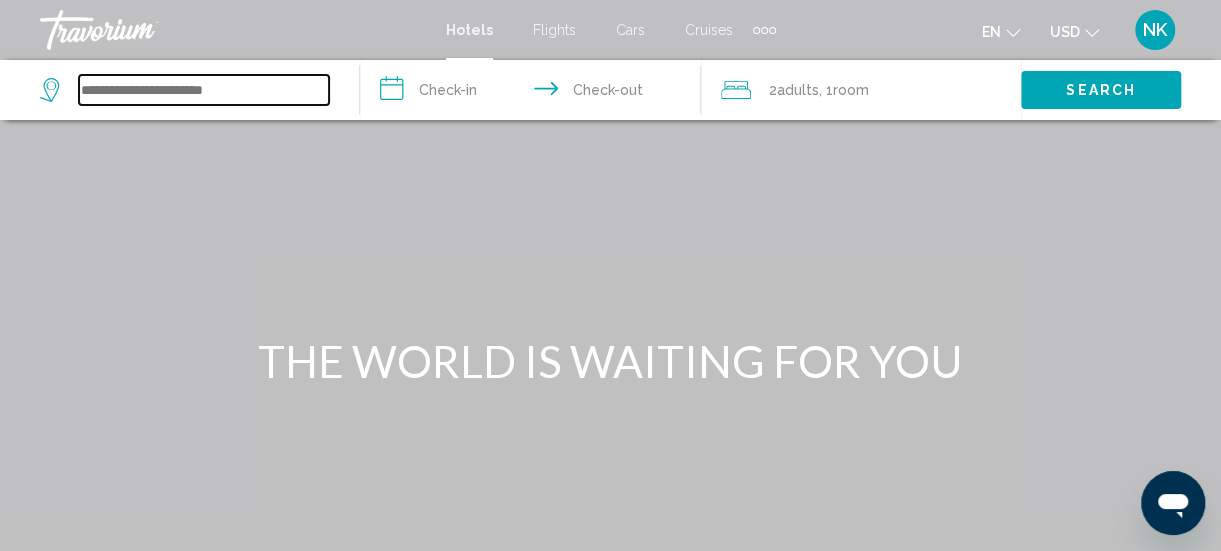 click at bounding box center [204, 90] 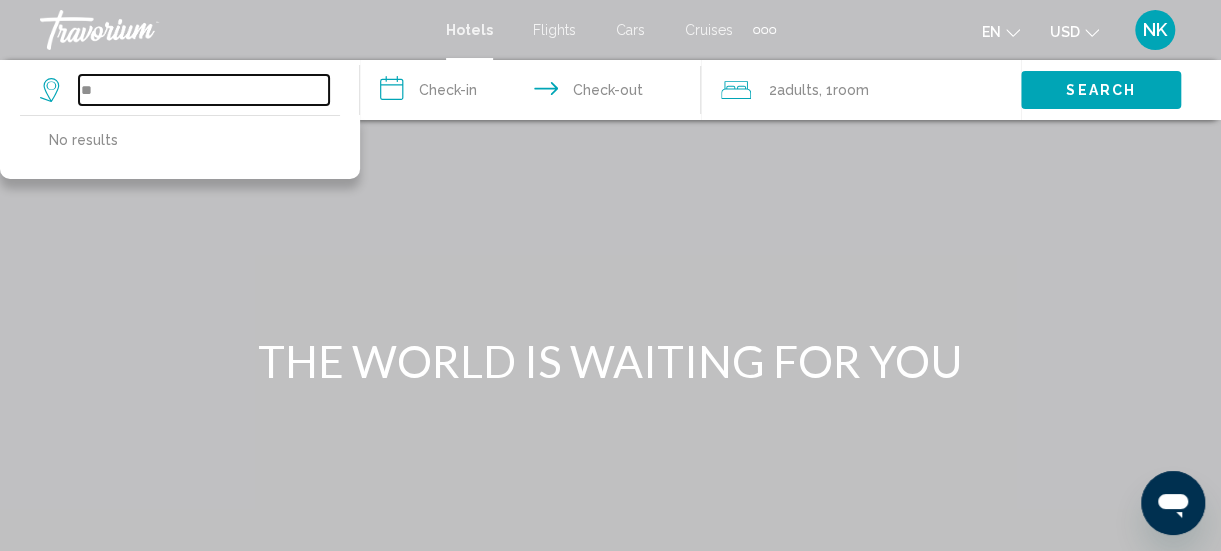 type on "*" 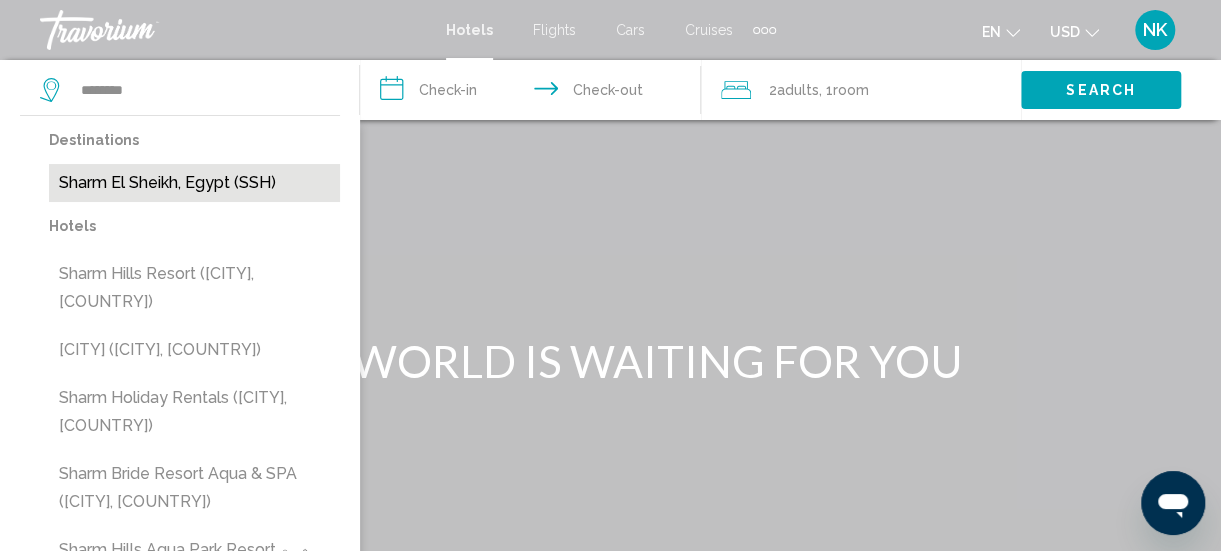 click on "Sharm El Sheikh, Egypt (SSH)" at bounding box center [194, 183] 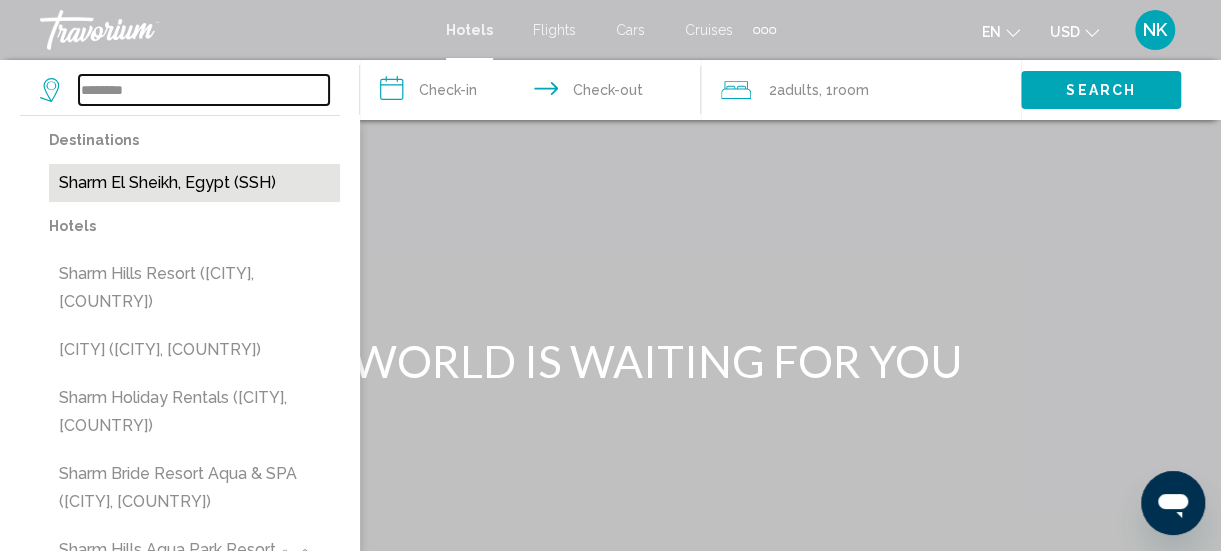 type on "**********" 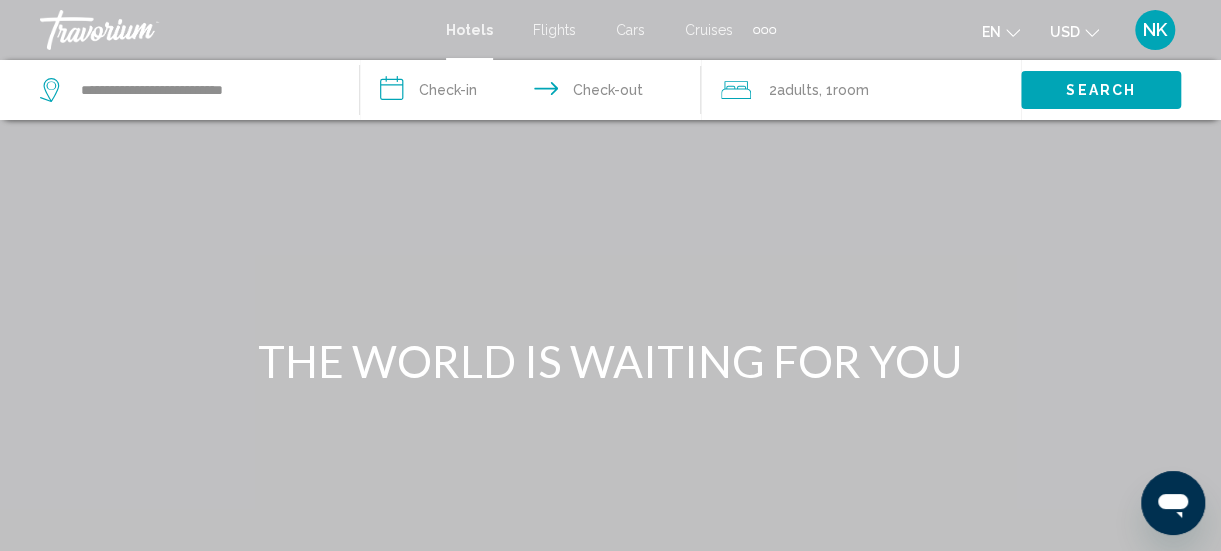 click on "**********" at bounding box center [534, 93] 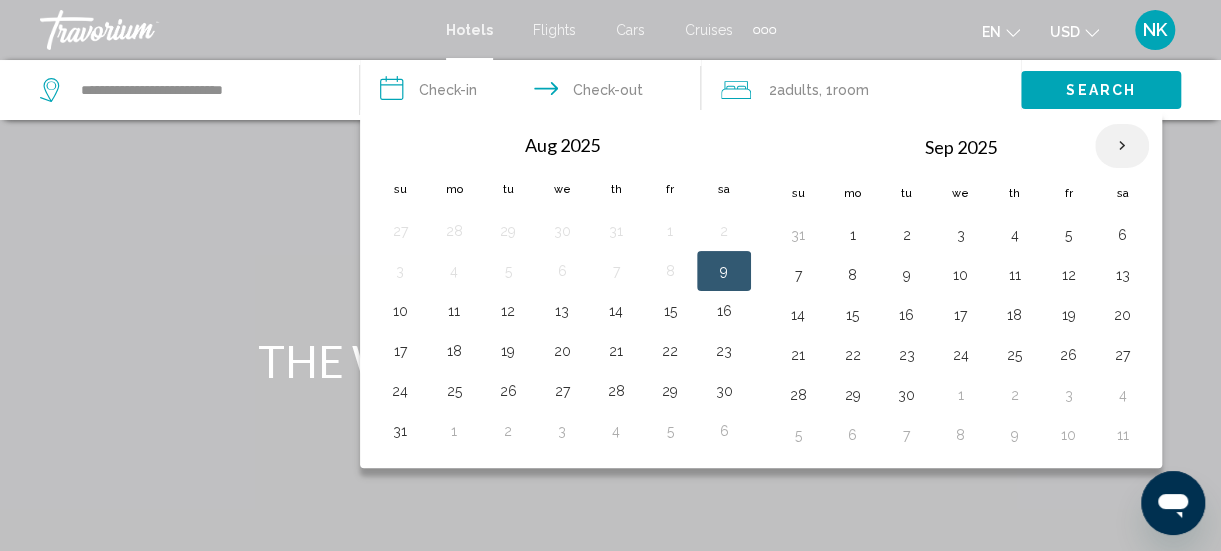 click at bounding box center (1122, 146) 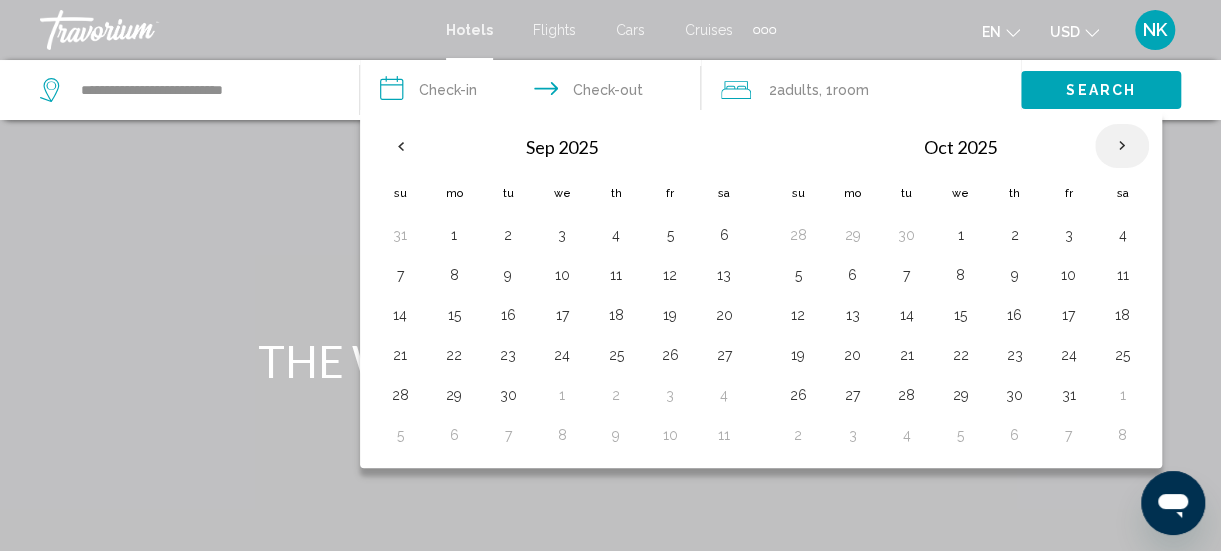 click at bounding box center (1122, 146) 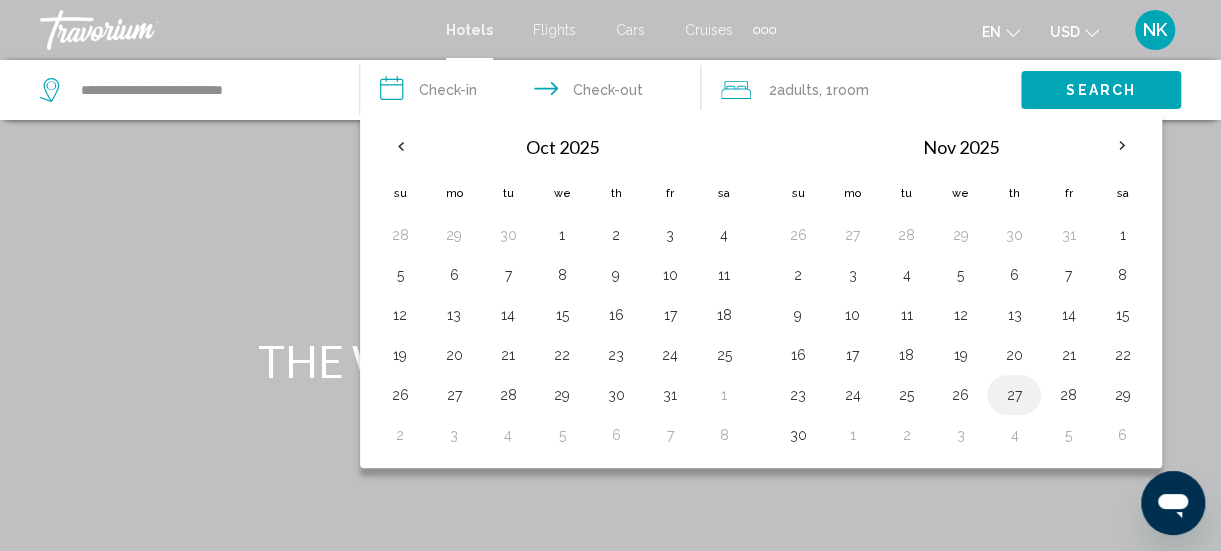 click on "27" at bounding box center (1014, 395) 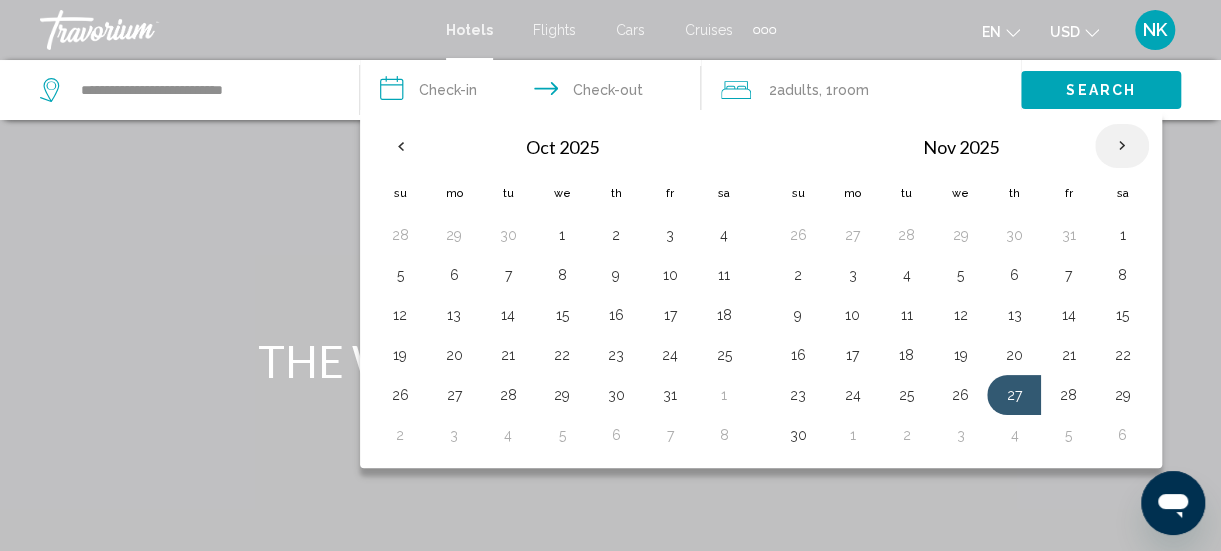 click at bounding box center [1122, 146] 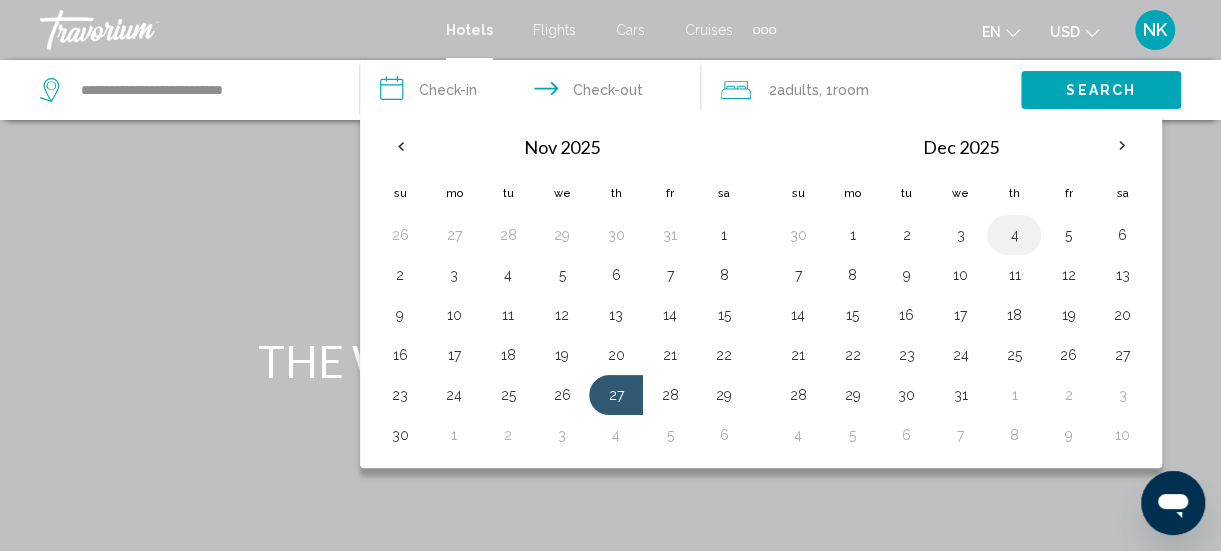 click on "4" at bounding box center [1014, 235] 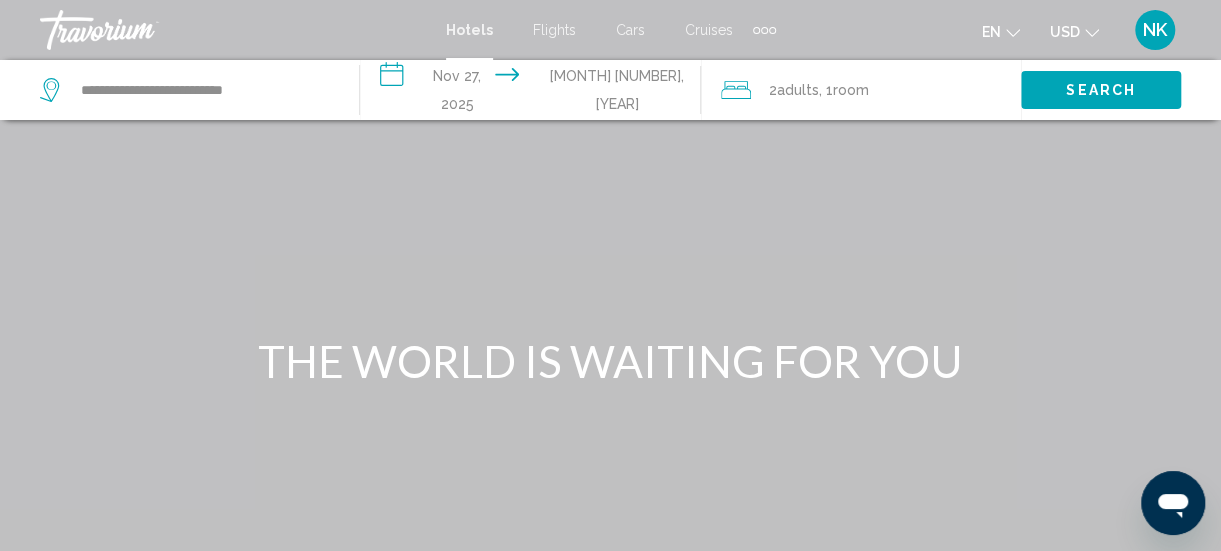 click 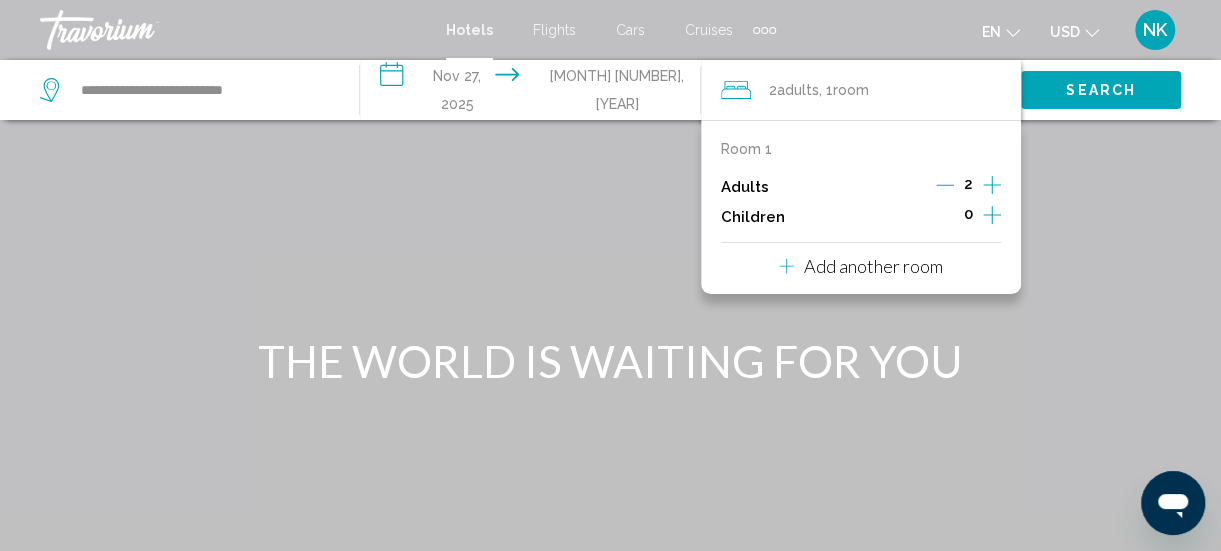 click 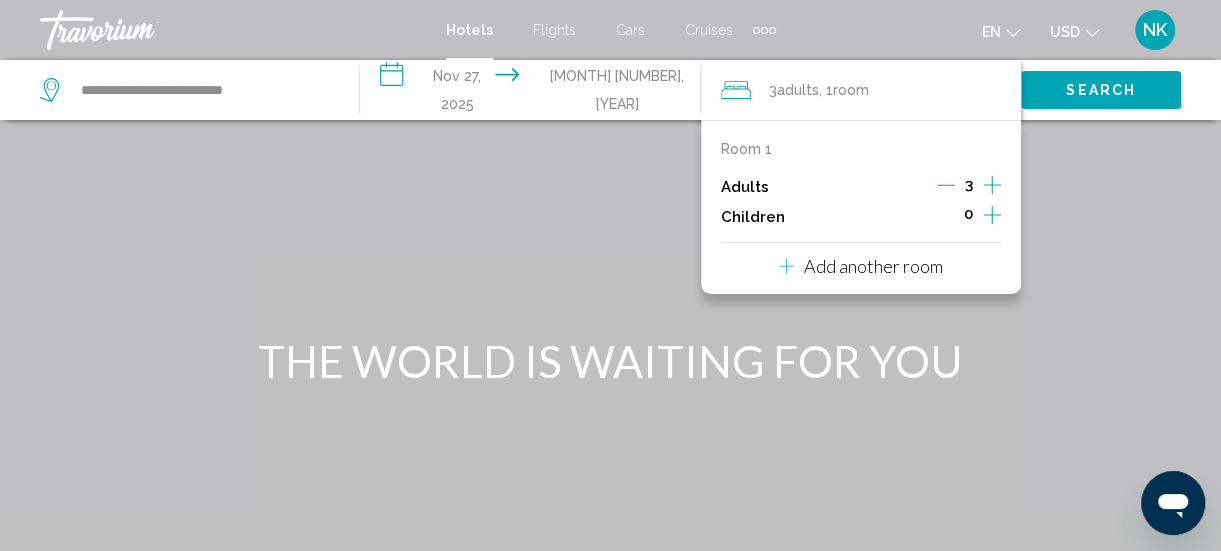 click 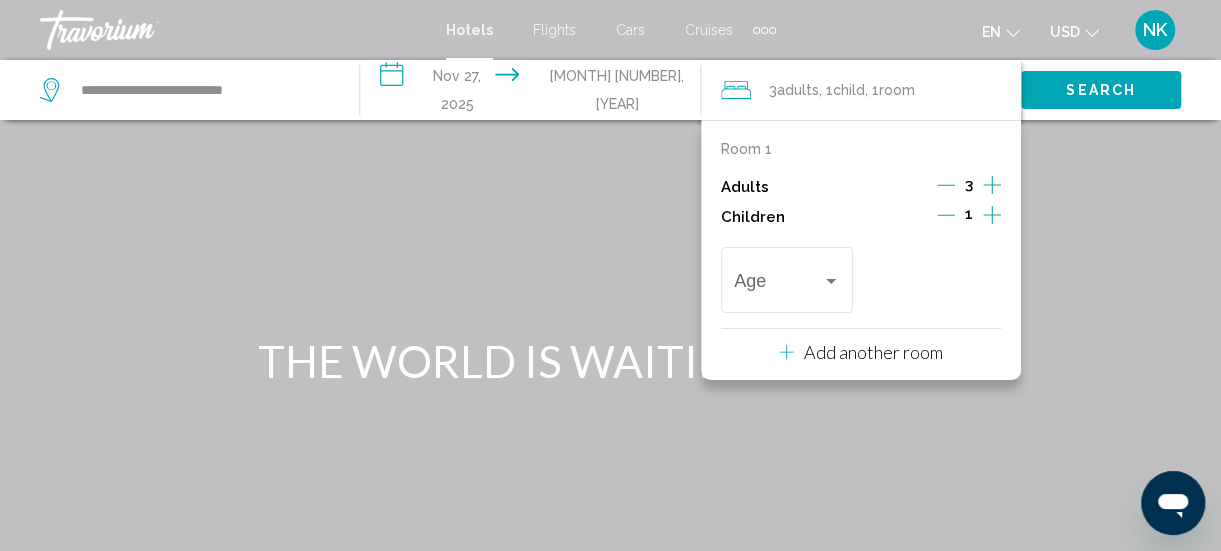 click 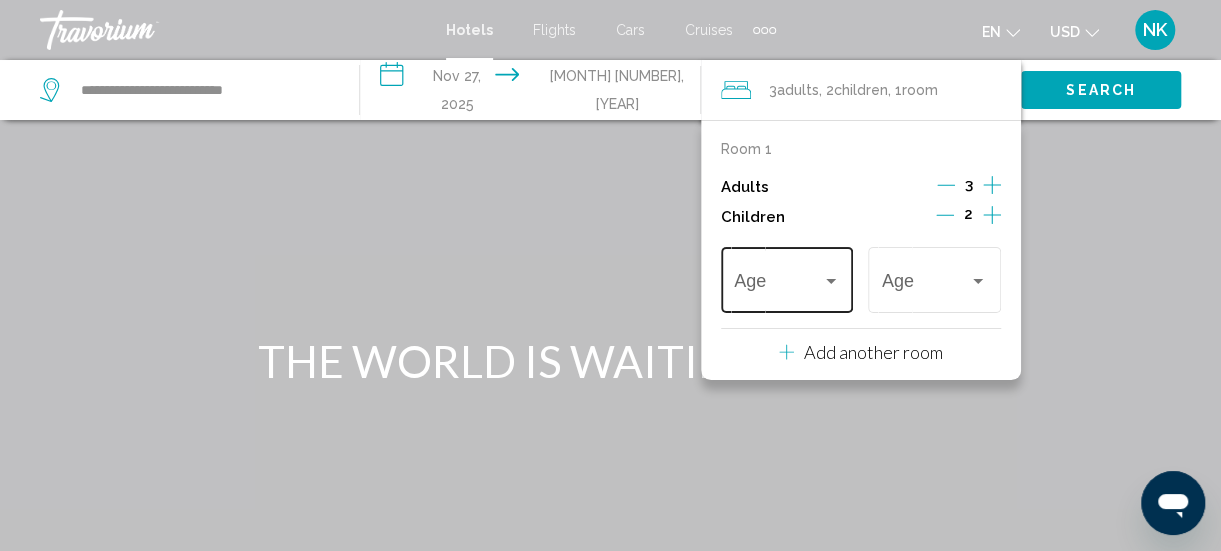 click at bounding box center (787, 285) 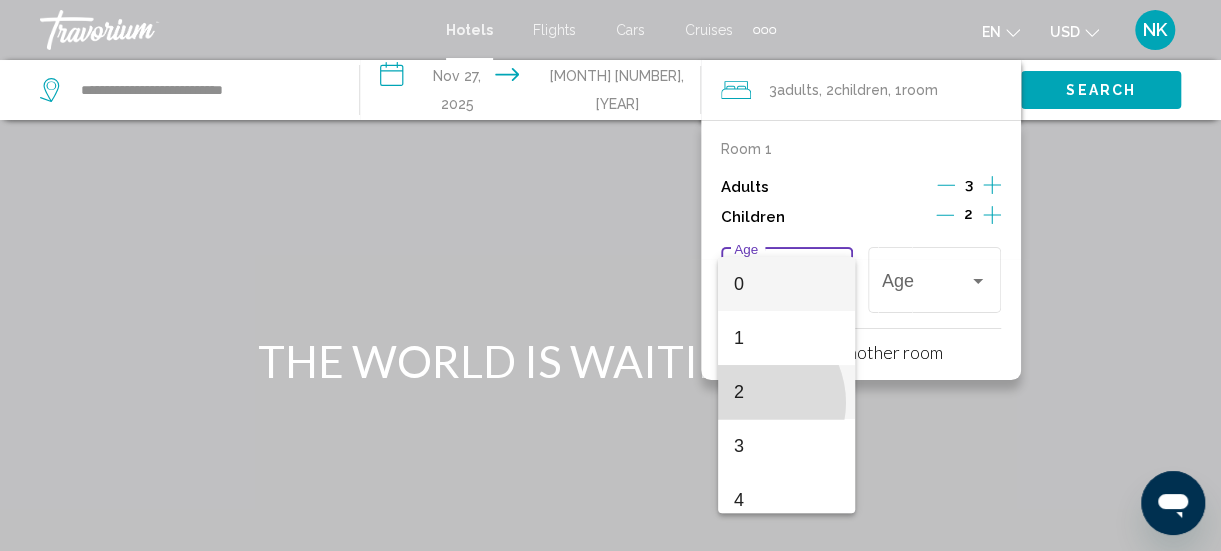 click on "2" at bounding box center (787, 392) 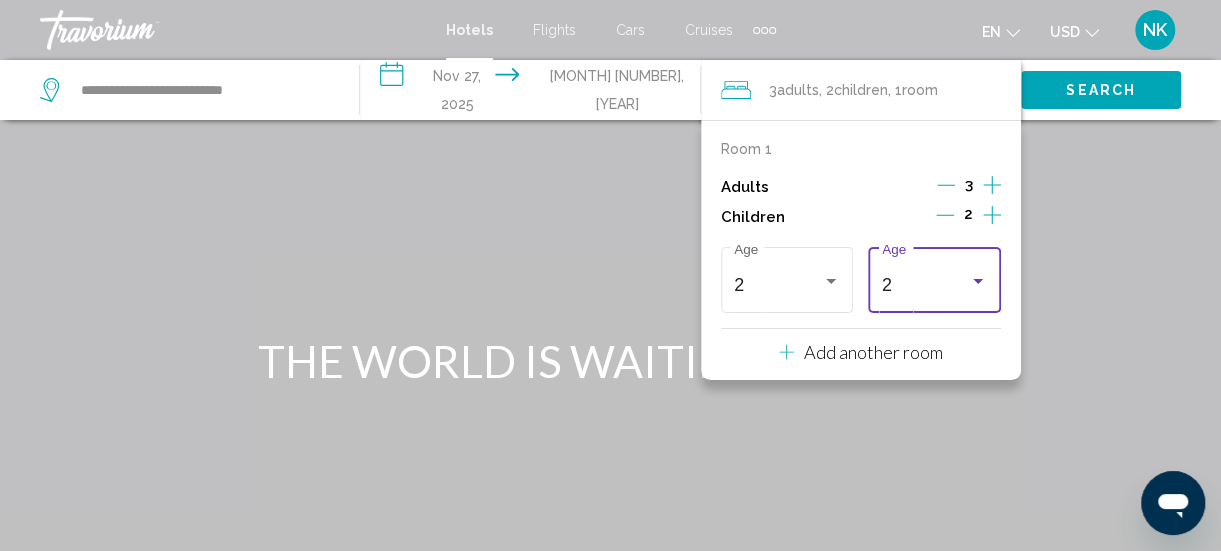 click at bounding box center (978, 281) 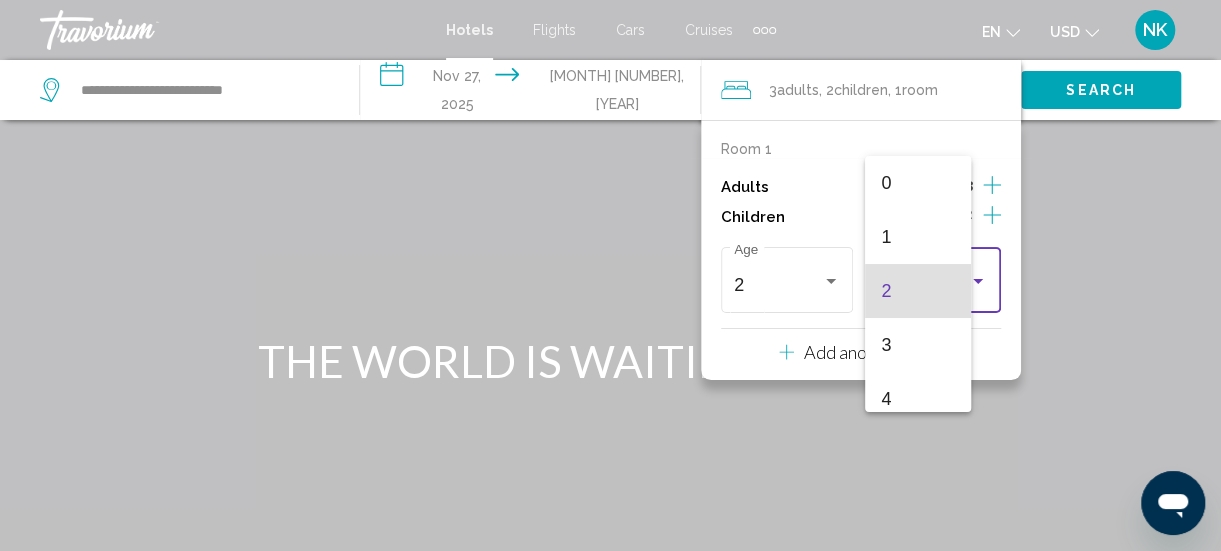 scroll, scrollTop: 6, scrollLeft: 0, axis: vertical 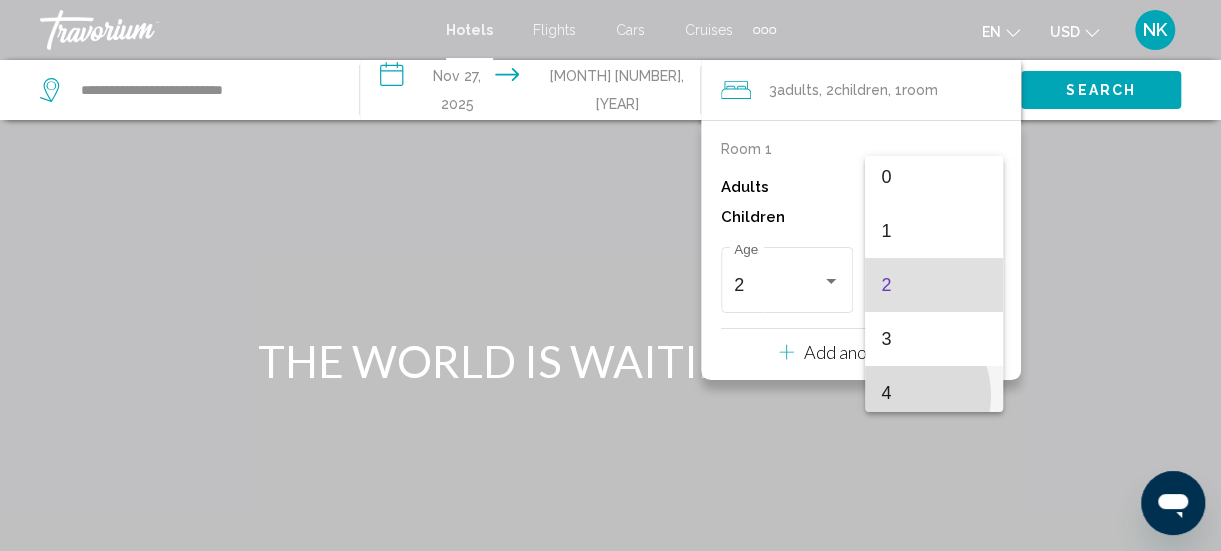 click on "4" at bounding box center (934, 393) 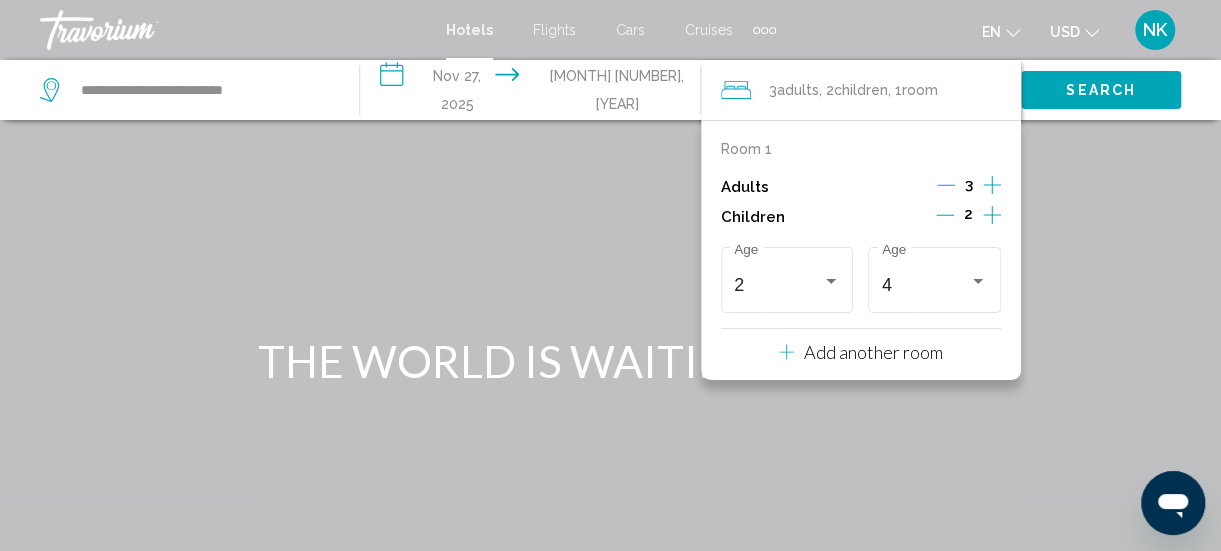 click on "Search" at bounding box center (1101, 89) 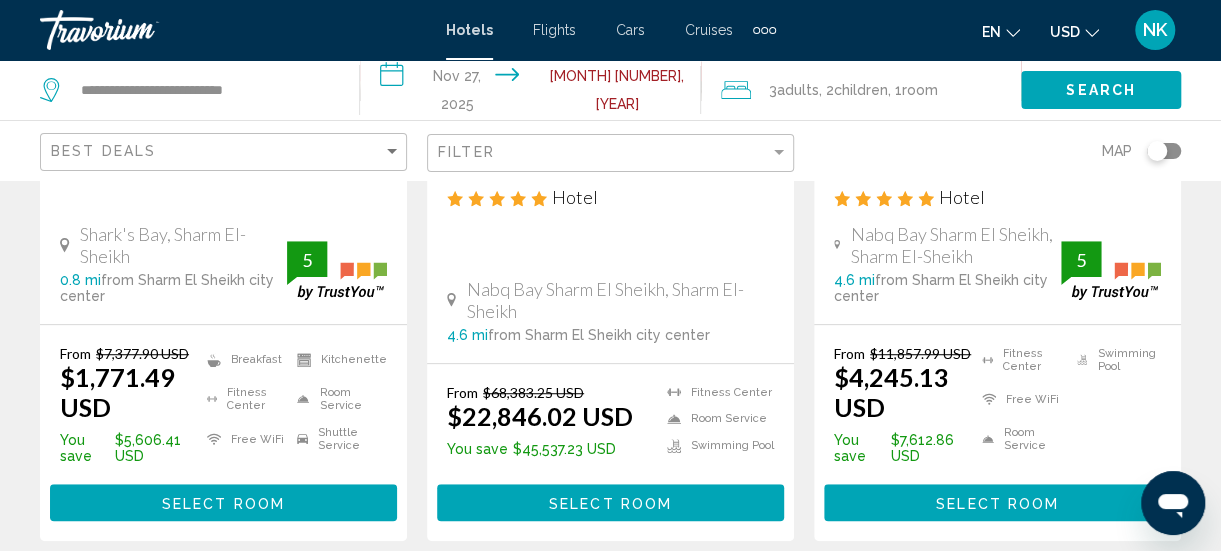scroll, scrollTop: 473, scrollLeft: 0, axis: vertical 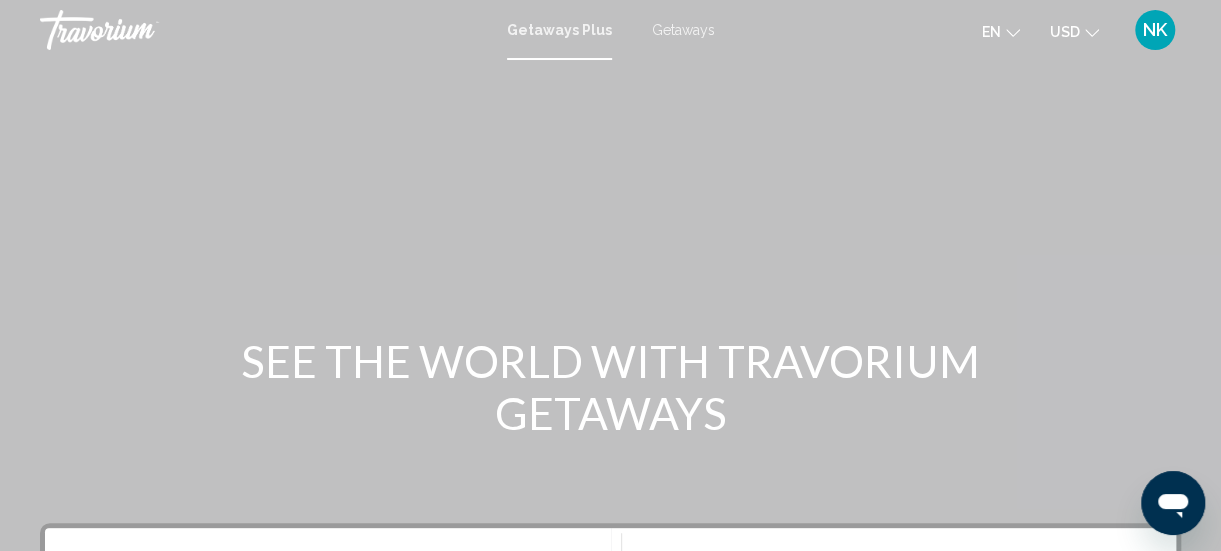 click on "Getaways" at bounding box center [683, 30] 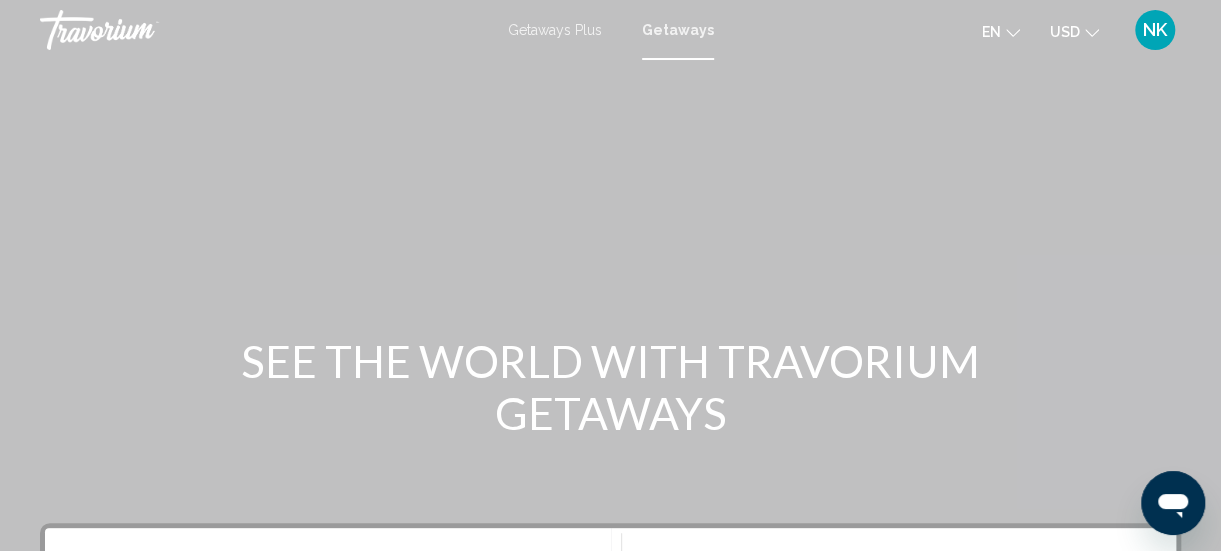 click on "Getaways Plus" at bounding box center [555, 30] 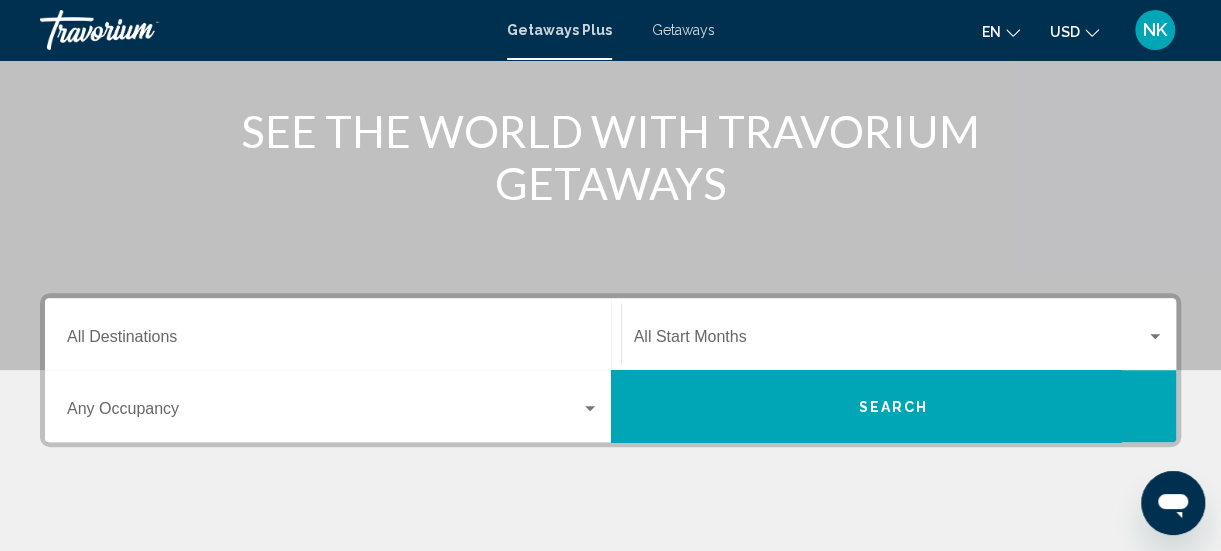 click on "Destination All Destinations" at bounding box center (333, 341) 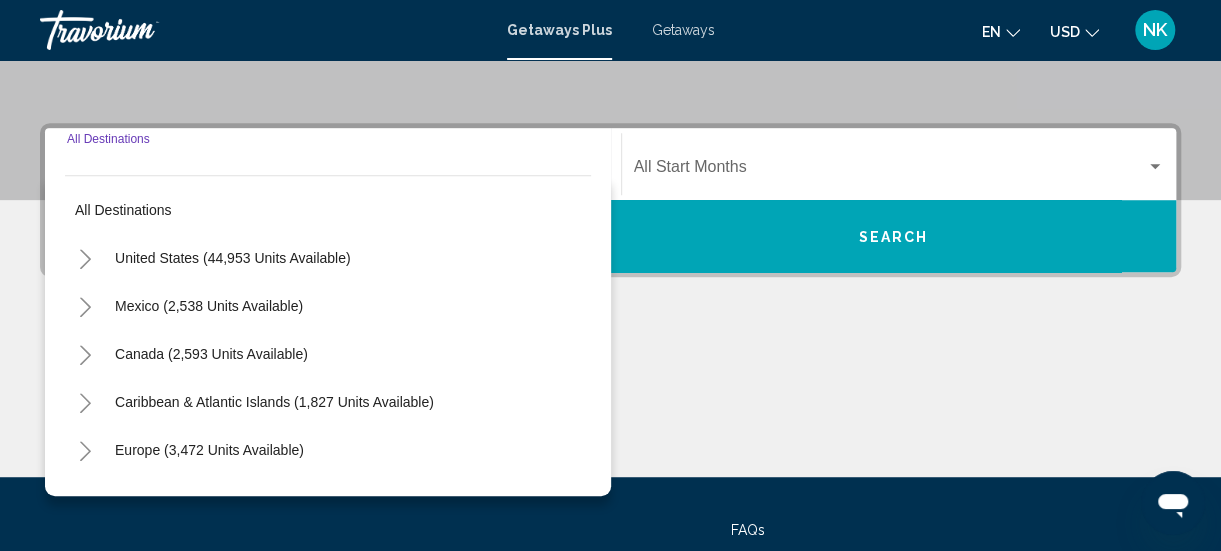scroll, scrollTop: 458, scrollLeft: 0, axis: vertical 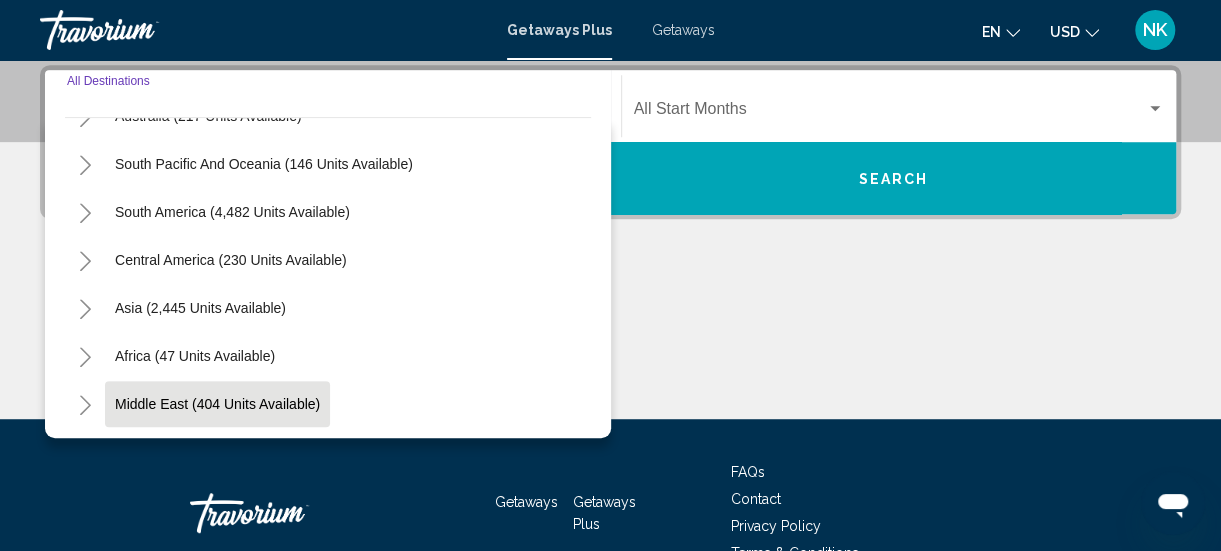click on "Middle East (404 units available)" 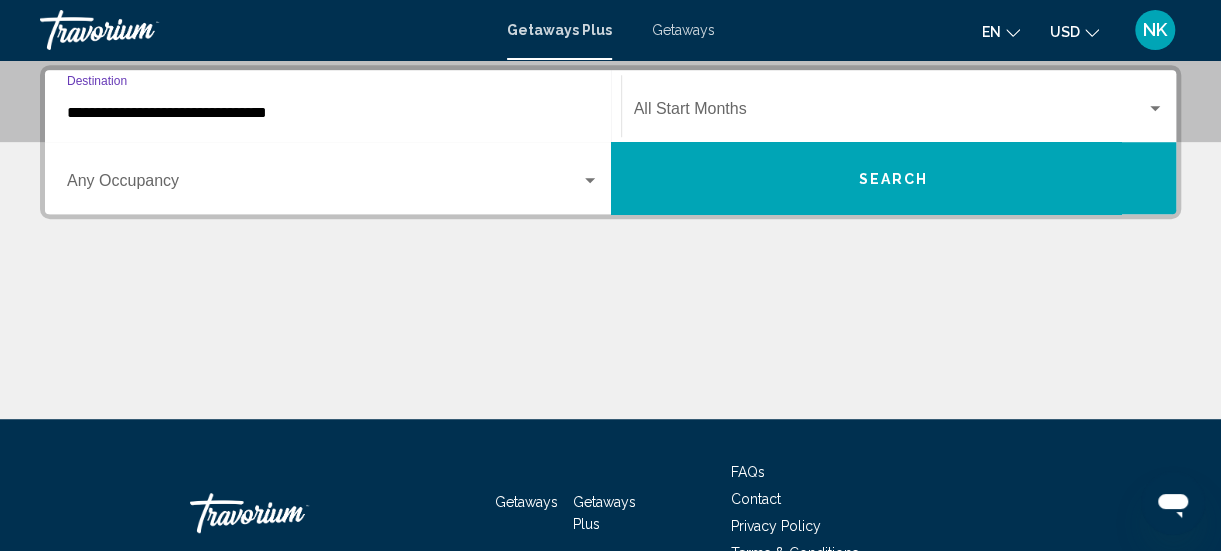 click on "**********" at bounding box center (333, 113) 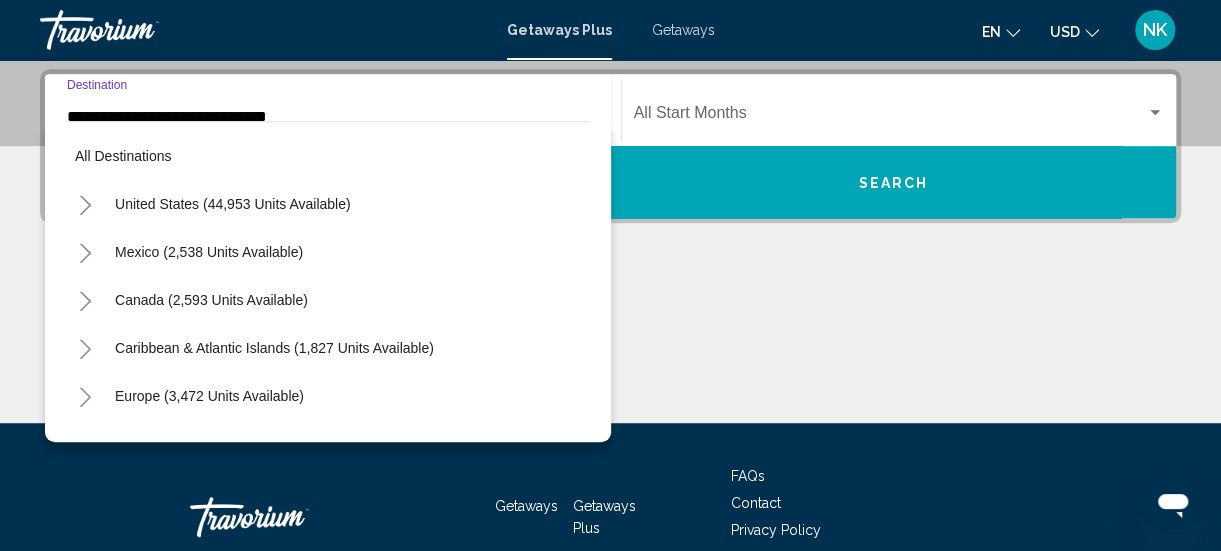 scroll, scrollTop: 455, scrollLeft: 0, axis: vertical 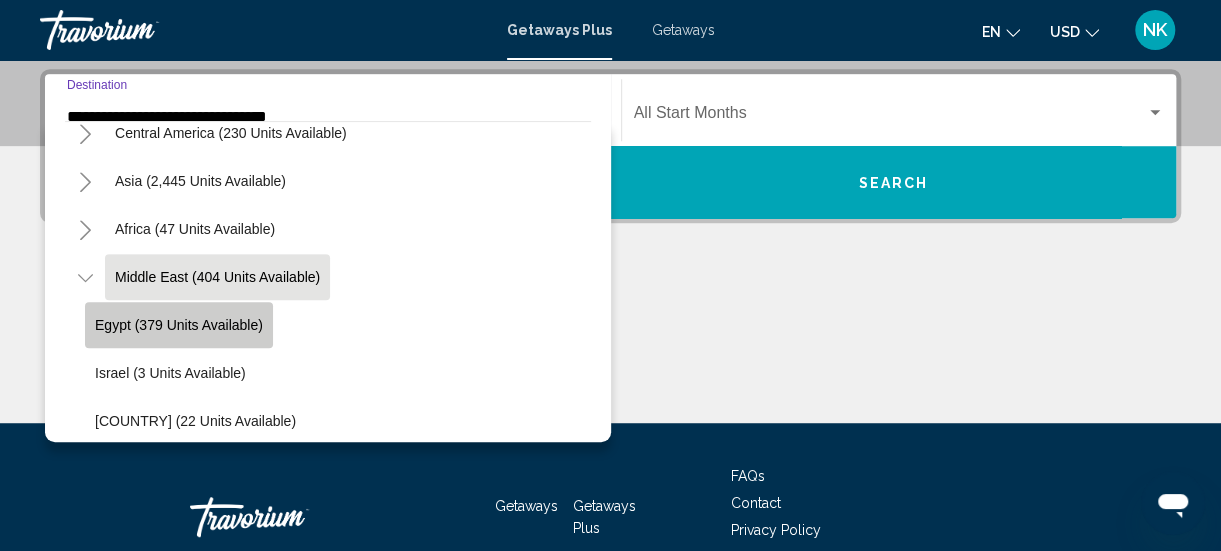 click on "Egypt (379 units available)" 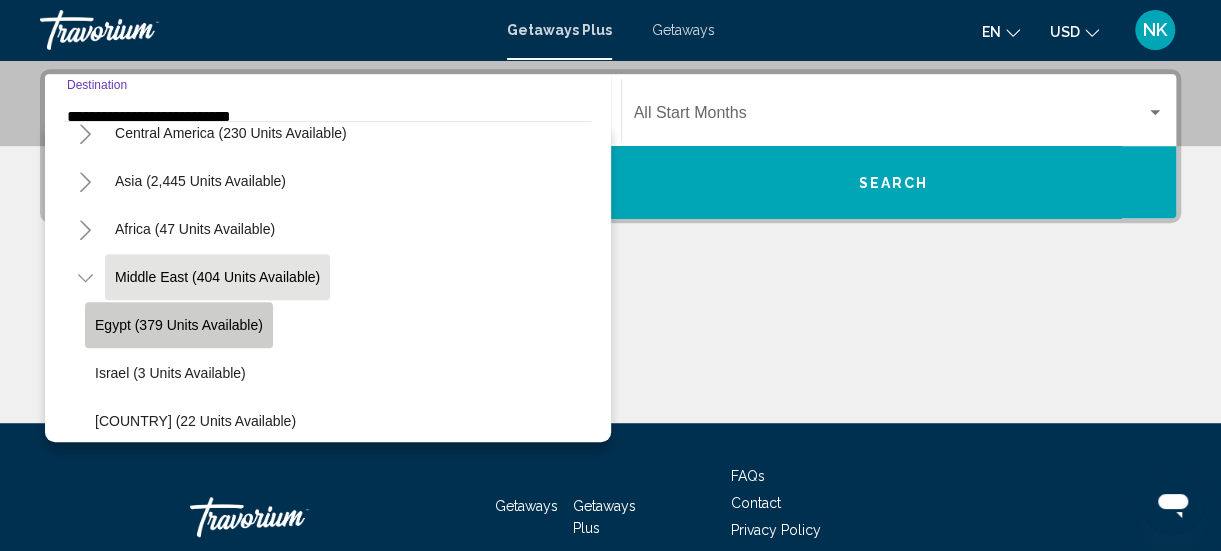 scroll, scrollTop: 458, scrollLeft: 0, axis: vertical 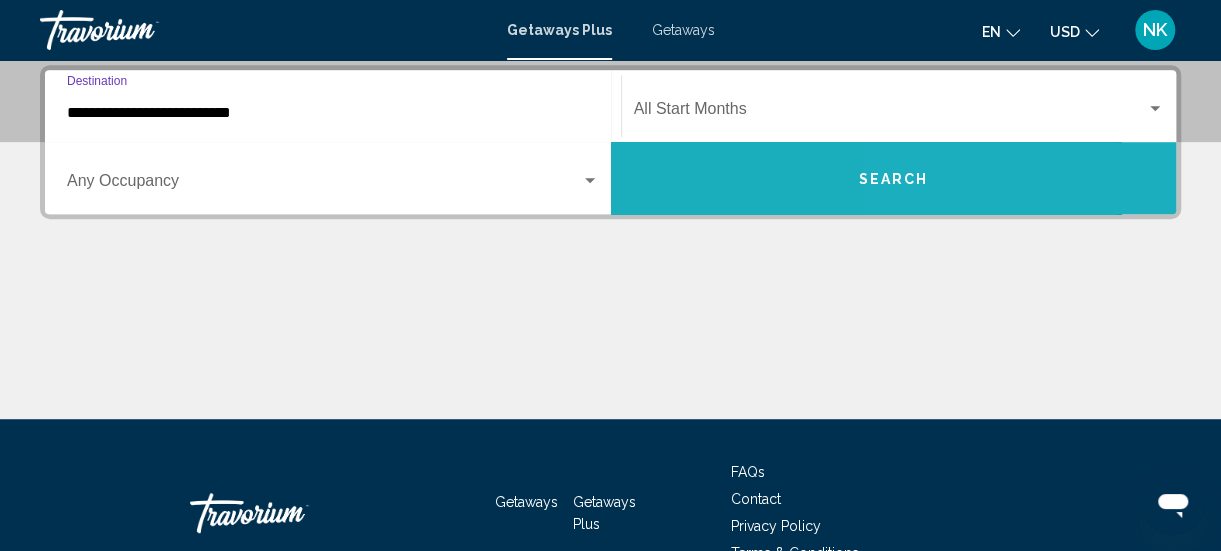 click on "Search" at bounding box center [894, 178] 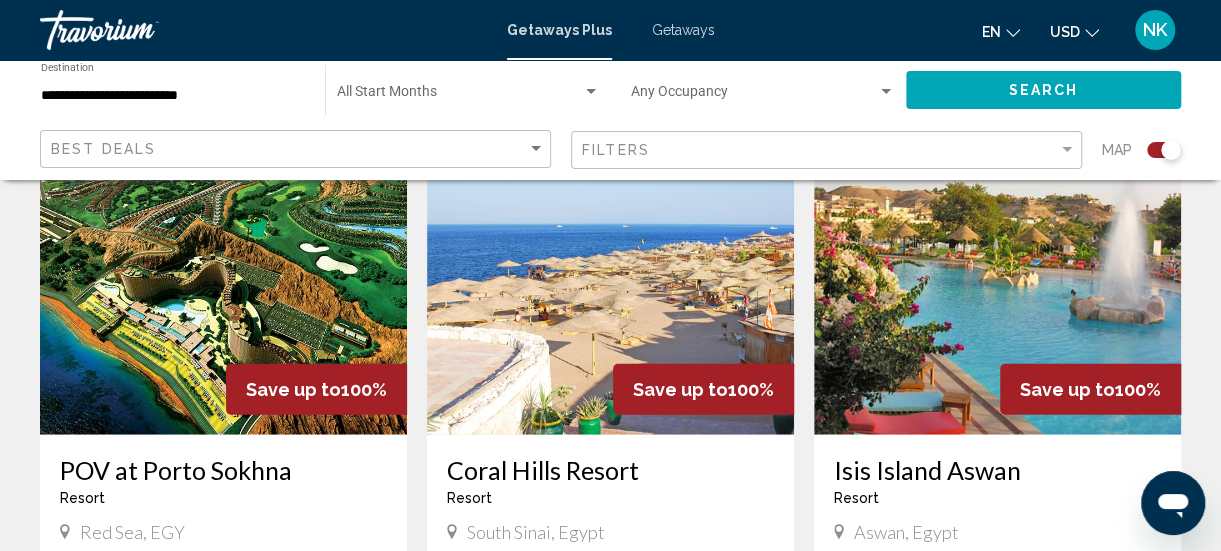scroll, scrollTop: 2199, scrollLeft: 0, axis: vertical 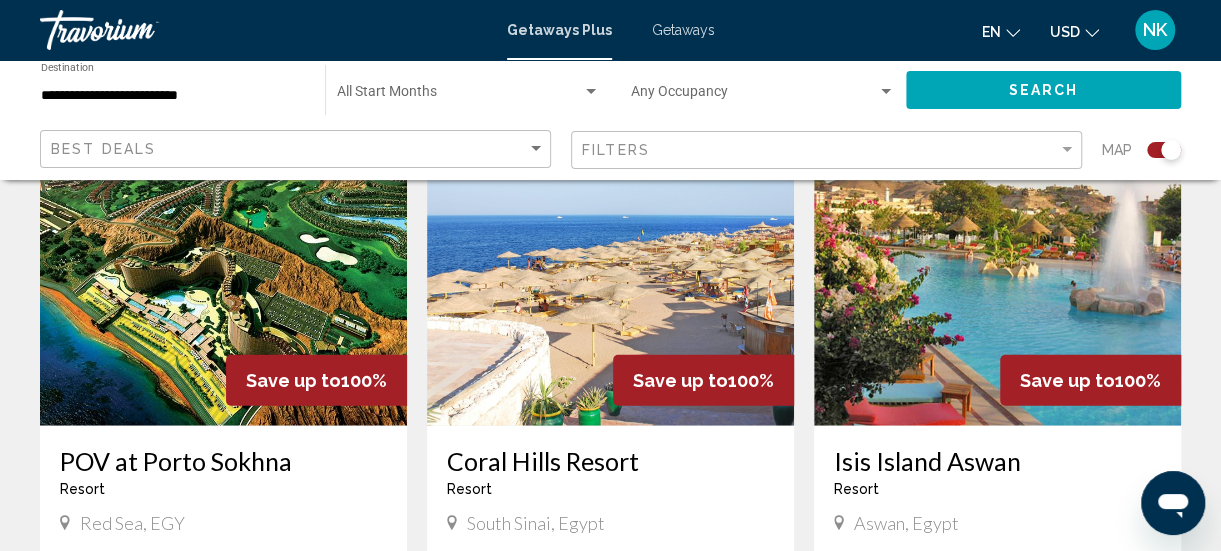click at bounding box center (610, 266) 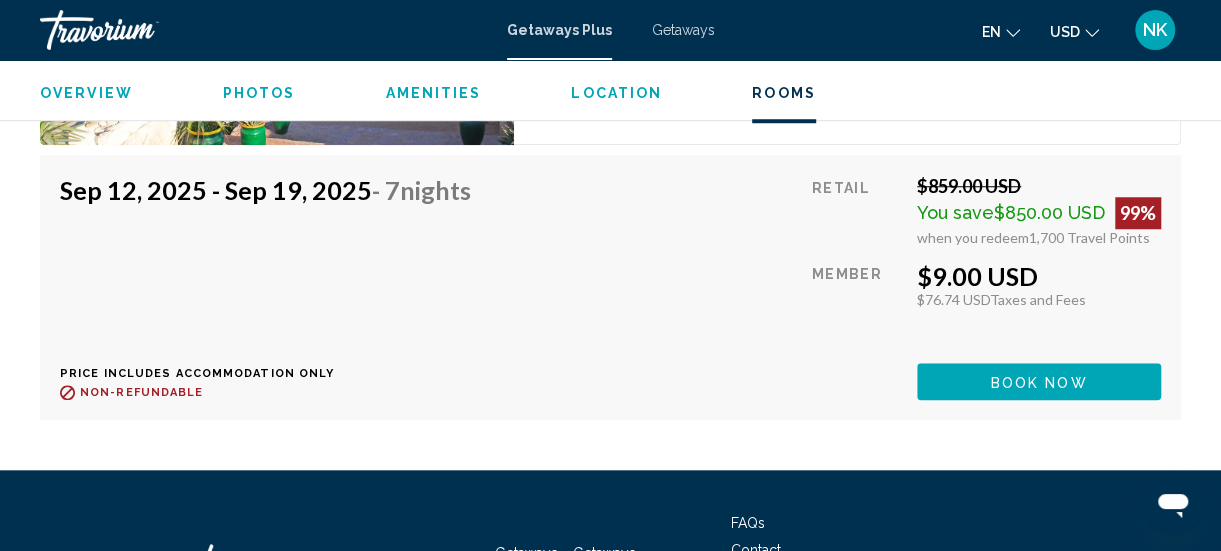 scroll, scrollTop: 4584, scrollLeft: 0, axis: vertical 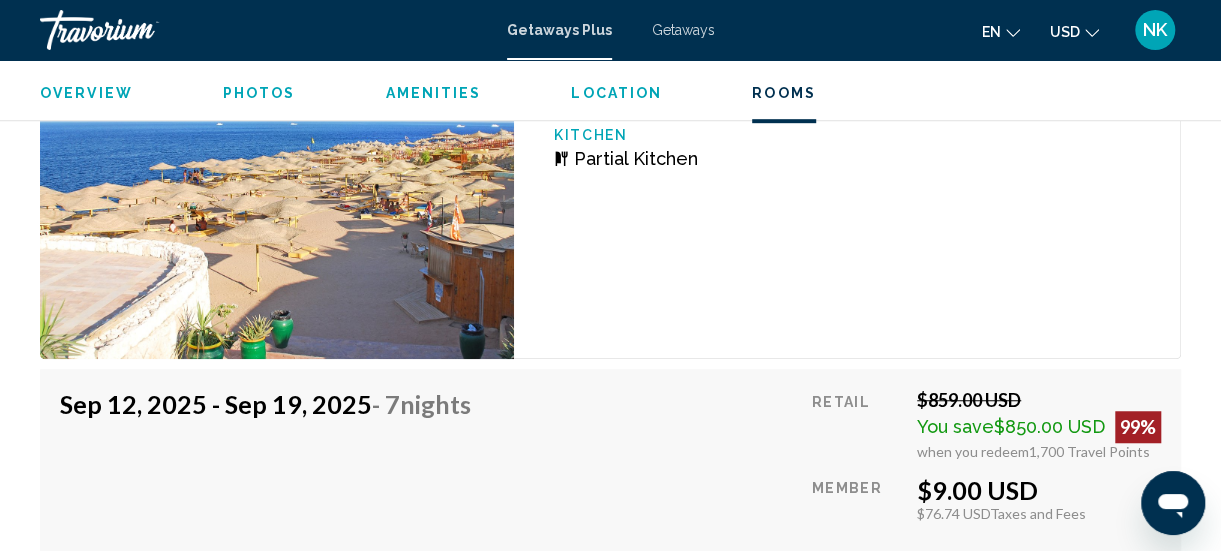 click at bounding box center [277, -508] 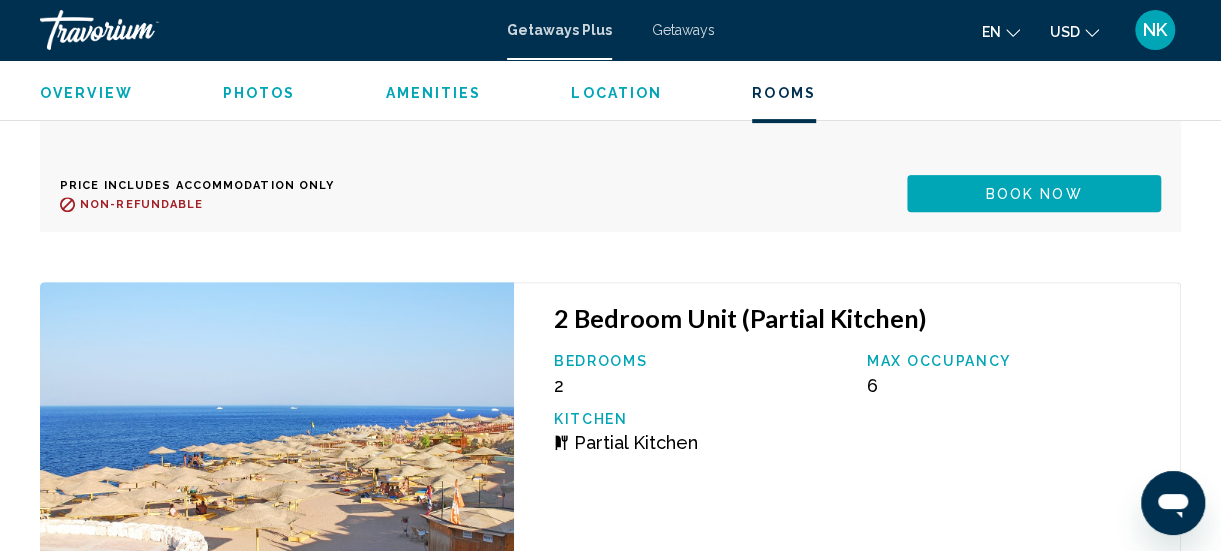 scroll, scrollTop: 3926, scrollLeft: 0, axis: vertical 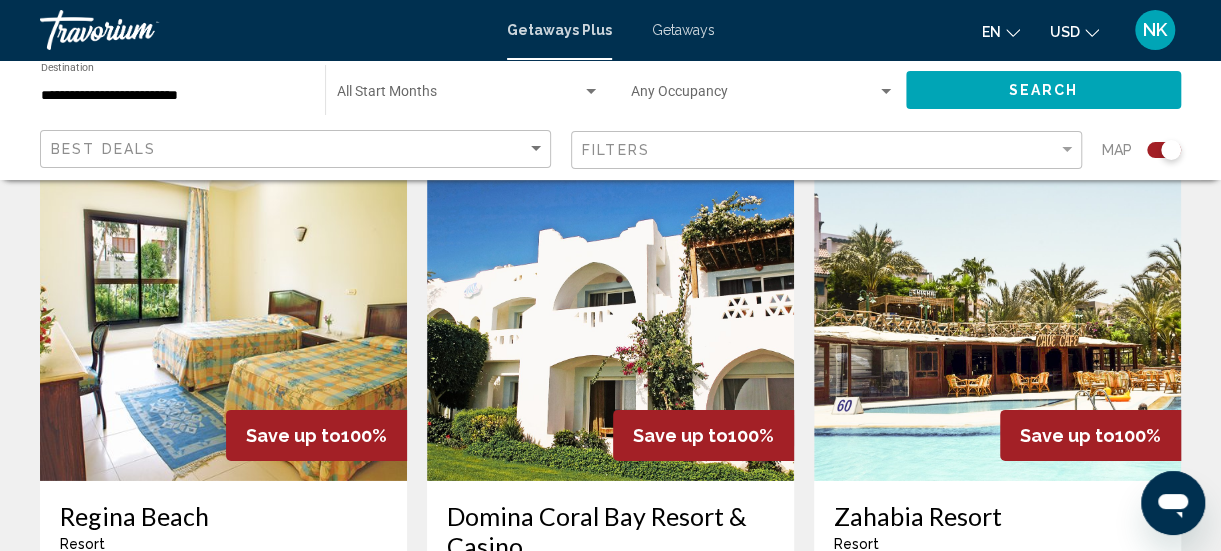 click at bounding box center [997, 321] 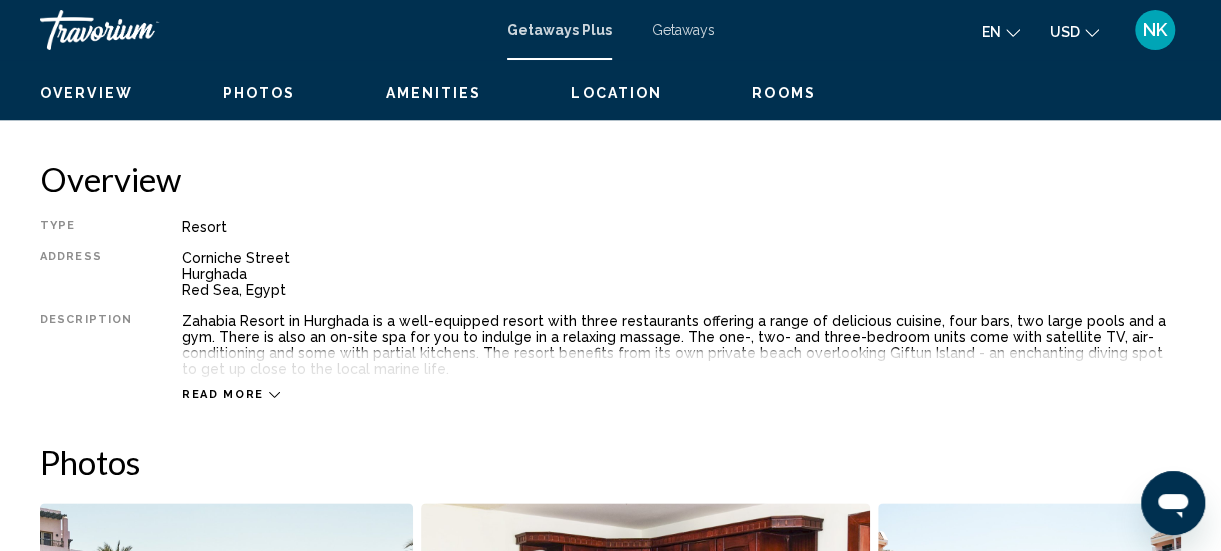 scroll, scrollTop: 960, scrollLeft: 0, axis: vertical 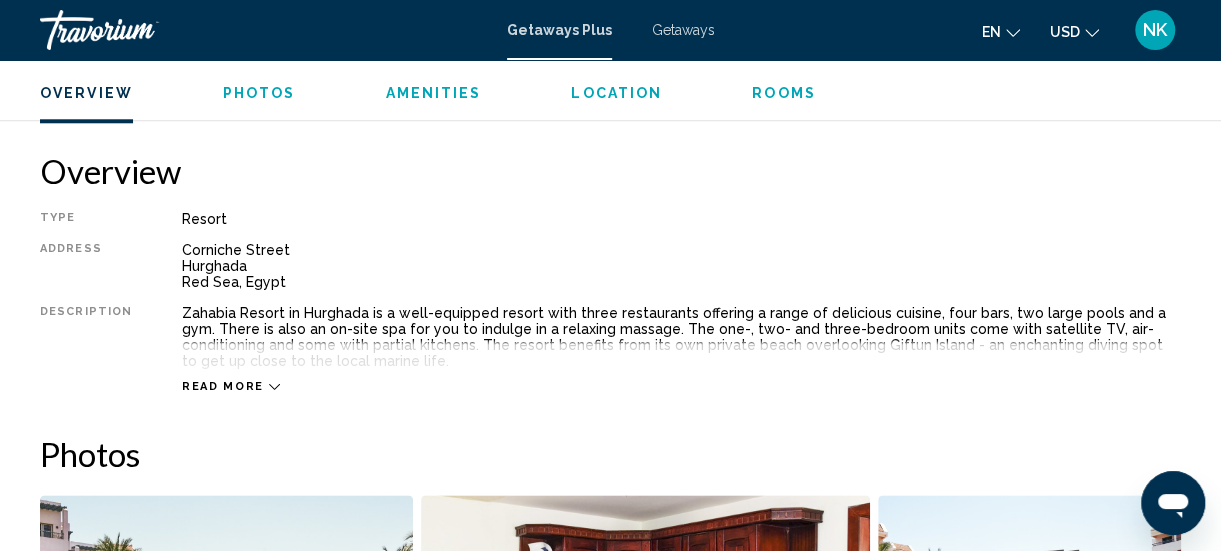 click on "Read more" at bounding box center (223, 386) 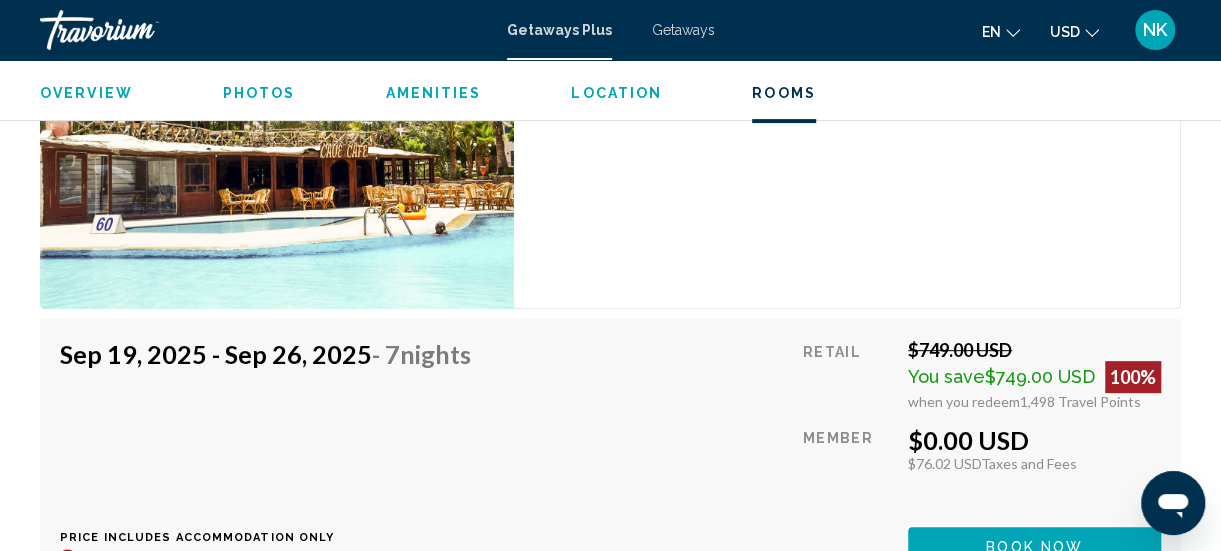 scroll, scrollTop: 3914, scrollLeft: 0, axis: vertical 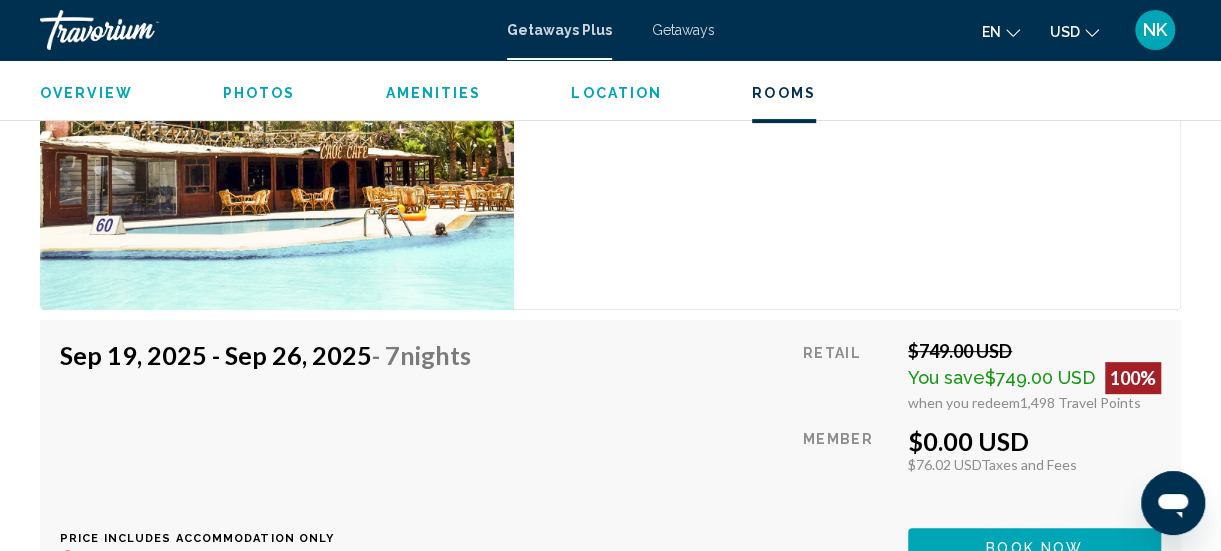 click on "Location" at bounding box center (616, 93) 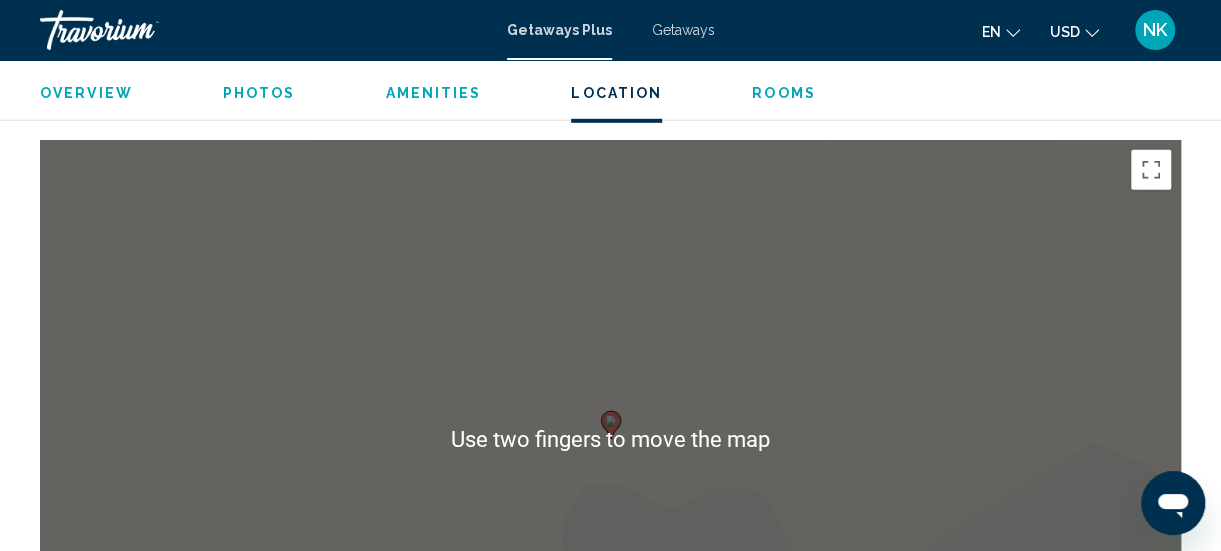scroll, scrollTop: 2909, scrollLeft: 0, axis: vertical 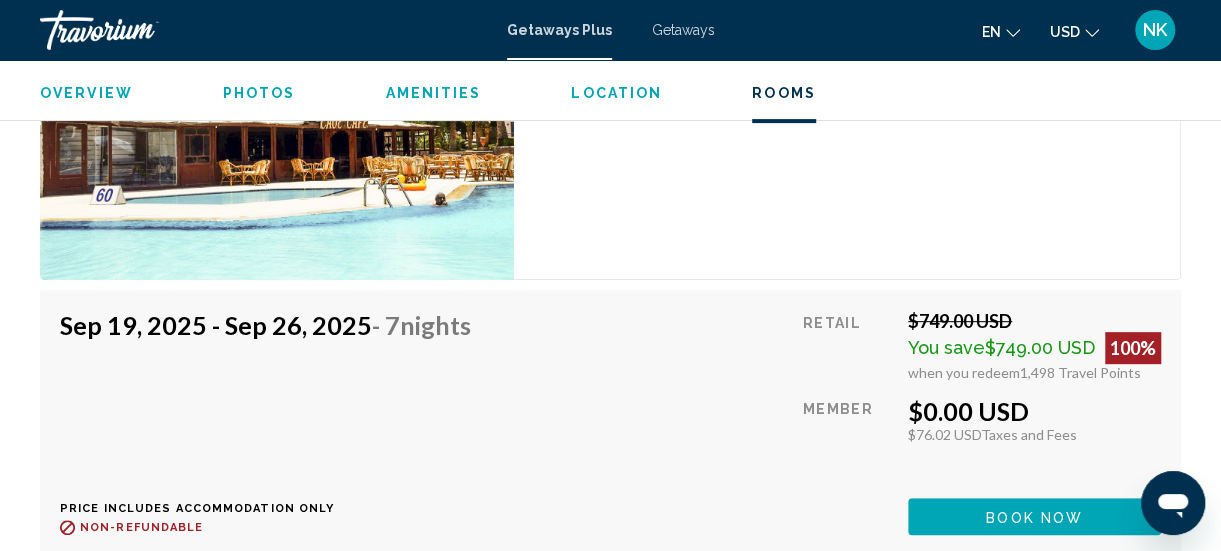 click on "Amenities" at bounding box center [433, 93] 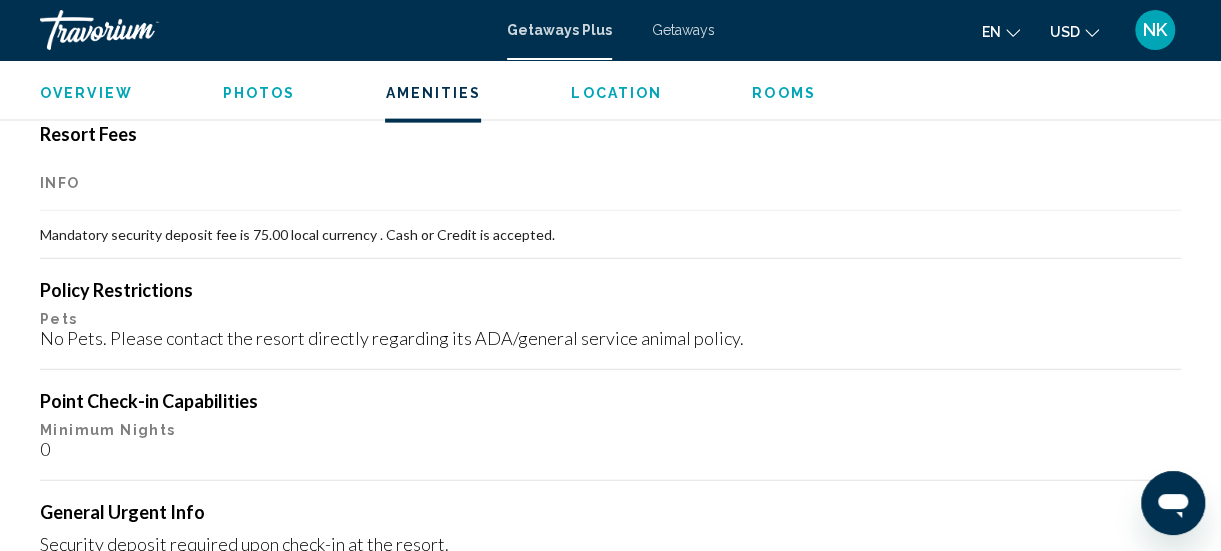 scroll, scrollTop: 1890, scrollLeft: 0, axis: vertical 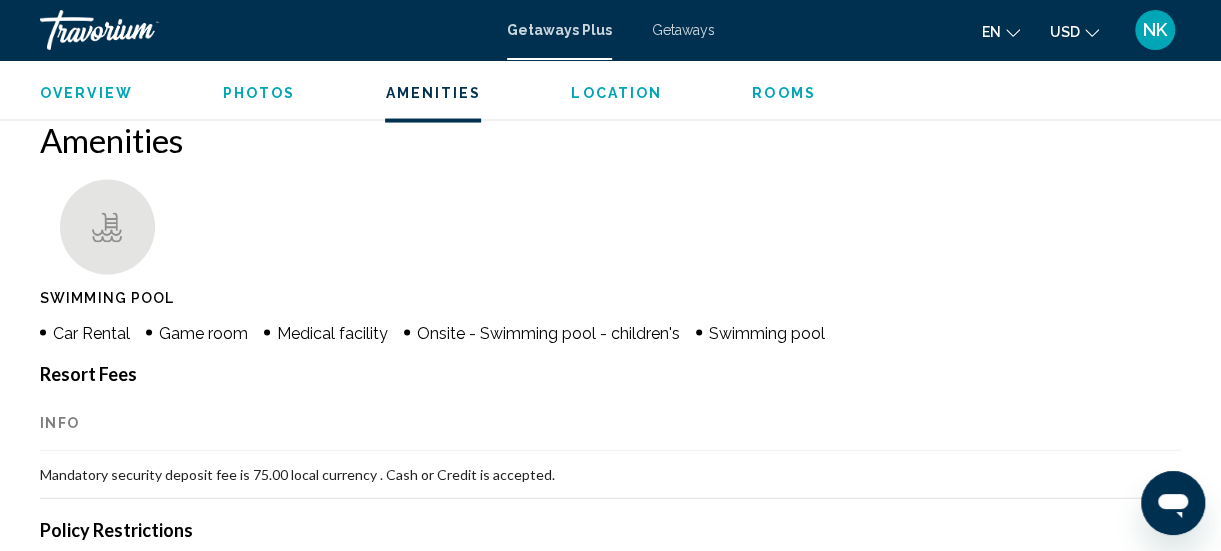 click on "Photos" at bounding box center (259, 93) 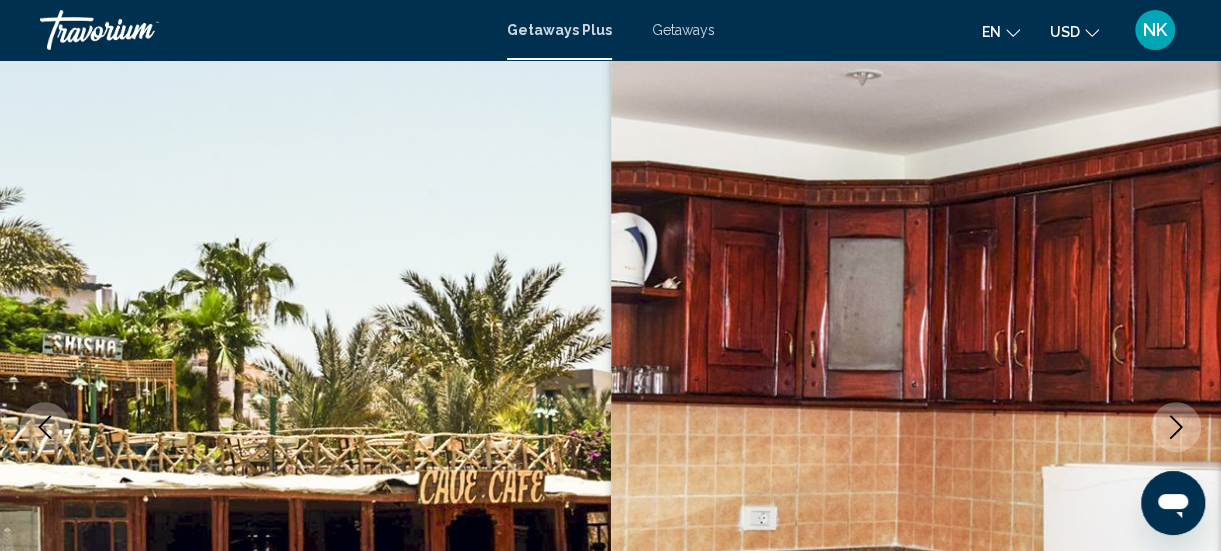 scroll, scrollTop: 106, scrollLeft: 0, axis: vertical 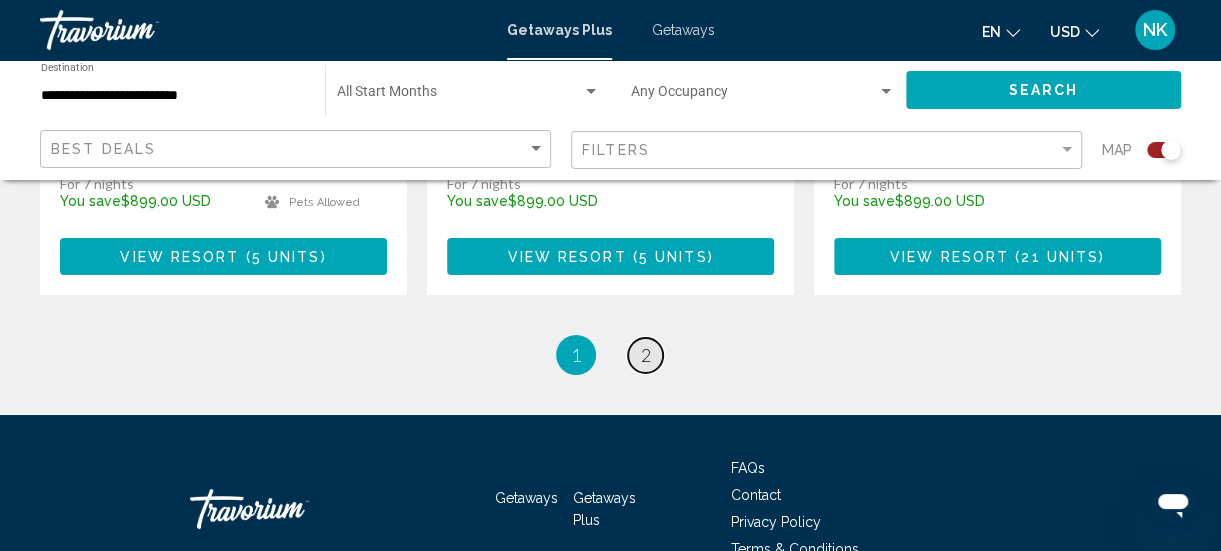 click on "page  2" at bounding box center [645, 355] 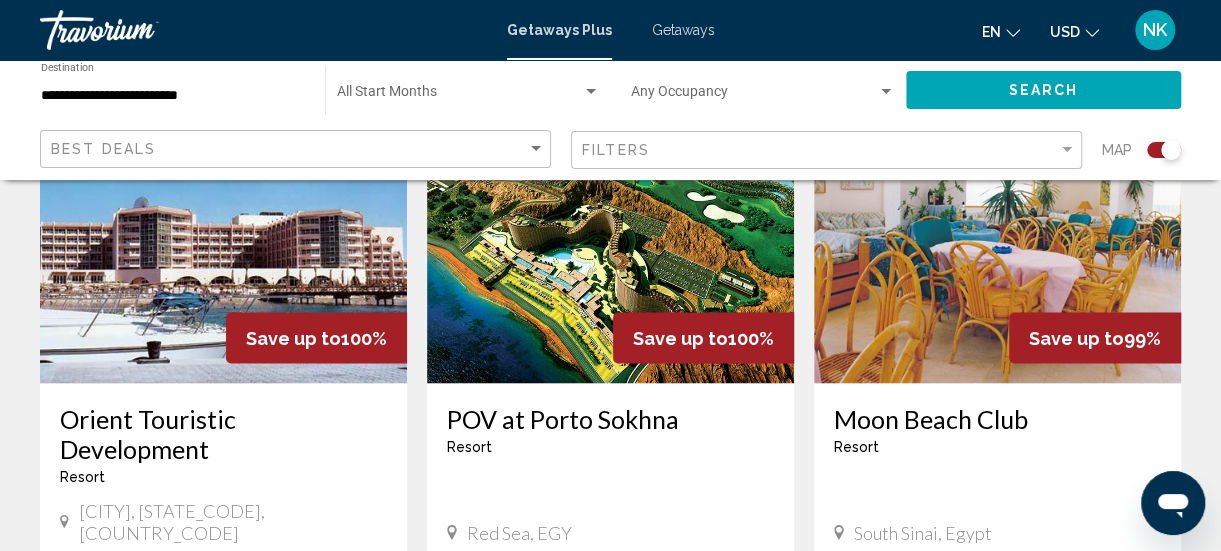 scroll, scrollTop: 1546, scrollLeft: 0, axis: vertical 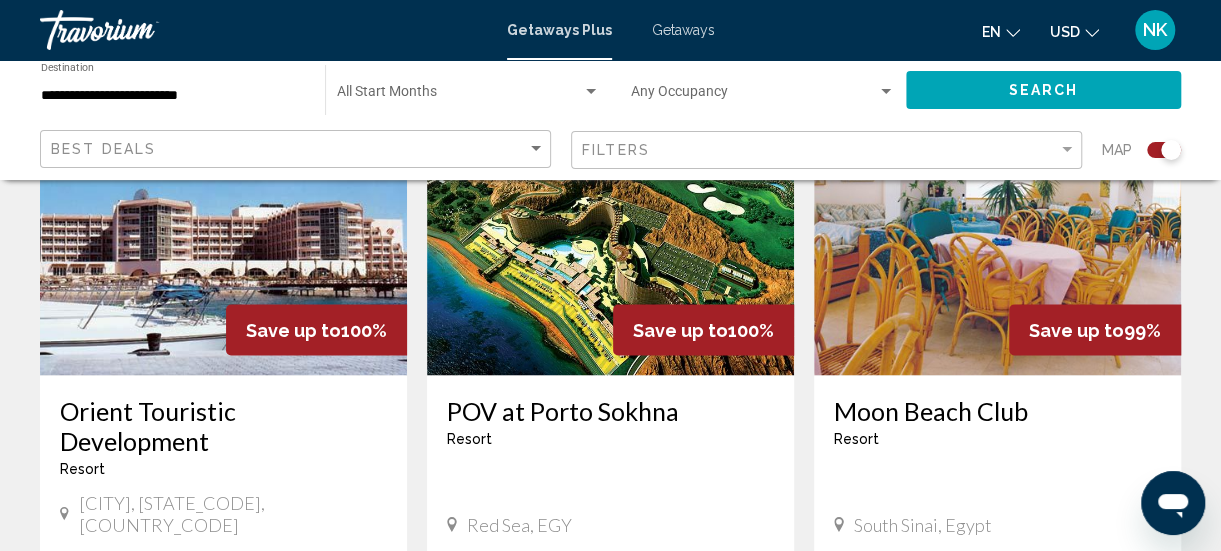 click at bounding box center [997, 215] 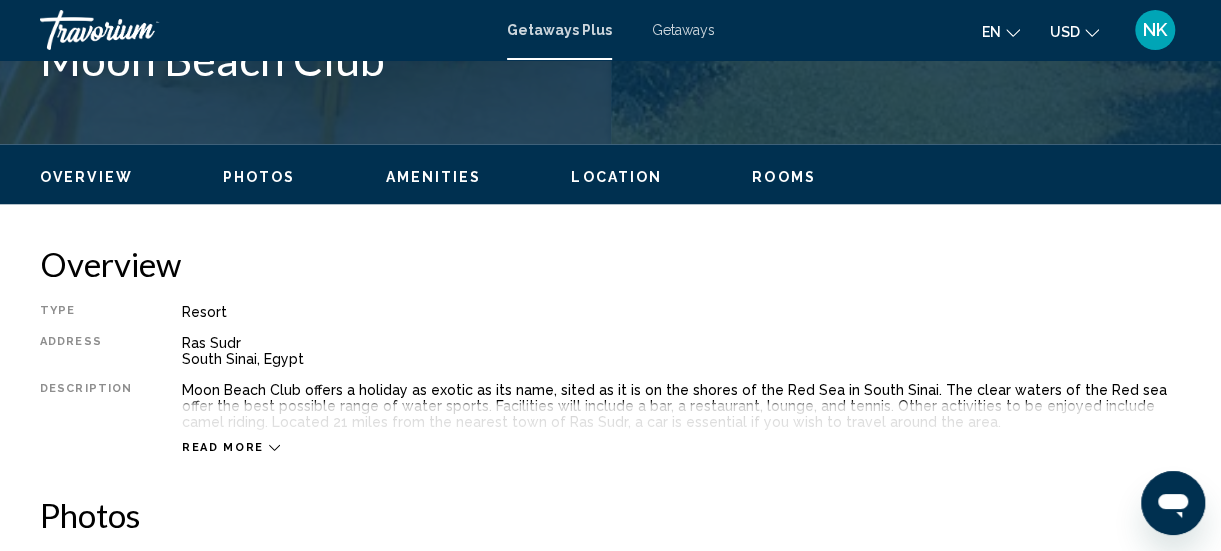 scroll, scrollTop: 871, scrollLeft: 0, axis: vertical 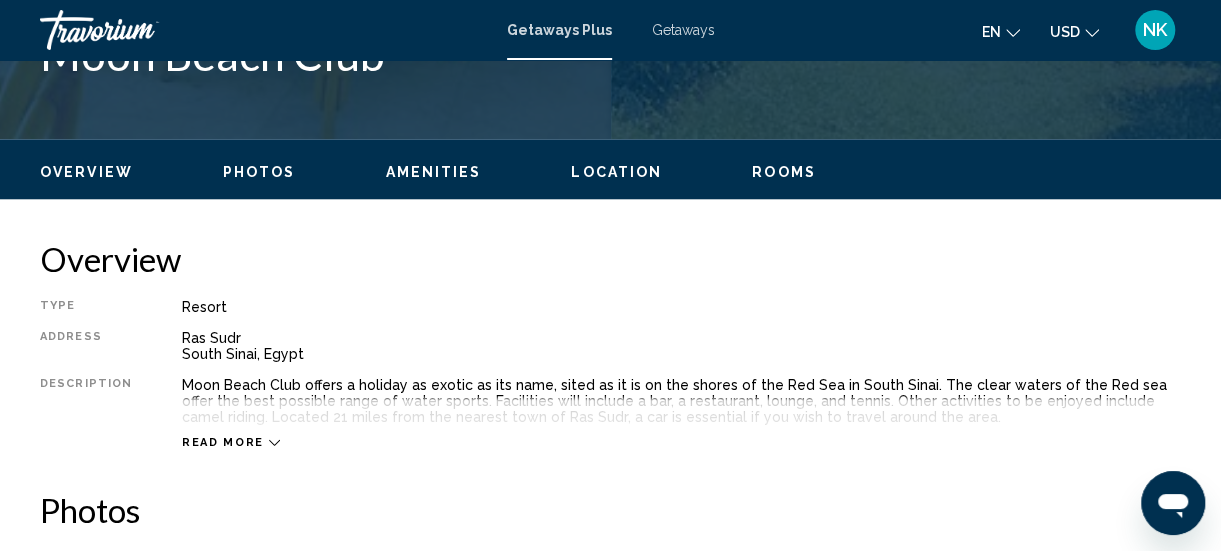 click on "Location" at bounding box center (616, 172) 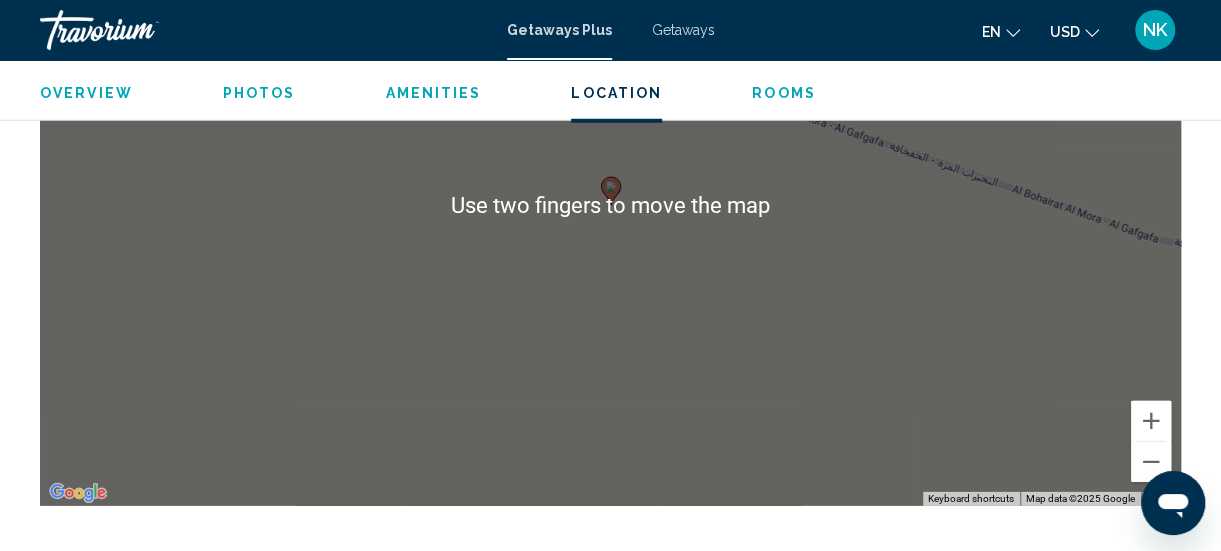 scroll, scrollTop: 2686, scrollLeft: 0, axis: vertical 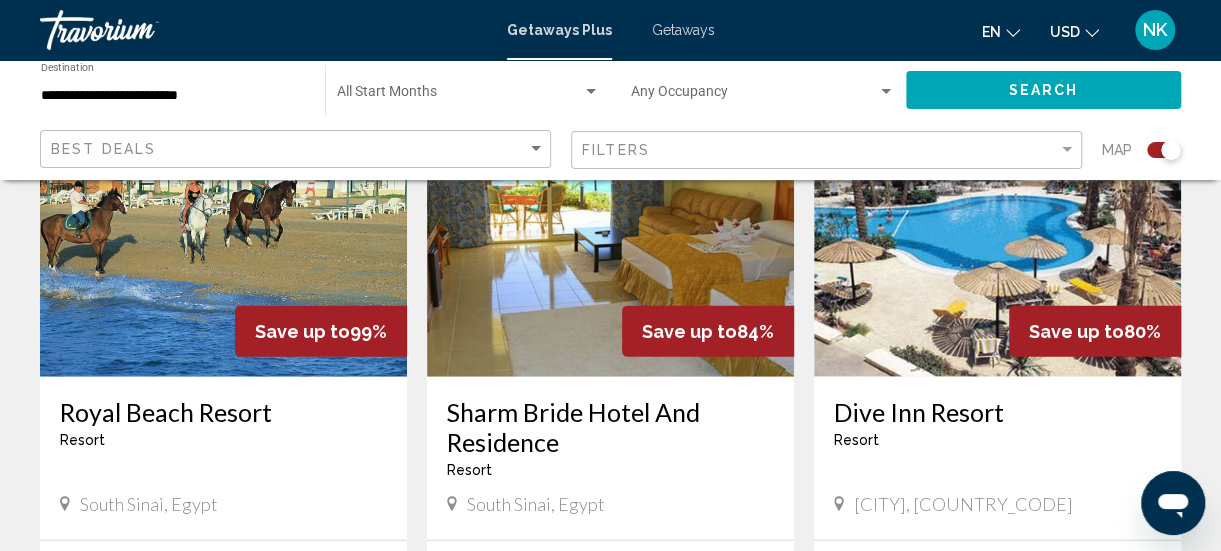 click at bounding box center [223, 217] 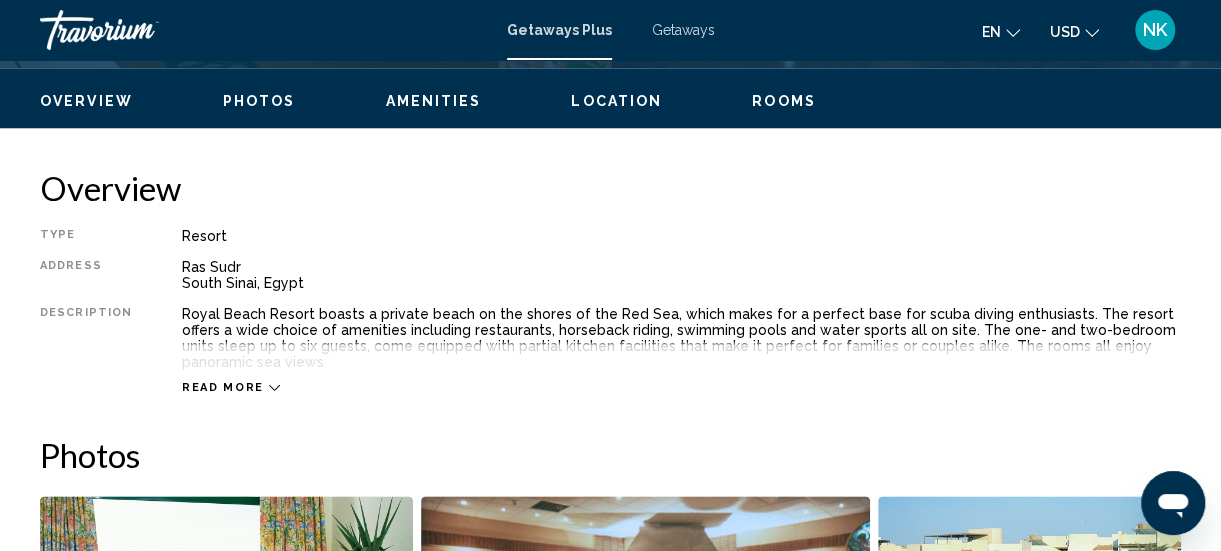 scroll, scrollTop: 943, scrollLeft: 0, axis: vertical 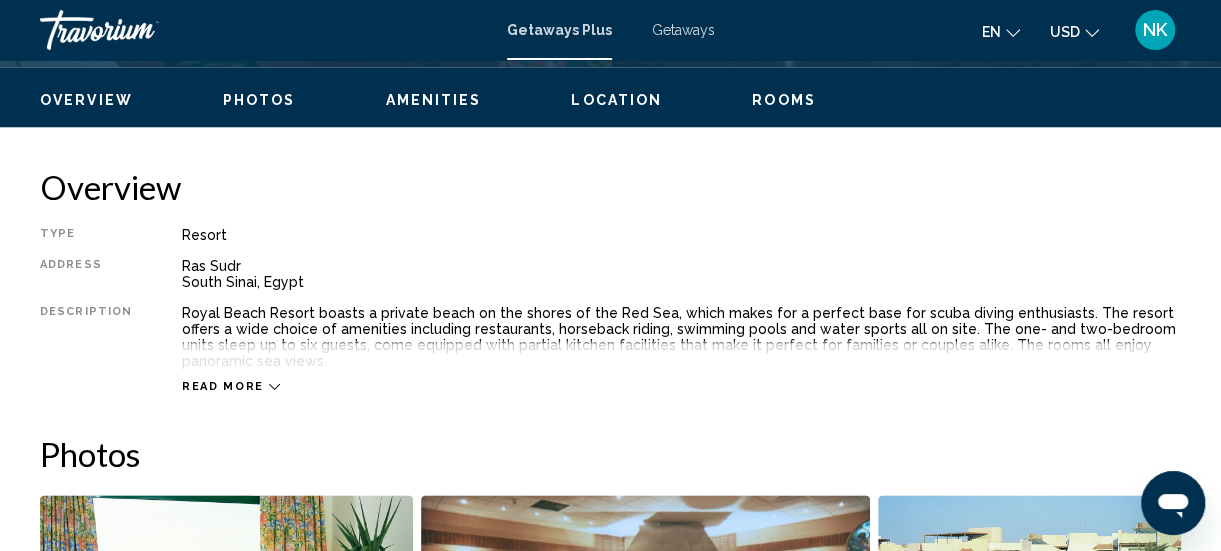 click on "Read more" at bounding box center [223, 386] 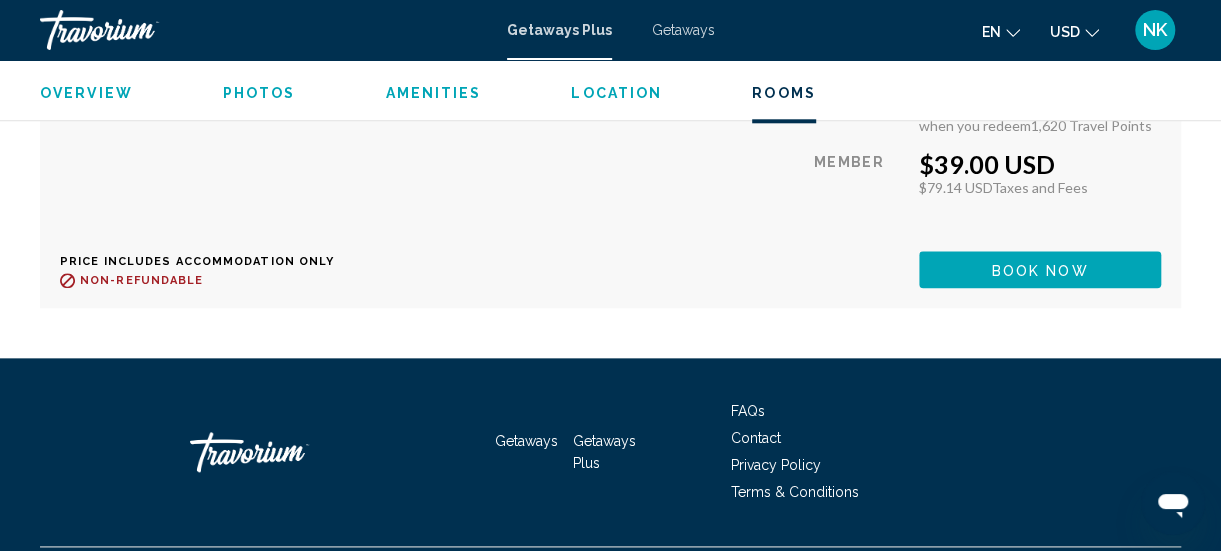 scroll, scrollTop: 8322, scrollLeft: 0, axis: vertical 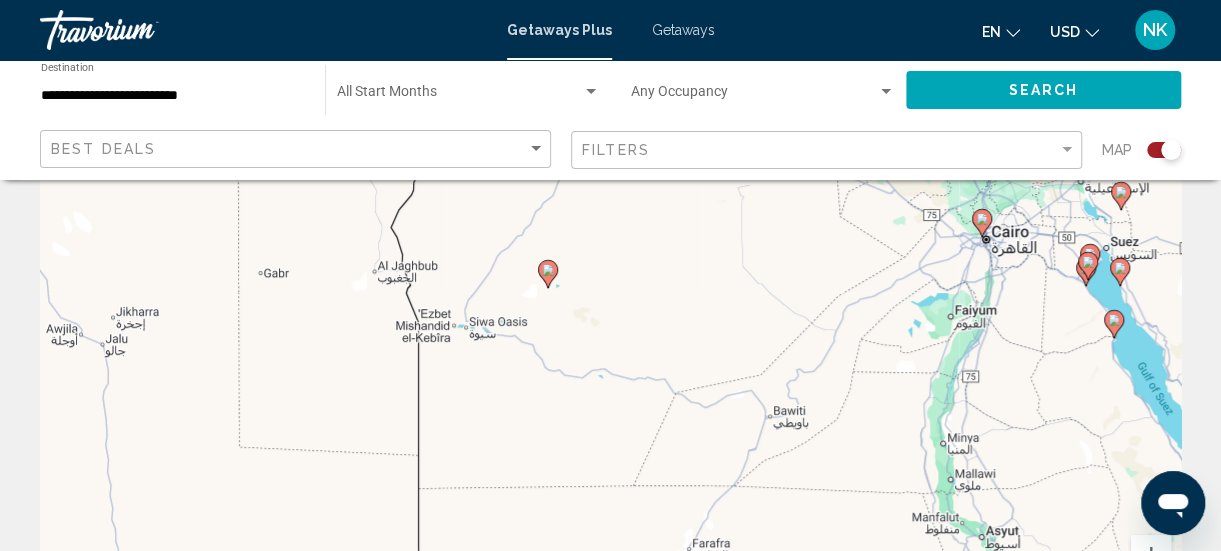 click 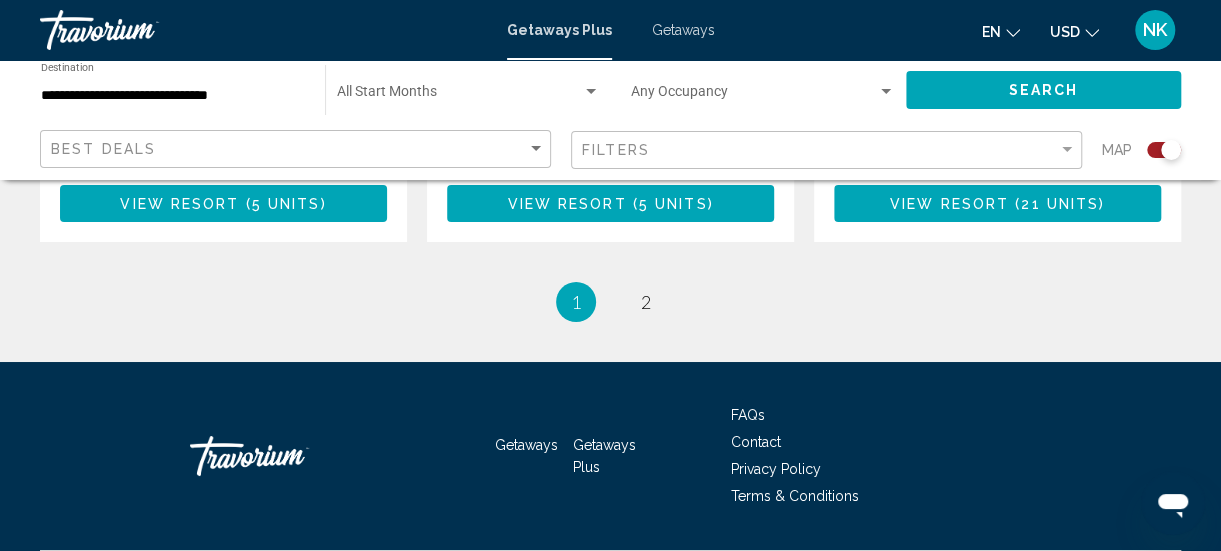 scroll, scrollTop: 3420, scrollLeft: 0, axis: vertical 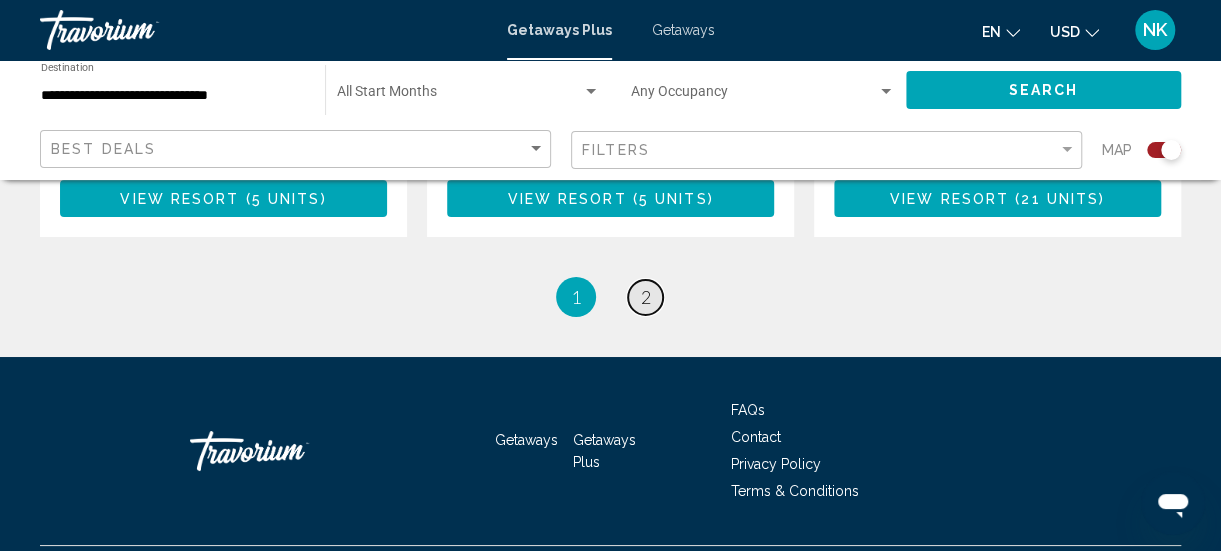 click on "page  2" at bounding box center (645, 297) 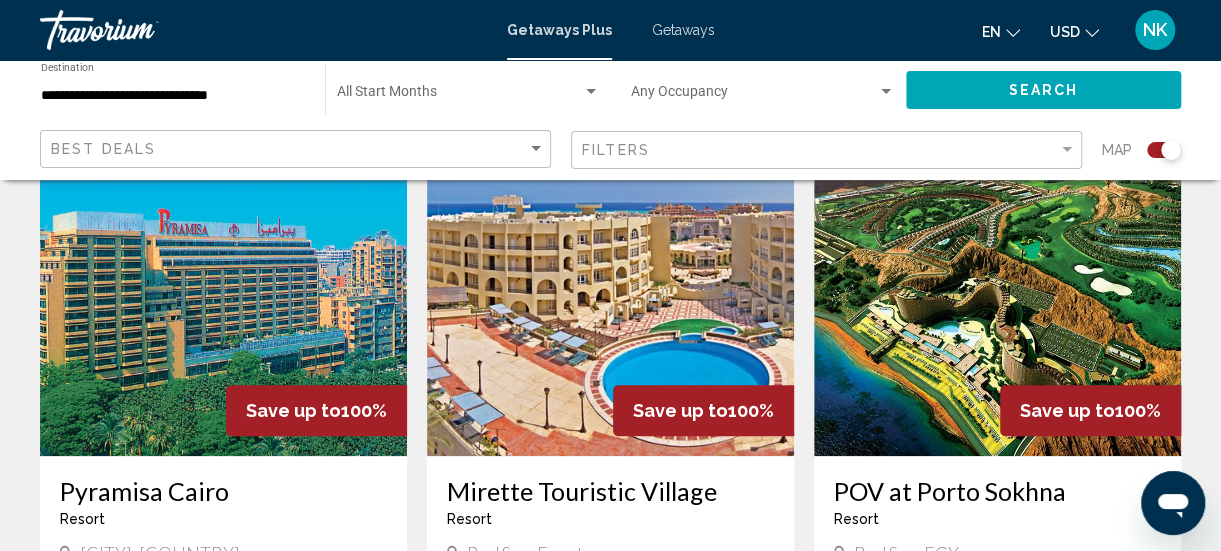 scroll, scrollTop: 762, scrollLeft: 0, axis: vertical 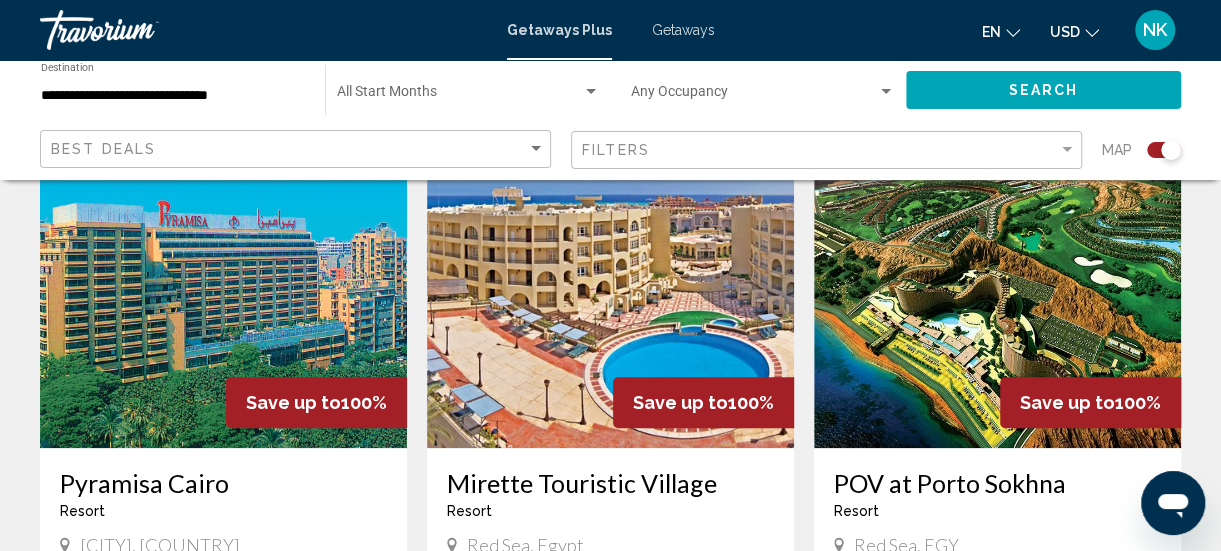 click at bounding box center [223, 288] 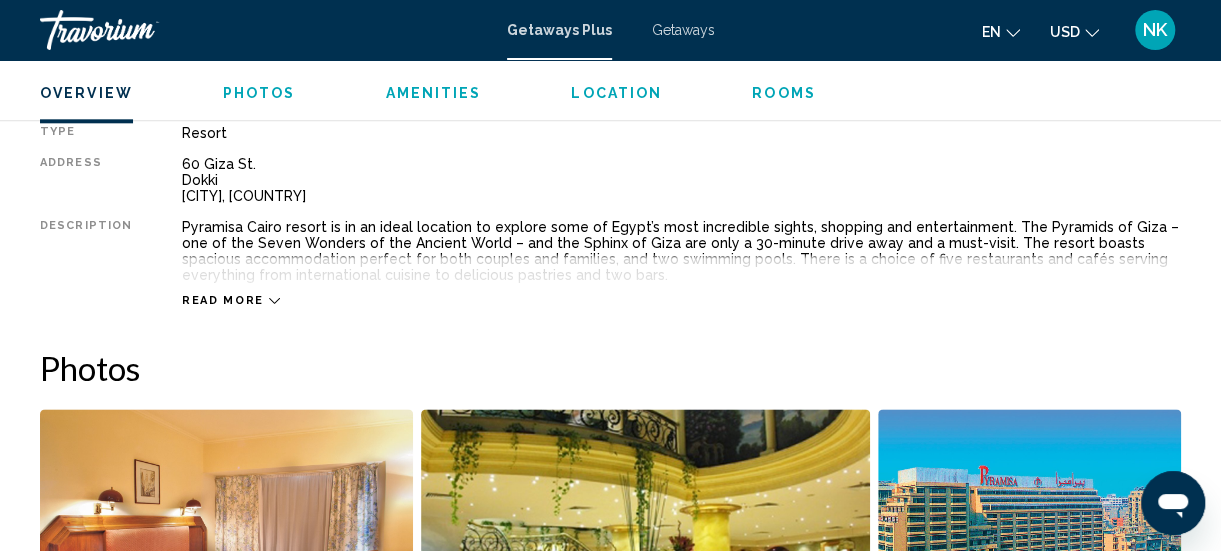 scroll, scrollTop: 1042, scrollLeft: 0, axis: vertical 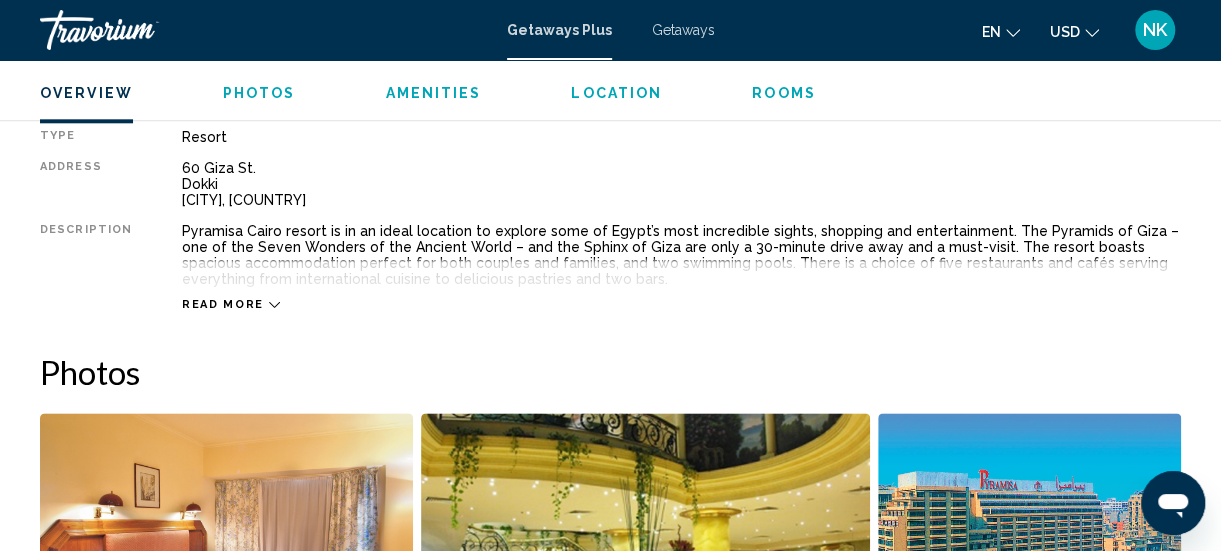 click 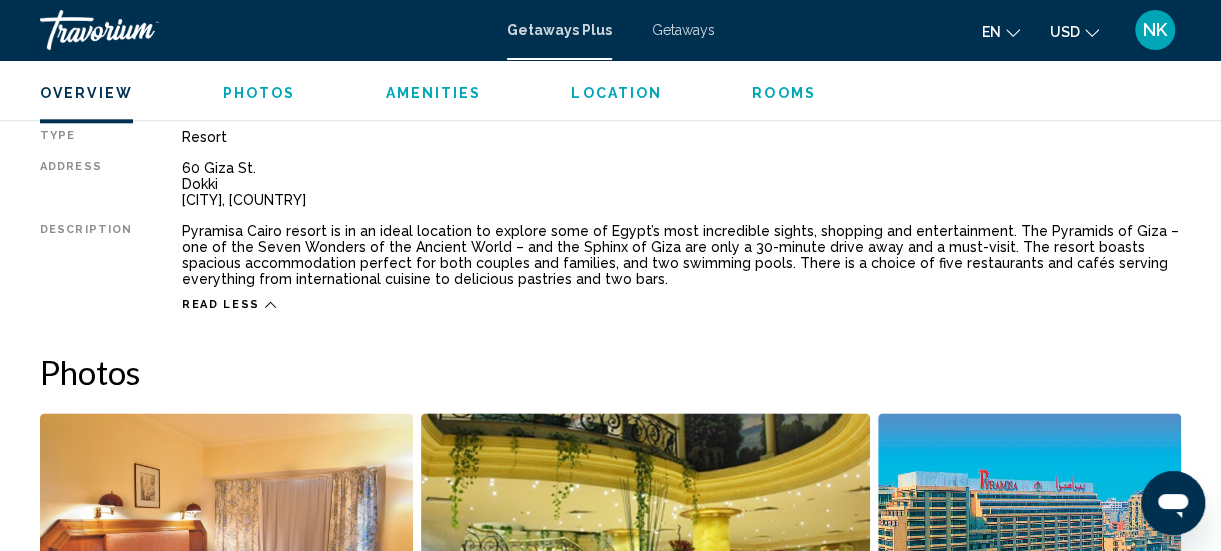 click on "Location" at bounding box center [616, 93] 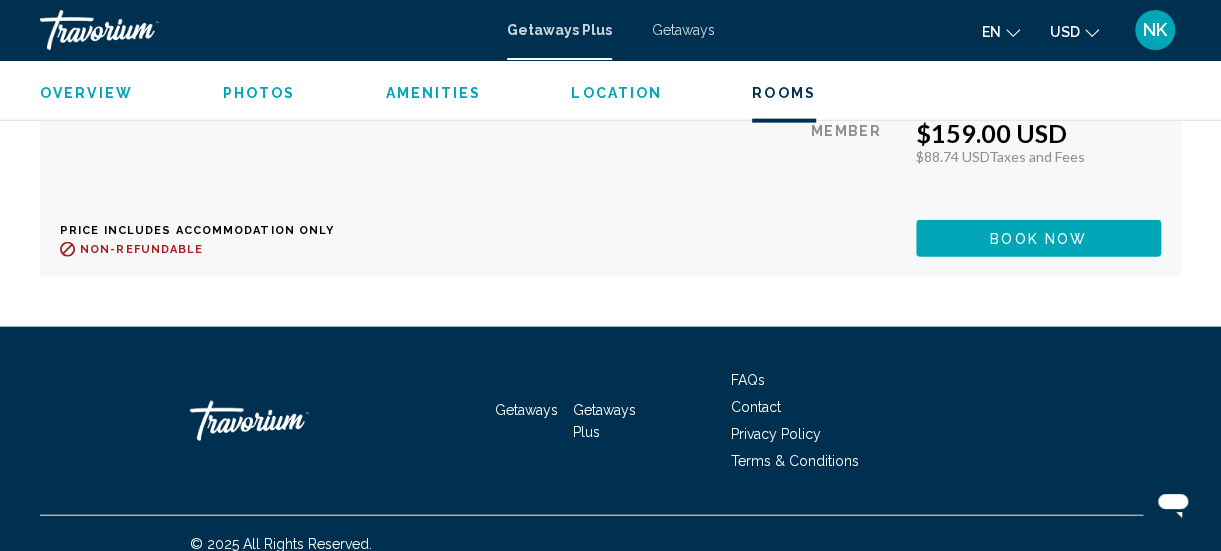 scroll, scrollTop: 5852, scrollLeft: 0, axis: vertical 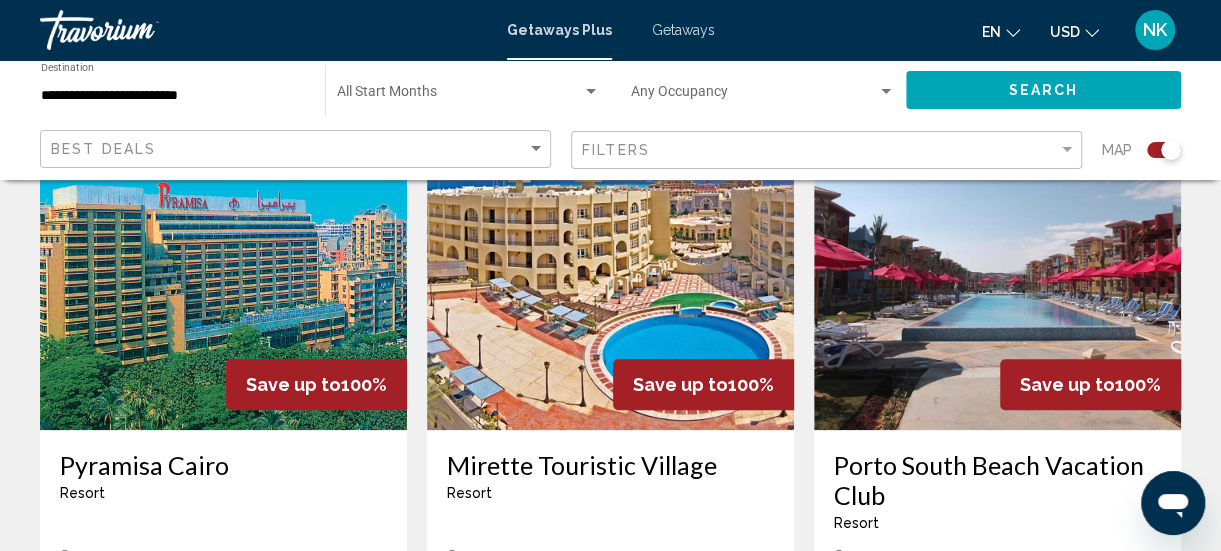 click at bounding box center (997, 270) 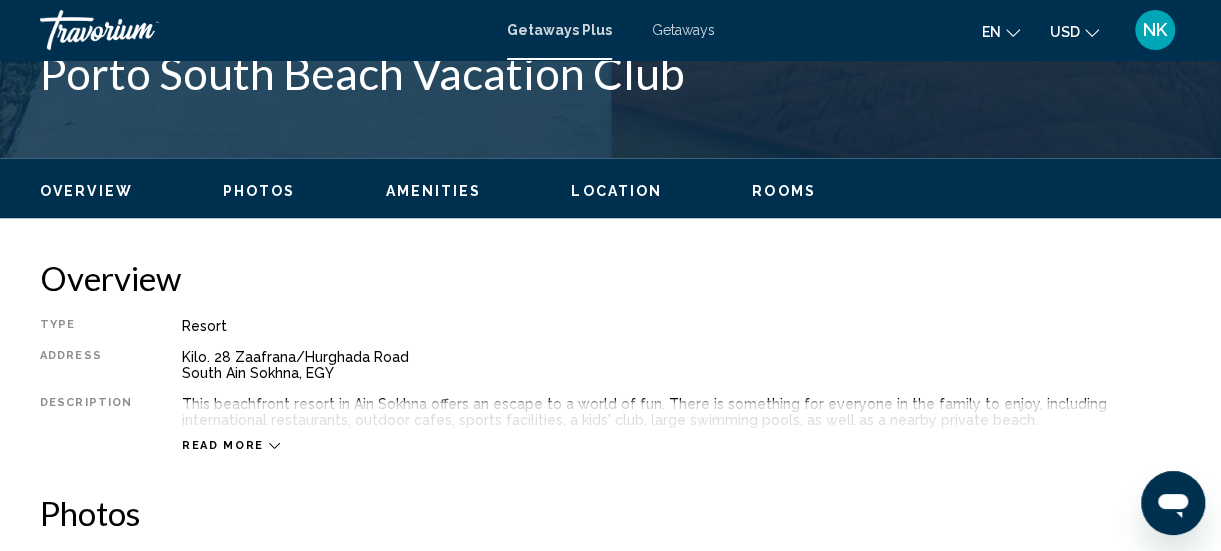 scroll, scrollTop: 856, scrollLeft: 0, axis: vertical 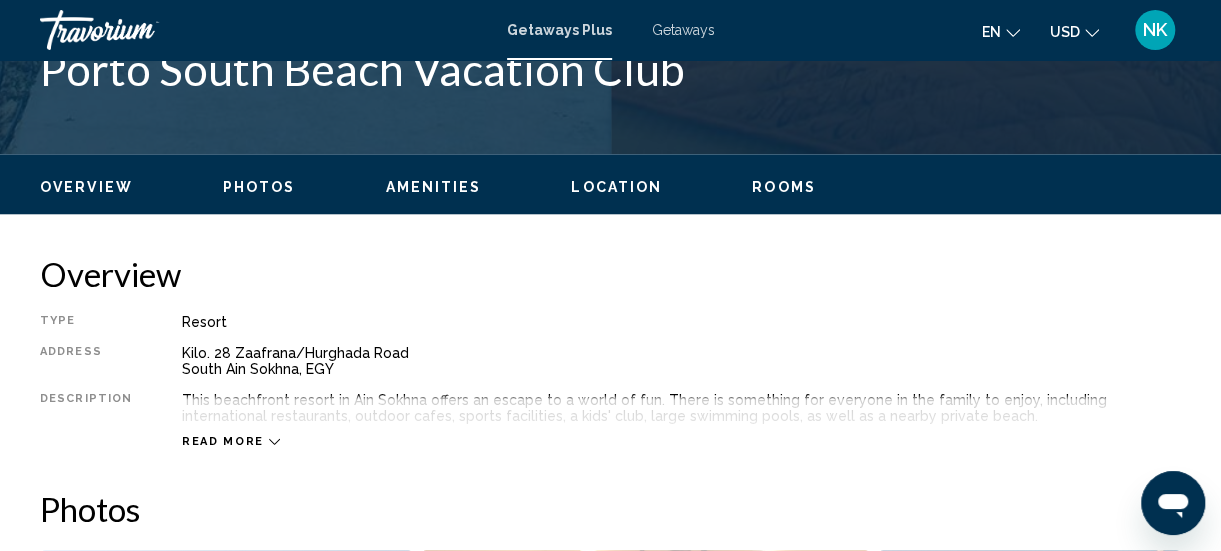 click on "Location" at bounding box center (616, 187) 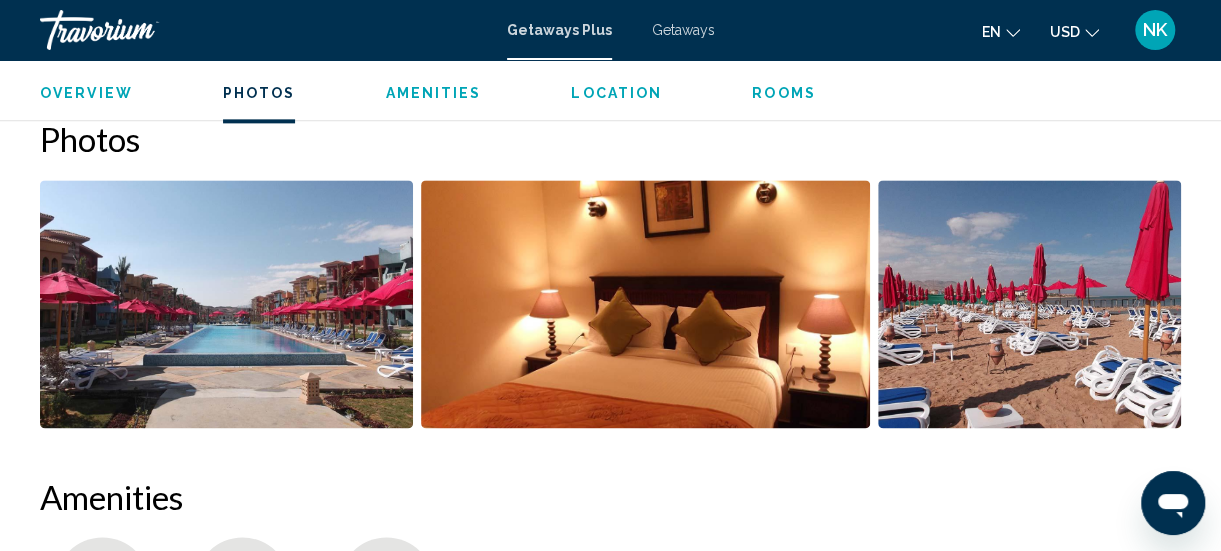 scroll, scrollTop: 1230, scrollLeft: 0, axis: vertical 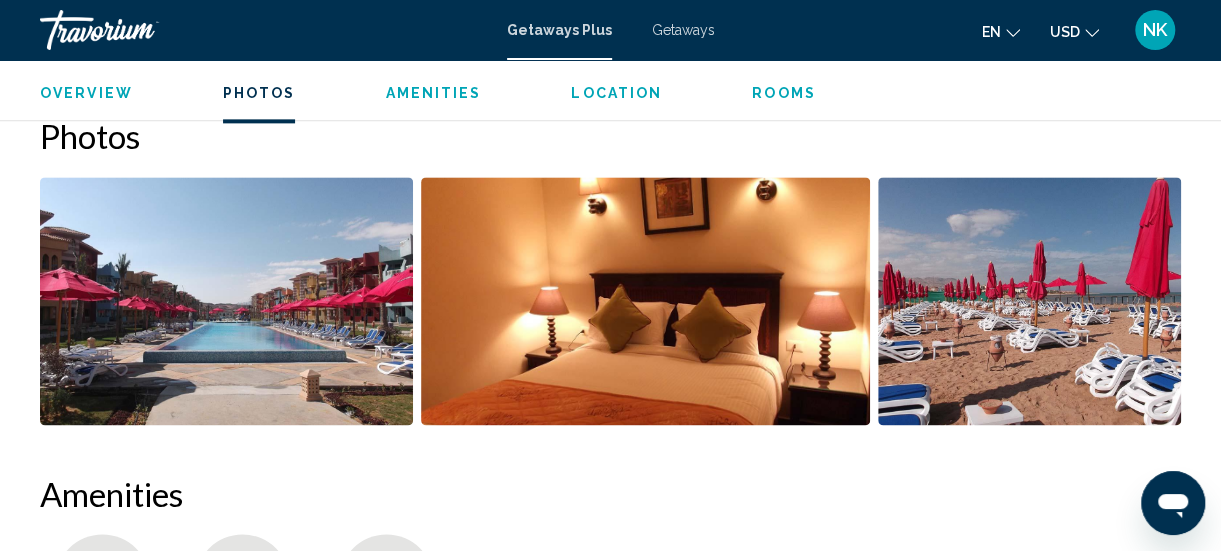 click on "Rooms" at bounding box center [784, 93] 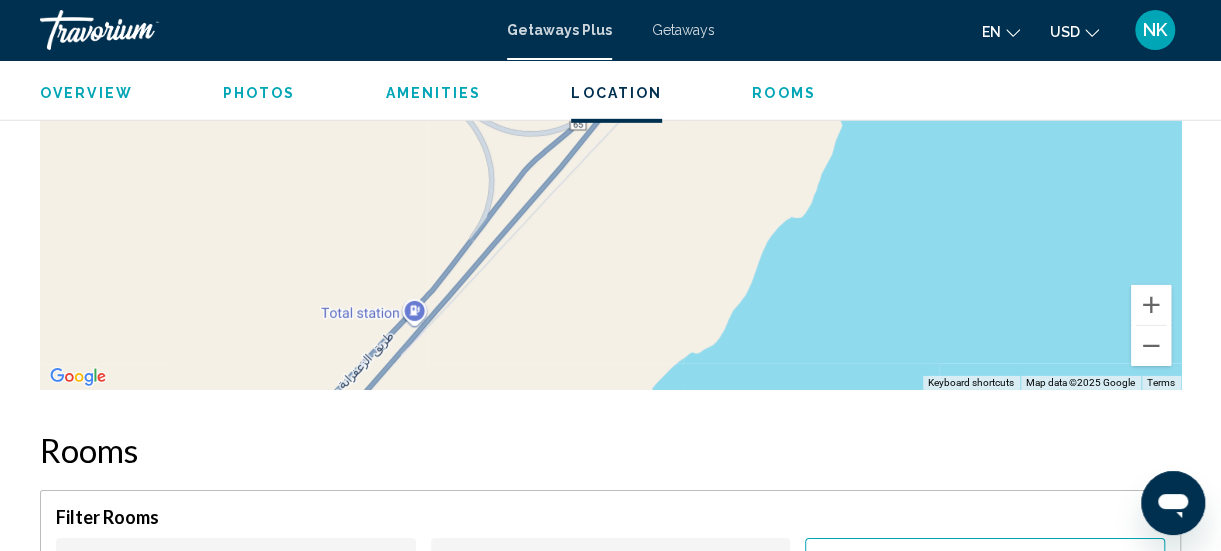 scroll, scrollTop: 2939, scrollLeft: 0, axis: vertical 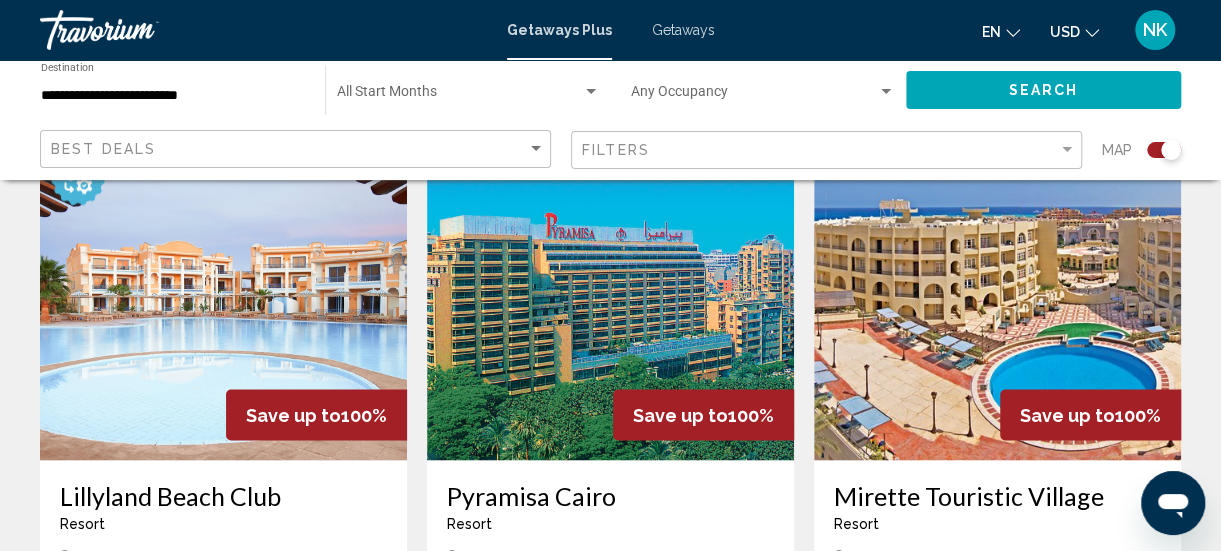 click at bounding box center (223, 300) 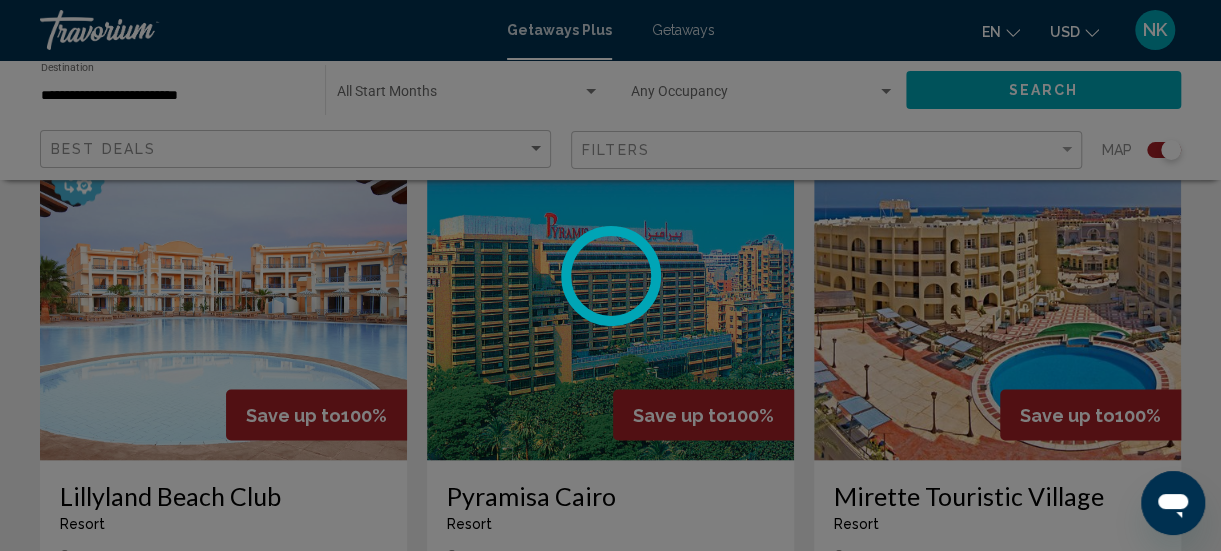 scroll, scrollTop: 259, scrollLeft: 0, axis: vertical 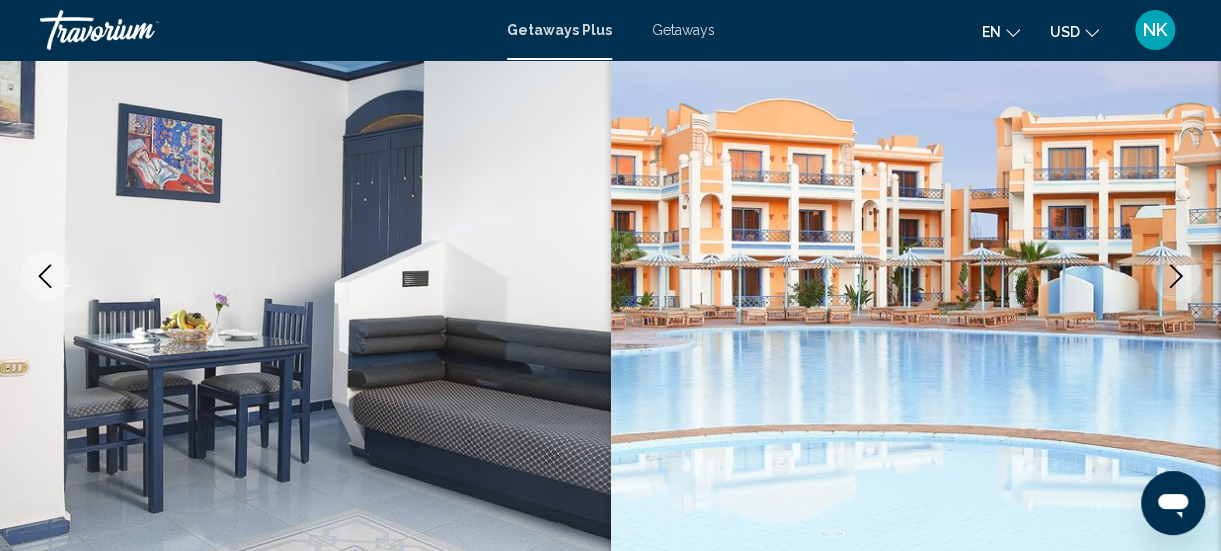 click 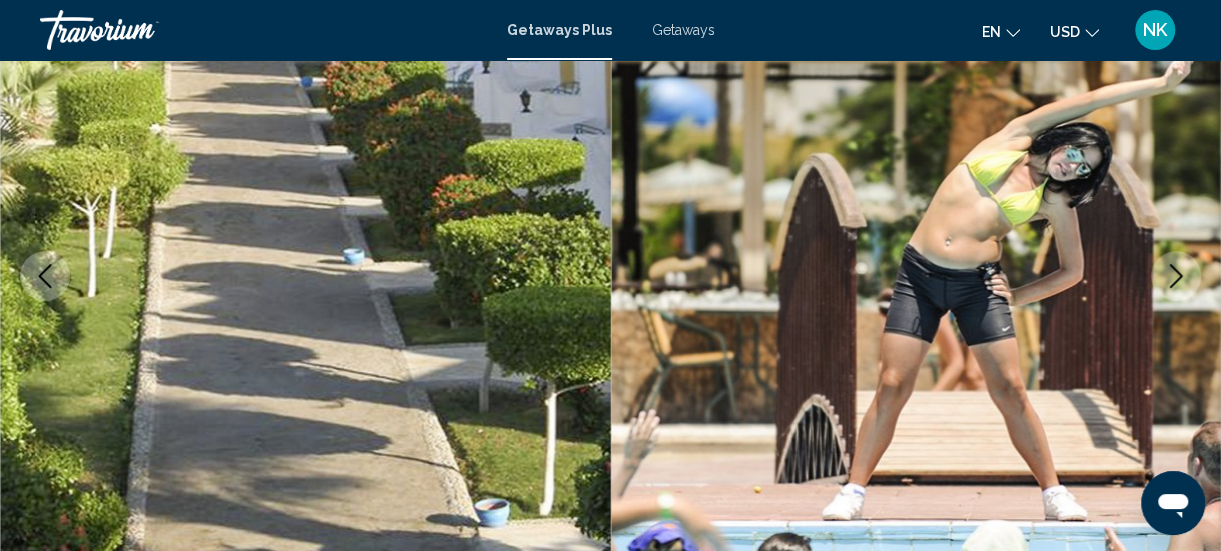 click 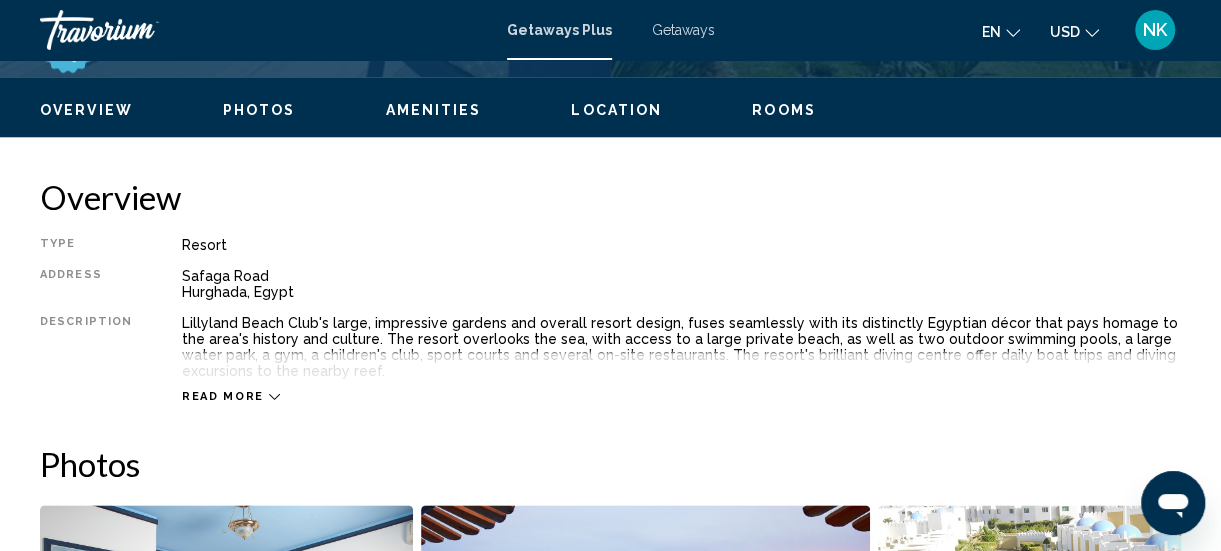 scroll, scrollTop: 942, scrollLeft: 0, axis: vertical 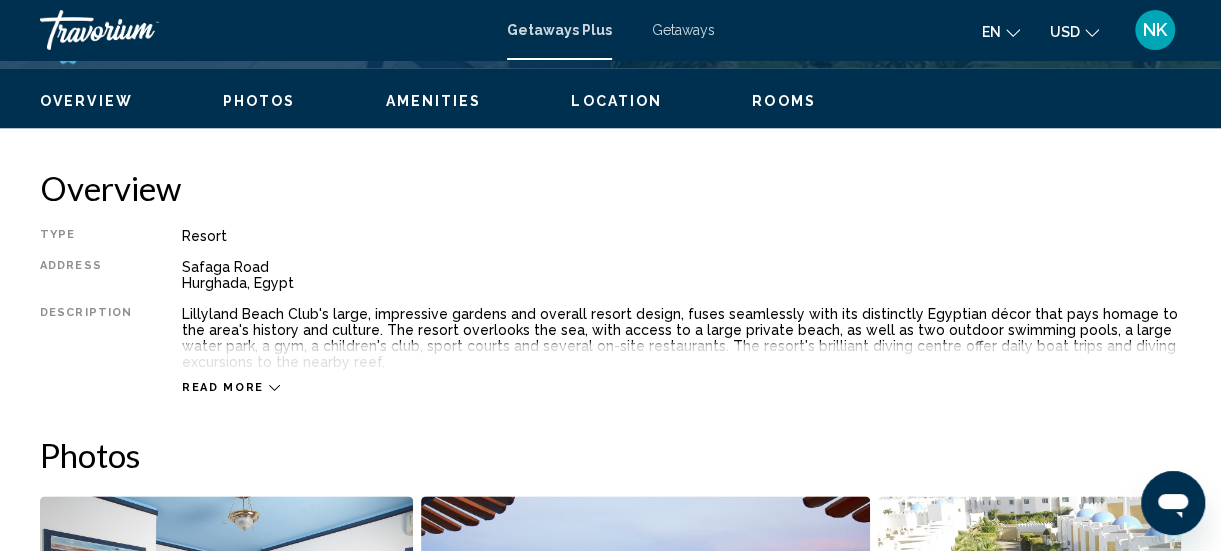 click on "Read more" at bounding box center (231, 387) 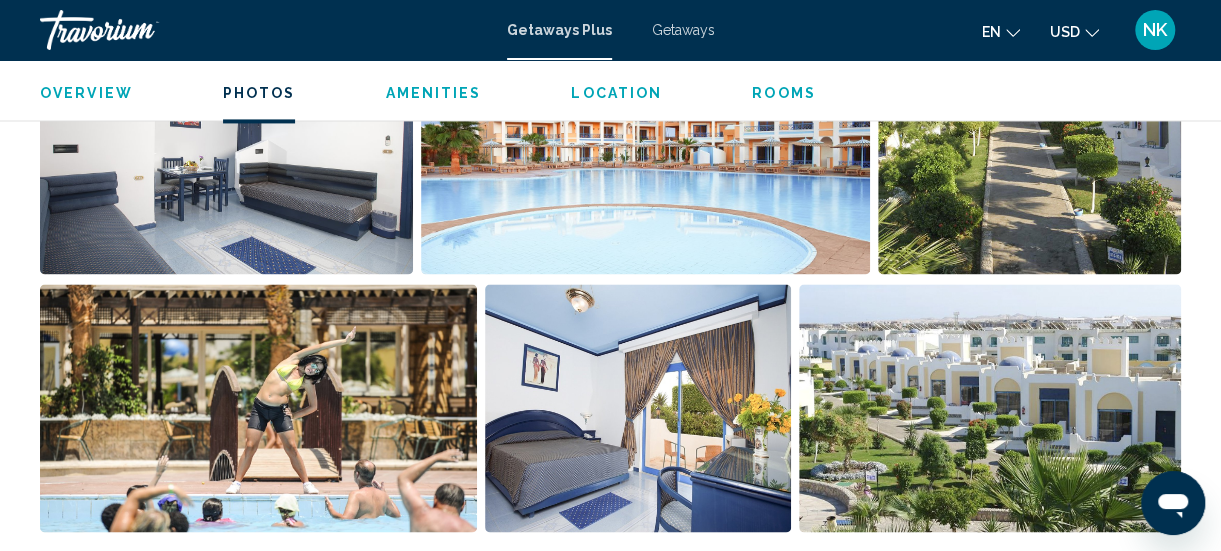 scroll, scrollTop: 1429, scrollLeft: 0, axis: vertical 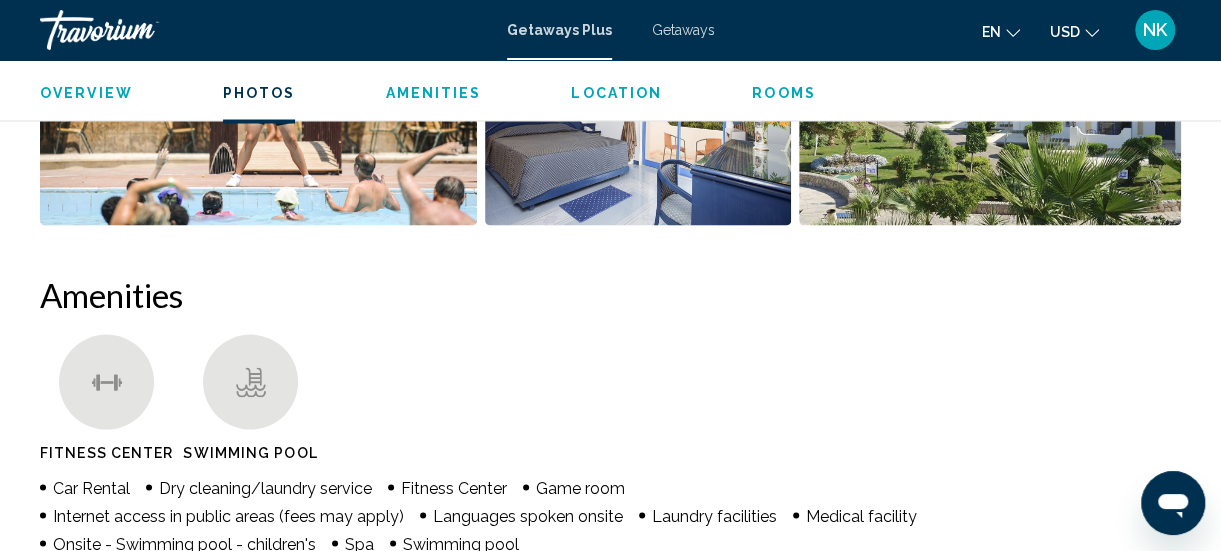 click on "Fitness Center
Swimming Pool" at bounding box center [610, 402] 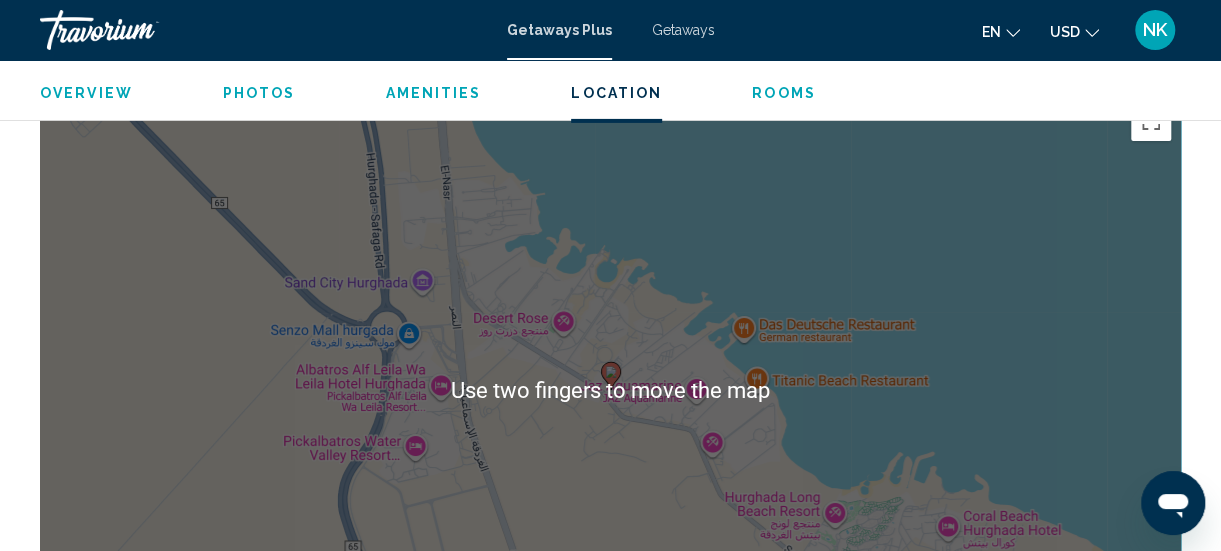 scroll, scrollTop: 3205, scrollLeft: 0, axis: vertical 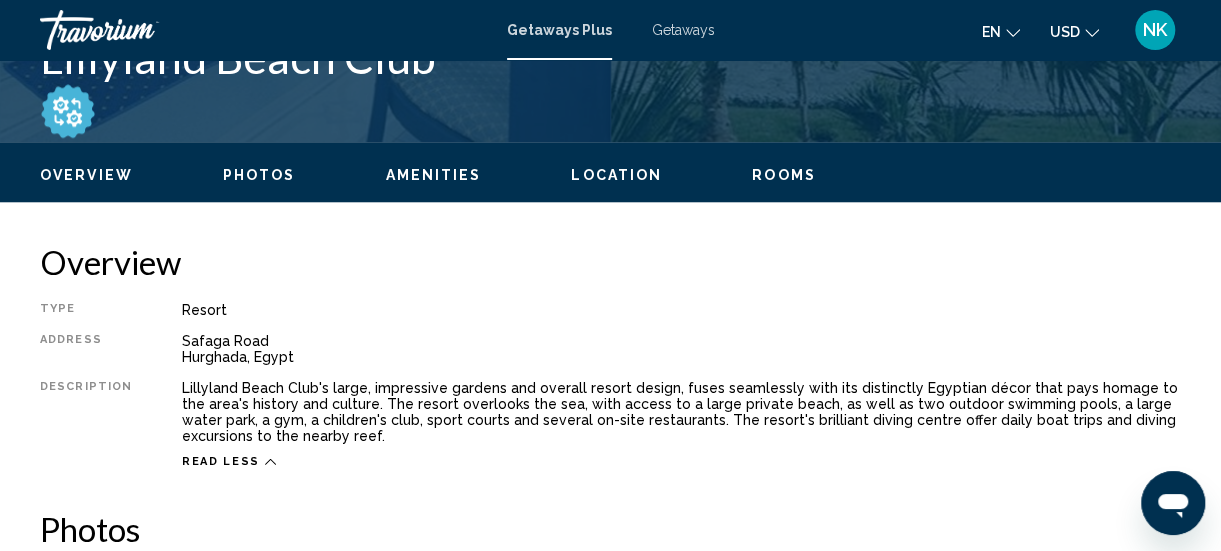 click on "Rooms" at bounding box center [784, 175] 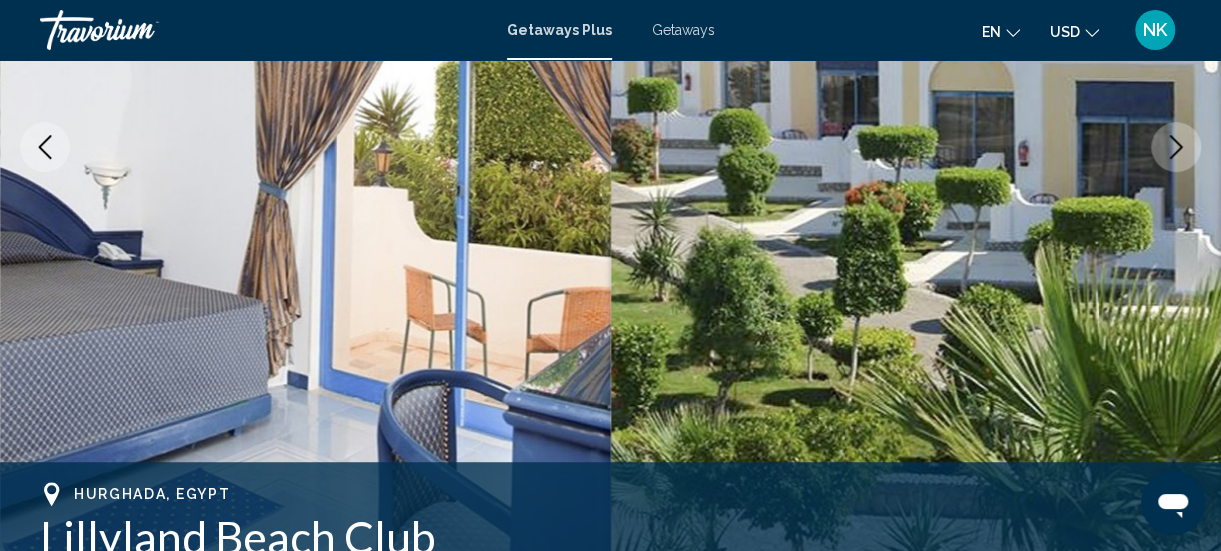 scroll, scrollTop: 337, scrollLeft: 0, axis: vertical 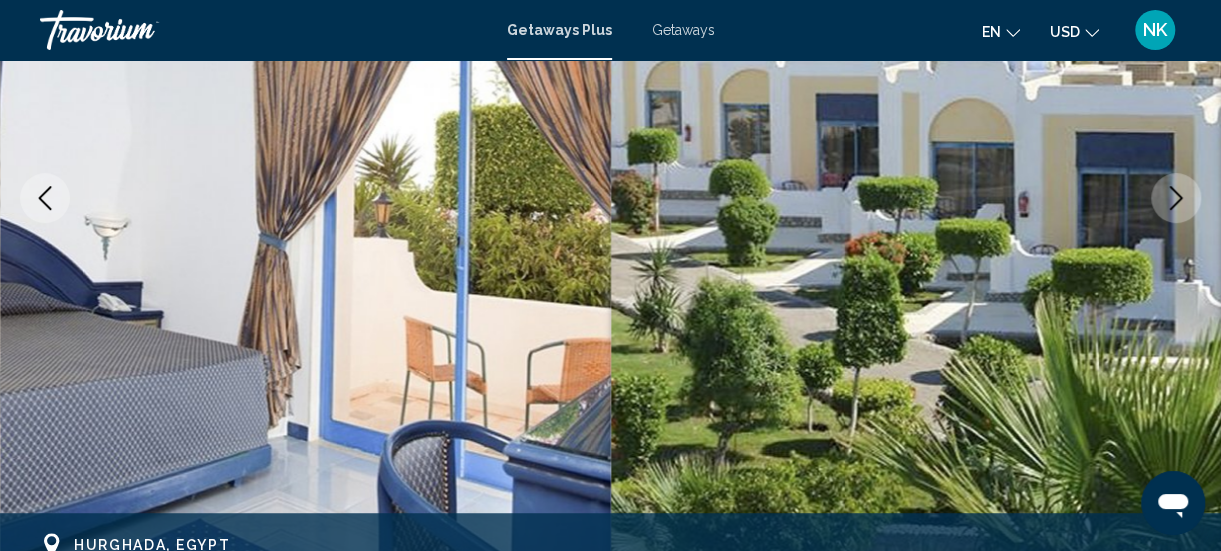 click on "Getaways" at bounding box center (683, 30) 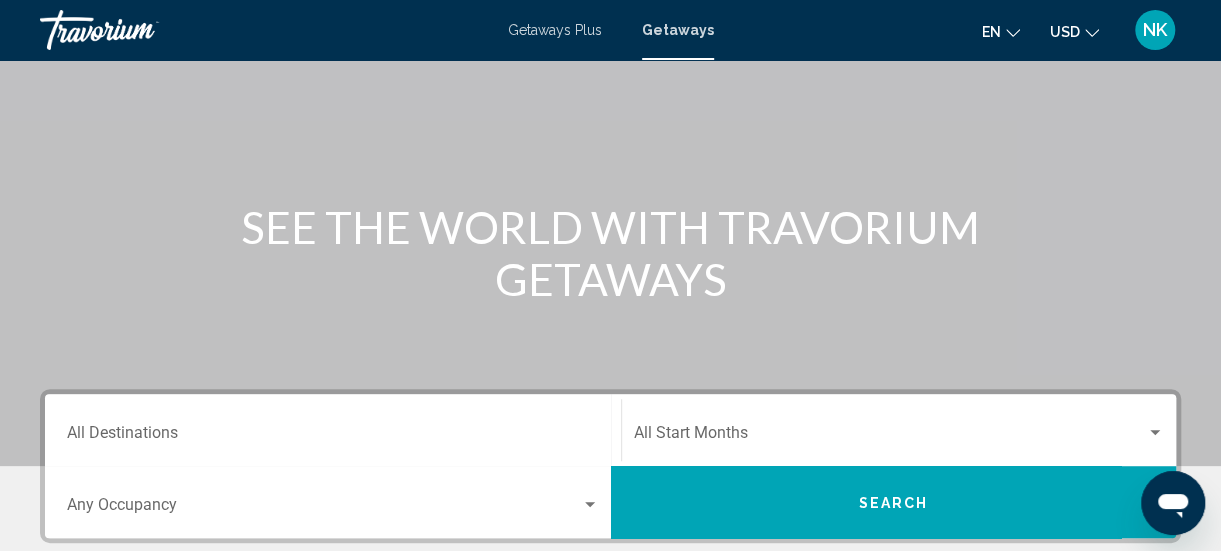 scroll, scrollTop: 238, scrollLeft: 0, axis: vertical 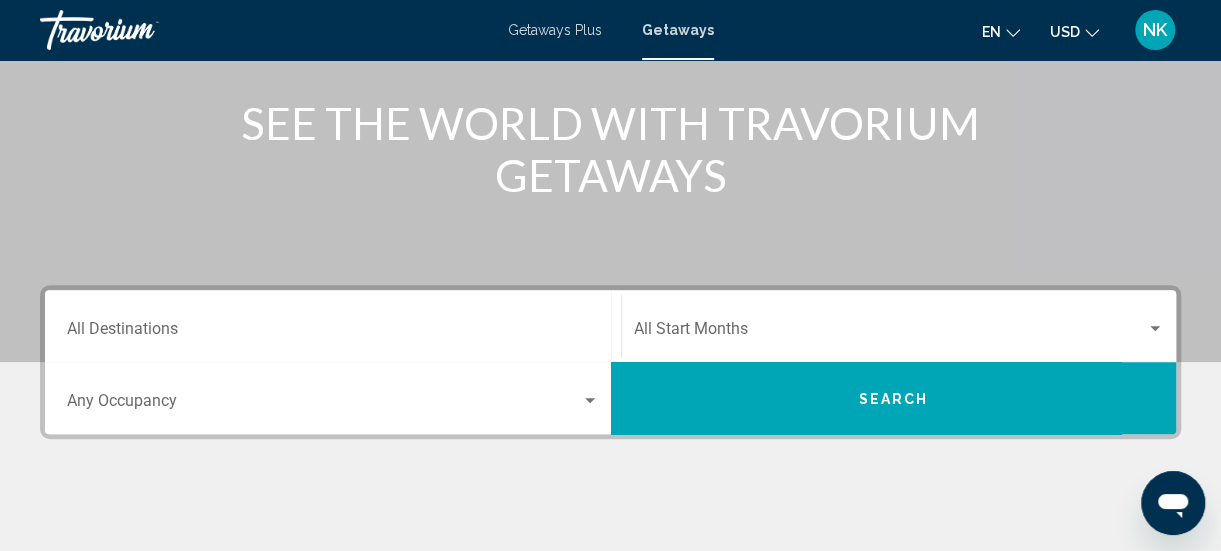 click on "Destination All Destinations" at bounding box center [333, 333] 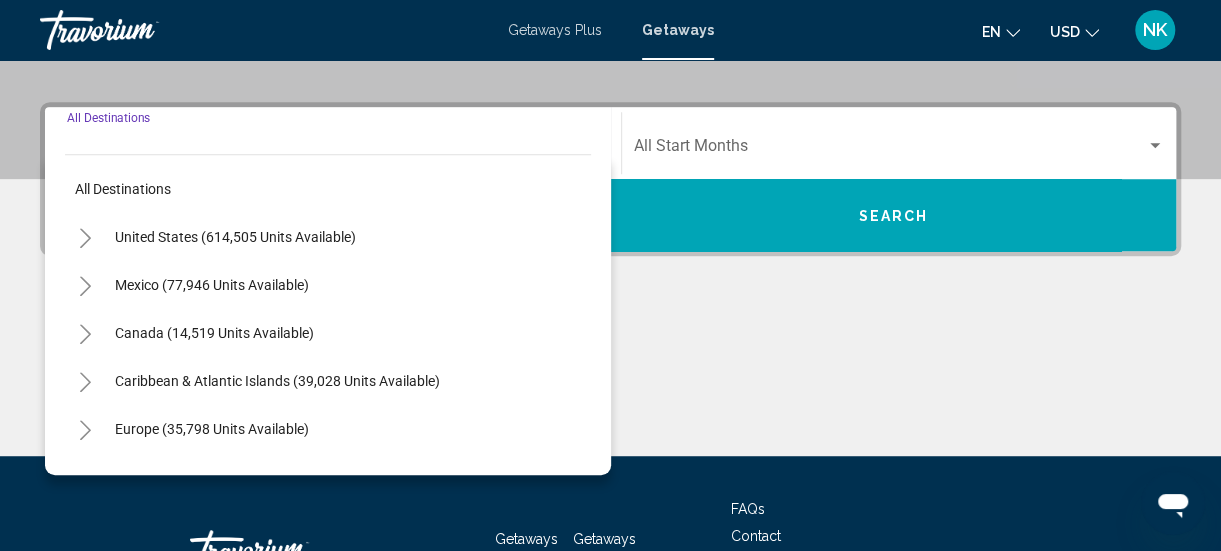 scroll, scrollTop: 458, scrollLeft: 0, axis: vertical 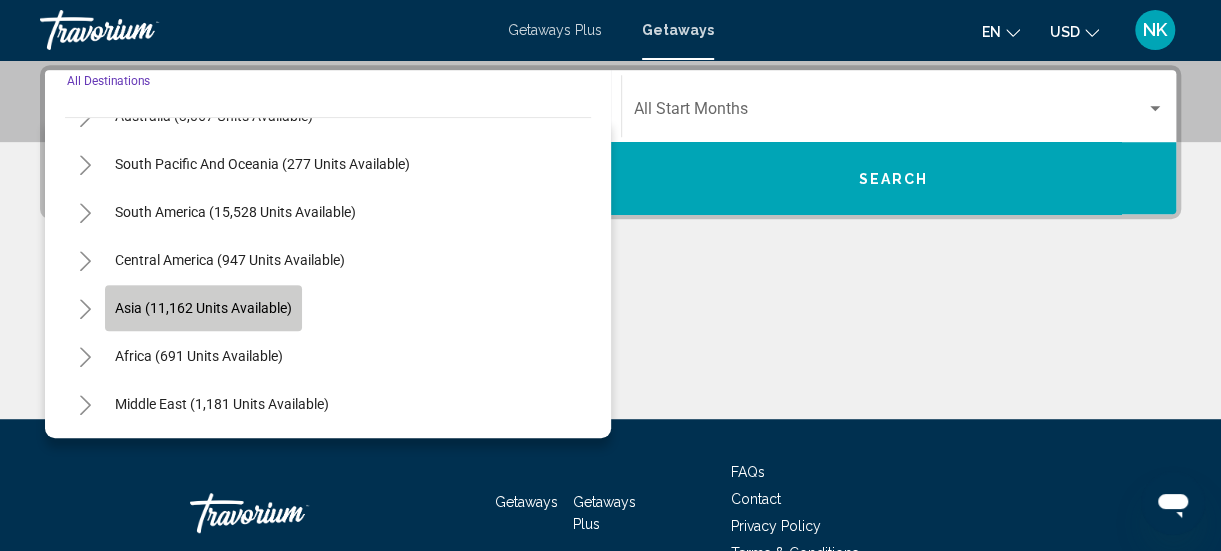 click on "Asia (11,162 units available)" at bounding box center (199, 356) 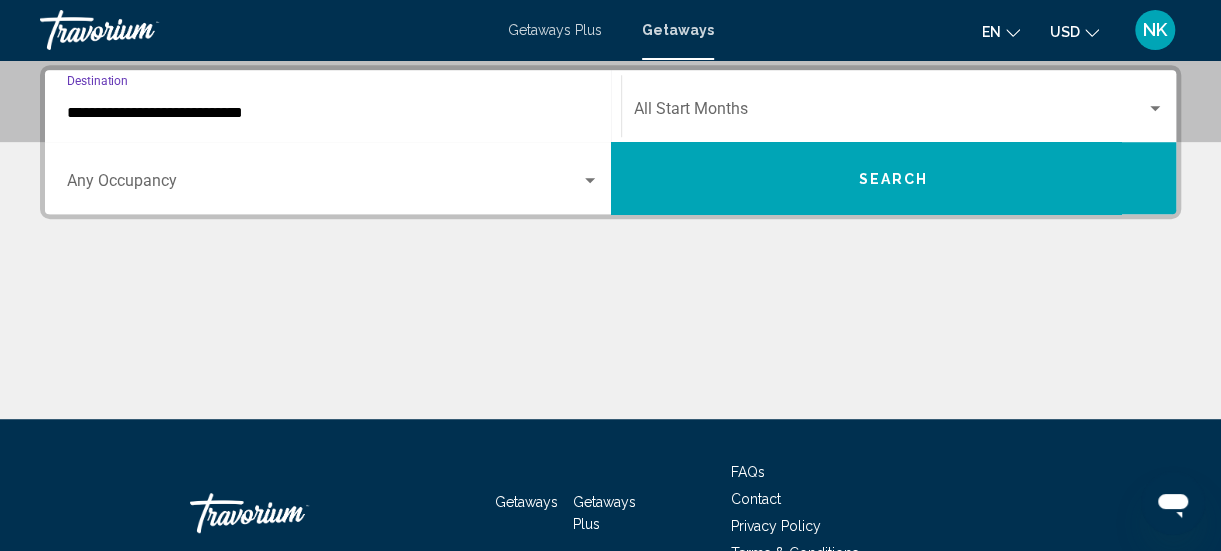click on "**********" at bounding box center (333, 113) 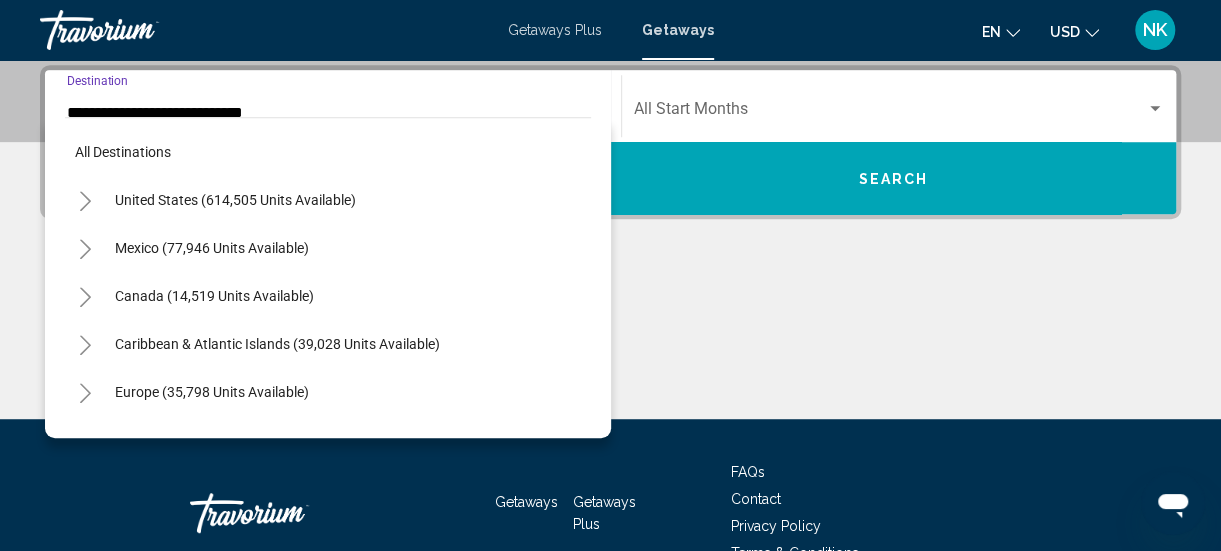 scroll, scrollTop: 454, scrollLeft: 0, axis: vertical 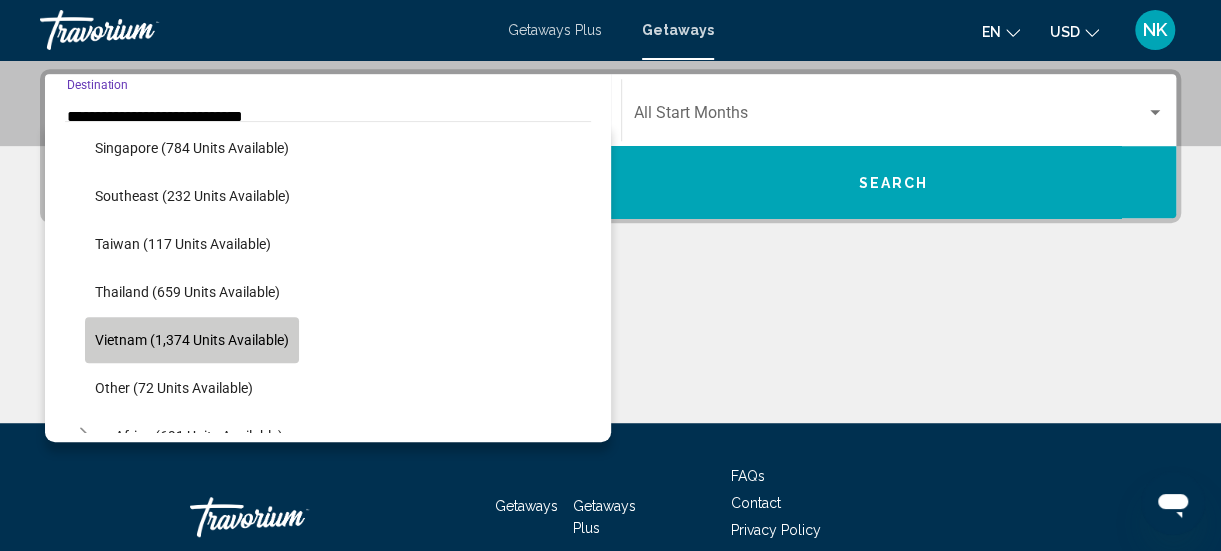 click on "Vietnam (1,374 units available)" 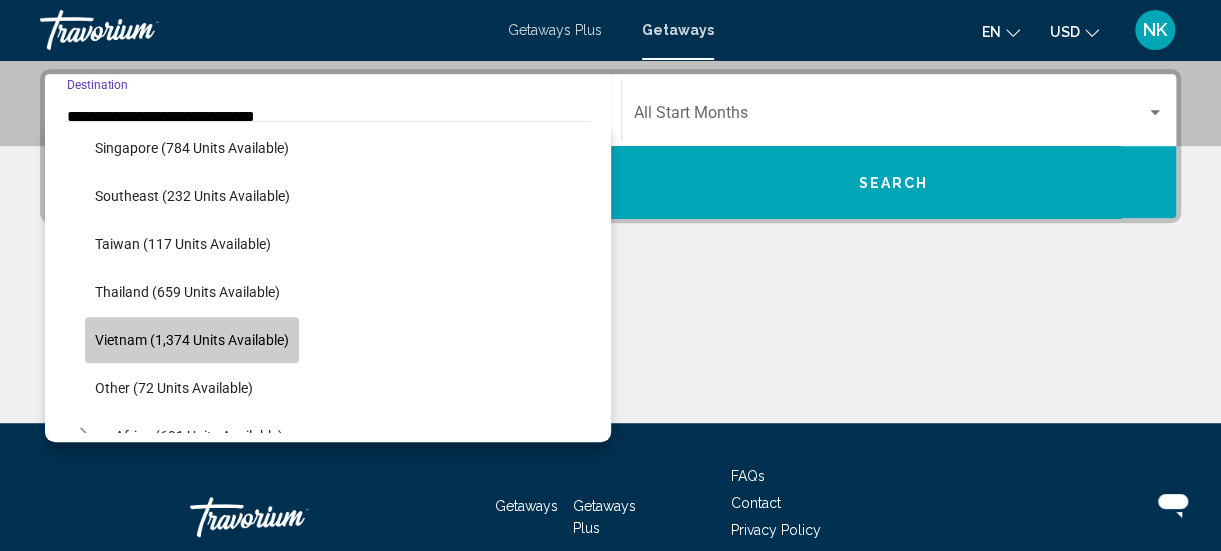 scroll, scrollTop: 458, scrollLeft: 0, axis: vertical 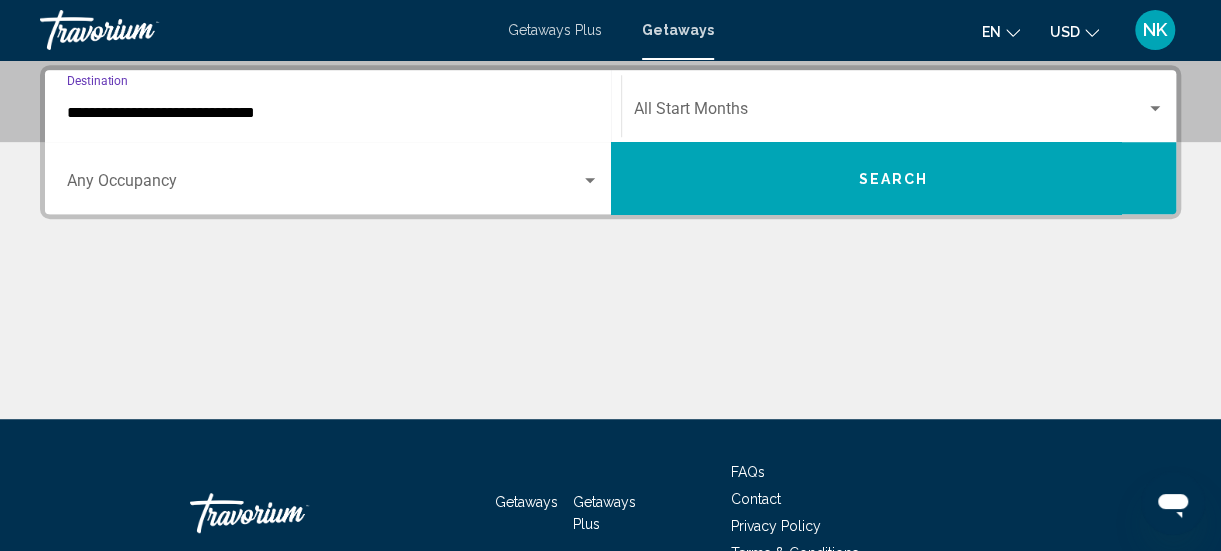 click on "**********" at bounding box center (333, 113) 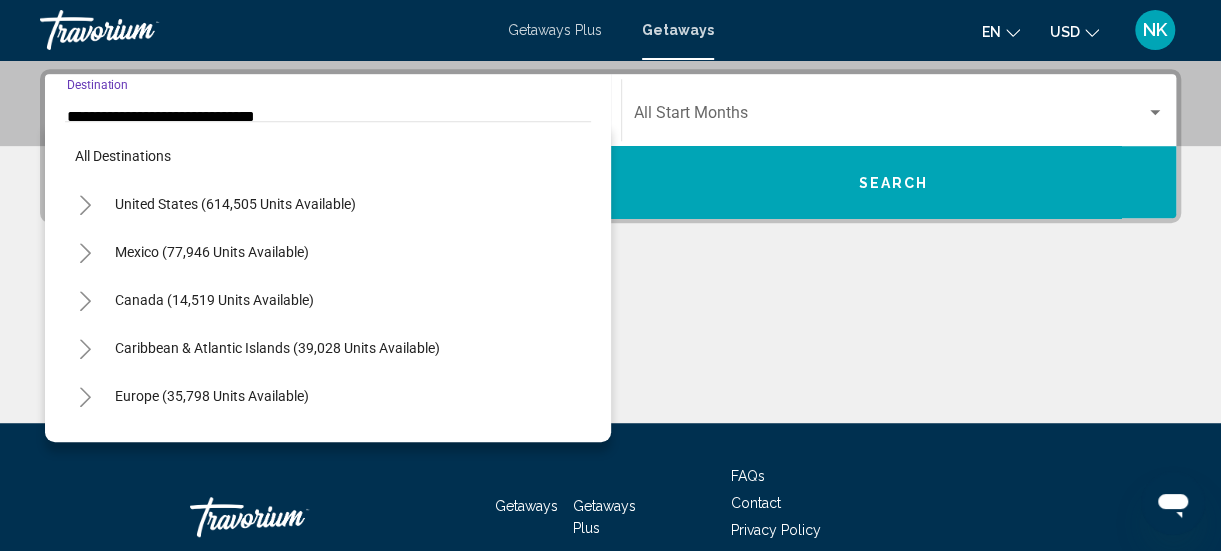 scroll, scrollTop: 1031, scrollLeft: 0, axis: vertical 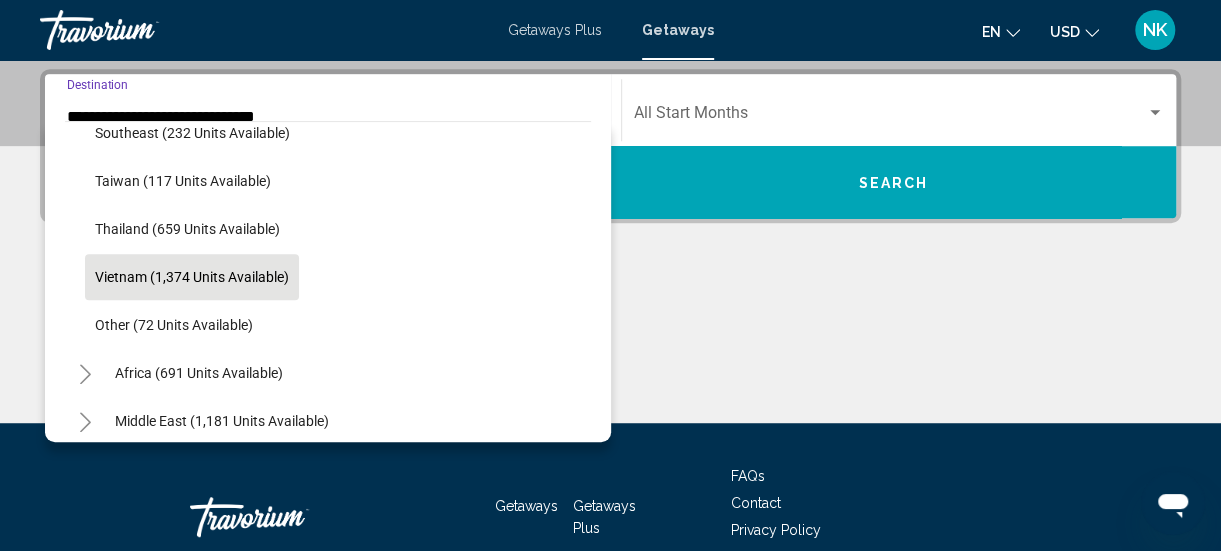 click on "Vietnam (1,374 units available)" 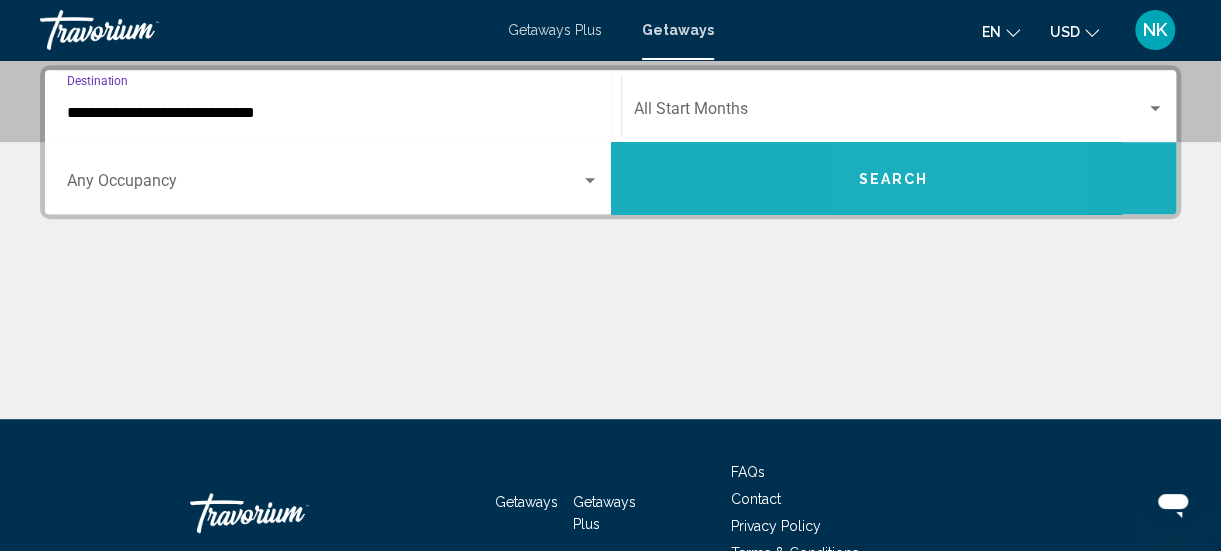 click on "Search" at bounding box center [893, 179] 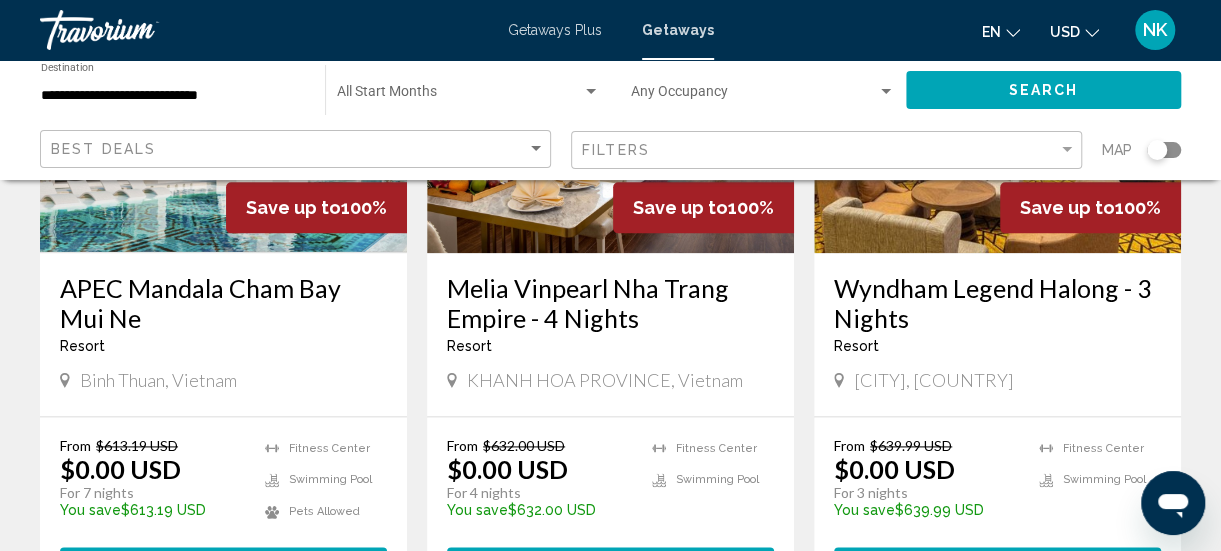 scroll, scrollTop: 1052, scrollLeft: 0, axis: vertical 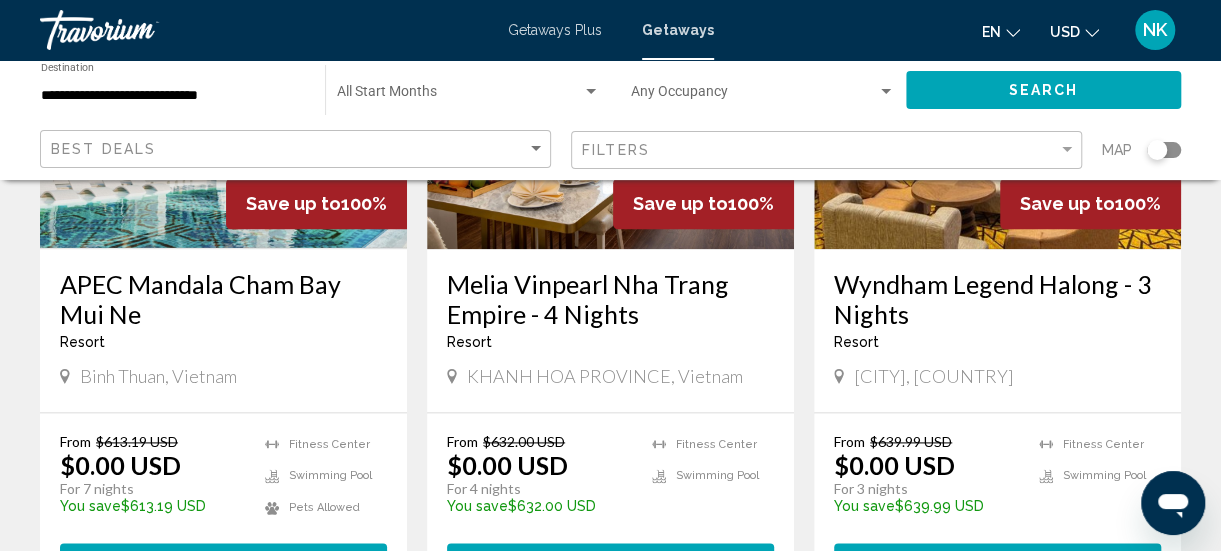 click on "APEC Mandala Cham Bay Mui Ne" at bounding box center [223, 299] 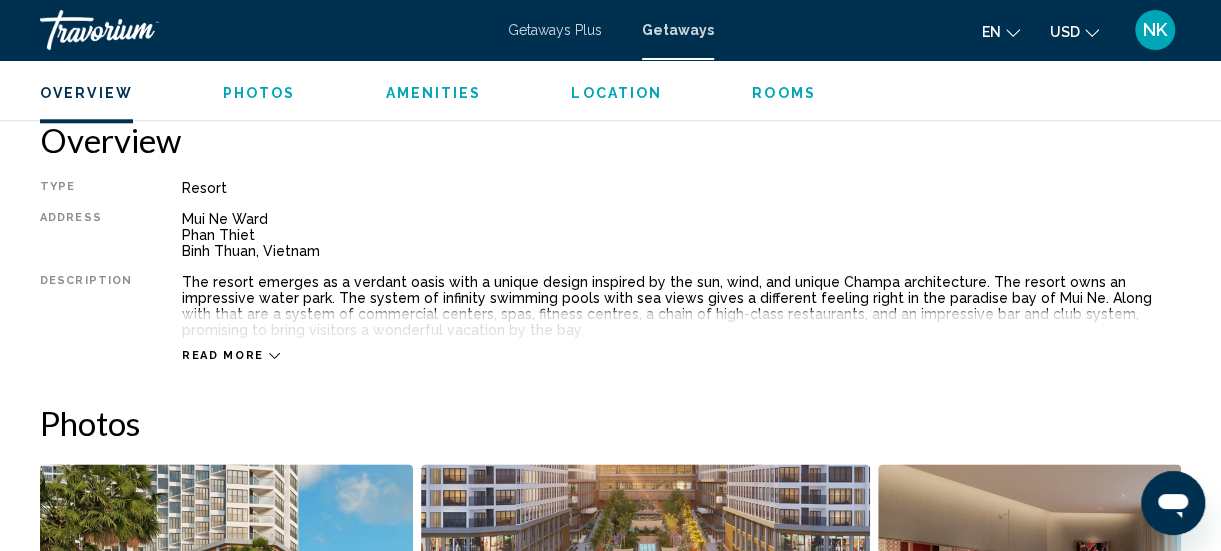 scroll, scrollTop: 992, scrollLeft: 0, axis: vertical 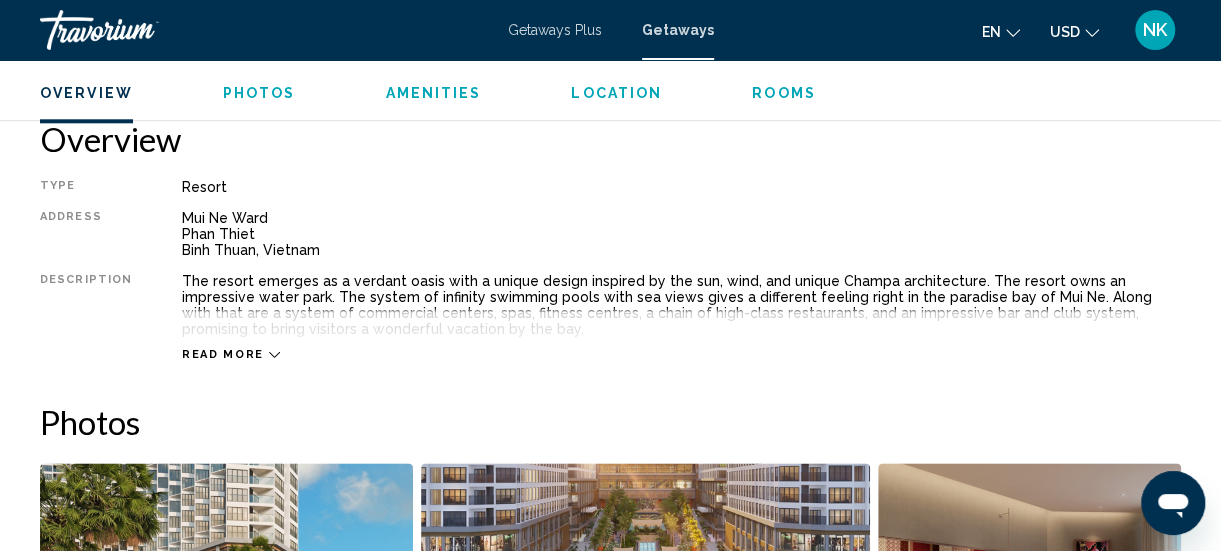 click on "Read more" at bounding box center (223, 354) 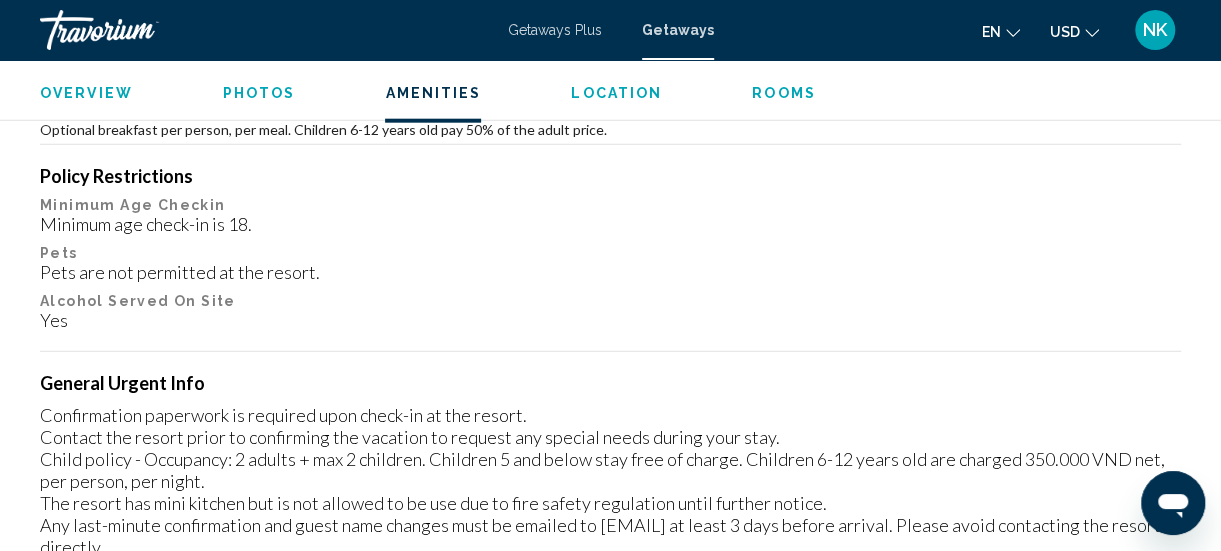 scroll, scrollTop: 2377, scrollLeft: 0, axis: vertical 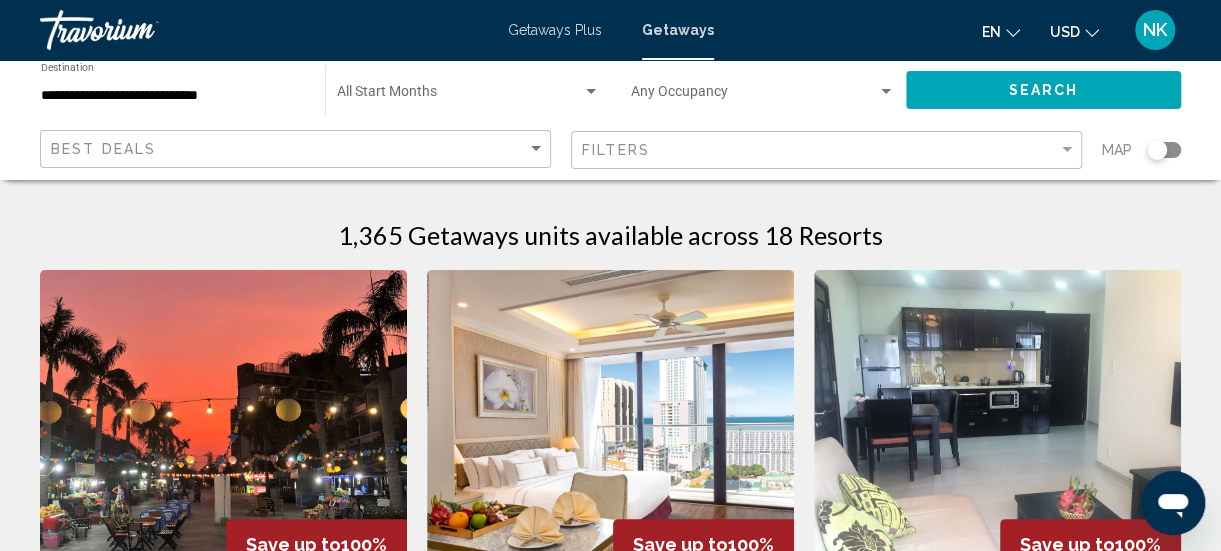 click at bounding box center [610, 430] 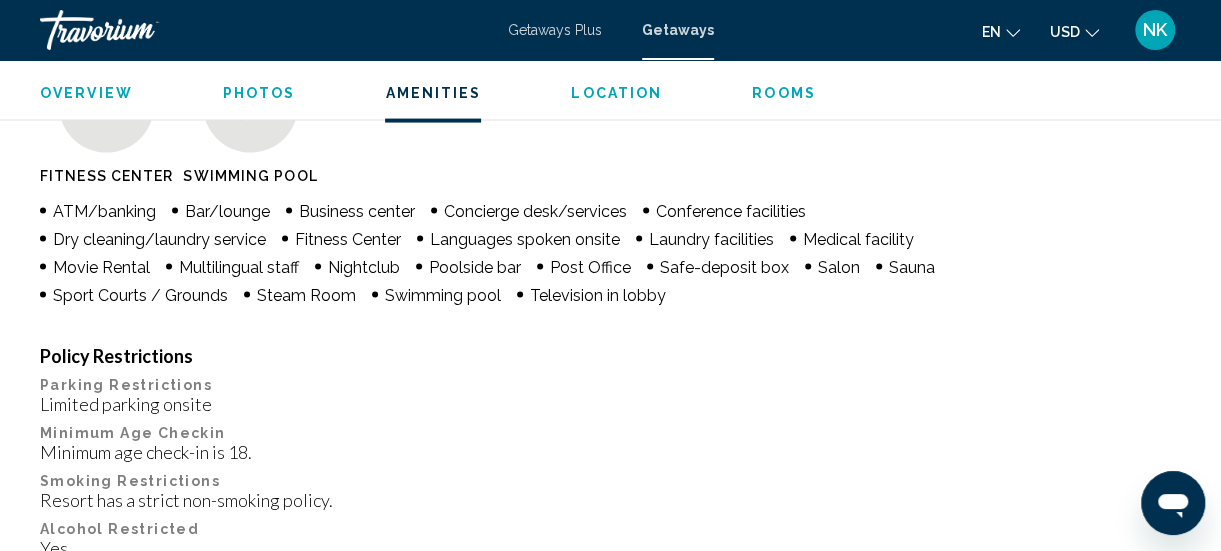 scroll, scrollTop: 1990, scrollLeft: 0, axis: vertical 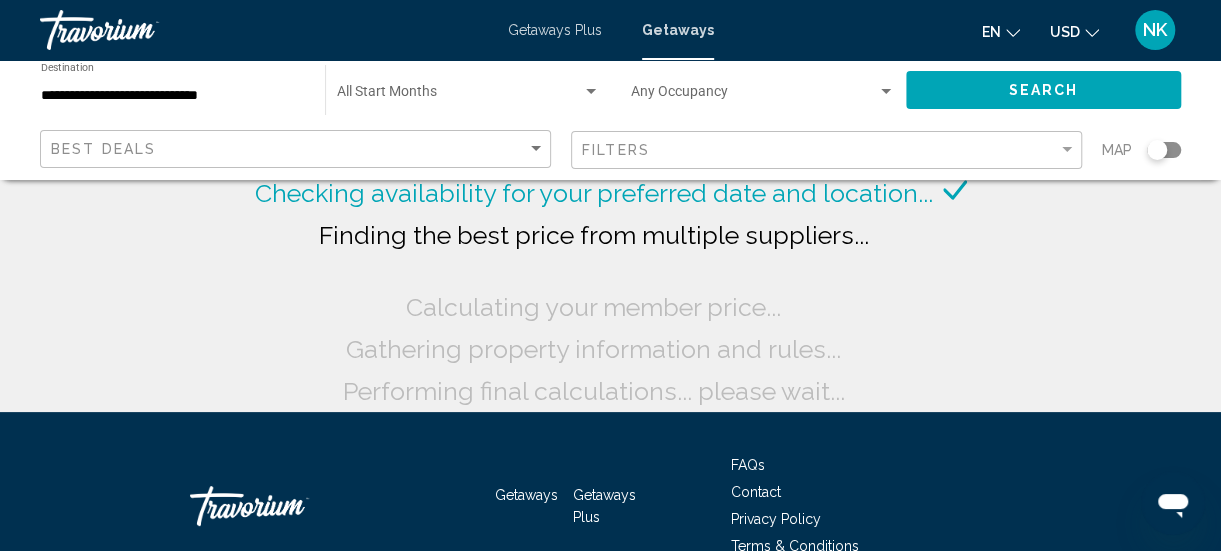 click on "**********" at bounding box center (173, 96) 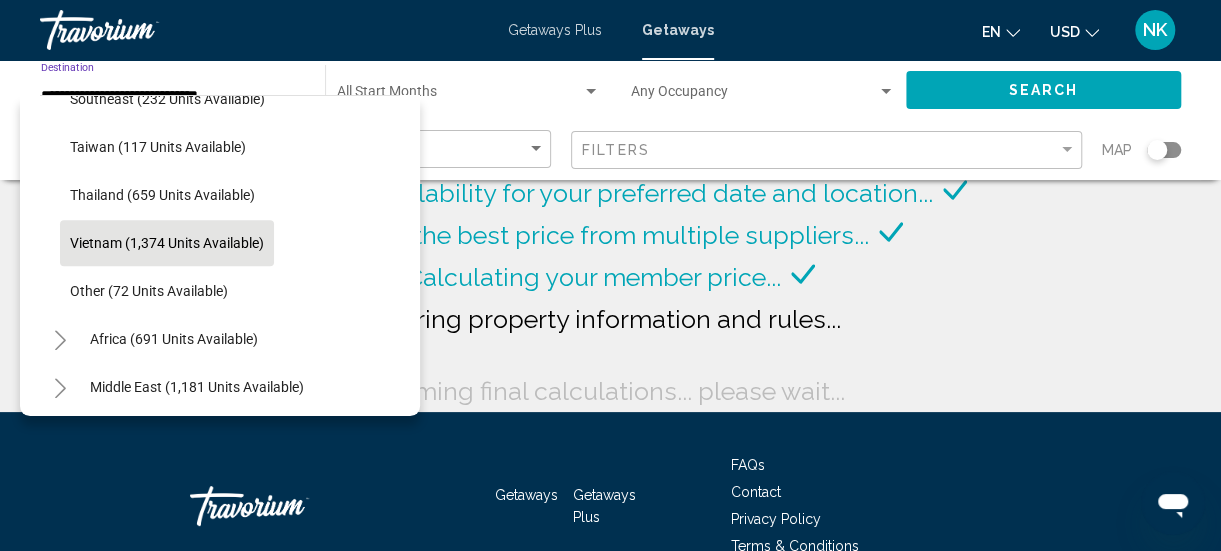 scroll, scrollTop: 1060, scrollLeft: 0, axis: vertical 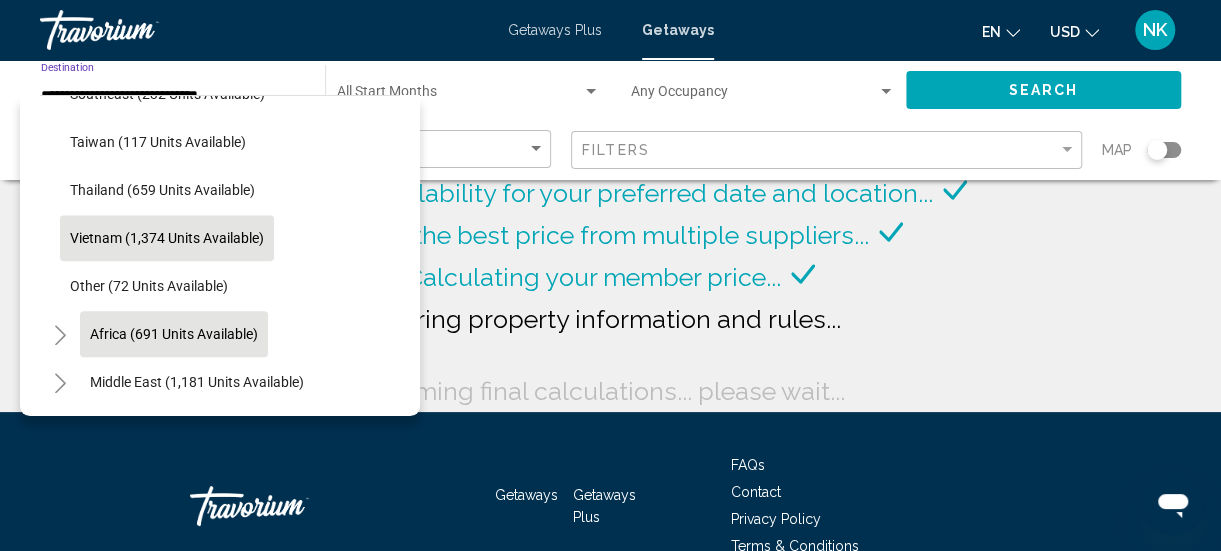 click on "Africa (691 units available)" at bounding box center (197, 382) 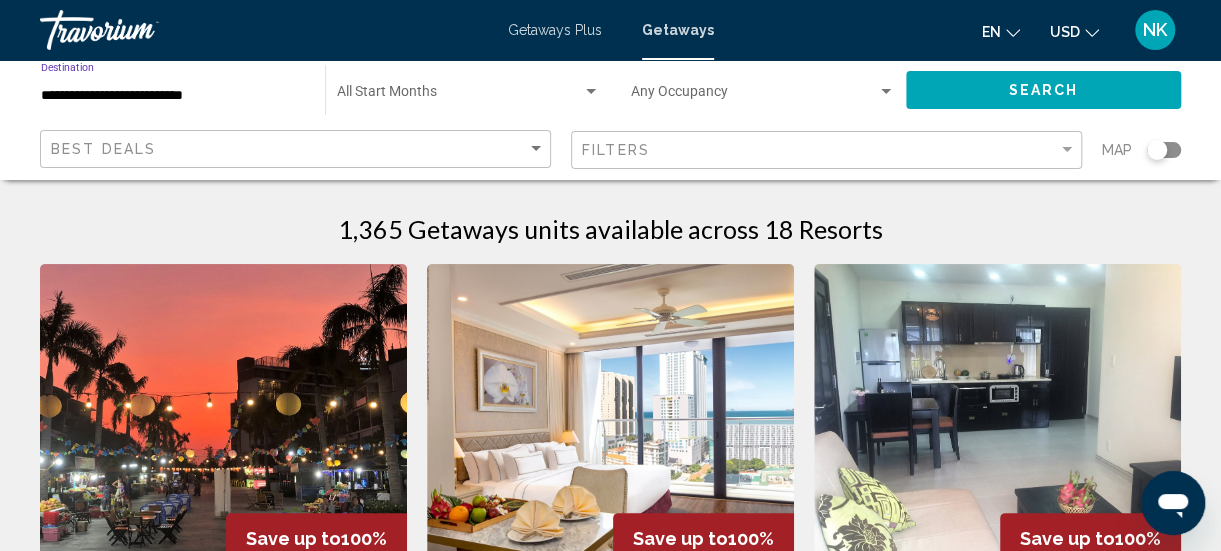 scroll, scrollTop: 0, scrollLeft: 0, axis: both 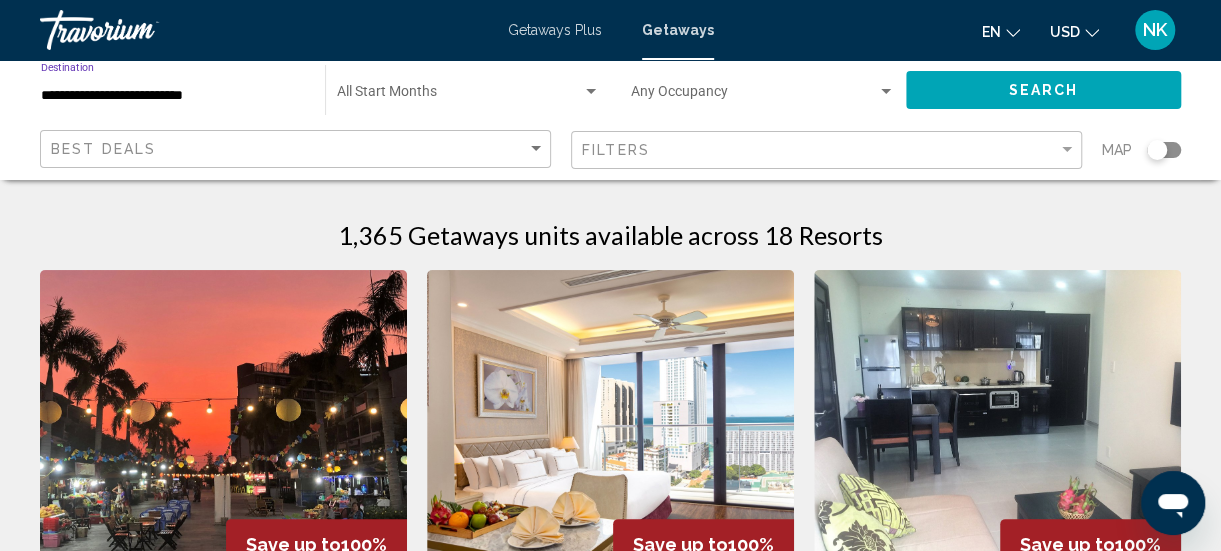 click on "**********" at bounding box center [173, 96] 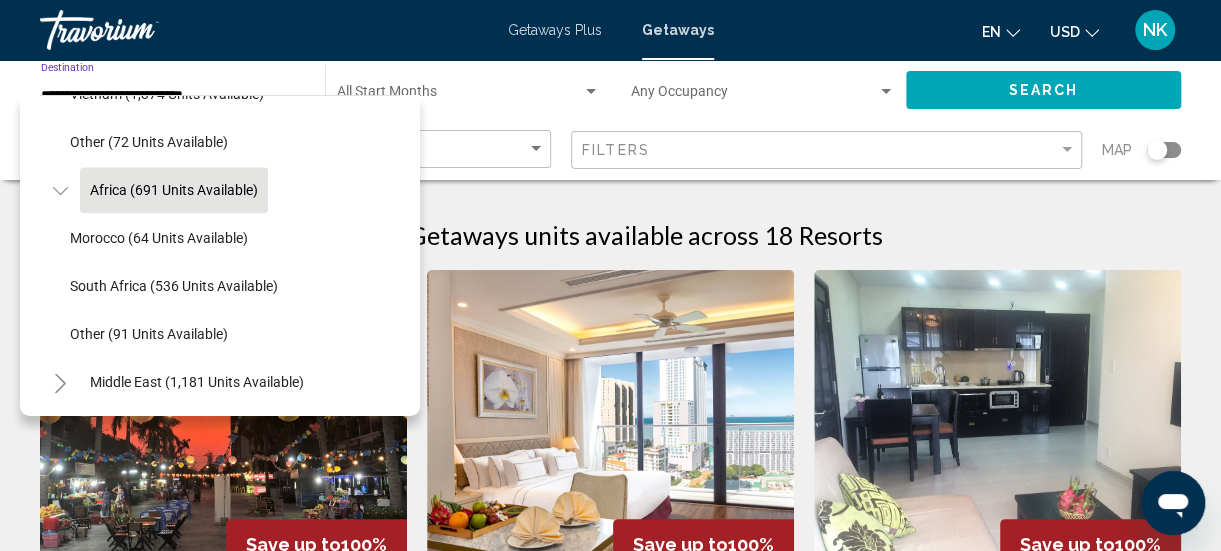 scroll, scrollTop: 1204, scrollLeft: 0, axis: vertical 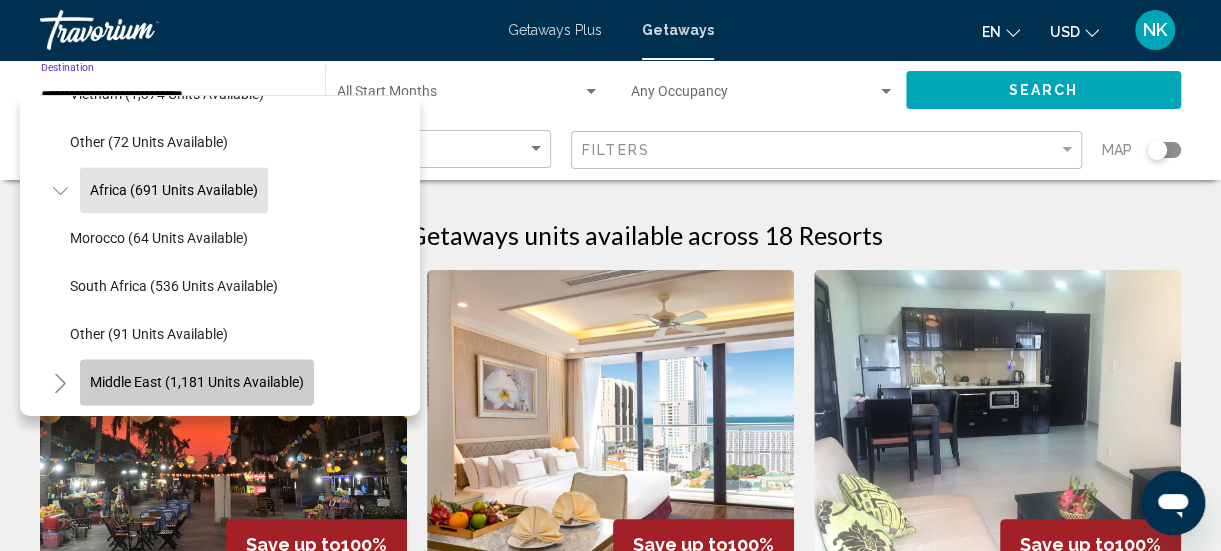 click on "Middle East (1,181 units available)" 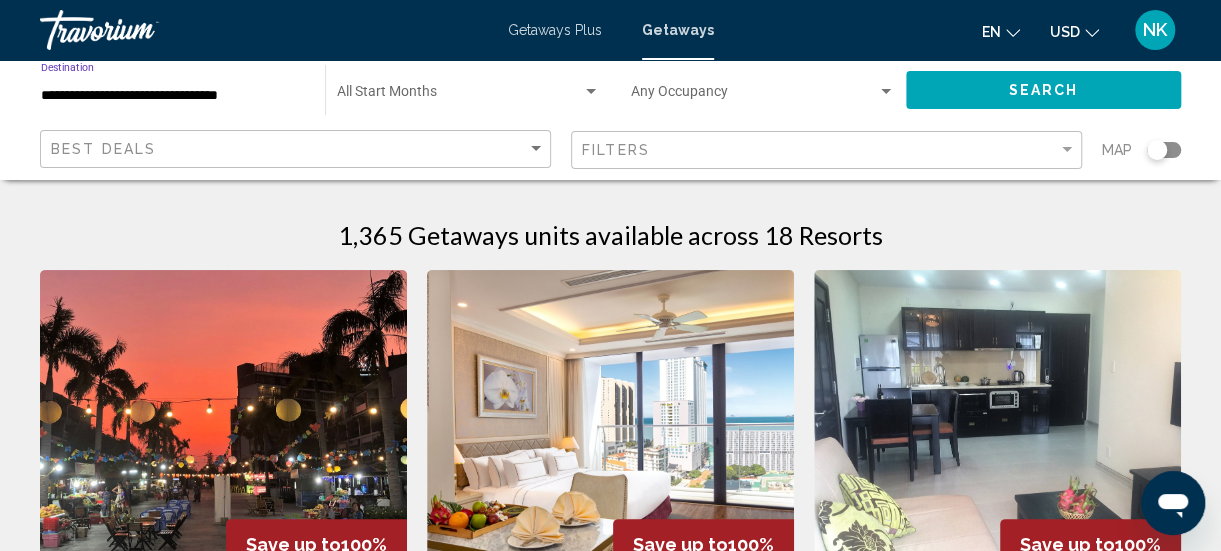 click on "**********" at bounding box center [173, 96] 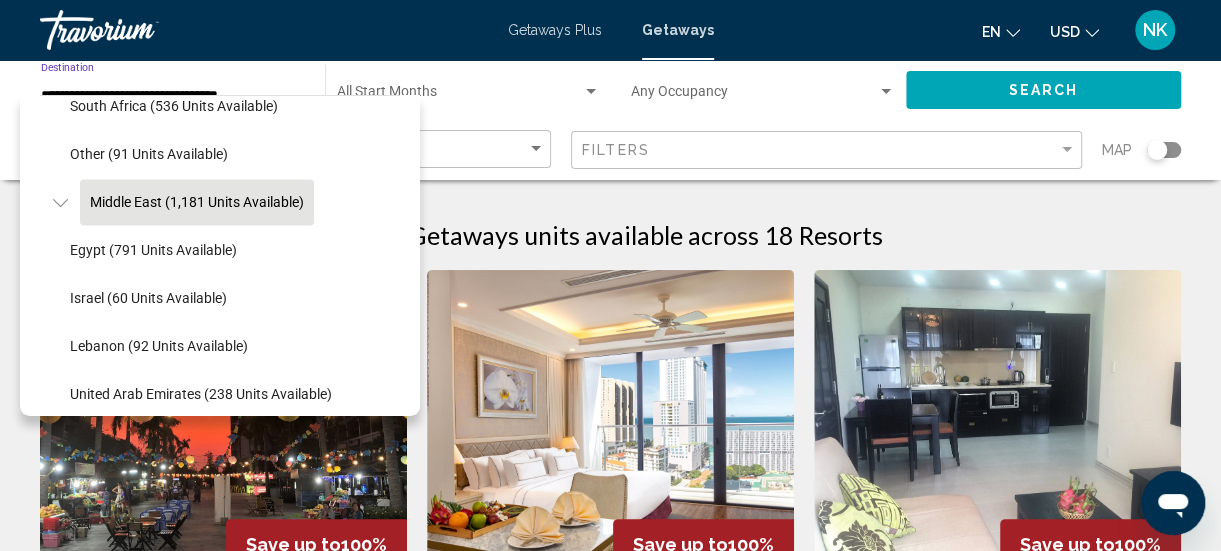 scroll, scrollTop: 1396, scrollLeft: 0, axis: vertical 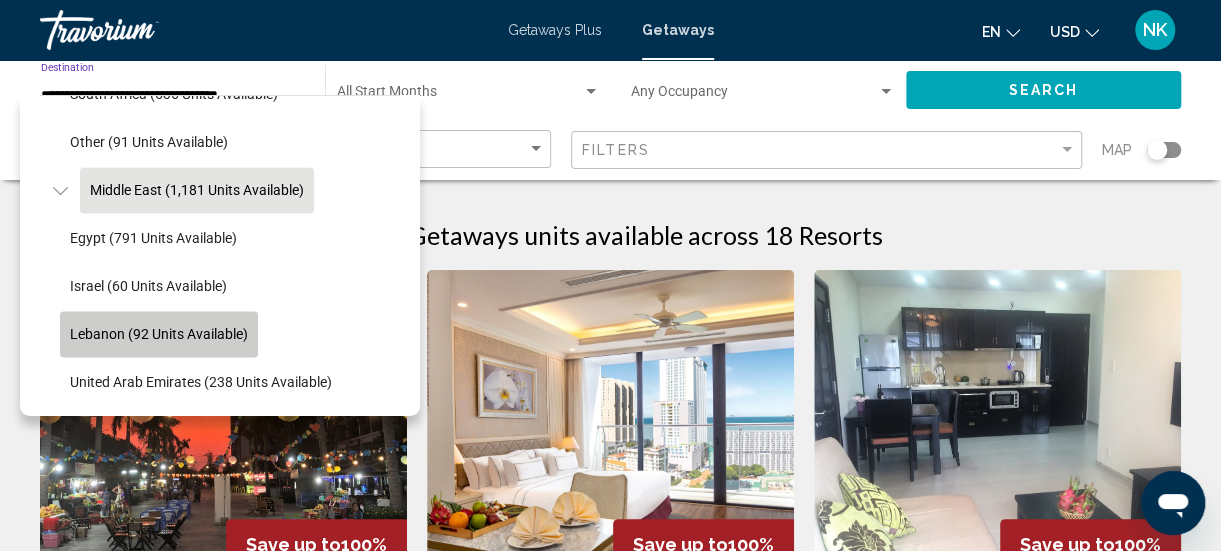 click on "Lebanon (92 units available)" 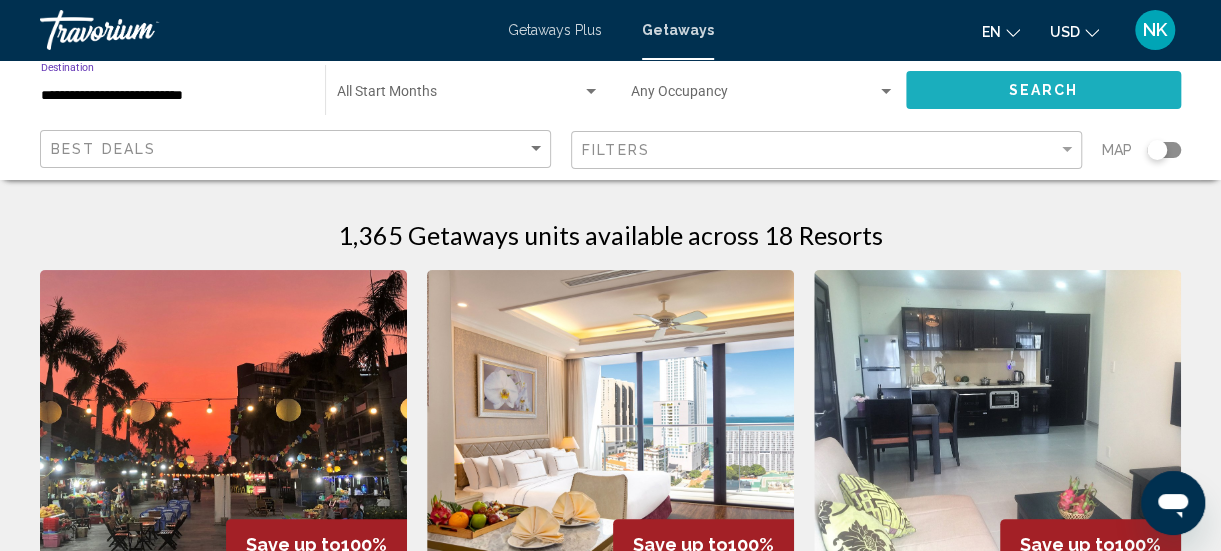 click on "Search" 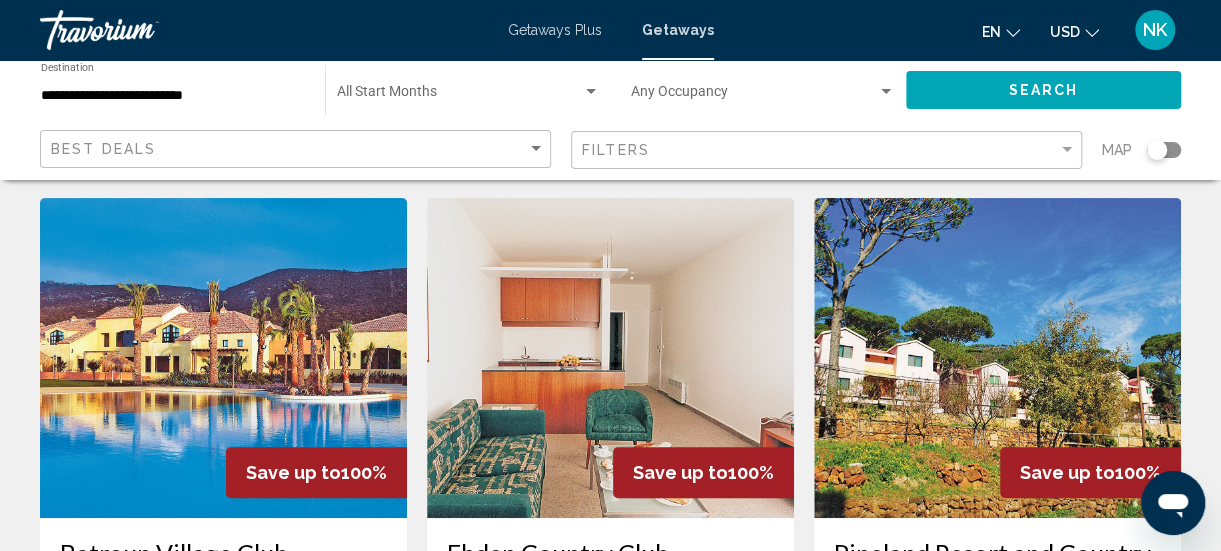scroll, scrollTop: 58, scrollLeft: 0, axis: vertical 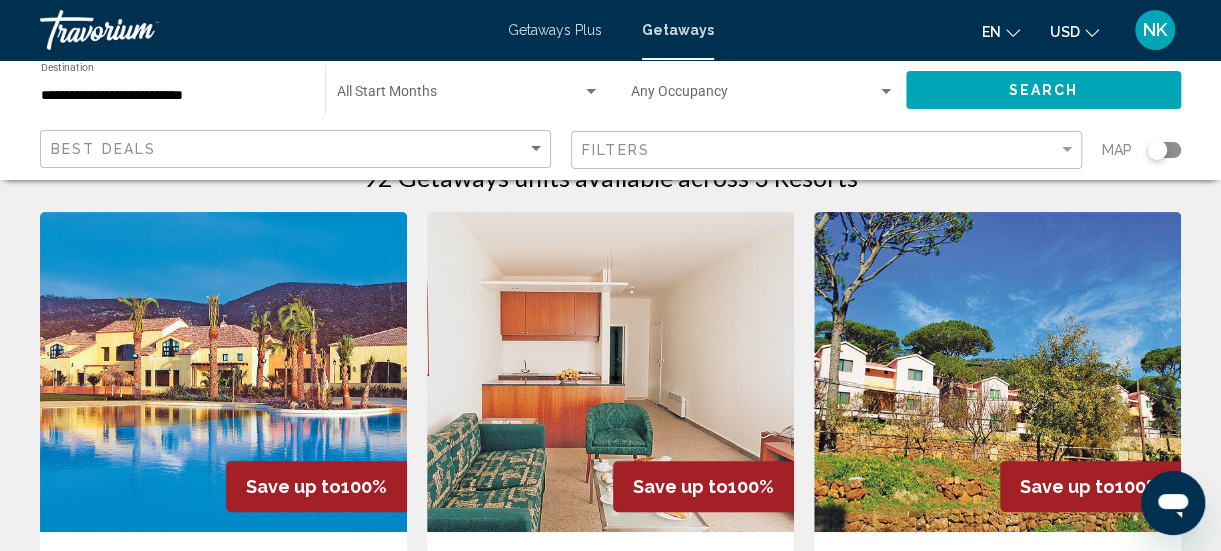 click on "**********" at bounding box center (173, 96) 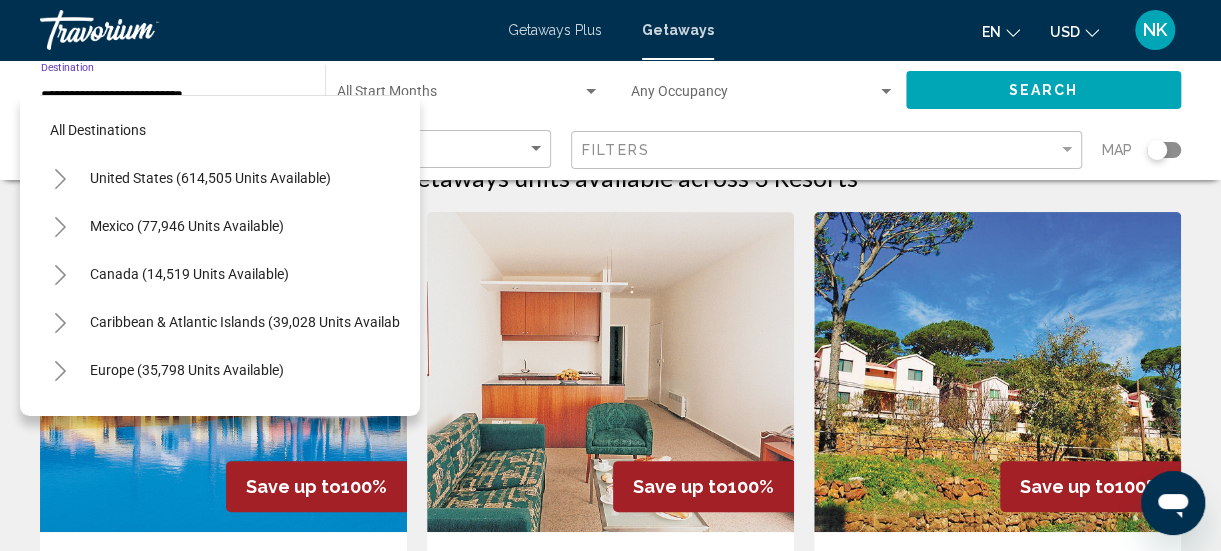 scroll, scrollTop: 532, scrollLeft: 0, axis: vertical 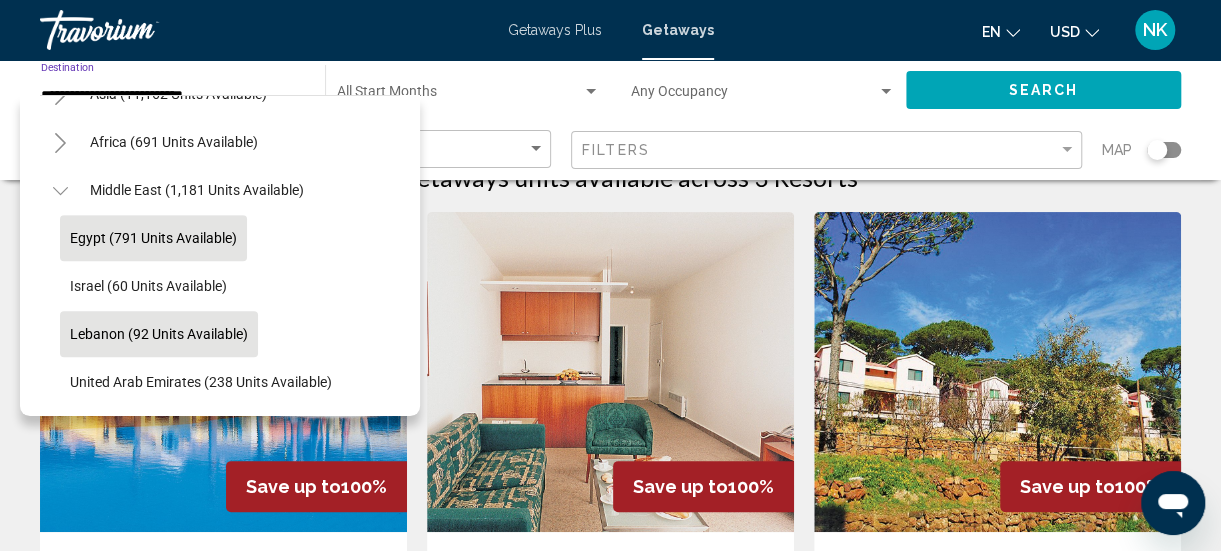 click on "Egypt (791 units available)" 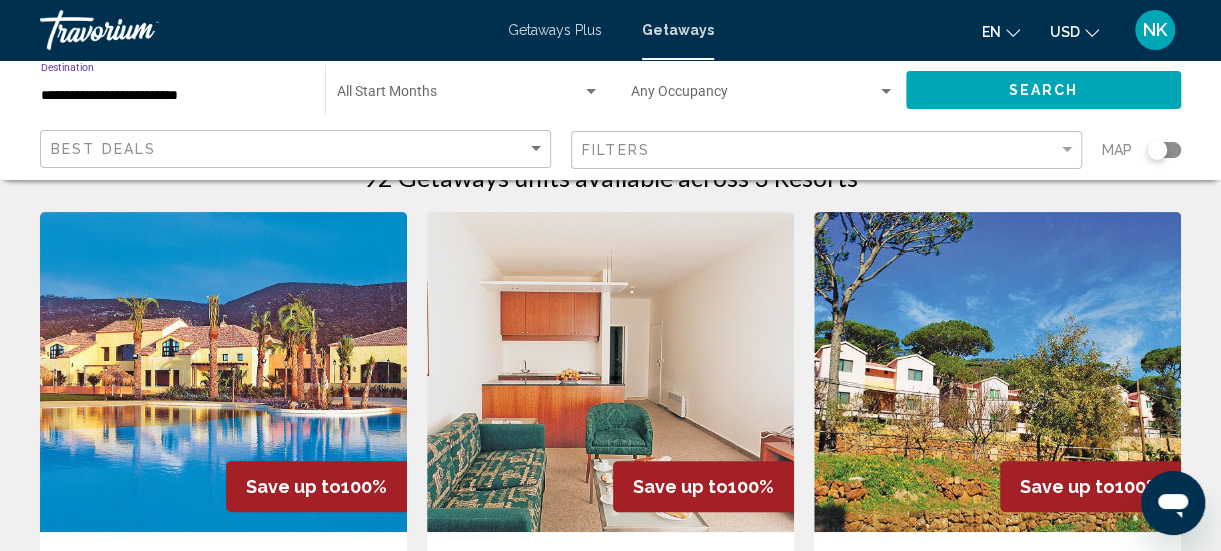click on "Search" 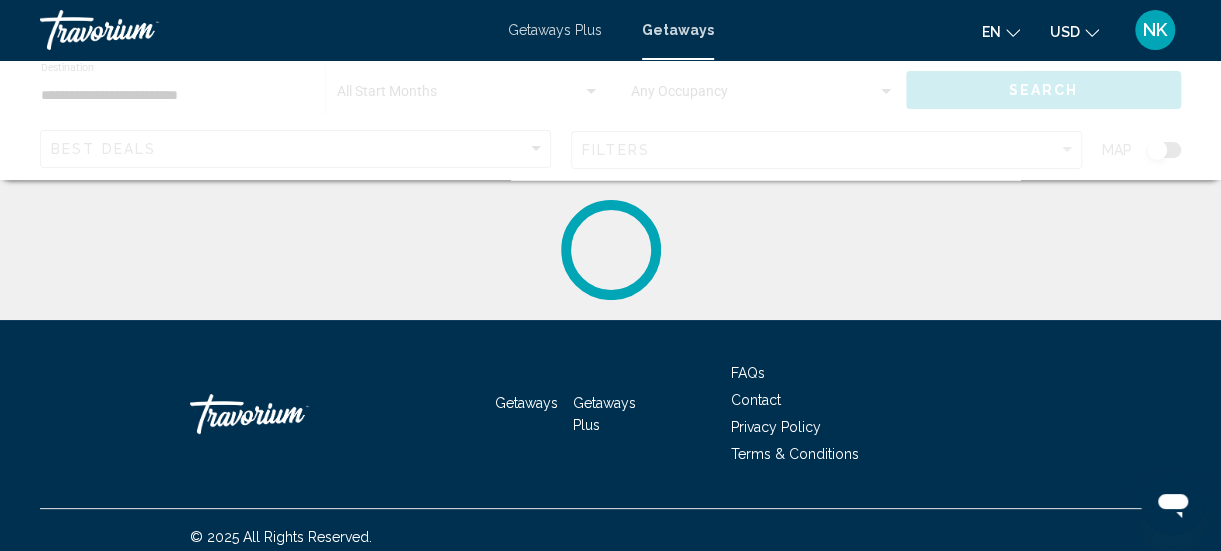 click 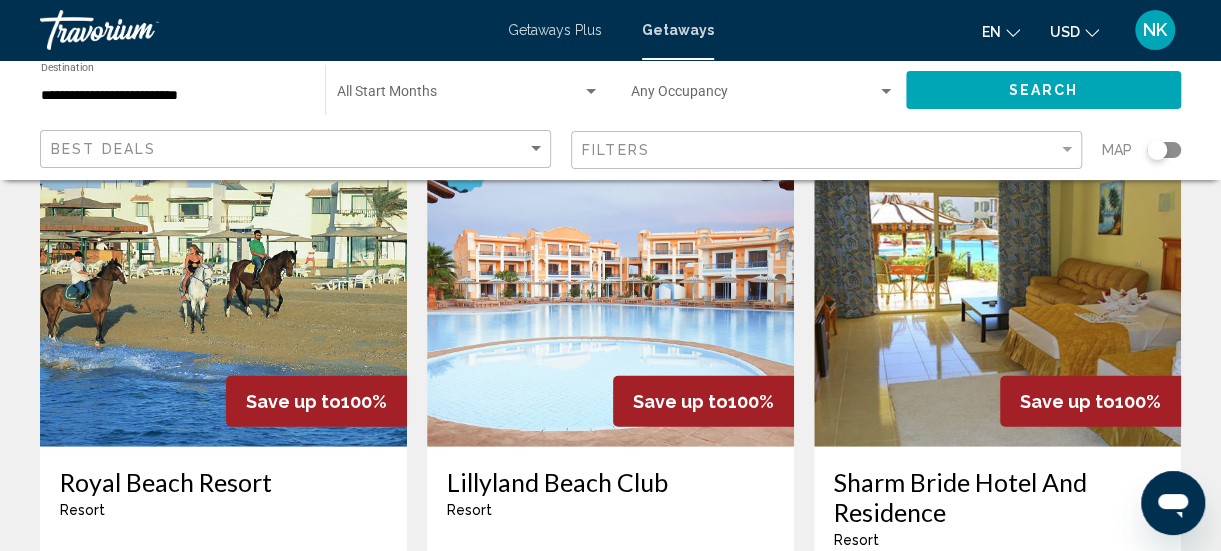 scroll, scrollTop: 2222, scrollLeft: 0, axis: vertical 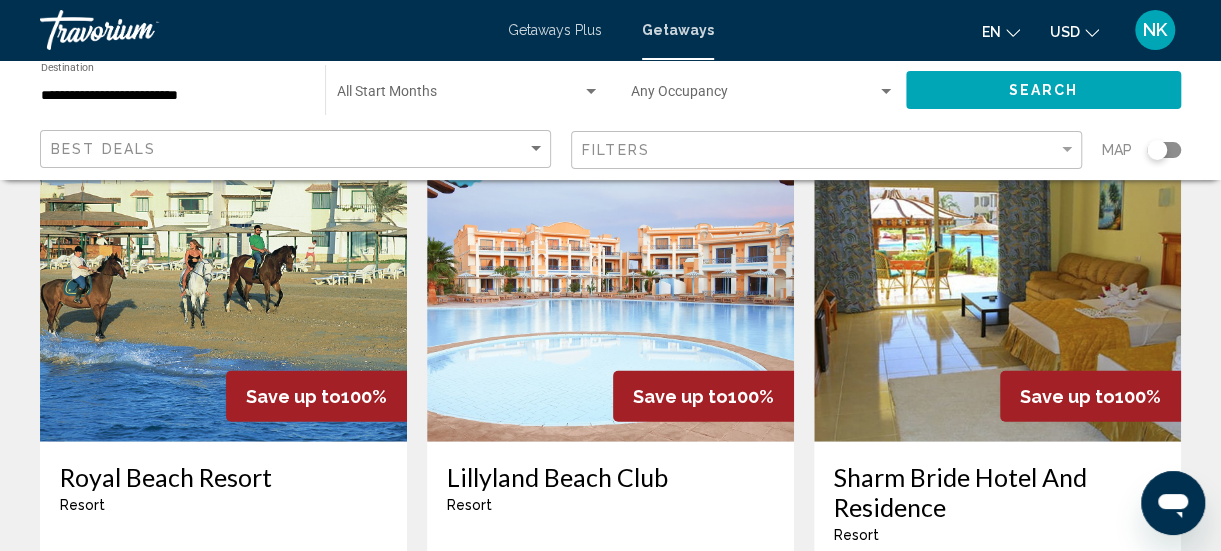 click at bounding box center [997, 282] 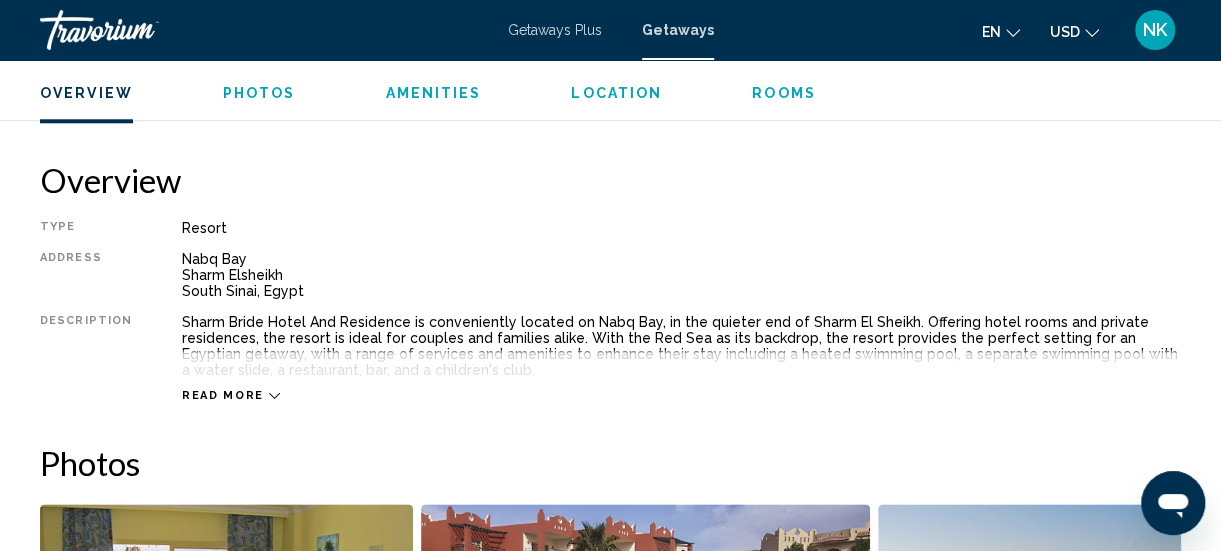 scroll, scrollTop: 954, scrollLeft: 0, axis: vertical 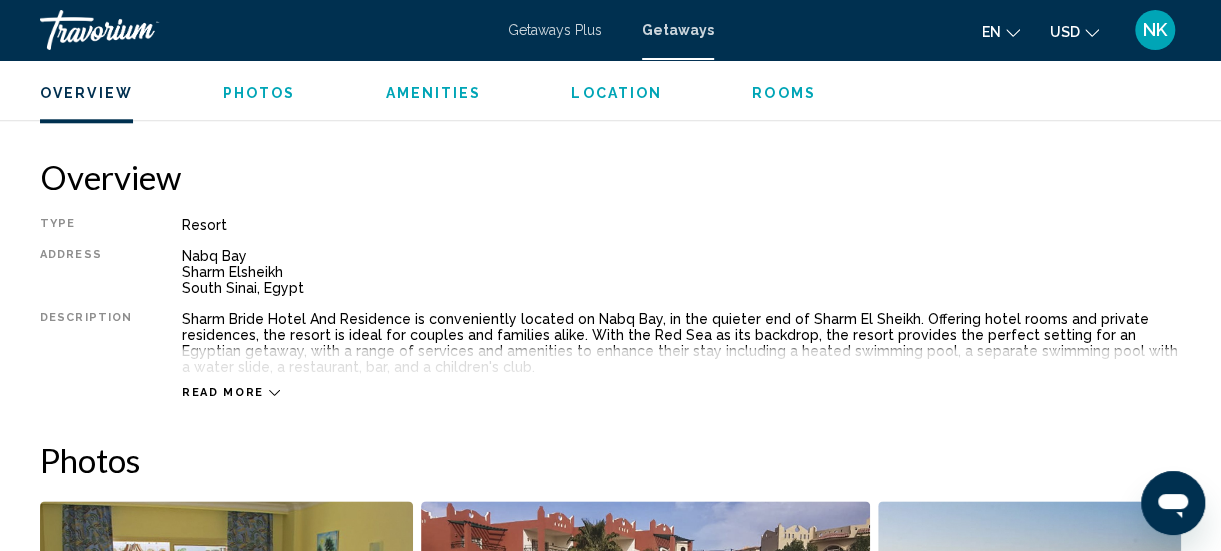 click on "Read more" at bounding box center (223, 392) 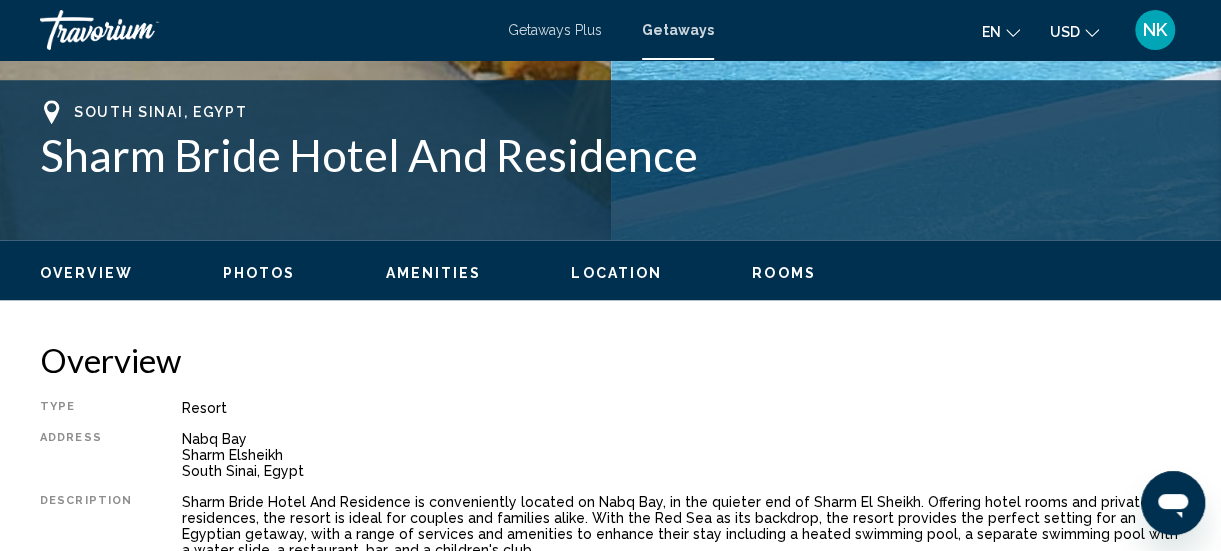 scroll, scrollTop: 768, scrollLeft: 0, axis: vertical 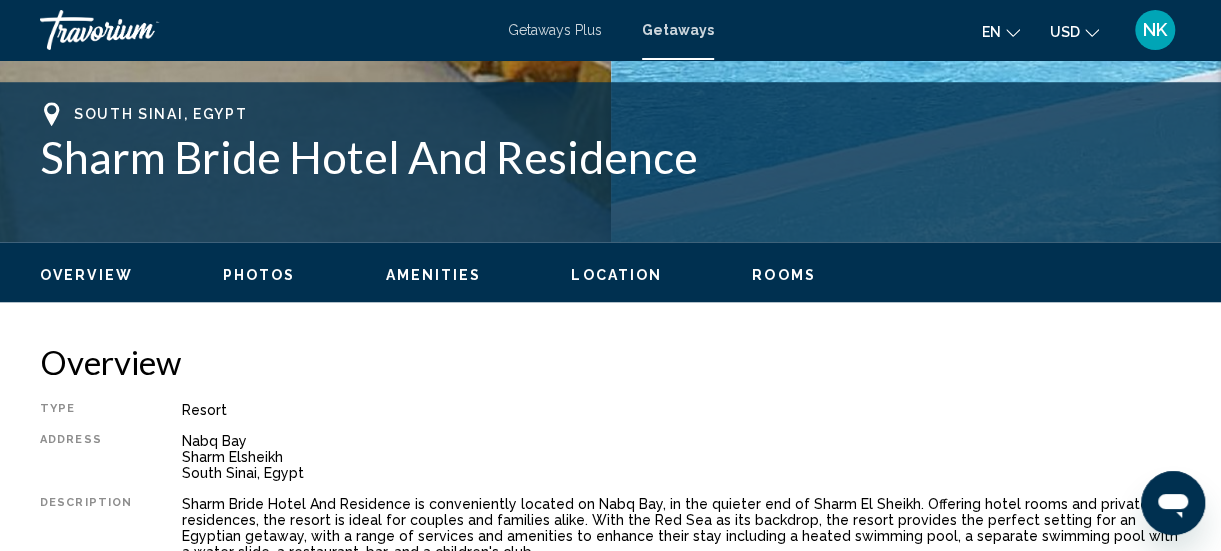 click on "Location" at bounding box center (616, 275) 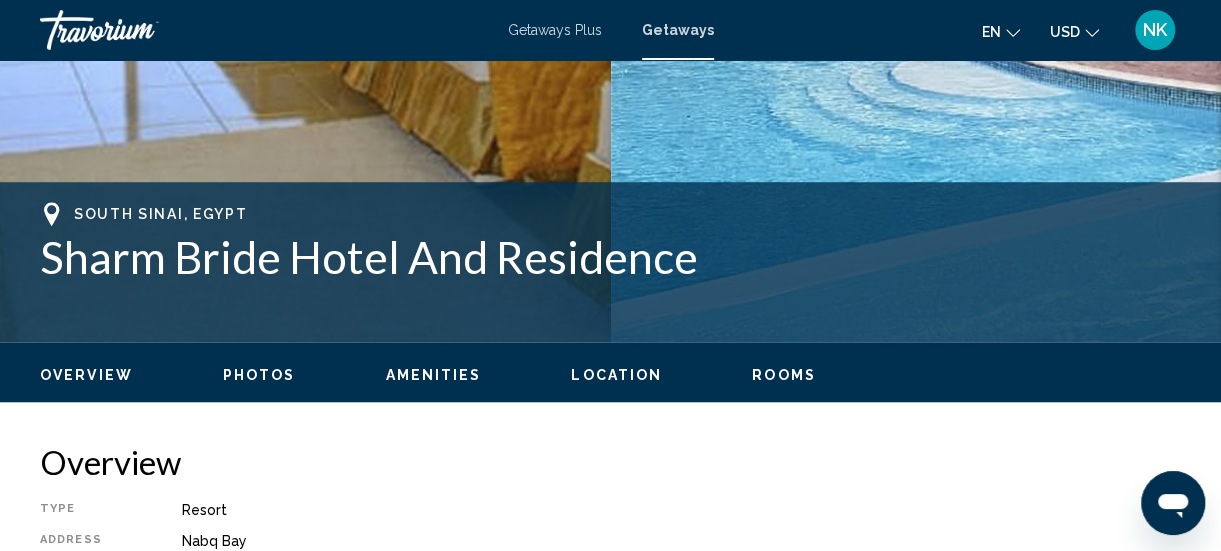 scroll, scrollTop: 667, scrollLeft: 0, axis: vertical 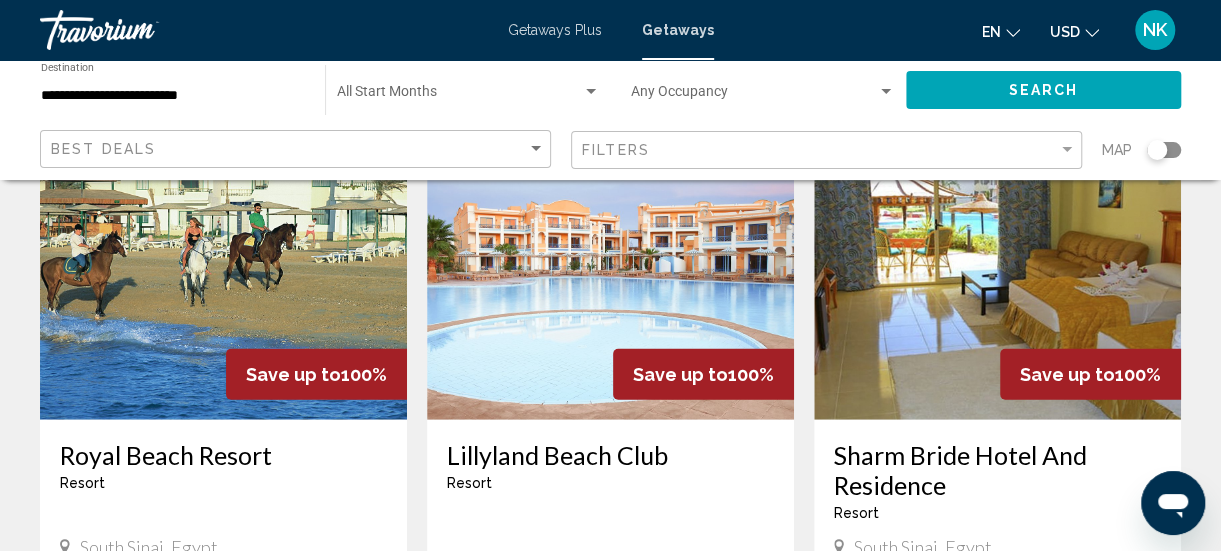 click at bounding box center [610, 260] 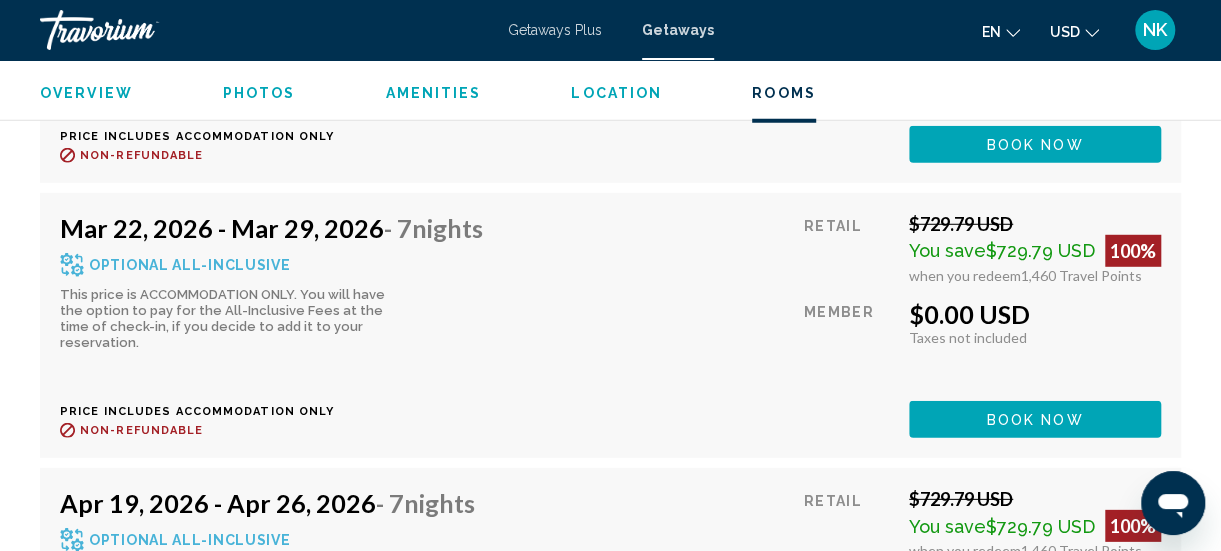 scroll, scrollTop: 13601, scrollLeft: 0, axis: vertical 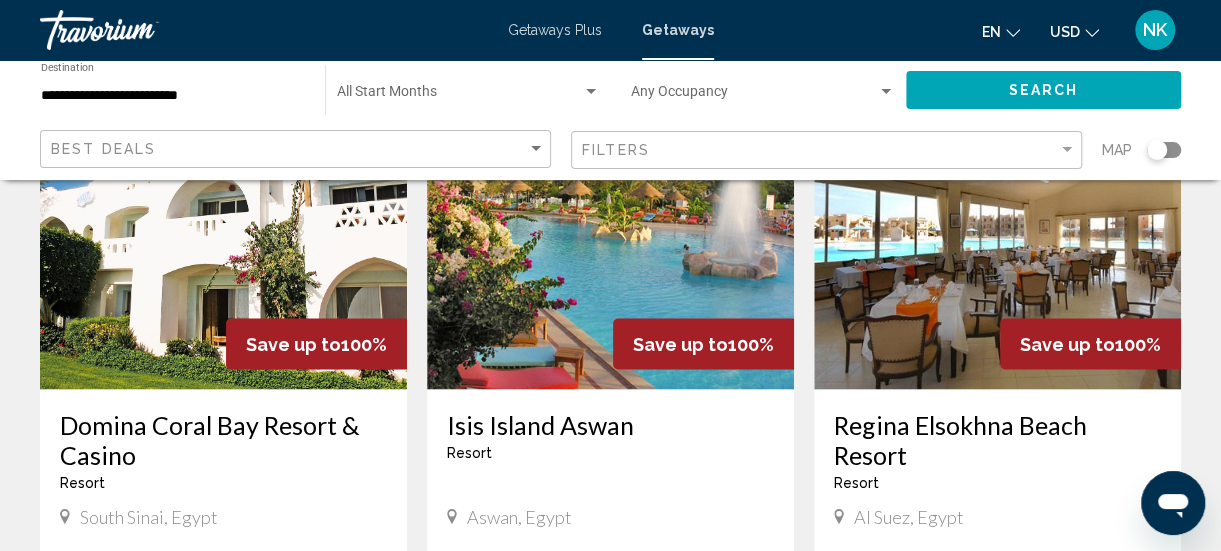 click at bounding box center [610, 229] 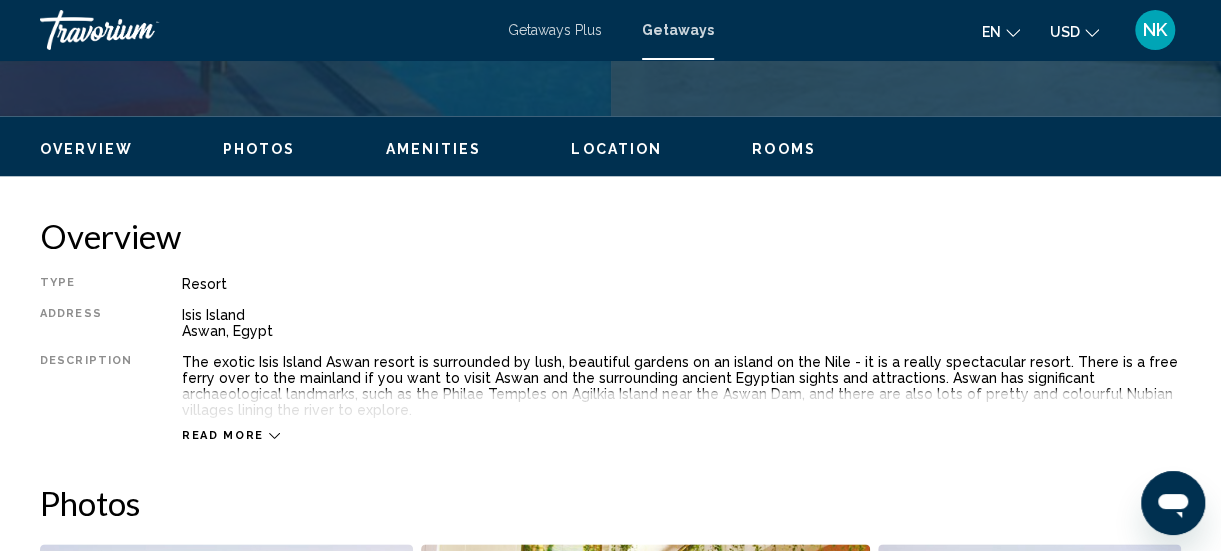 click on "Location" at bounding box center (616, 149) 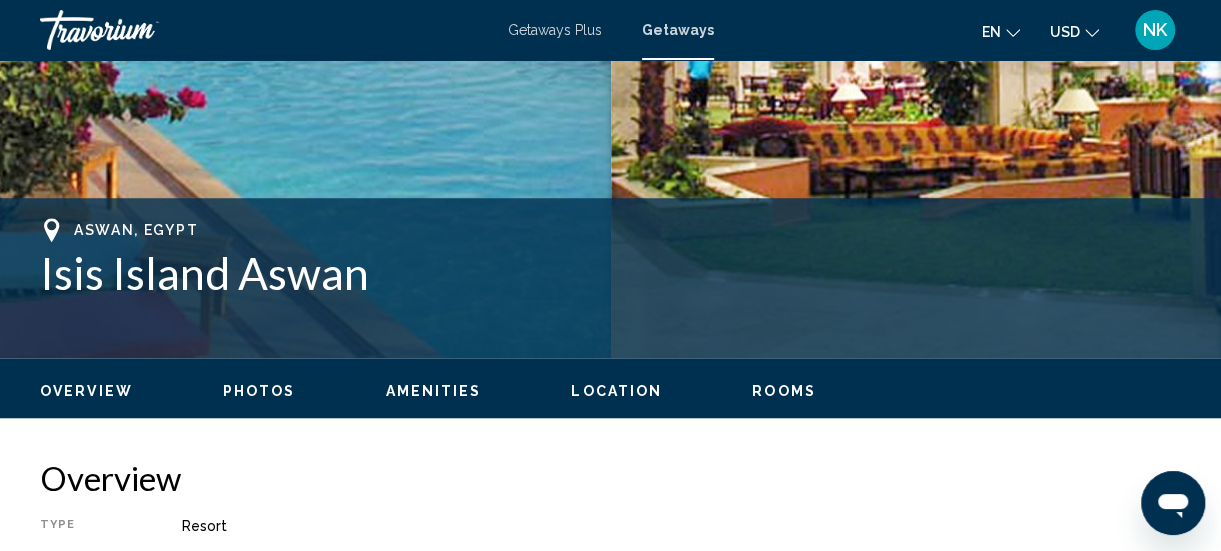 scroll, scrollTop: 642, scrollLeft: 0, axis: vertical 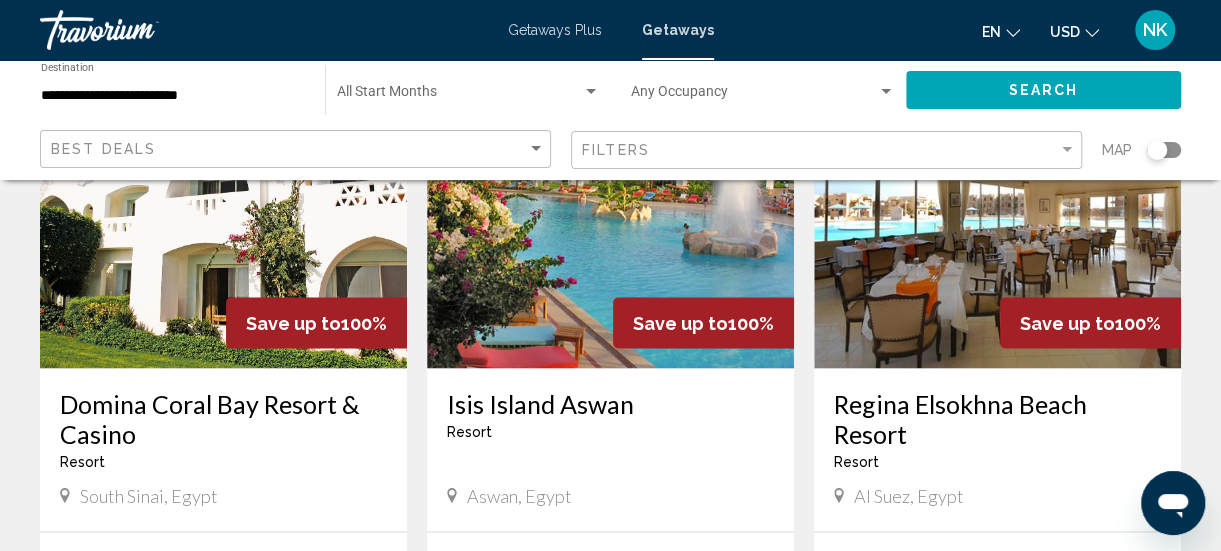 click at bounding box center (997, 208) 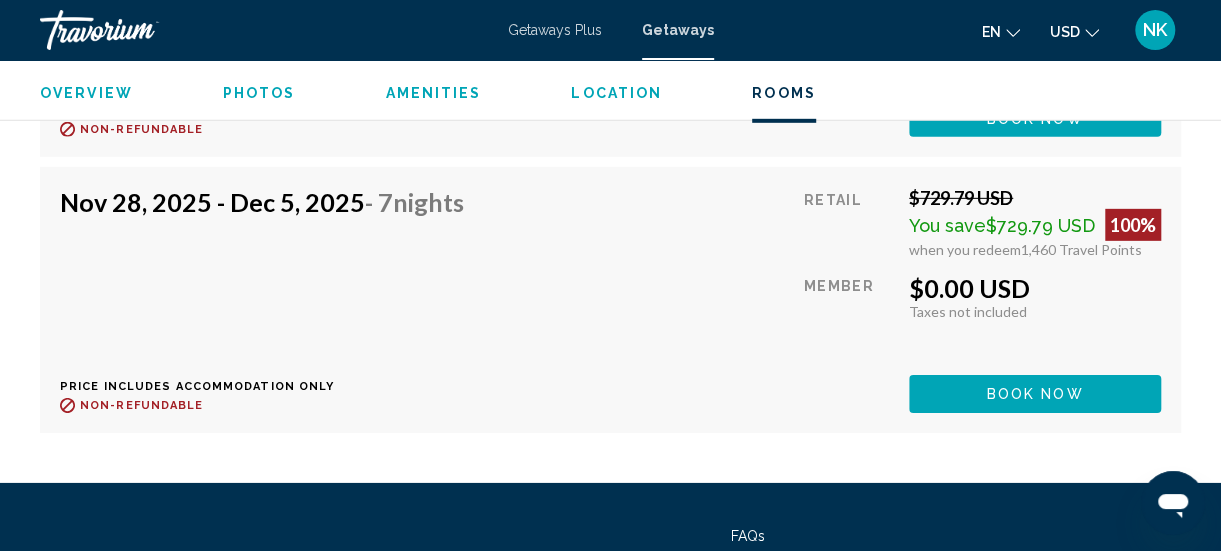 scroll, scrollTop: 6532, scrollLeft: 0, axis: vertical 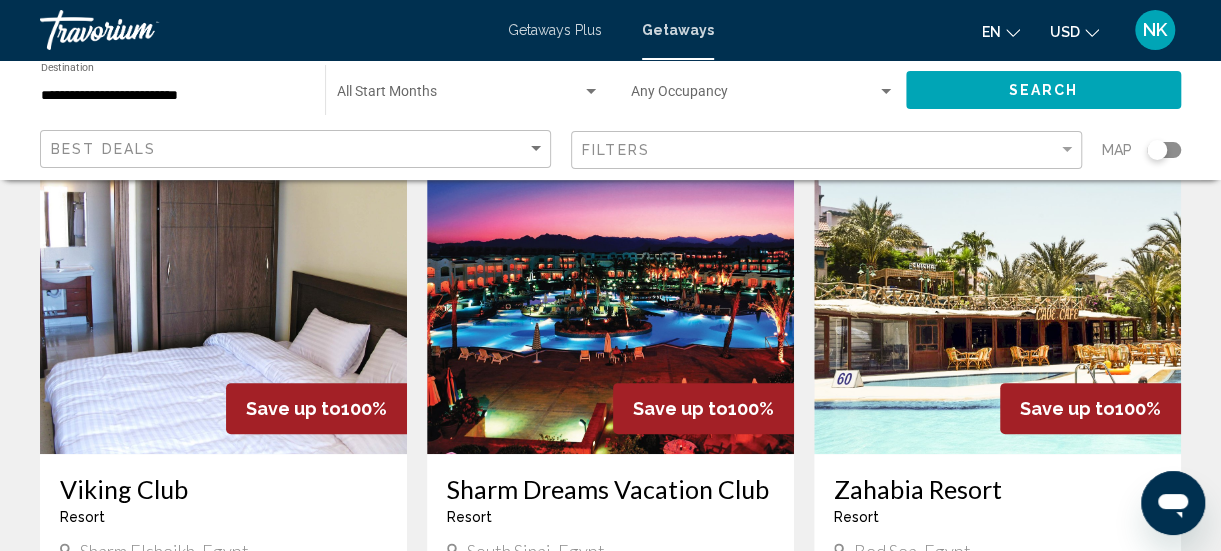 click at bounding box center (997, 294) 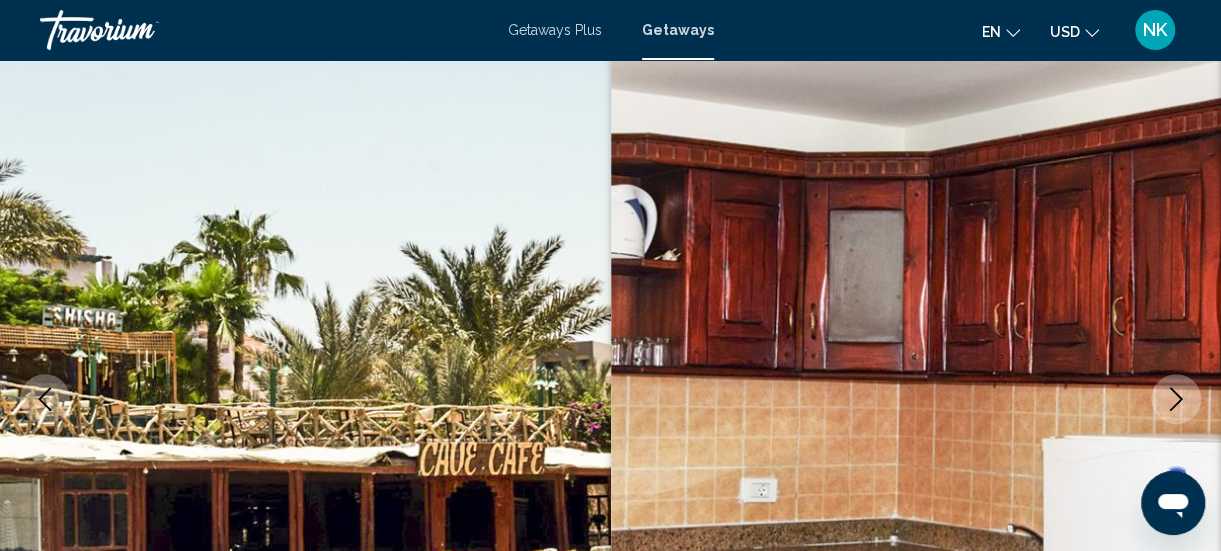 scroll, scrollTop: 259, scrollLeft: 0, axis: vertical 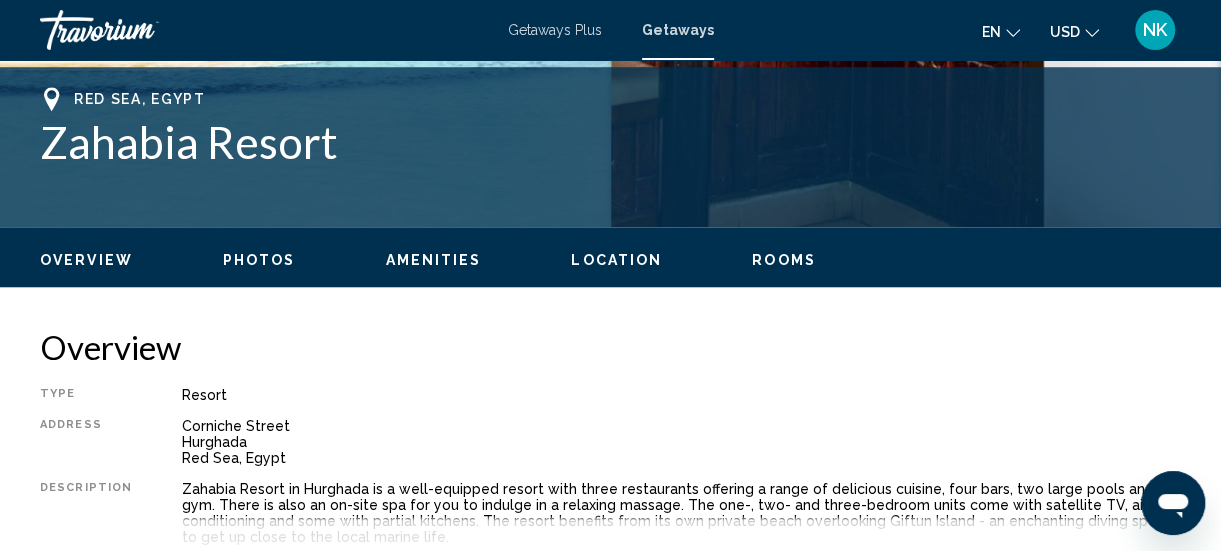 click on "Location" at bounding box center [616, 260] 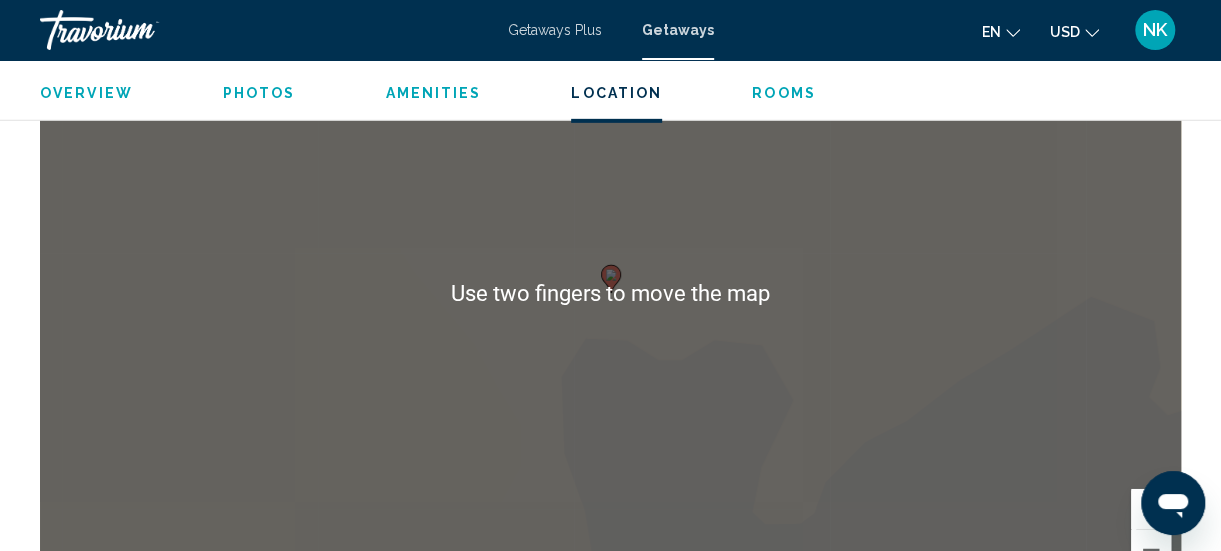 scroll, scrollTop: 2990, scrollLeft: 0, axis: vertical 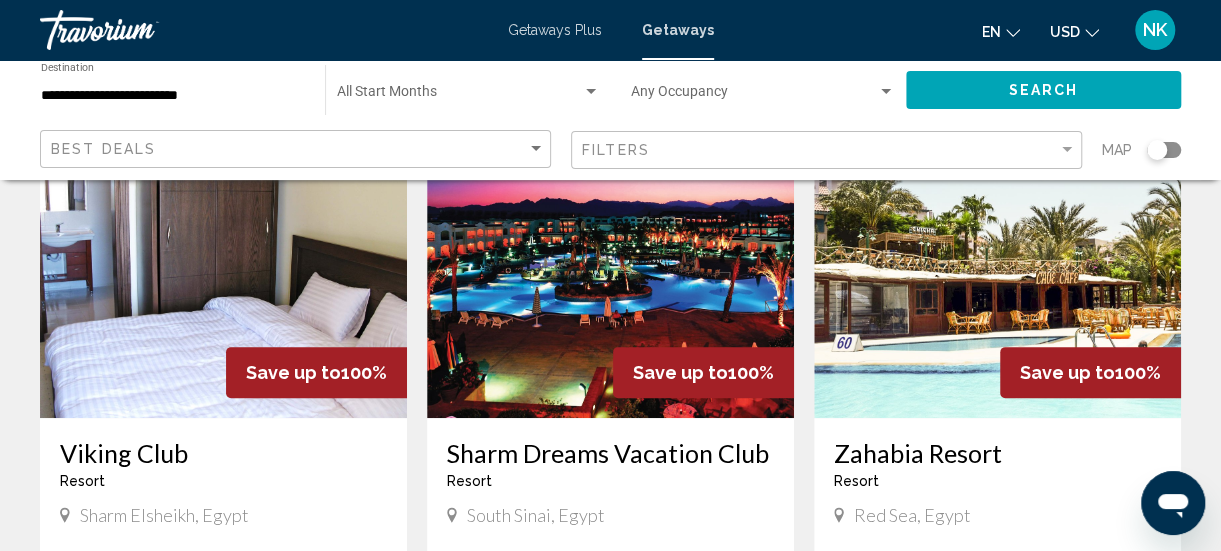 click at bounding box center (610, 258) 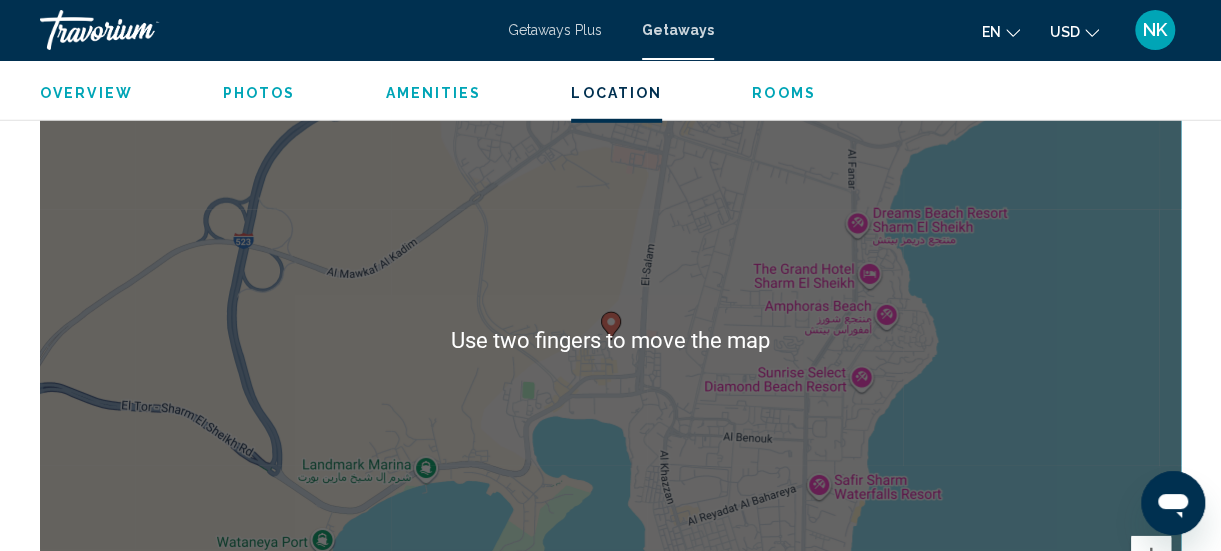 scroll, scrollTop: 2785, scrollLeft: 0, axis: vertical 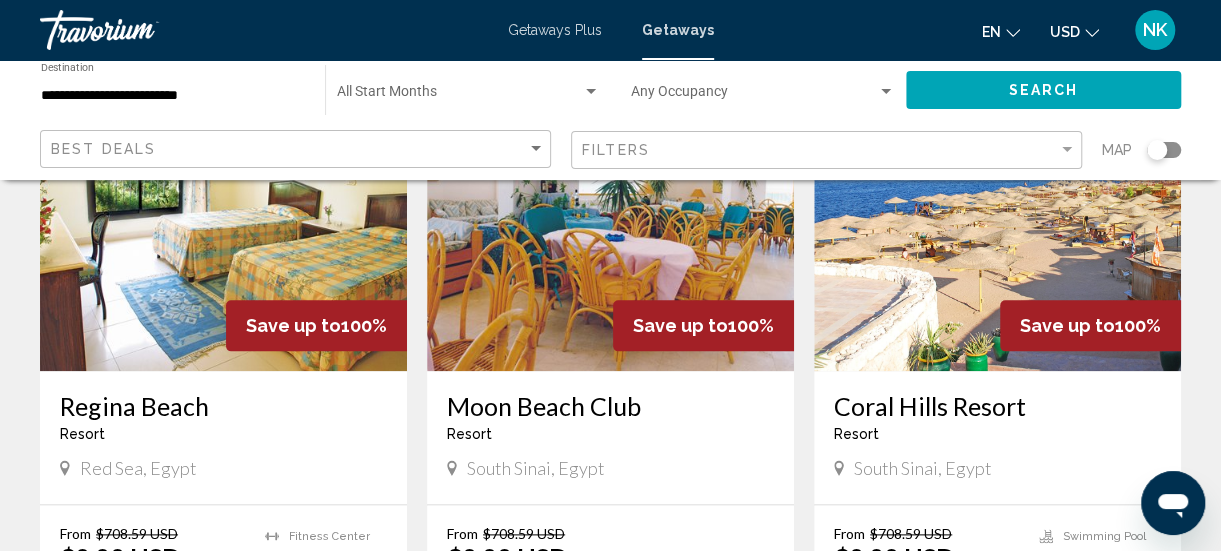 click at bounding box center [223, 211] 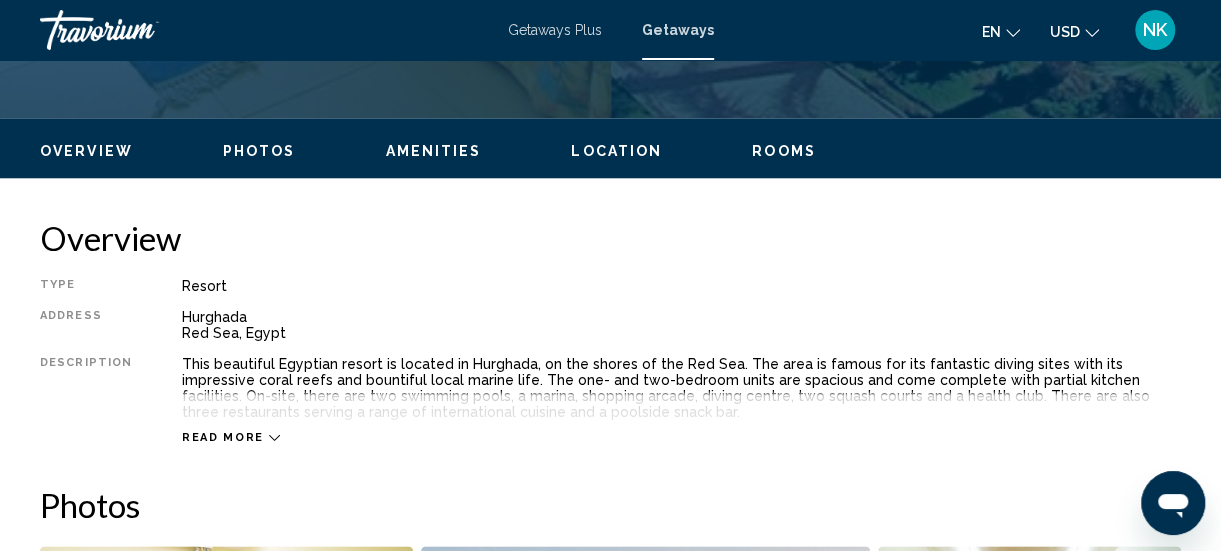 scroll, scrollTop: 895, scrollLeft: 0, axis: vertical 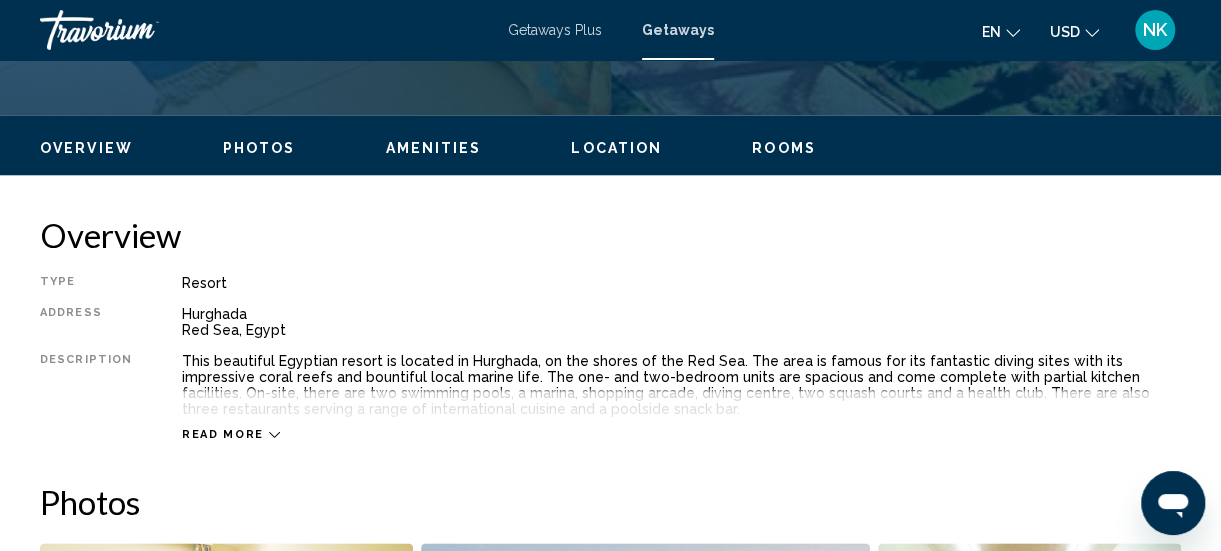 click on "Location" at bounding box center (616, 148) 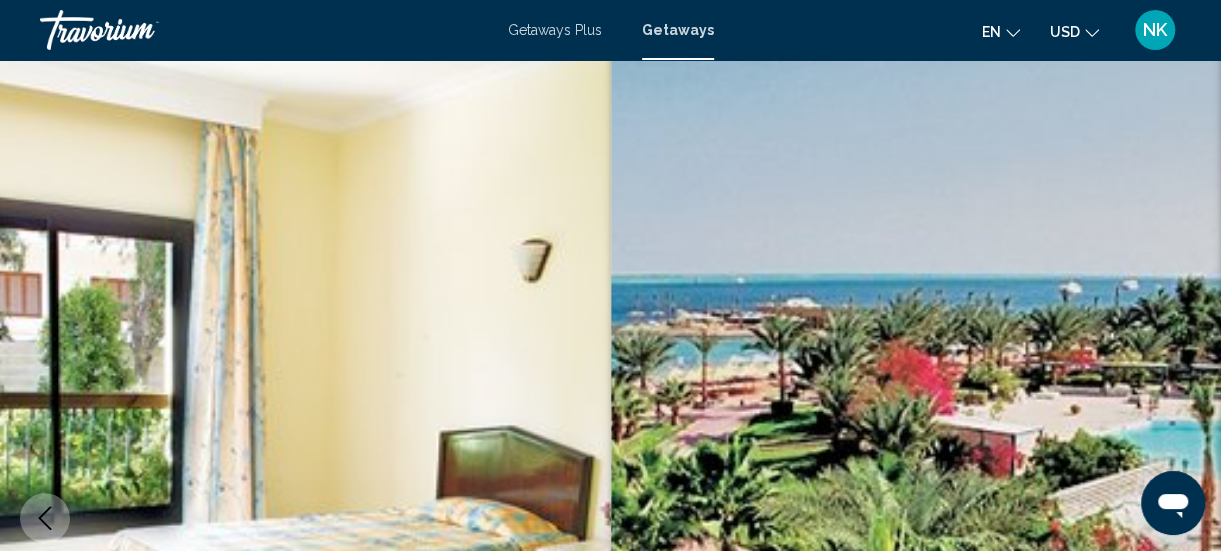 scroll, scrollTop: 0, scrollLeft: 0, axis: both 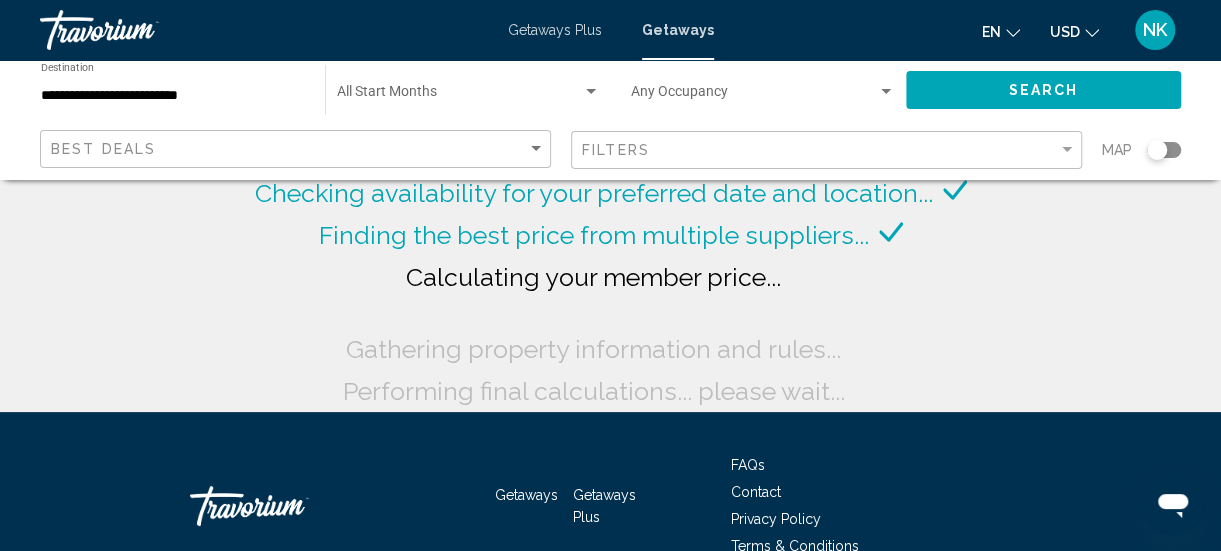 click at bounding box center [591, 92] 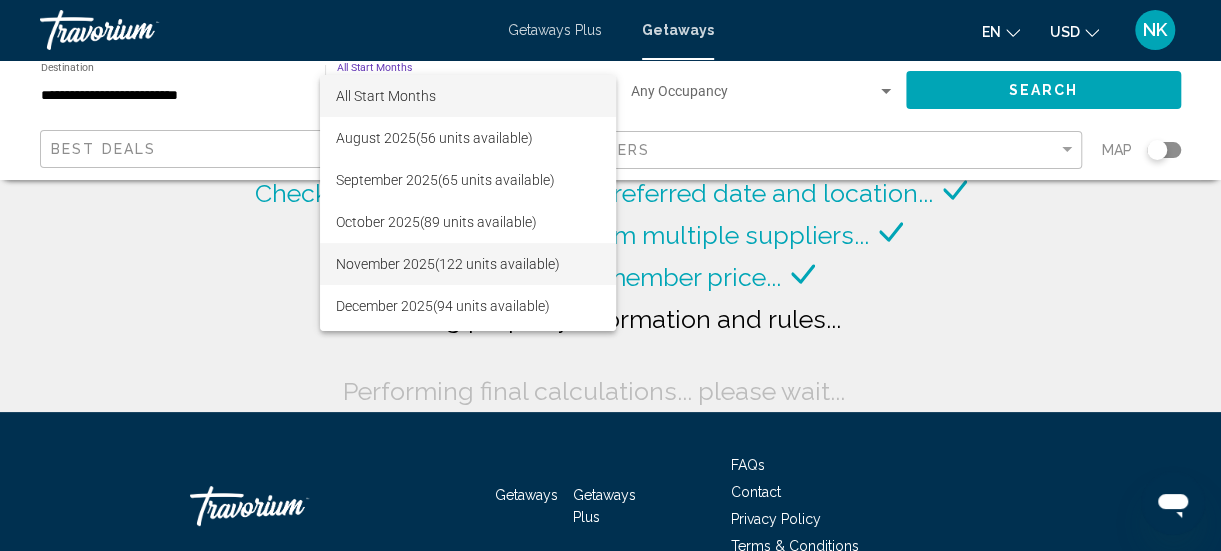 click on "November 2025  (122 units available)" at bounding box center [468, 264] 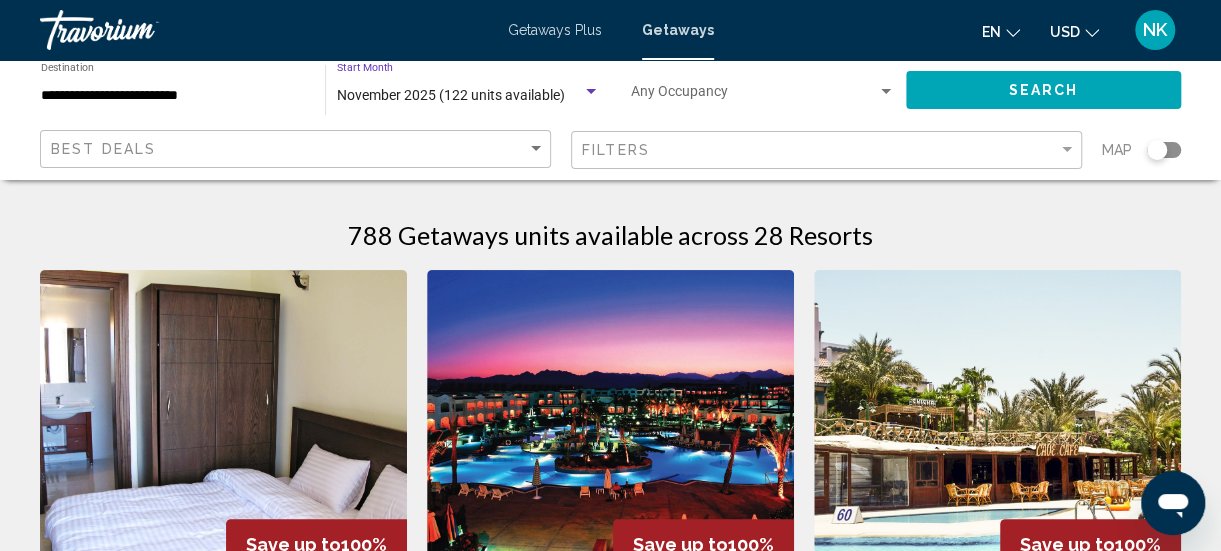 click at bounding box center (591, 92) 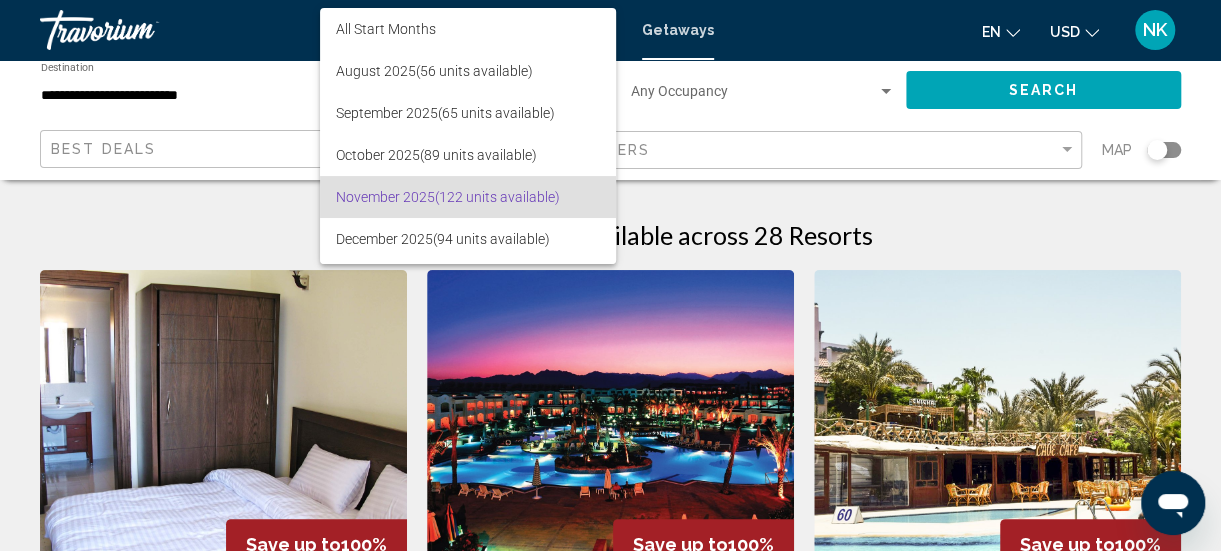 scroll, scrollTop: 100, scrollLeft: 0, axis: vertical 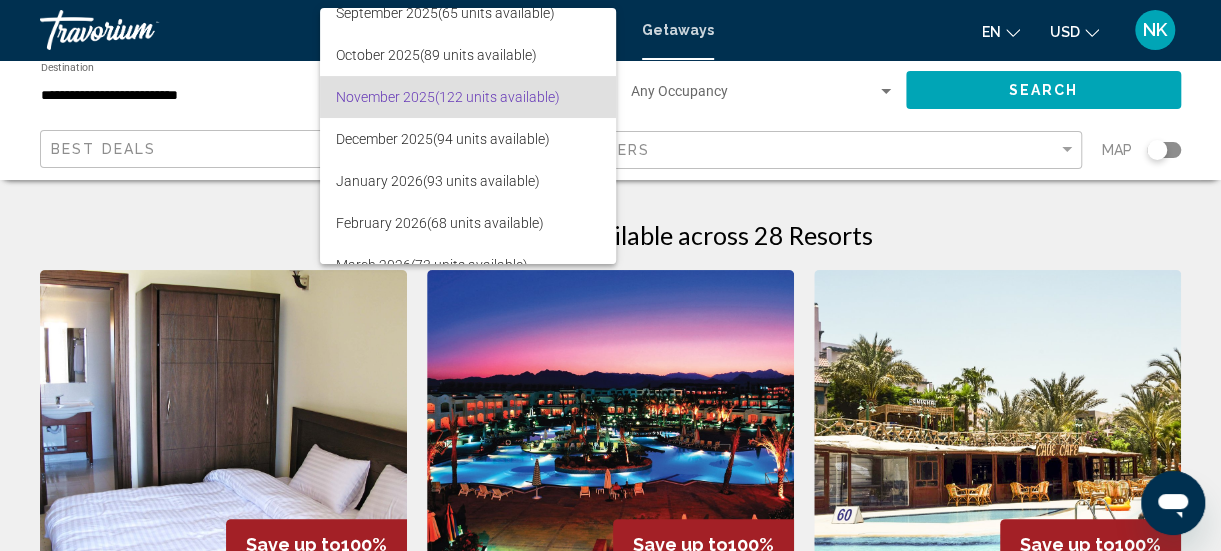 click on "November 2025  (122 units available)" at bounding box center [468, 97] 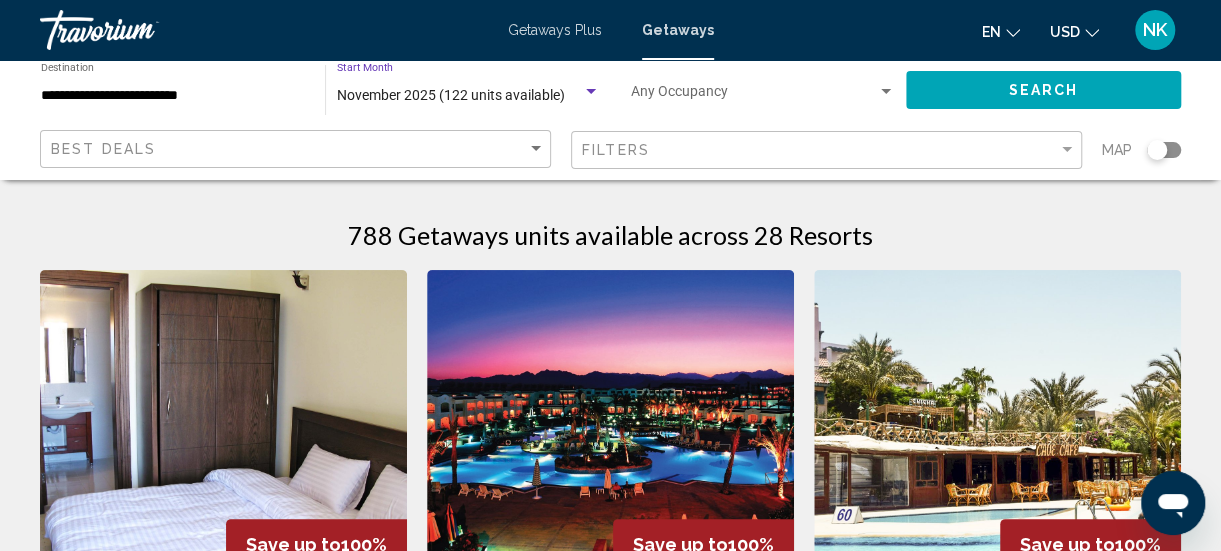 click on "Search" 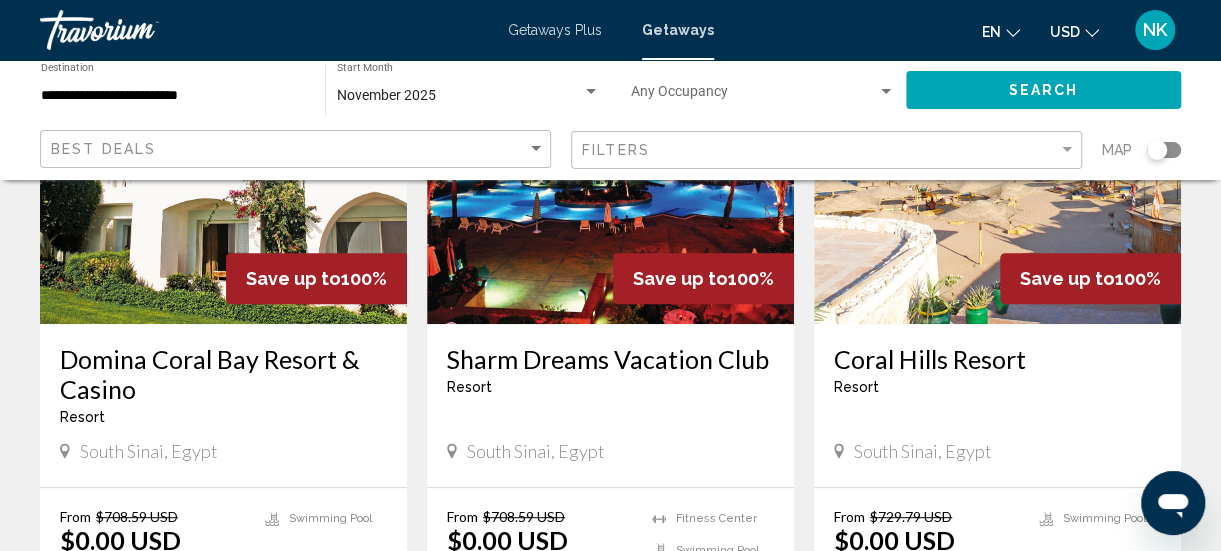 scroll, scrollTop: 272, scrollLeft: 0, axis: vertical 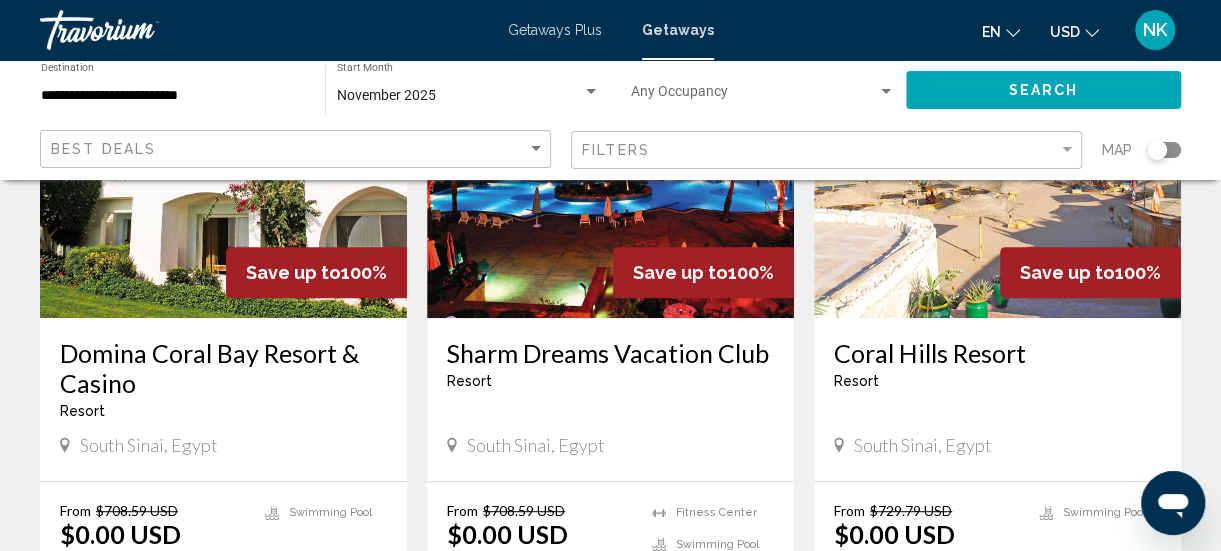 click at bounding box center [223, 158] 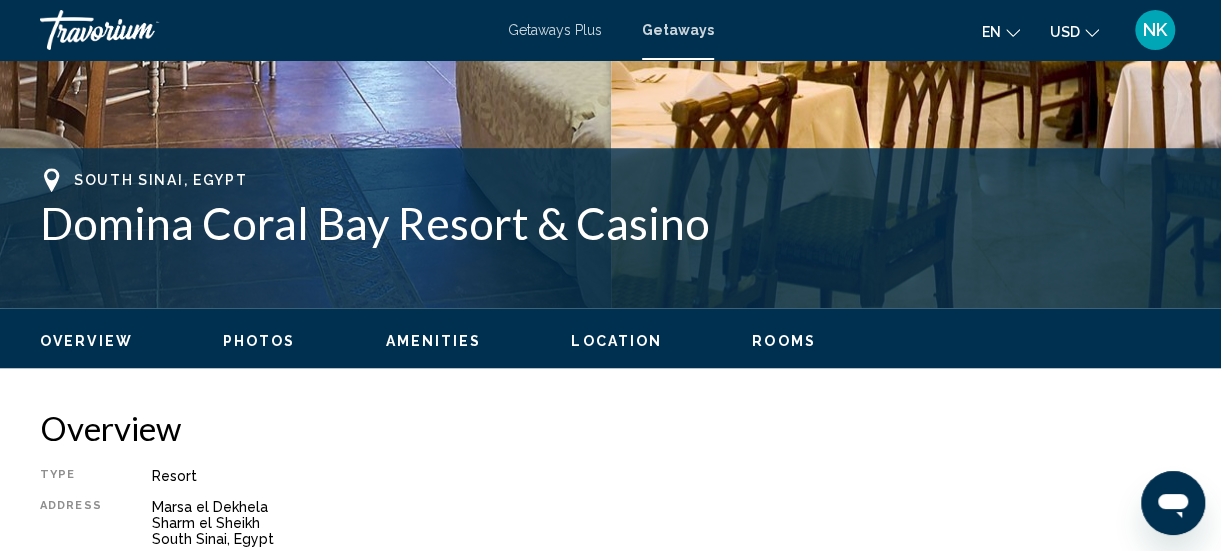scroll, scrollTop: 707, scrollLeft: 0, axis: vertical 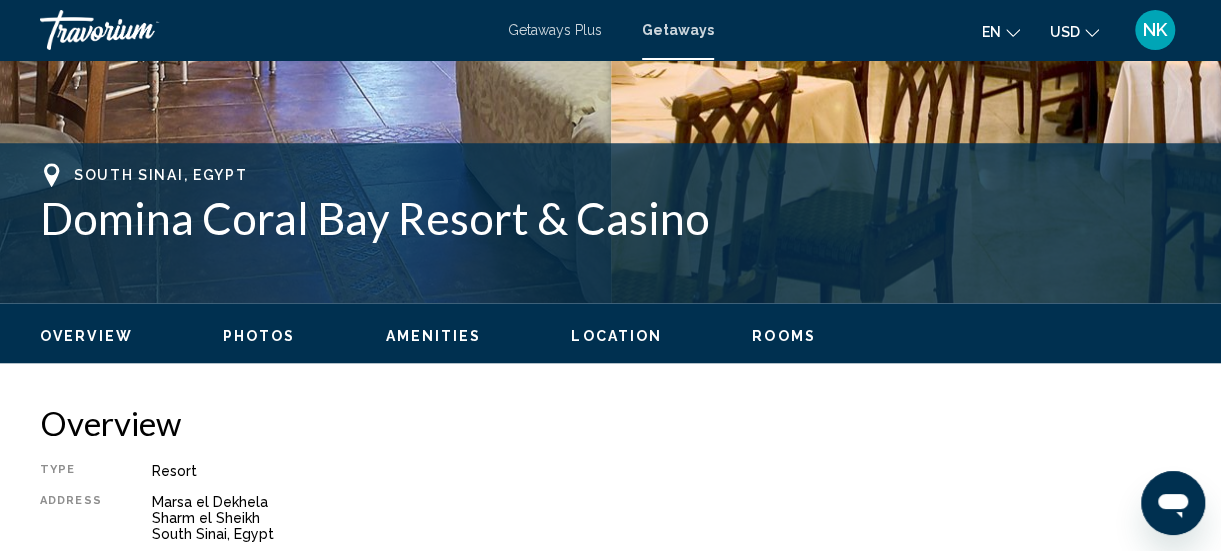 click on "Location" at bounding box center [616, 336] 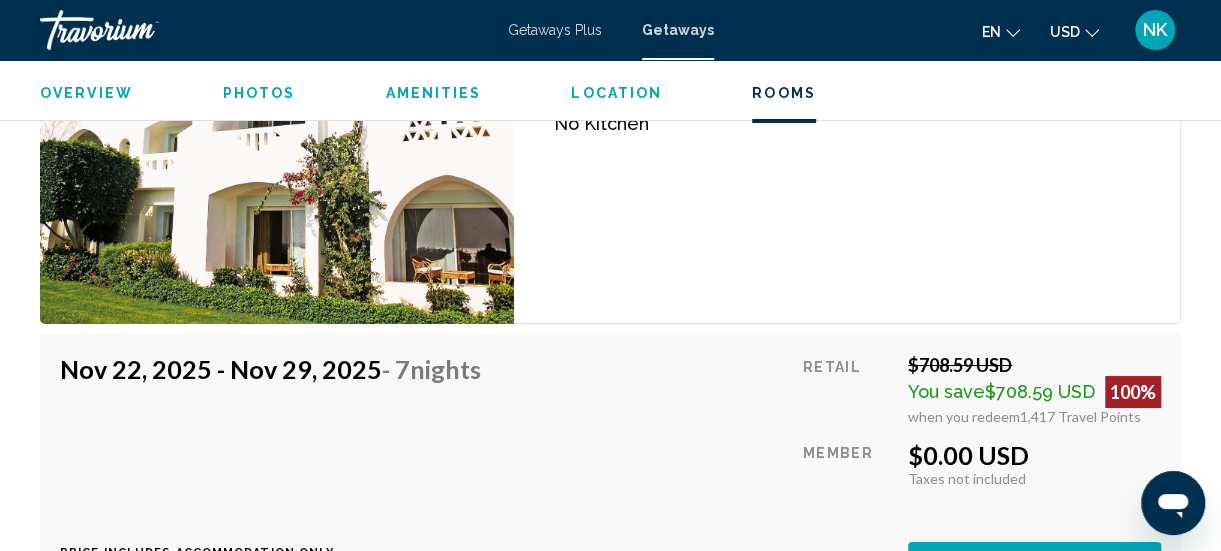 scroll, scrollTop: 3474, scrollLeft: 0, axis: vertical 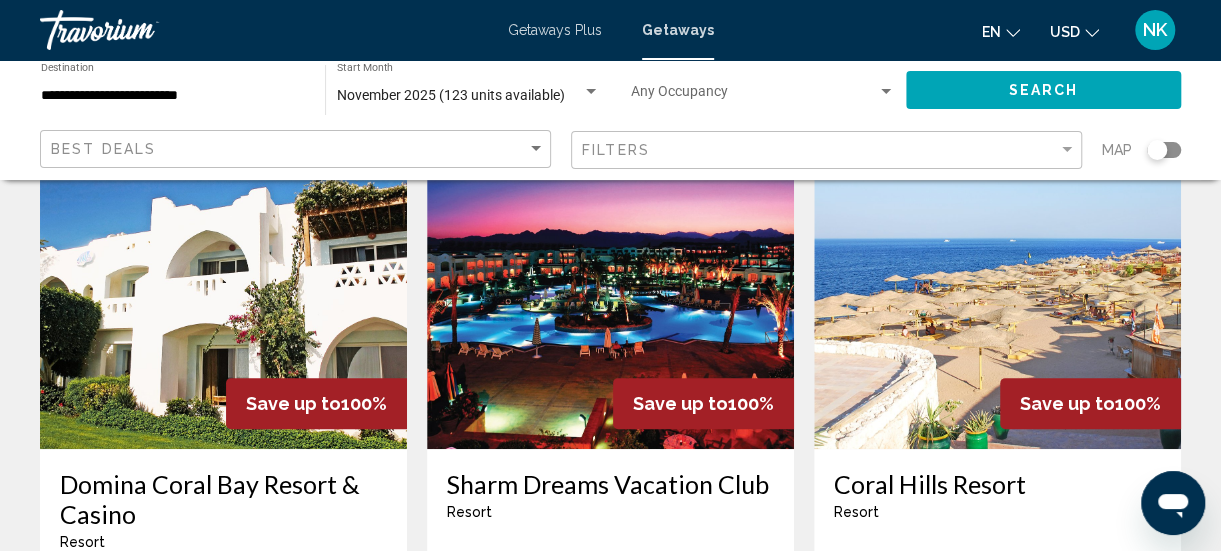 click at bounding box center (997, 289) 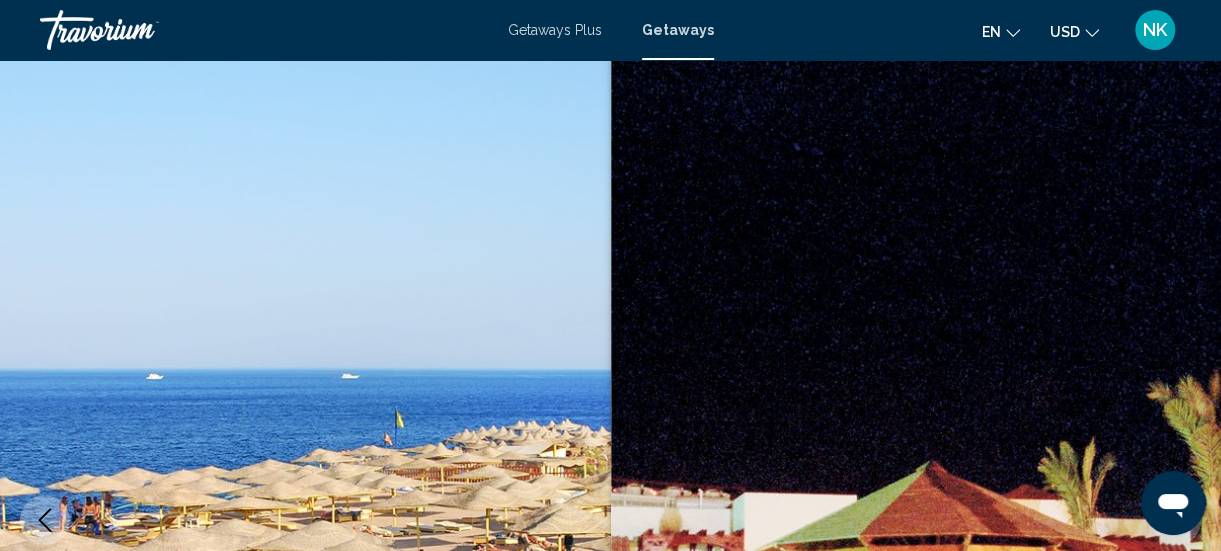 scroll, scrollTop: 0, scrollLeft: 0, axis: both 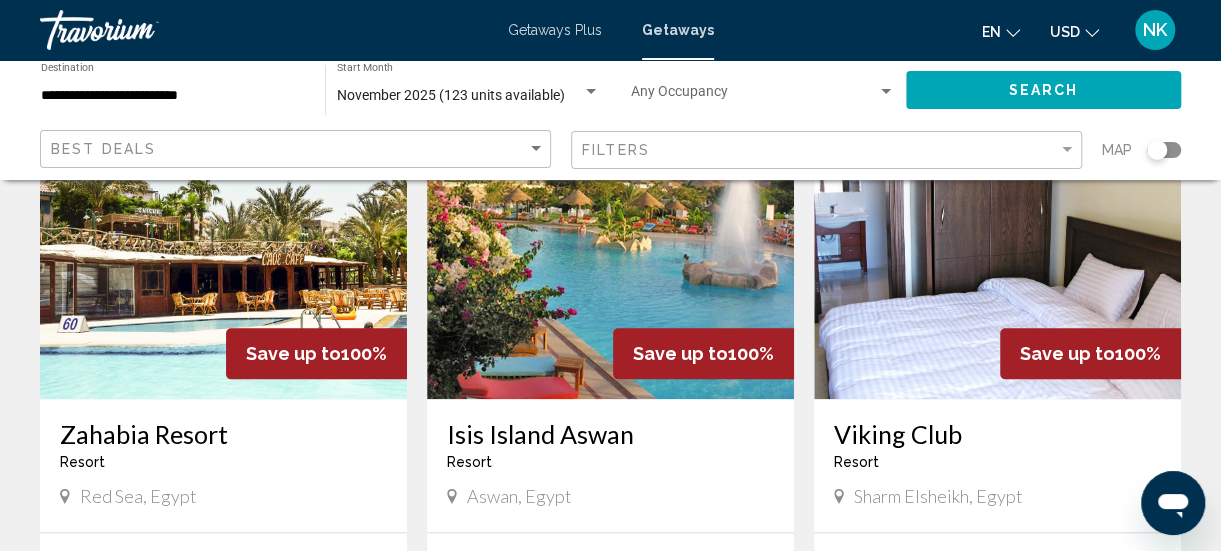 click at bounding box center [610, 239] 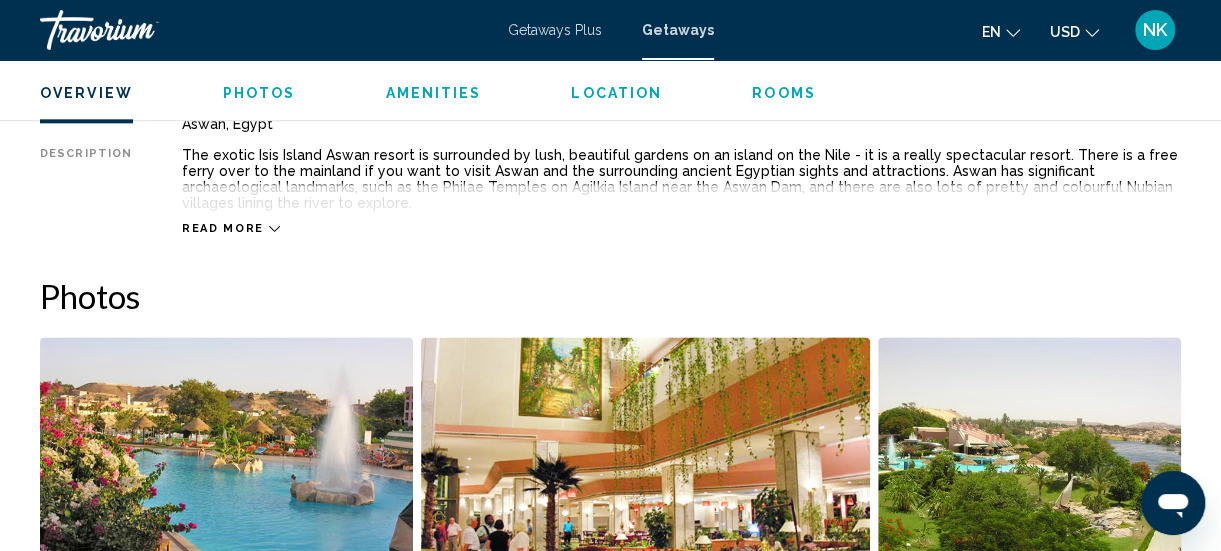 scroll, scrollTop: 1103, scrollLeft: 0, axis: vertical 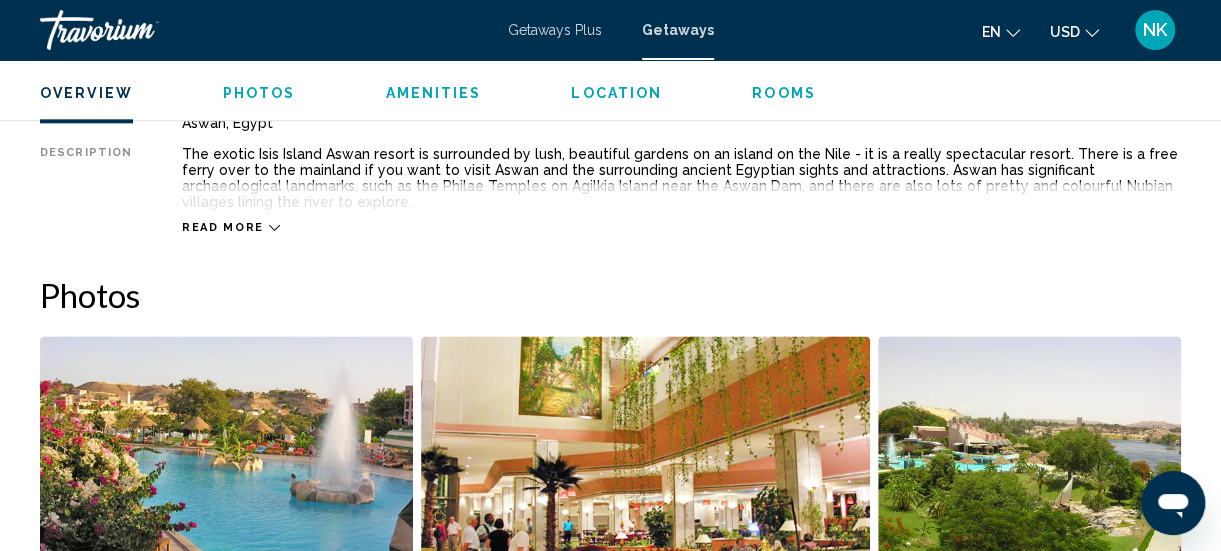 click on "Read more" at bounding box center [223, 227] 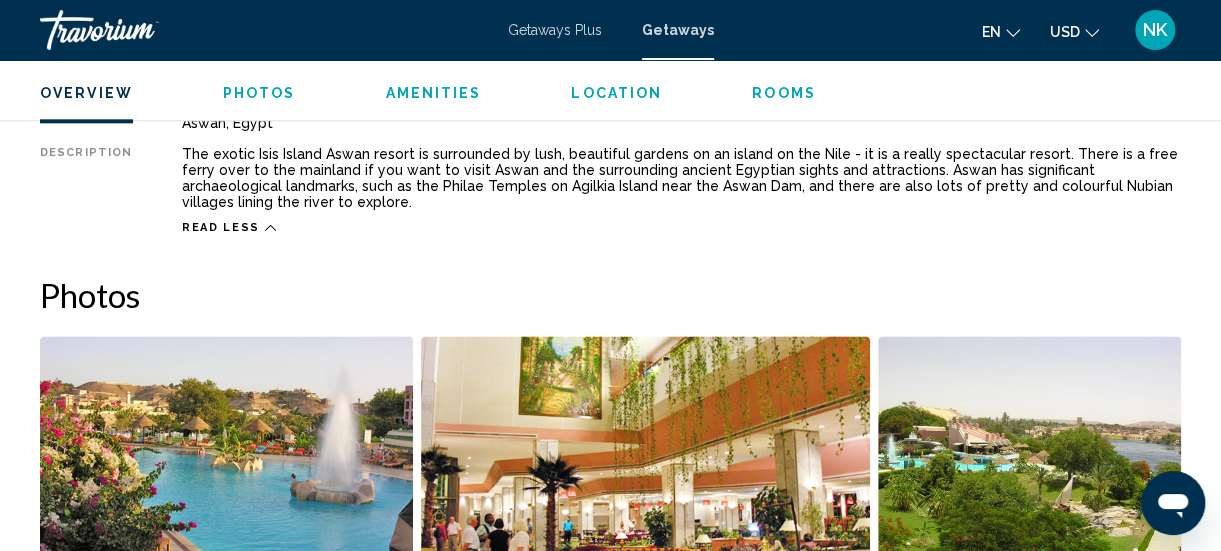 click on "Location" at bounding box center [616, 93] 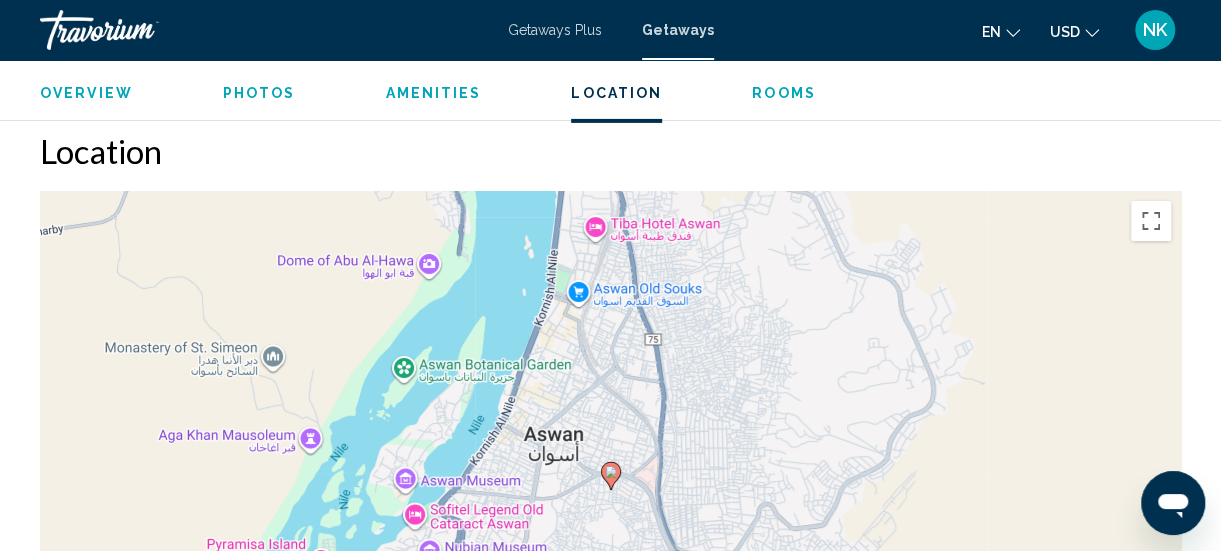 scroll, scrollTop: 3200, scrollLeft: 0, axis: vertical 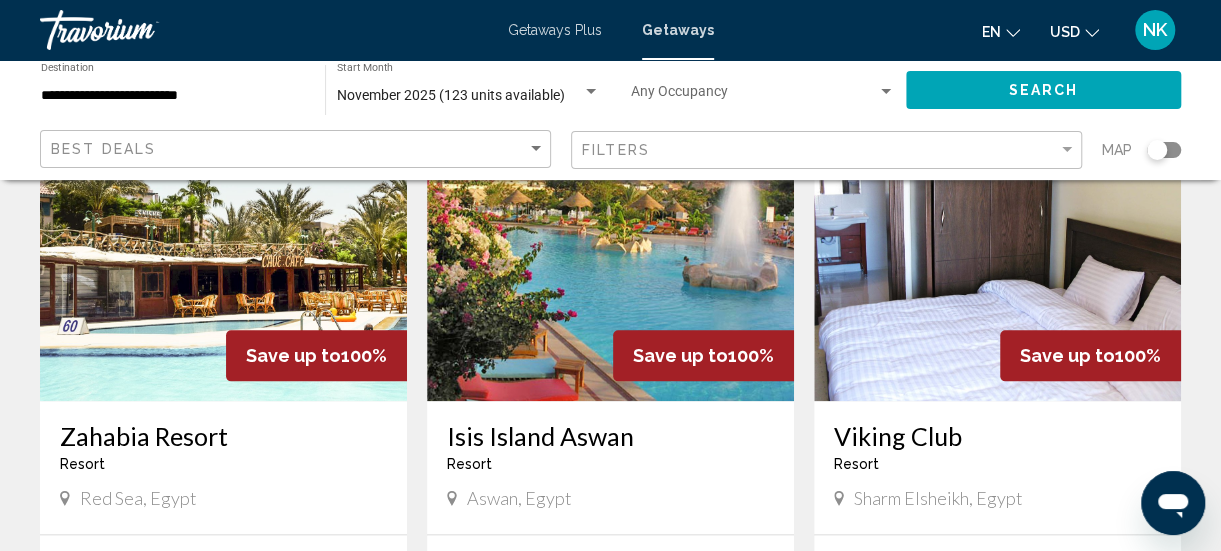 click at bounding box center [997, 241] 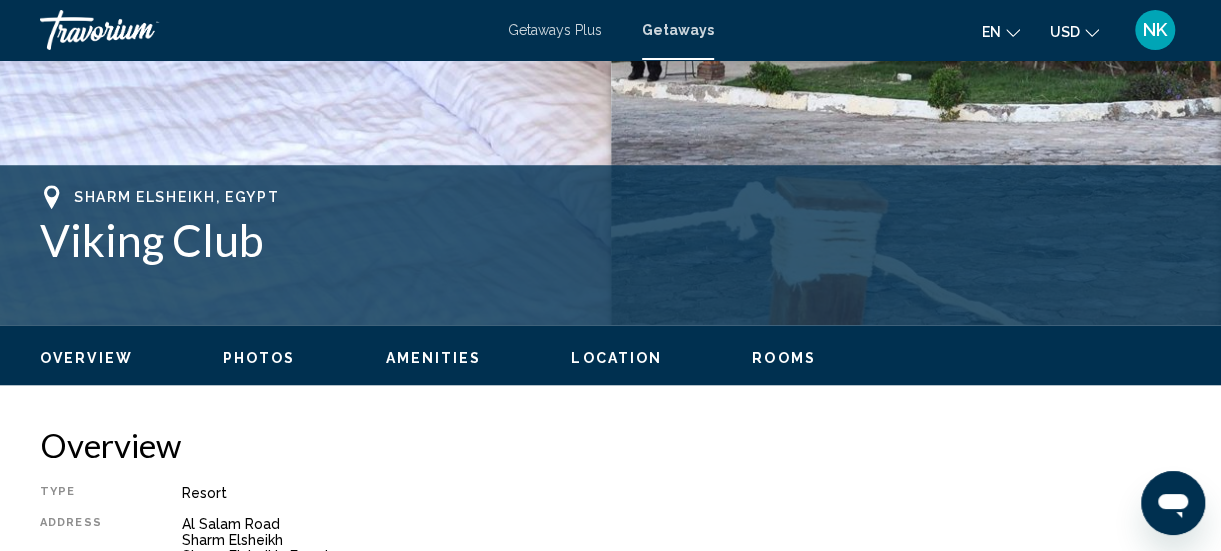 scroll, scrollTop: 690, scrollLeft: 0, axis: vertical 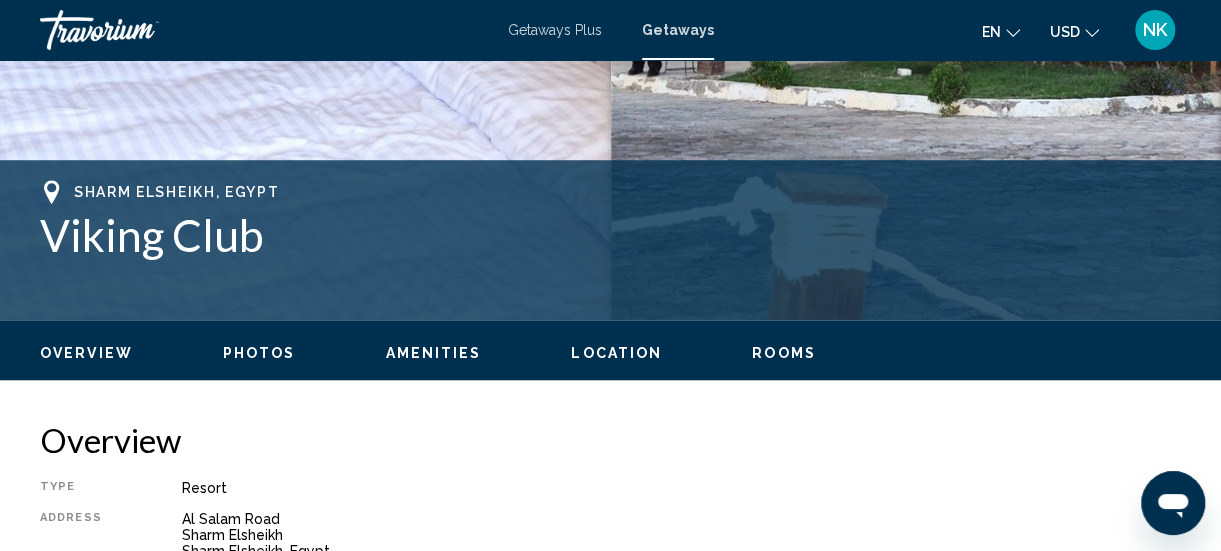 click on "Location" at bounding box center [616, 353] 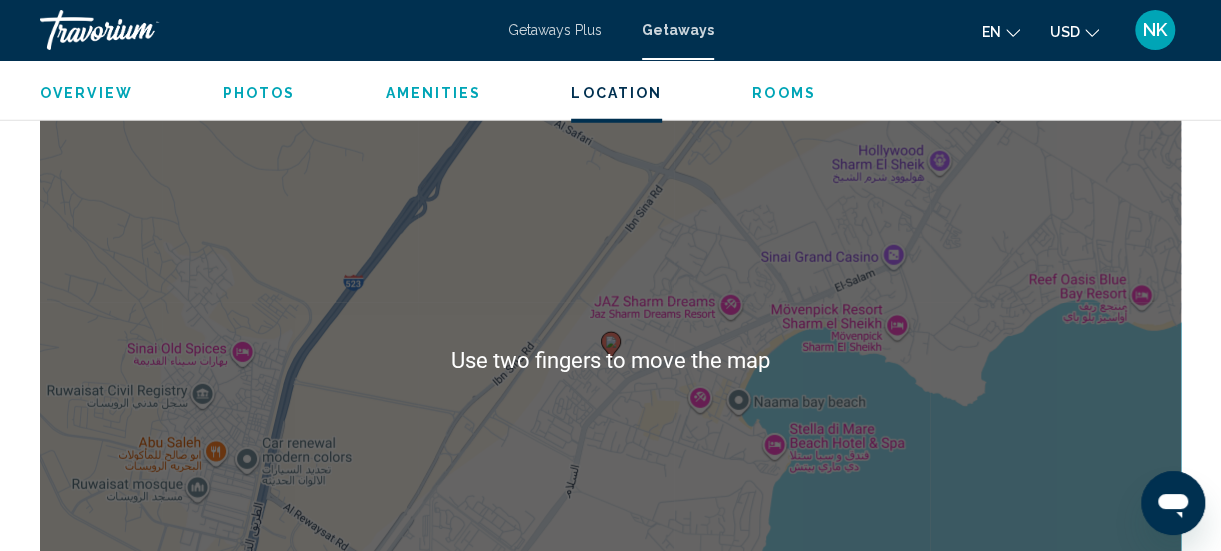 scroll, scrollTop: 2633, scrollLeft: 0, axis: vertical 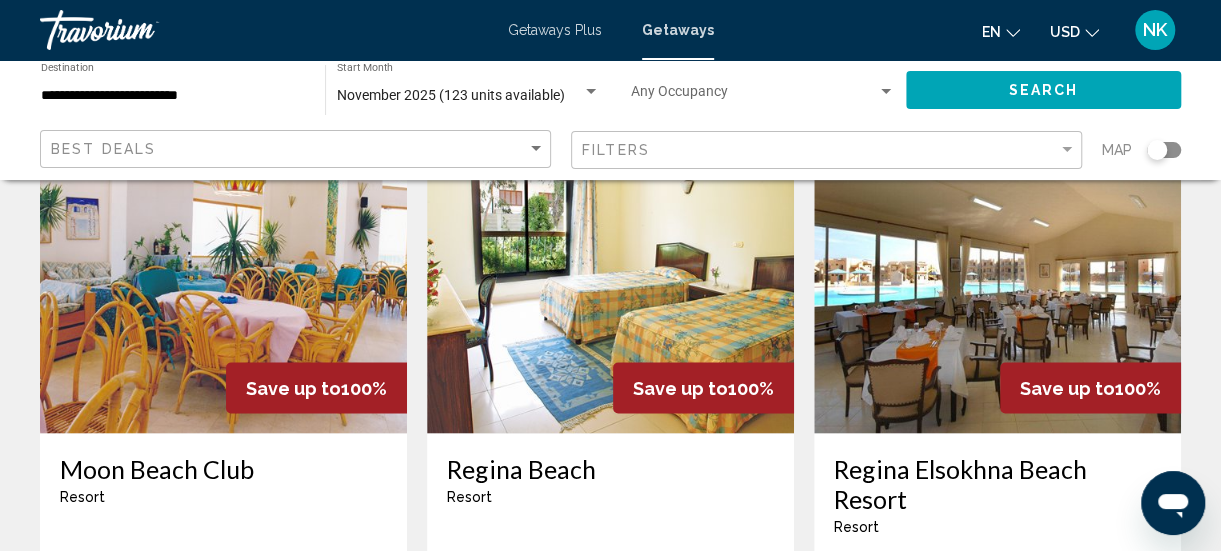 click at bounding box center (610, 273) 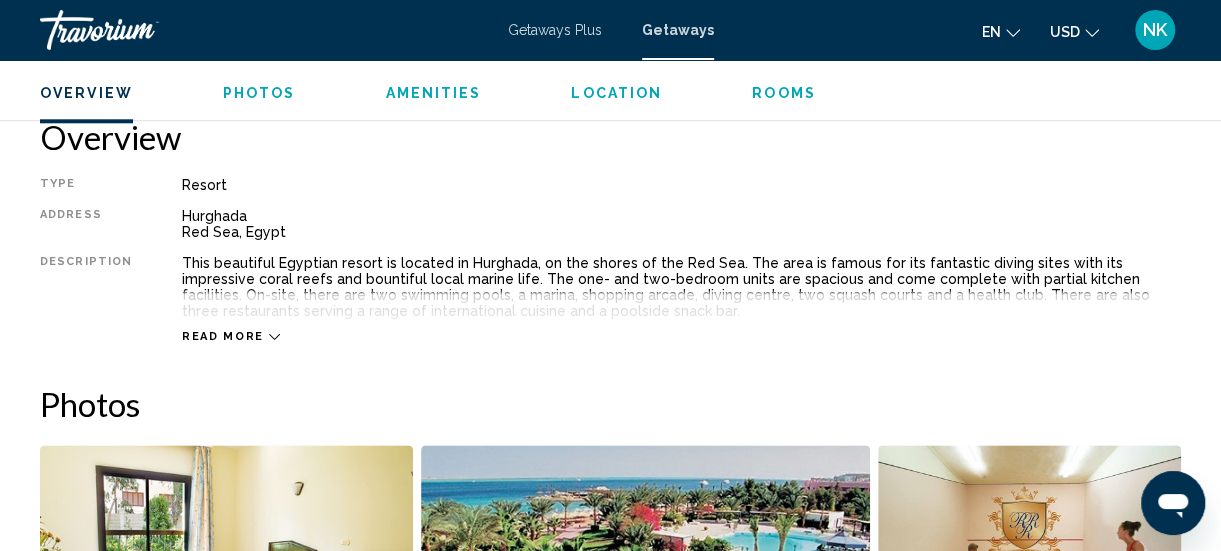 click on "Location" at bounding box center [616, 93] 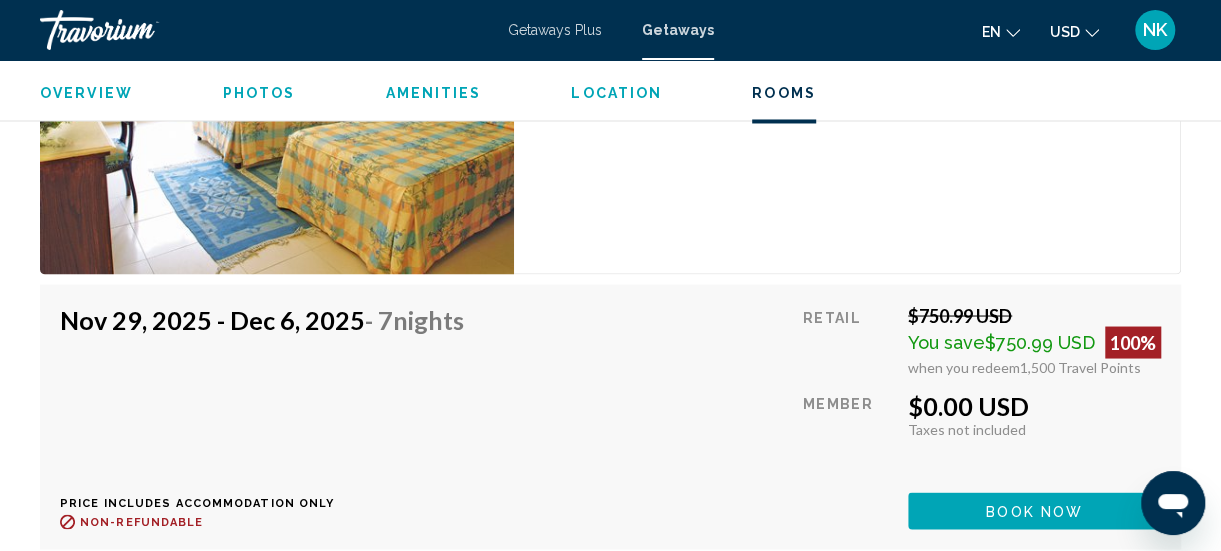 scroll, scrollTop: 5255, scrollLeft: 0, axis: vertical 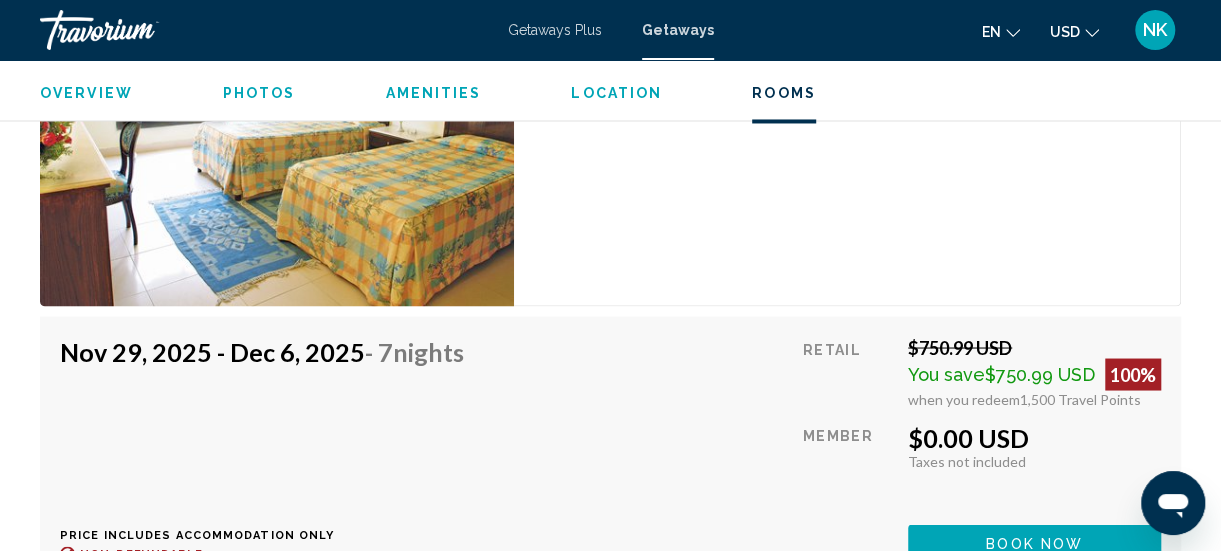 click at bounding box center (277, -1139) 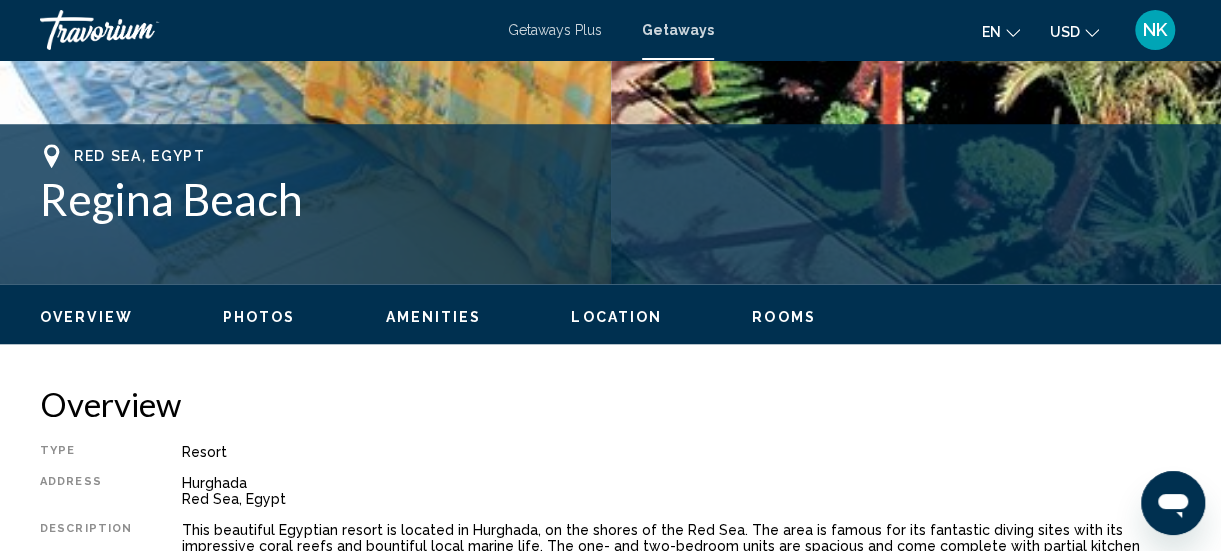 scroll, scrollTop: 724, scrollLeft: 0, axis: vertical 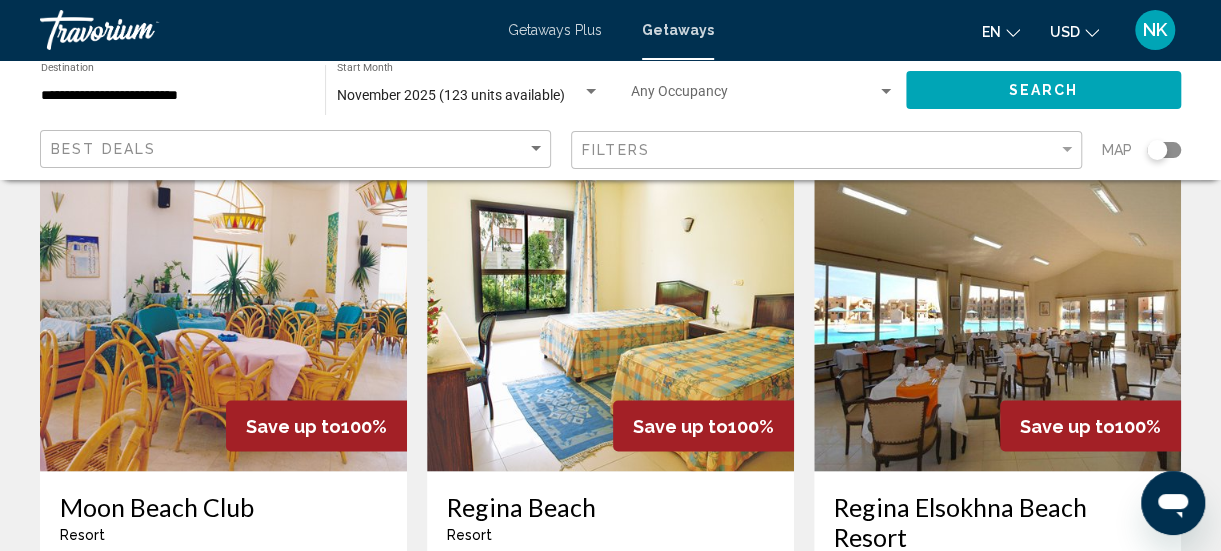 click at bounding box center [223, 311] 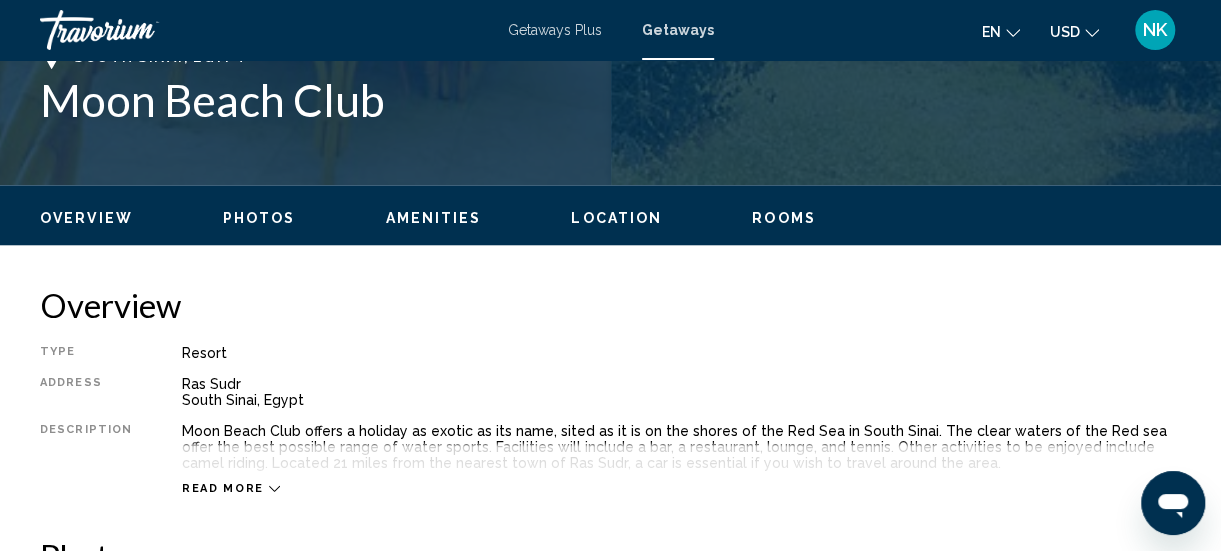 click on "Location" at bounding box center (616, 218) 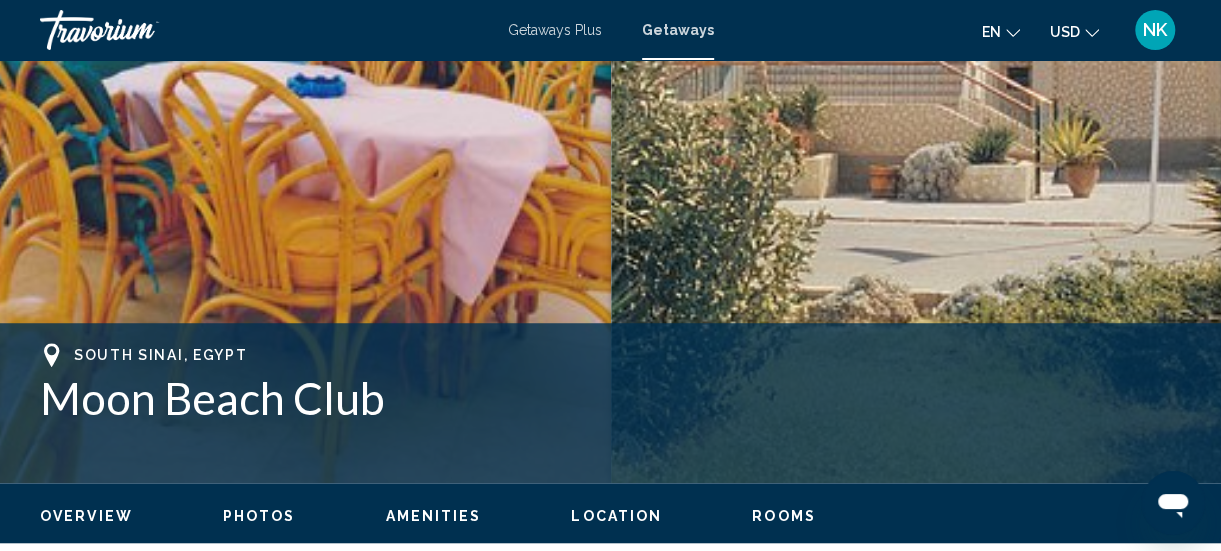scroll, scrollTop: 525, scrollLeft: 0, axis: vertical 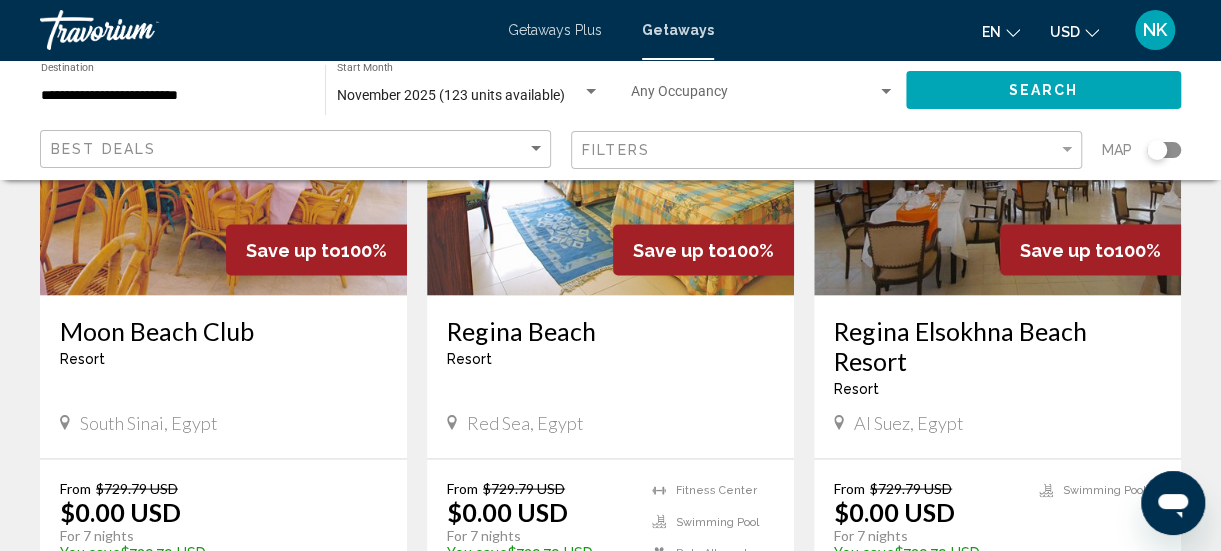 click at bounding box center (997, 135) 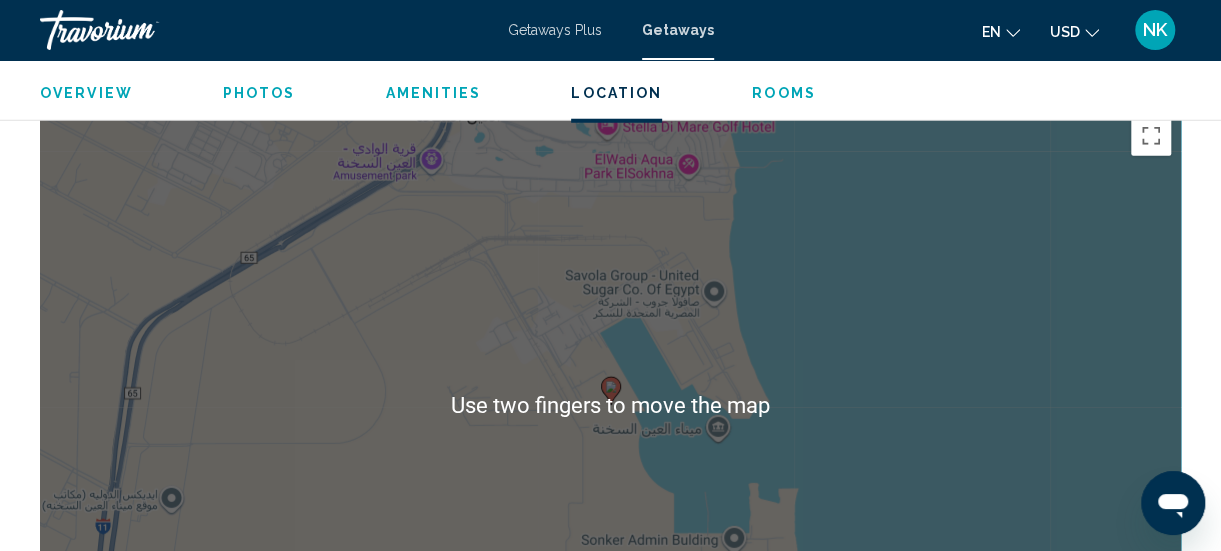 scroll, scrollTop: 2572, scrollLeft: 0, axis: vertical 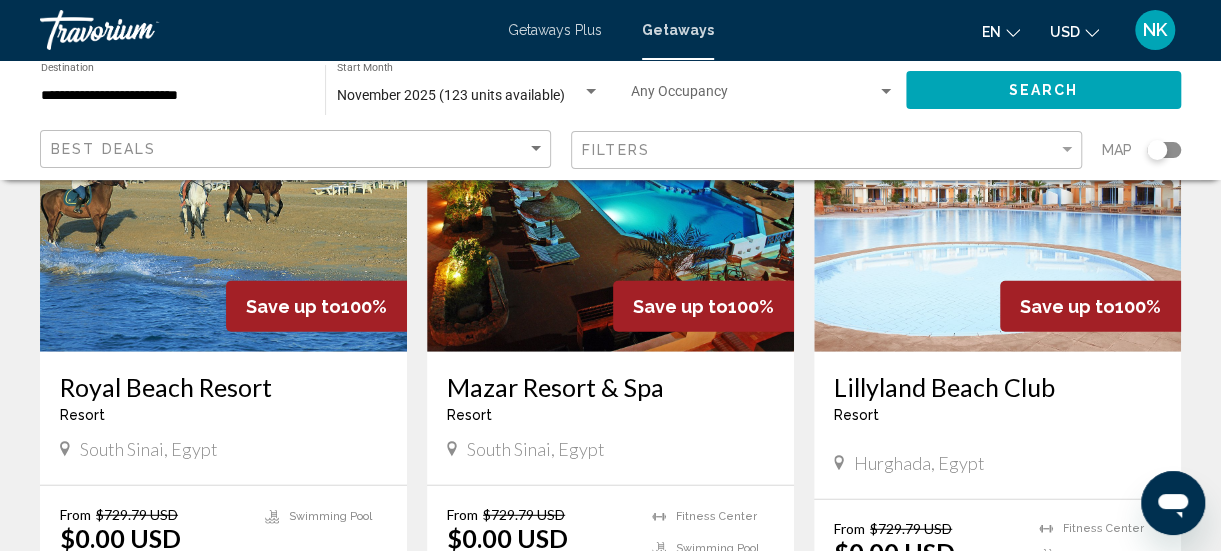 click at bounding box center [997, 192] 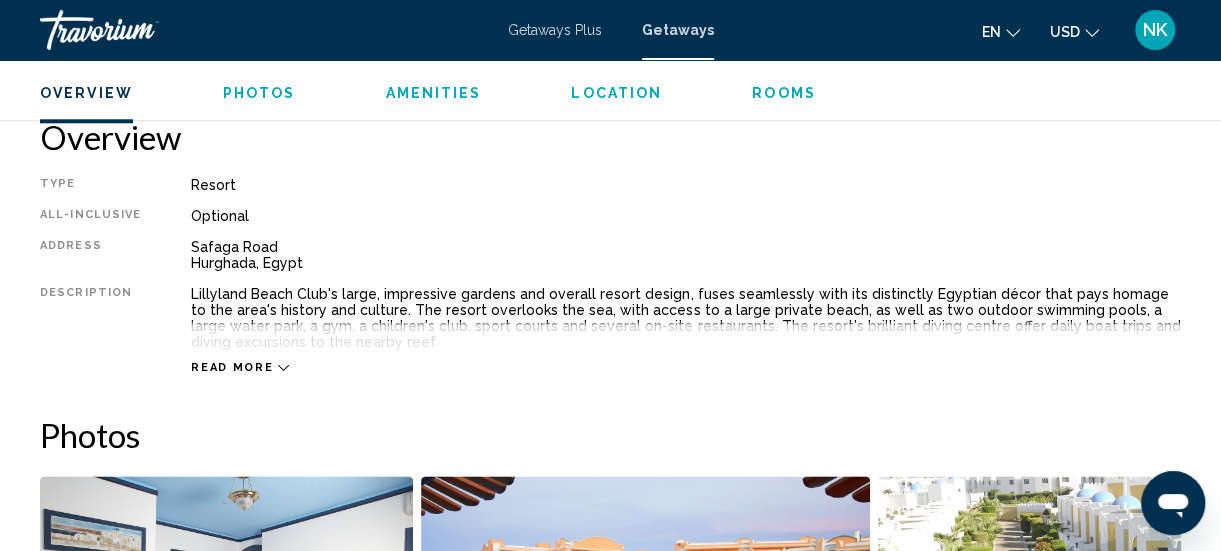 scroll, scrollTop: 996, scrollLeft: 0, axis: vertical 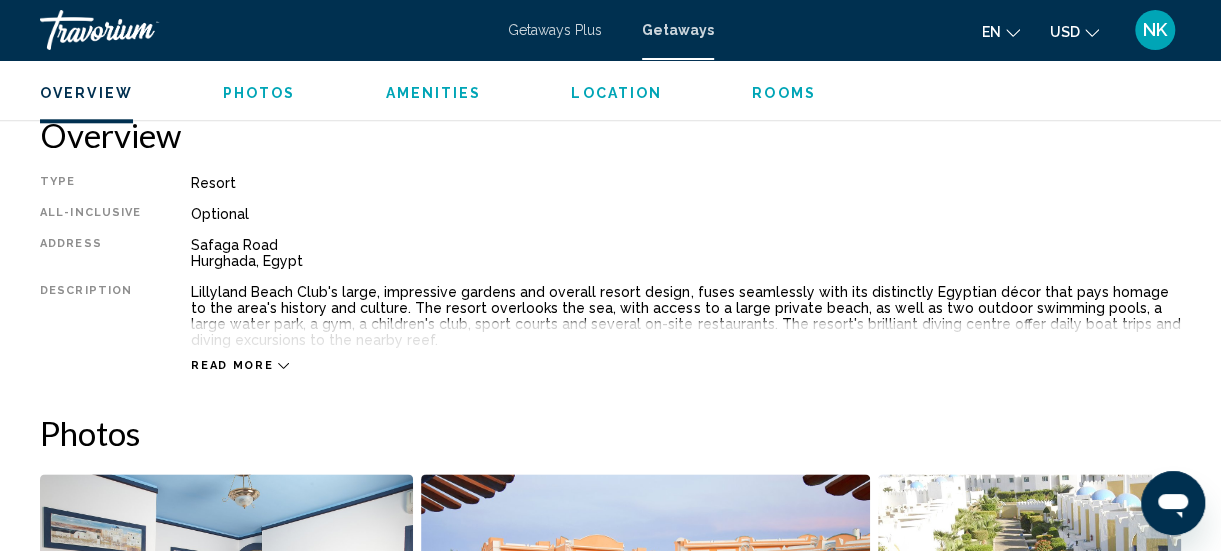 click on "Read more" at bounding box center (232, 365) 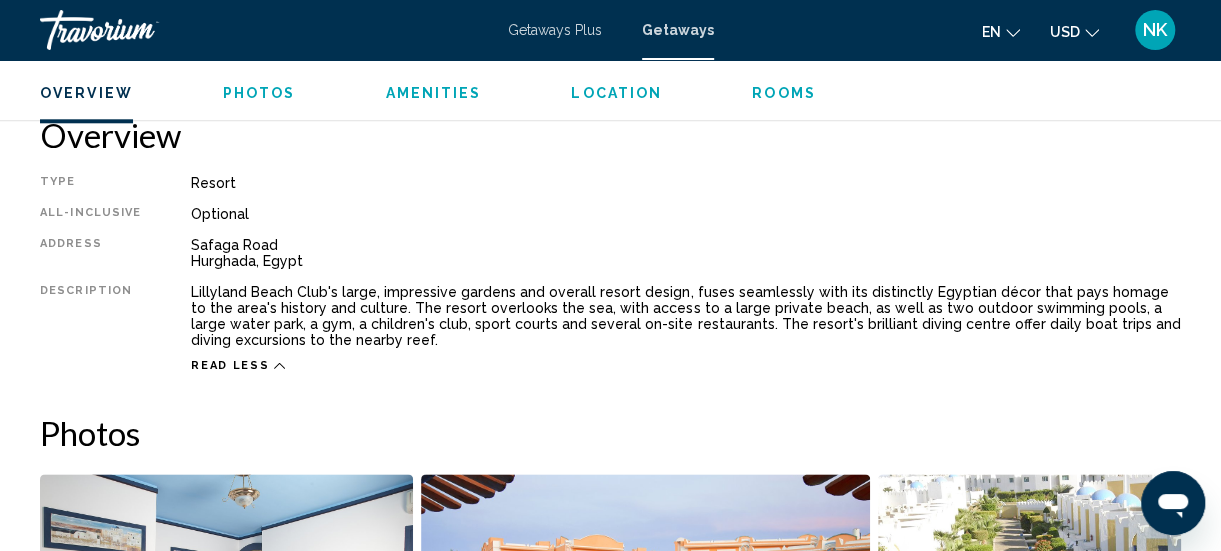 click on "Location" at bounding box center [616, 93] 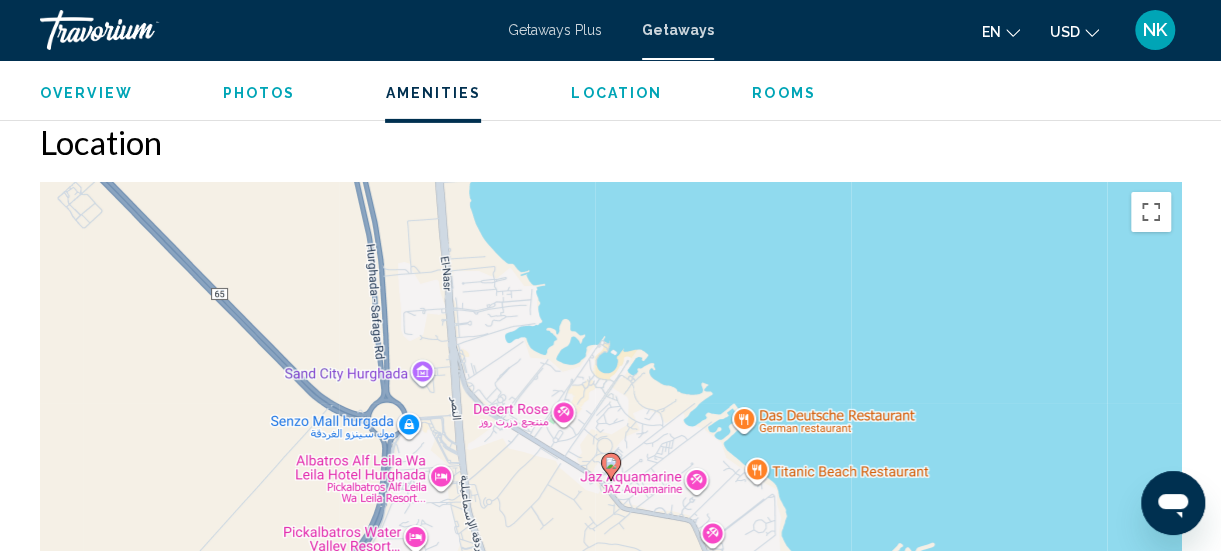 scroll, scrollTop: 3162, scrollLeft: 0, axis: vertical 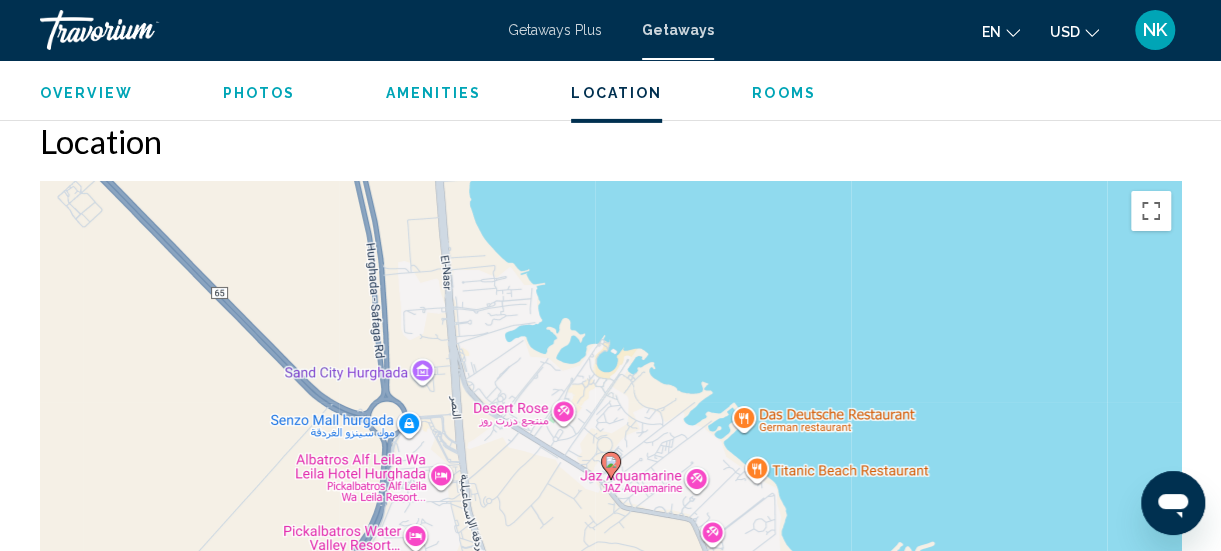 click on "To activate drag with keyboard, press Alt + Enter. Once in keyboard drag state, use the arrow keys to move the marker. To complete the drag, press the Enter key. To cancel, press Escape." at bounding box center [610, 481] 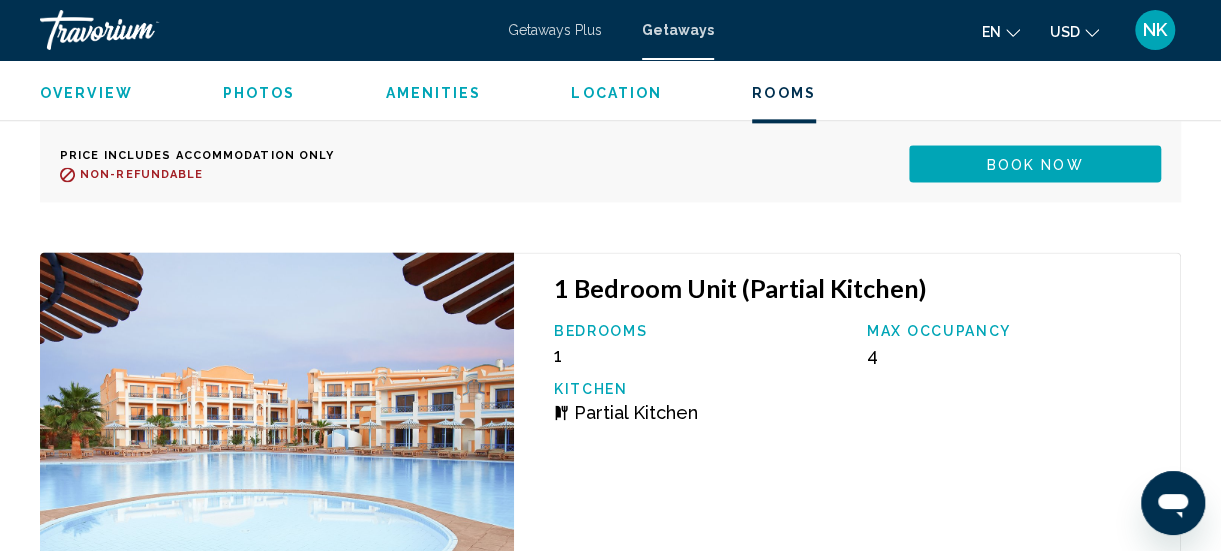scroll, scrollTop: 4869, scrollLeft: 0, axis: vertical 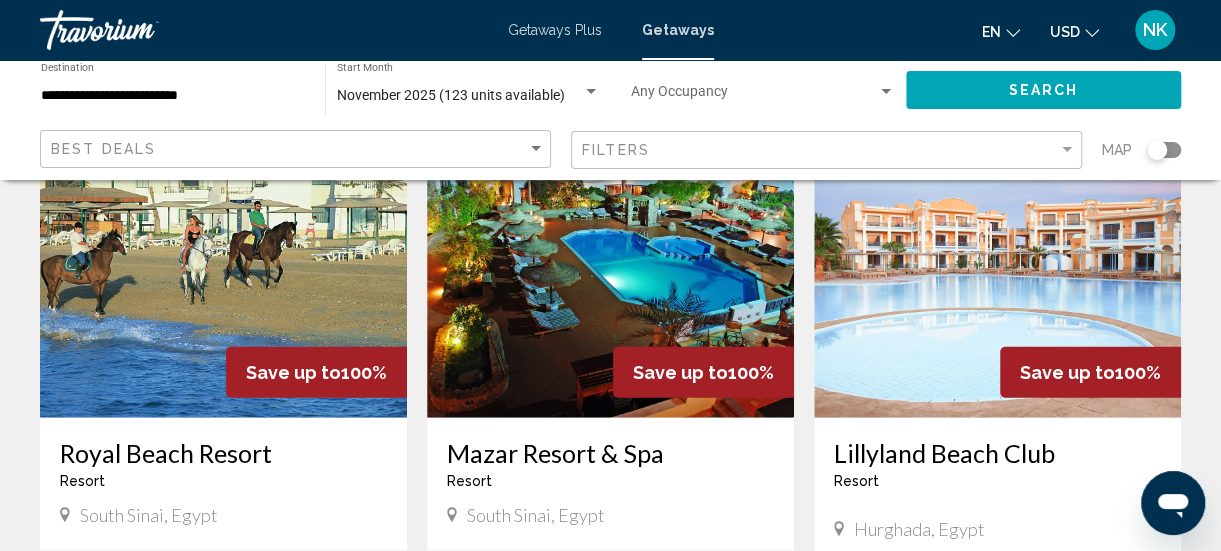 click at bounding box center (223, 258) 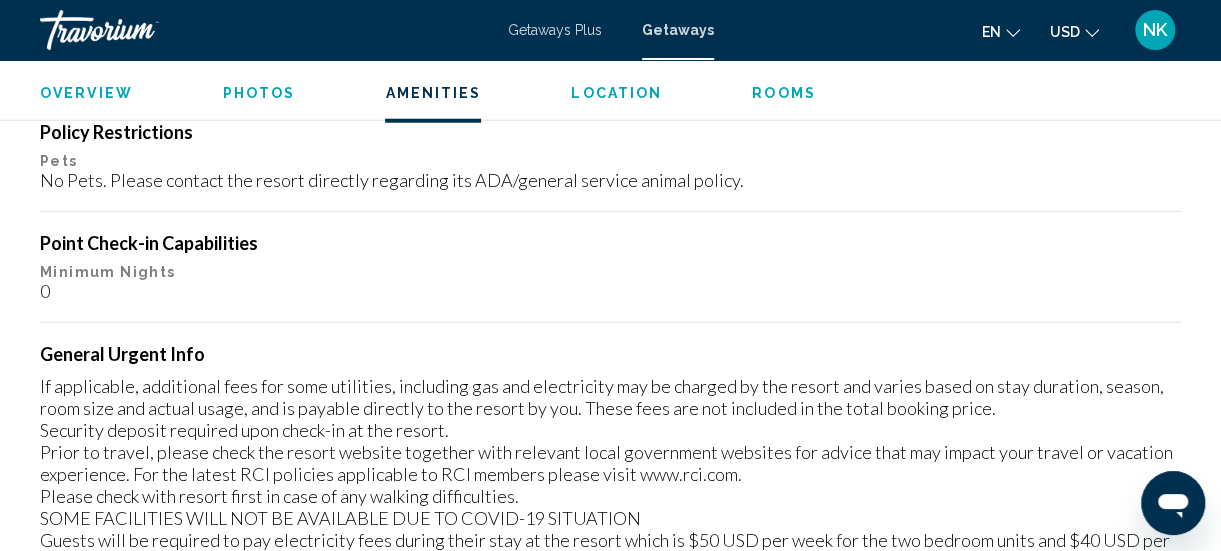 scroll, scrollTop: 2478, scrollLeft: 0, axis: vertical 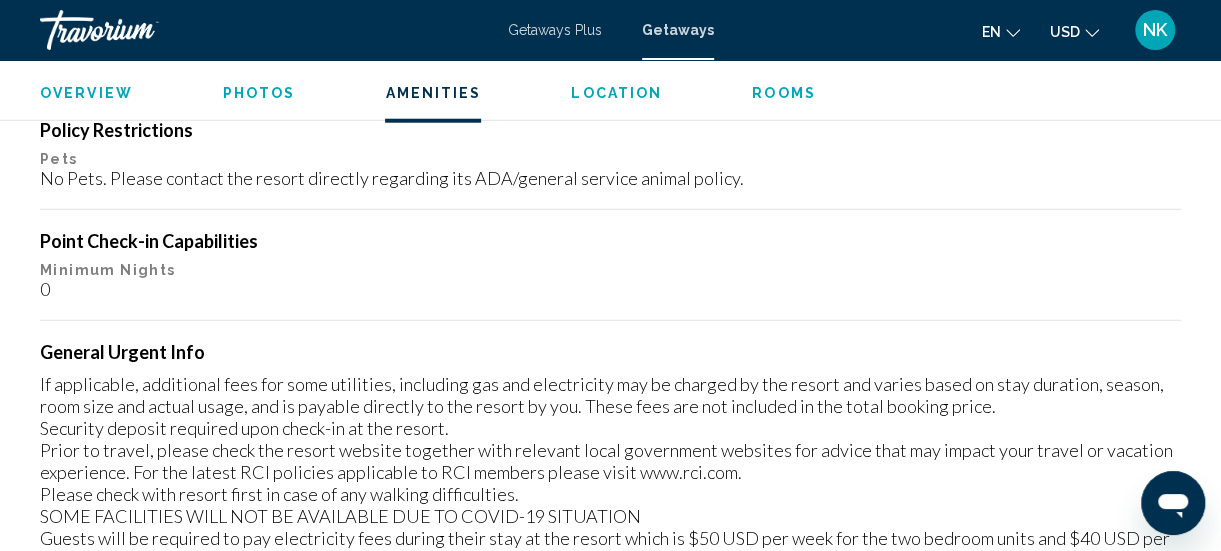 click on "Location" at bounding box center (616, 93) 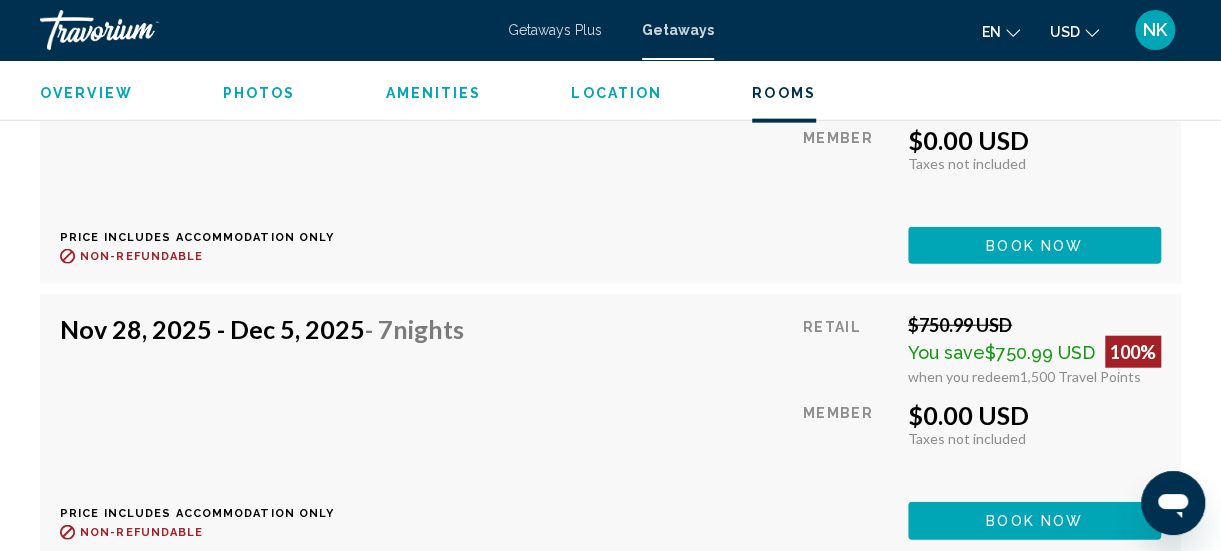 scroll, scrollTop: 5886, scrollLeft: 0, axis: vertical 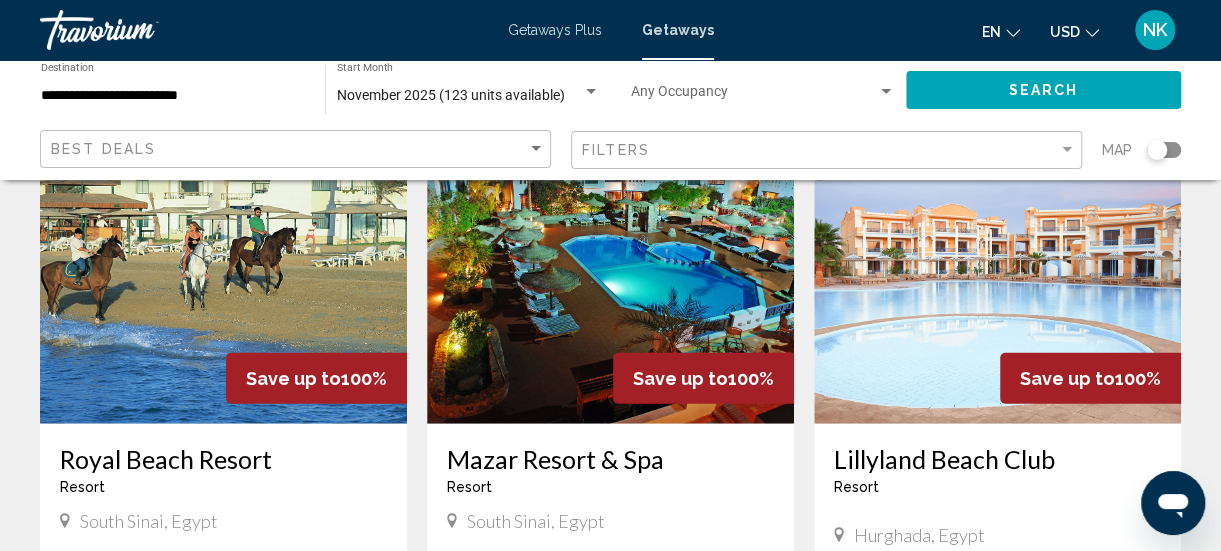 click at bounding box center [610, 264] 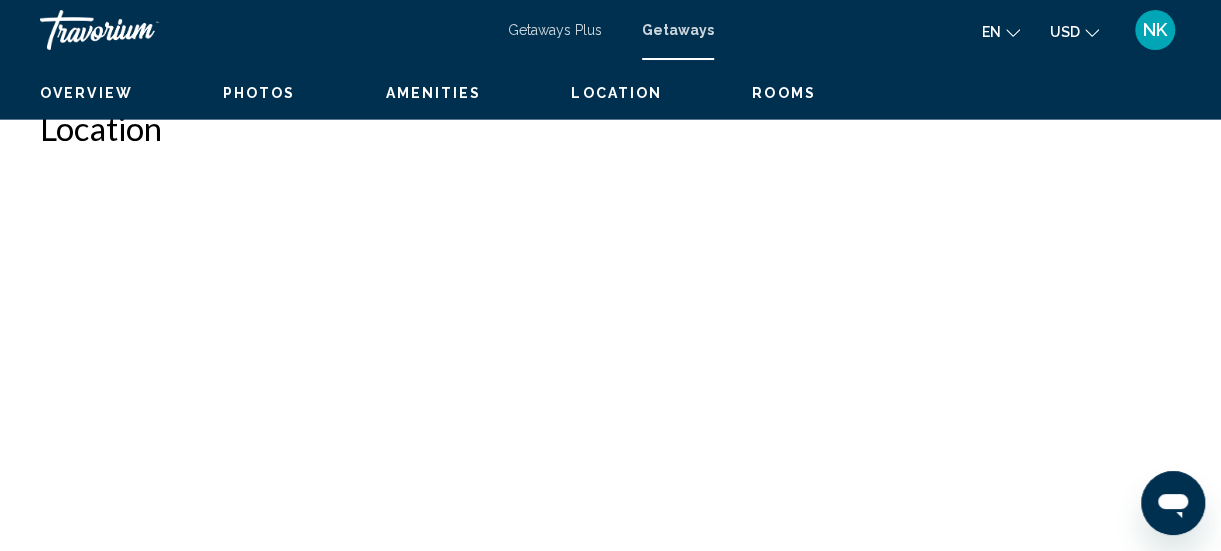 scroll, scrollTop: 259, scrollLeft: 0, axis: vertical 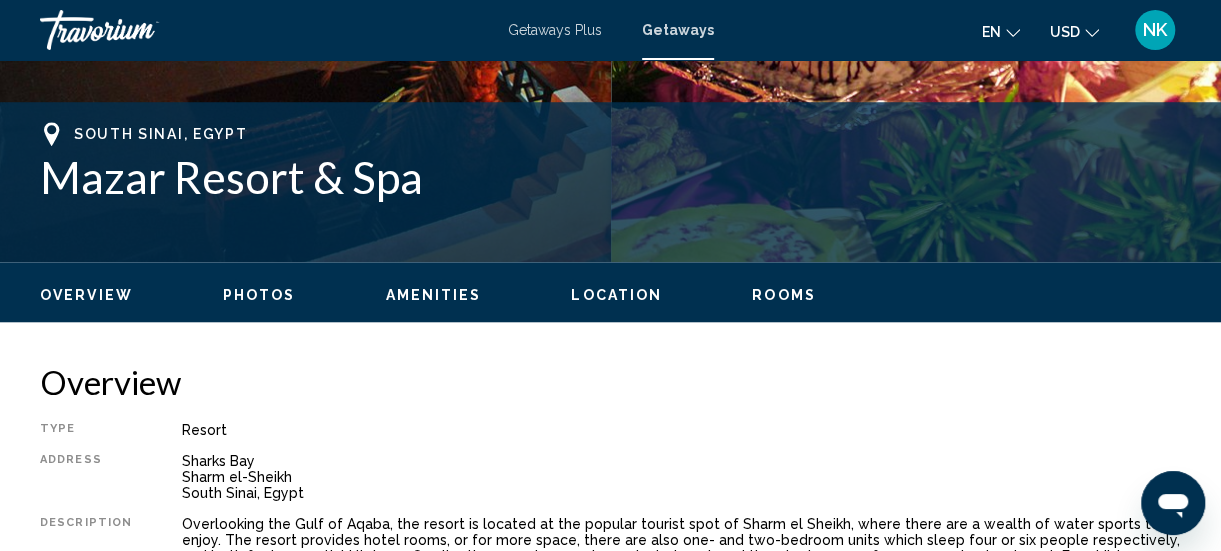 click on "Location" at bounding box center (616, 295) 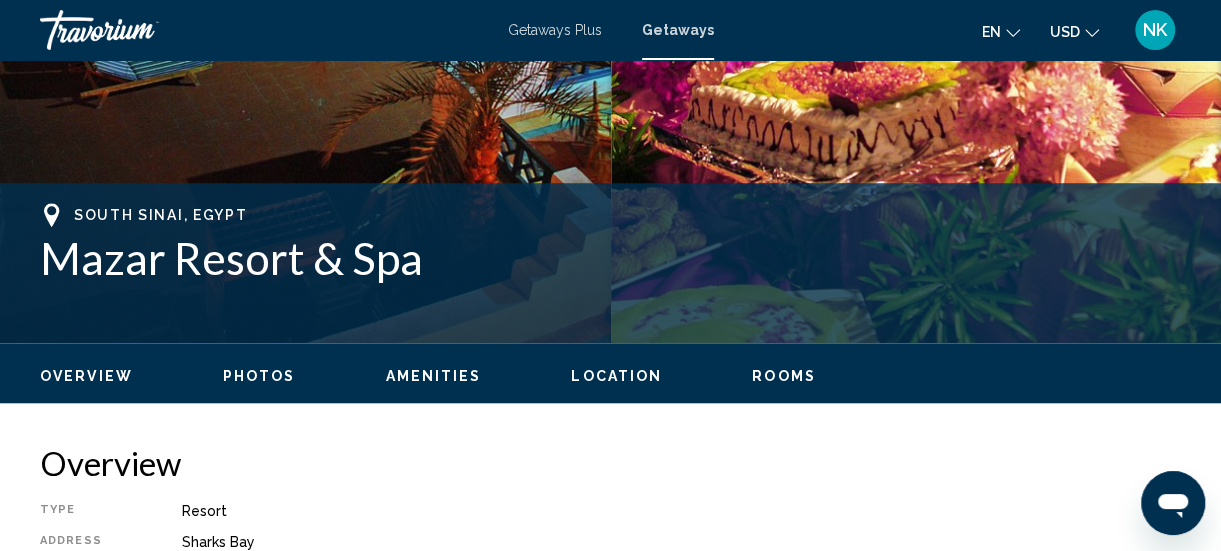 scroll, scrollTop: 674, scrollLeft: 0, axis: vertical 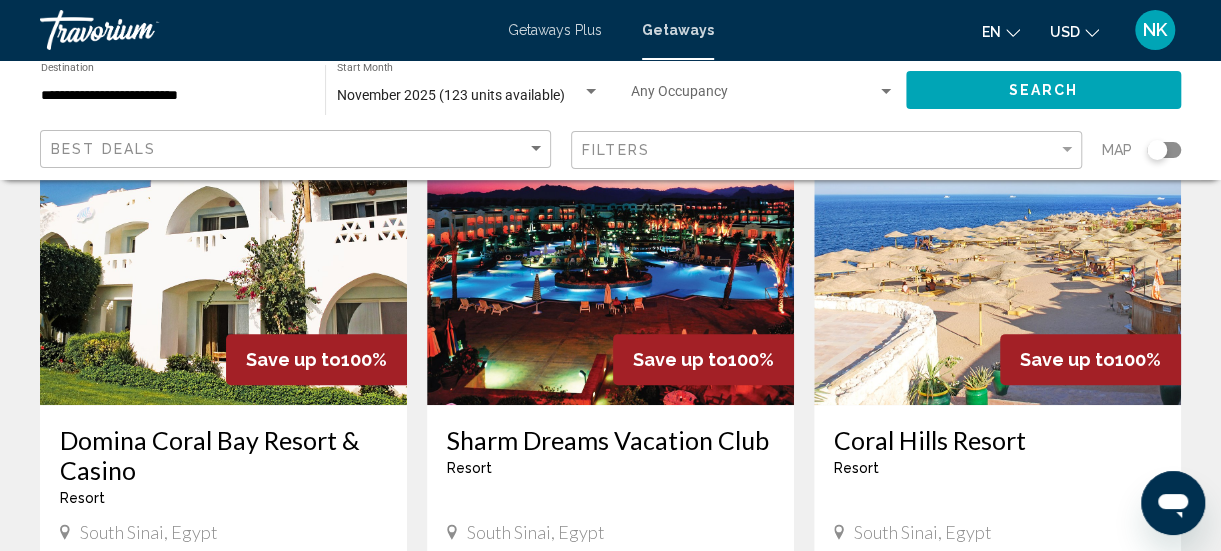 click at bounding box center [610, 245] 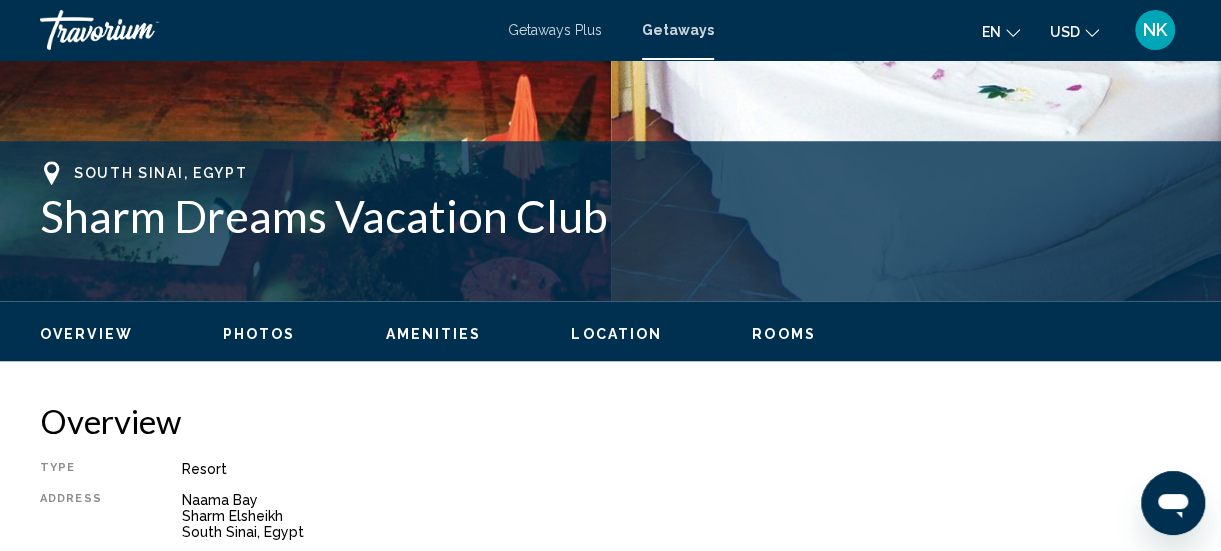 click on "Location" at bounding box center [616, 334] 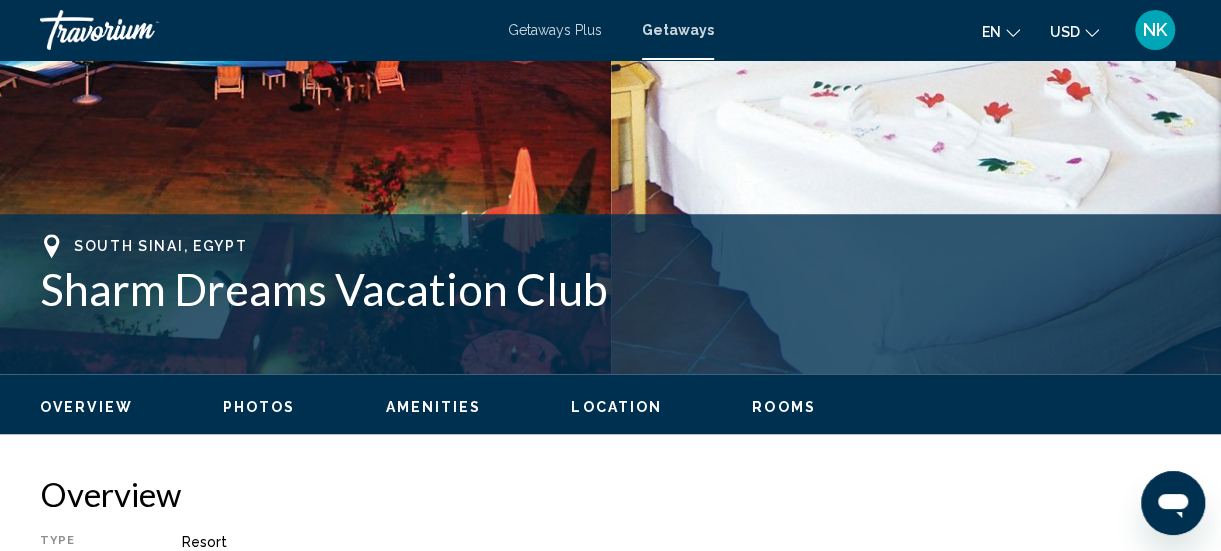 scroll, scrollTop: 629, scrollLeft: 0, axis: vertical 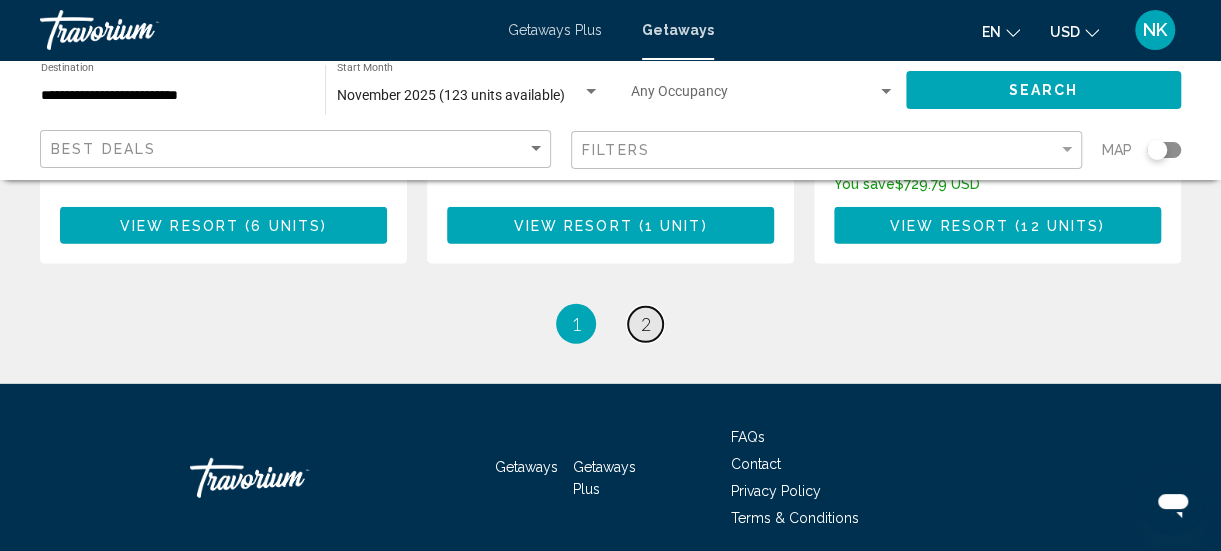 click on "2" at bounding box center [646, 324] 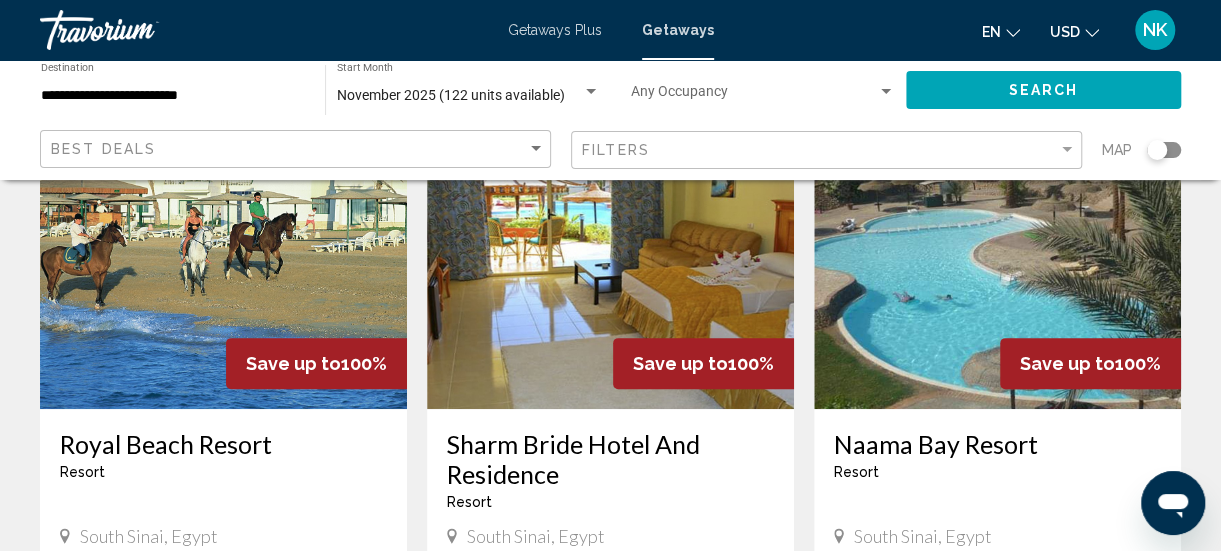 scroll, scrollTop: 186, scrollLeft: 0, axis: vertical 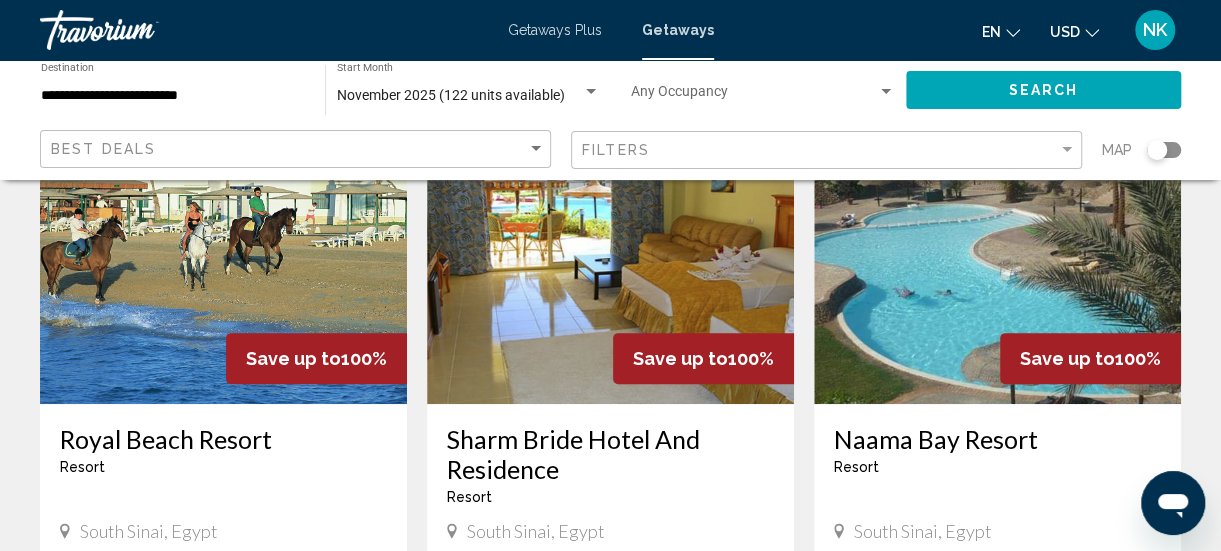 click at bounding box center [610, 244] 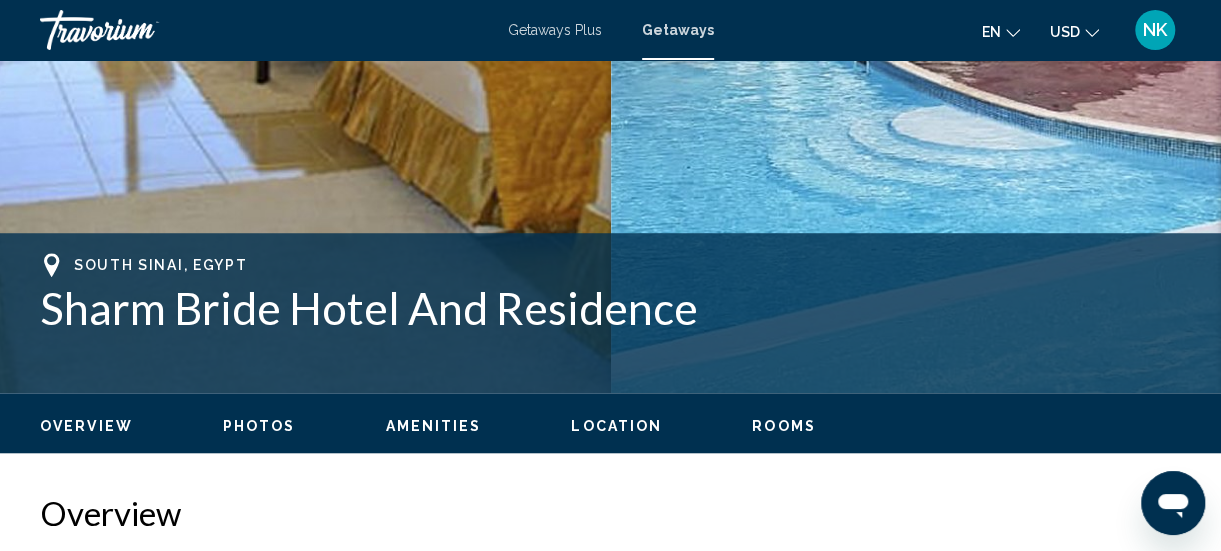 click on "Location" at bounding box center (616, 426) 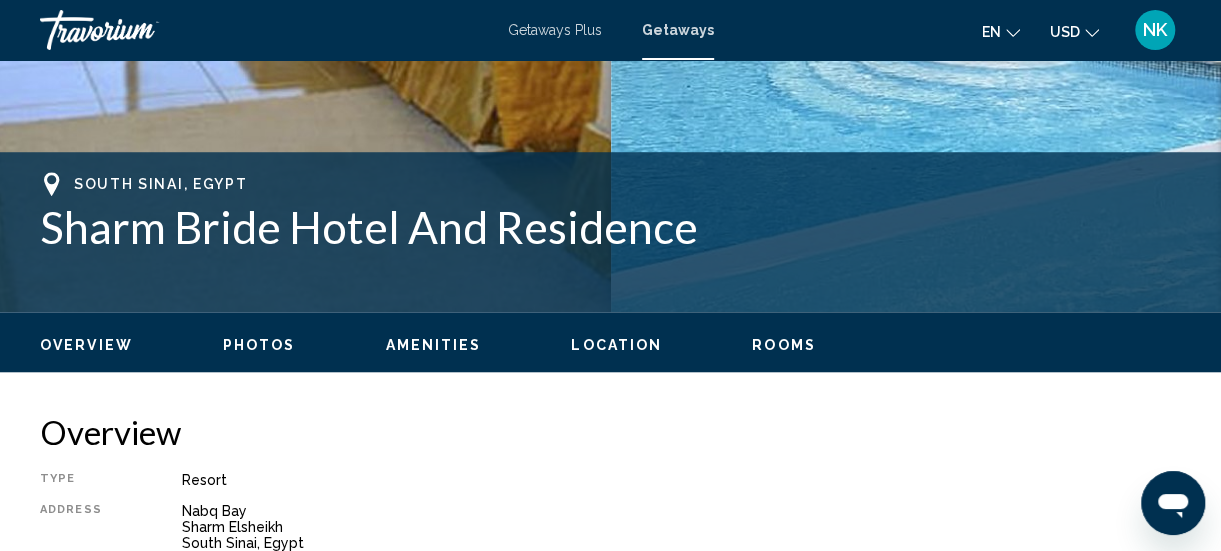 scroll, scrollTop: 691, scrollLeft: 0, axis: vertical 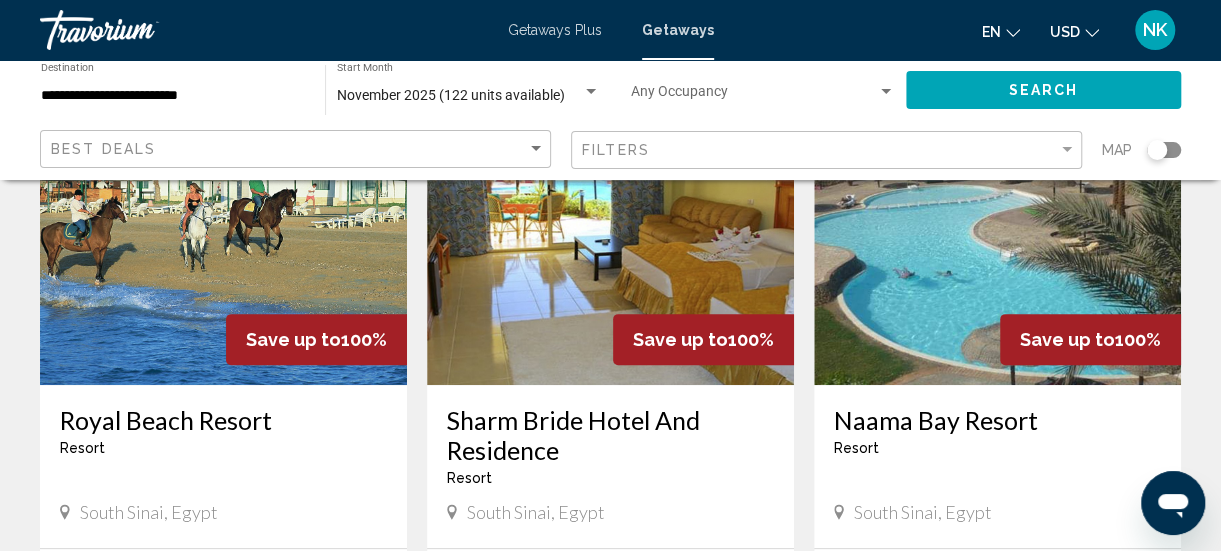 click at bounding box center [997, 225] 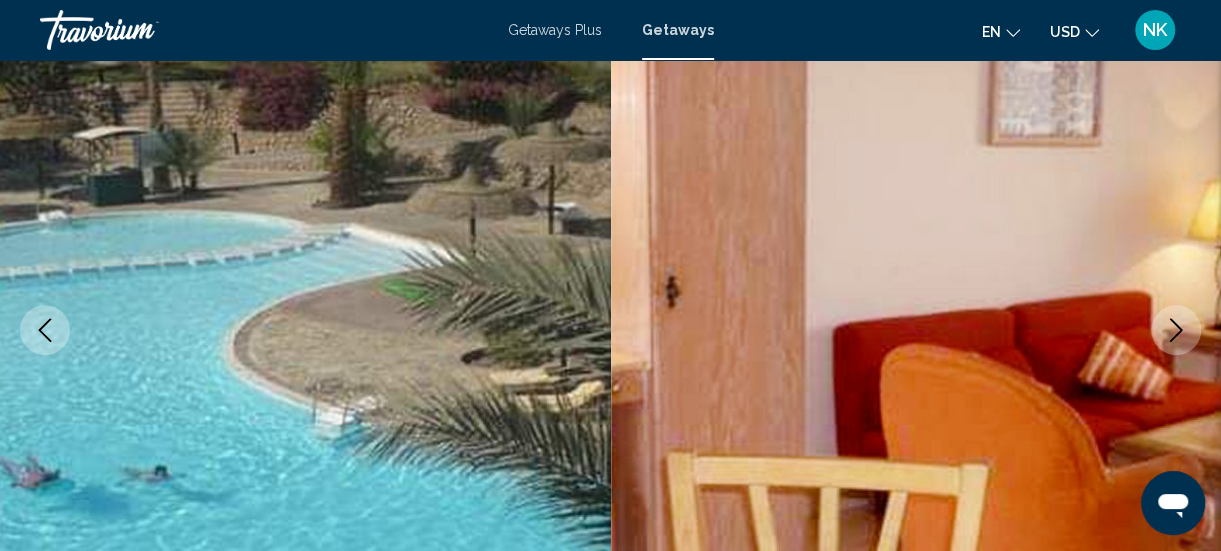 scroll, scrollTop: 259, scrollLeft: 0, axis: vertical 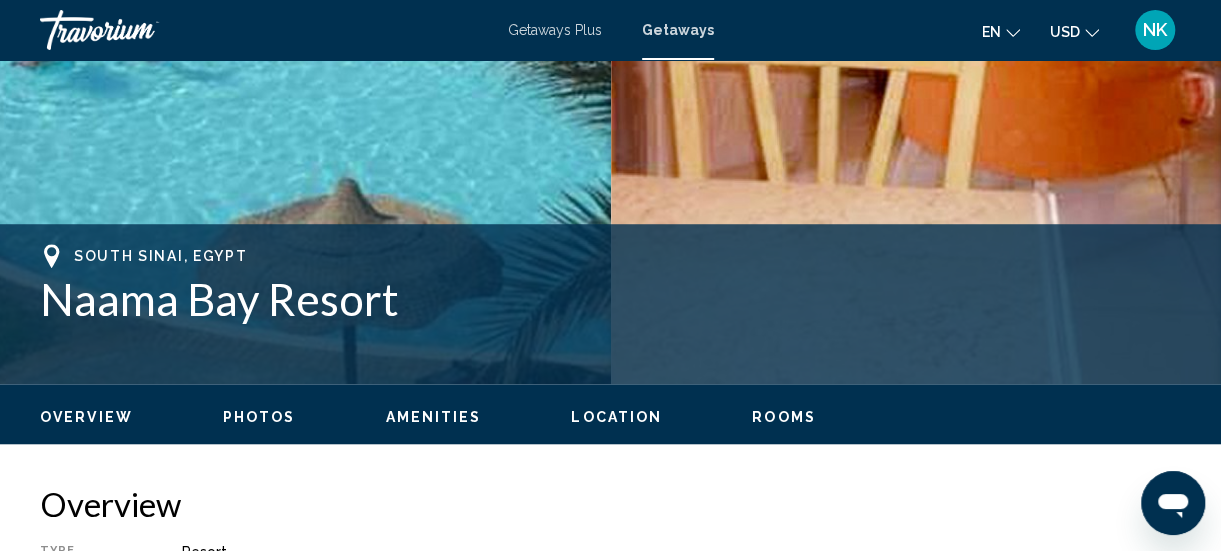 click on "Location" at bounding box center (616, 417) 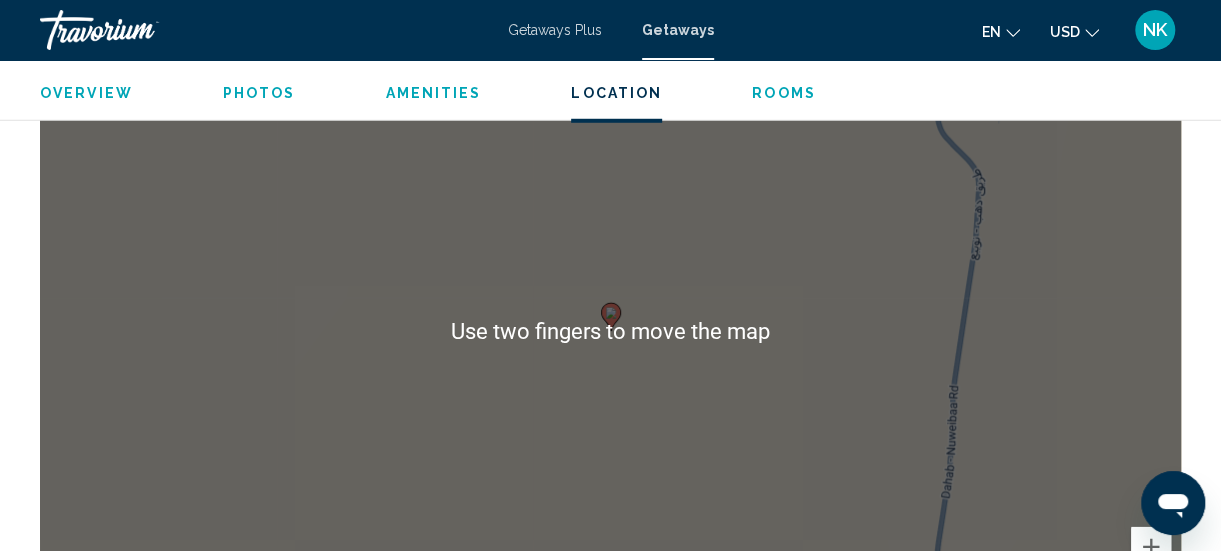 scroll, scrollTop: 2742, scrollLeft: 0, axis: vertical 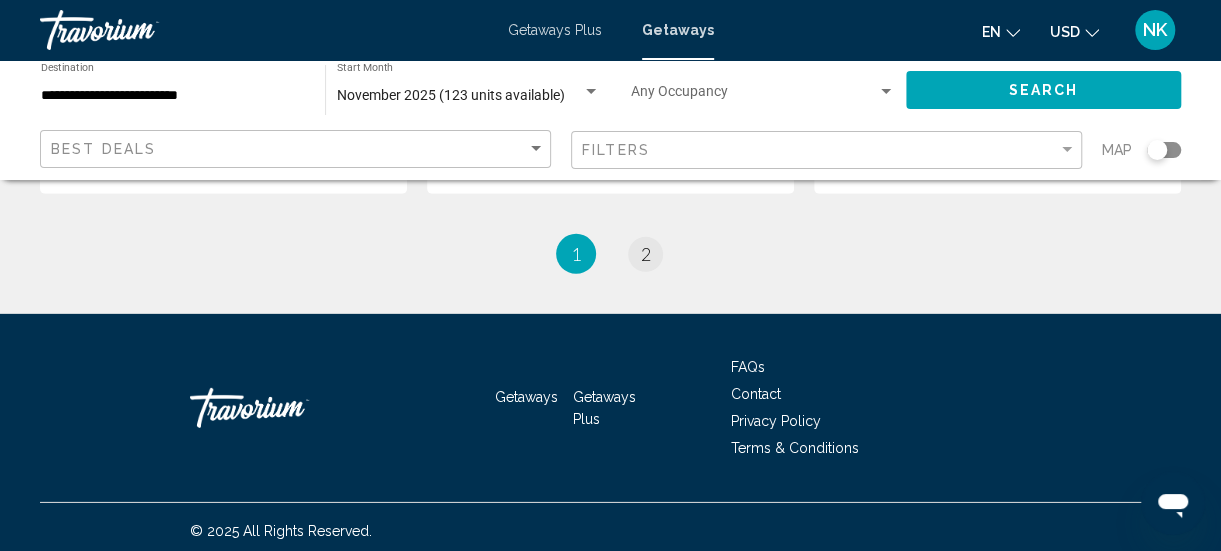 click on "2" at bounding box center [646, 254] 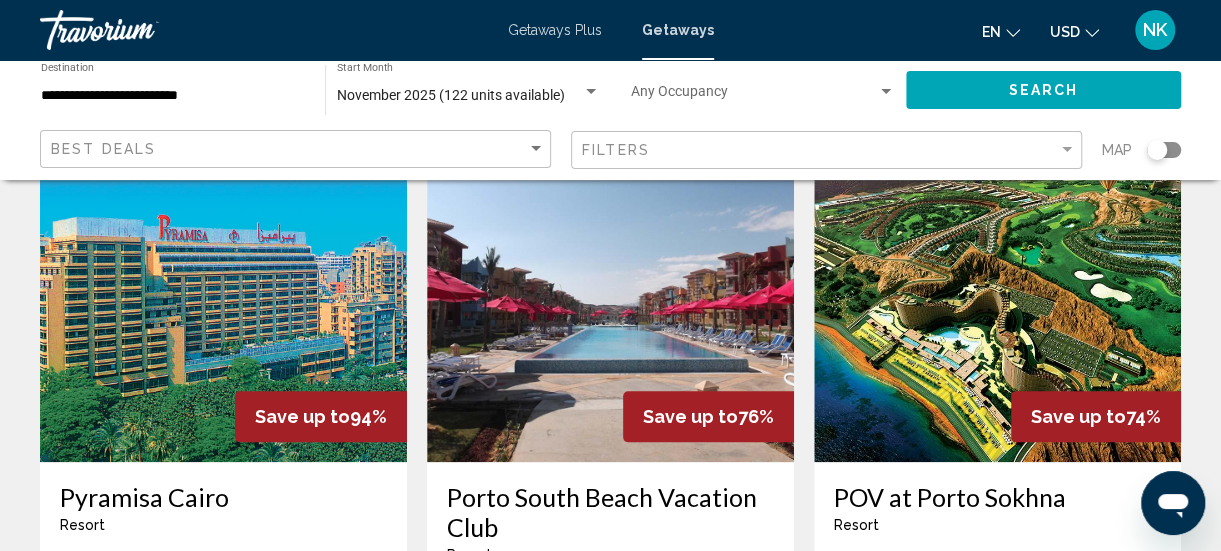 scroll, scrollTop: 875, scrollLeft: 0, axis: vertical 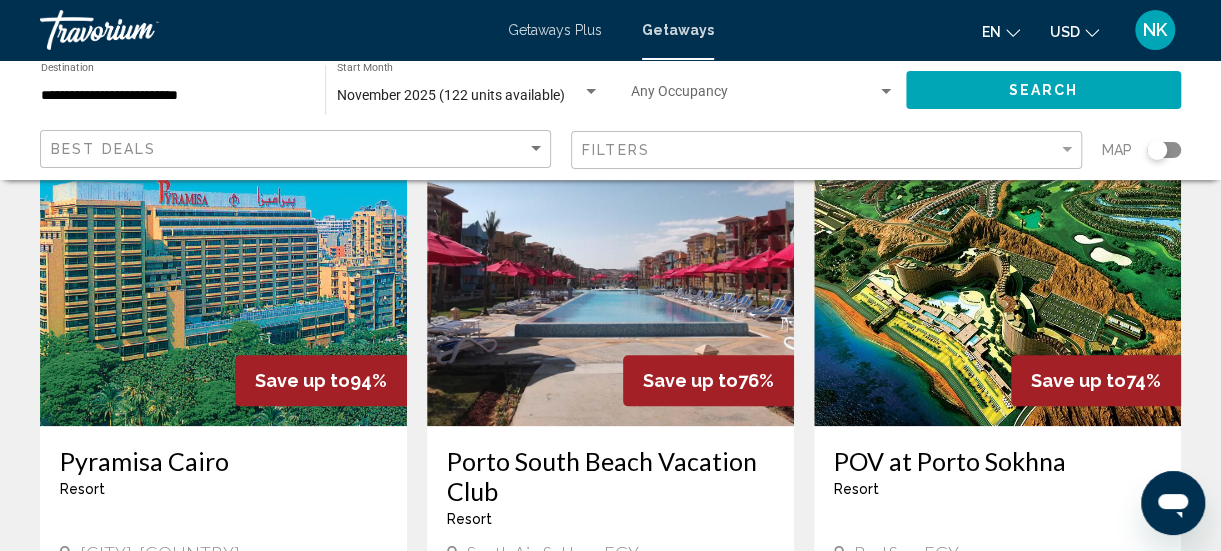 click at bounding box center (223, 266) 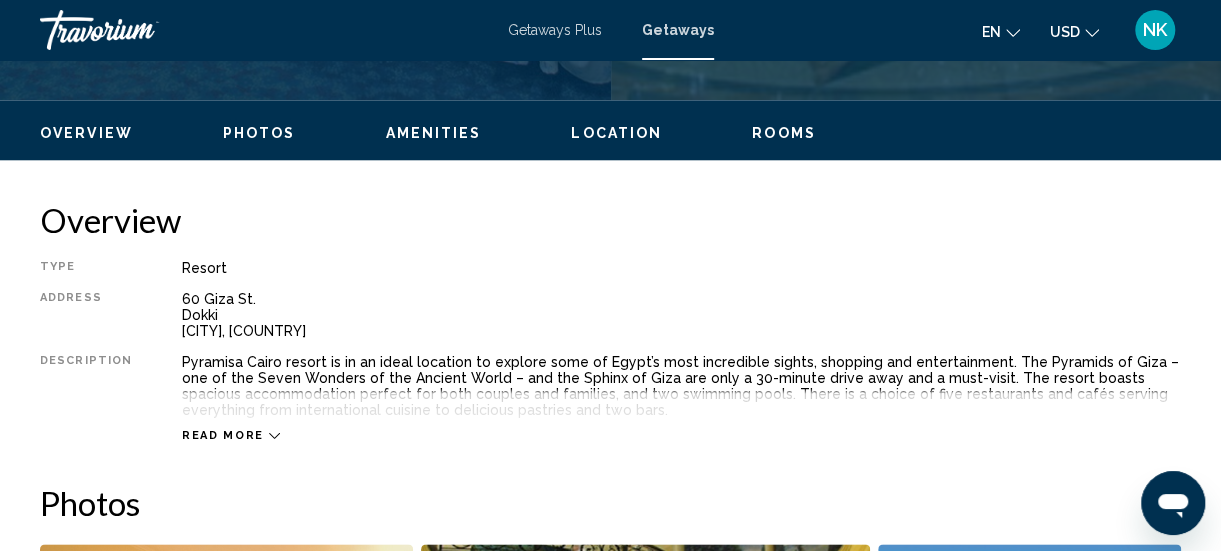 click on "Location" at bounding box center (616, 133) 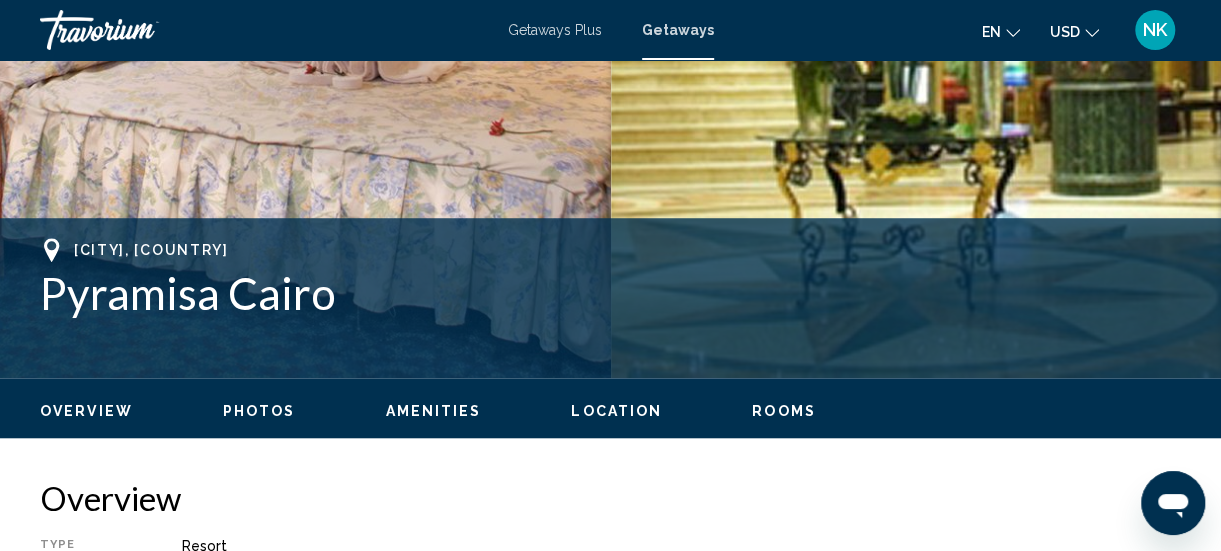 scroll, scrollTop: 631, scrollLeft: 0, axis: vertical 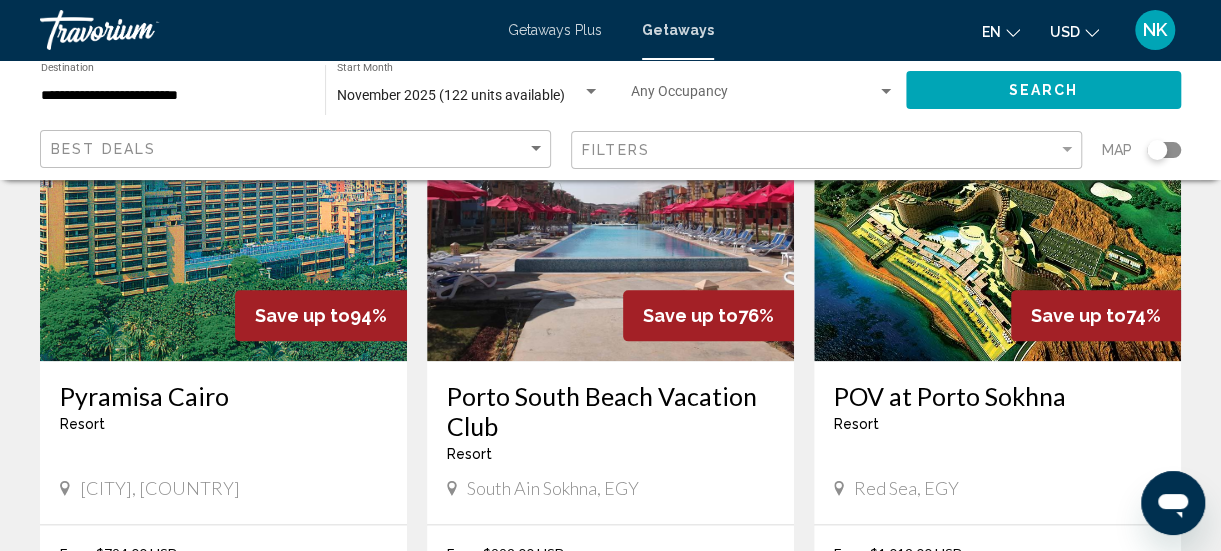 click at bounding box center (610, 201) 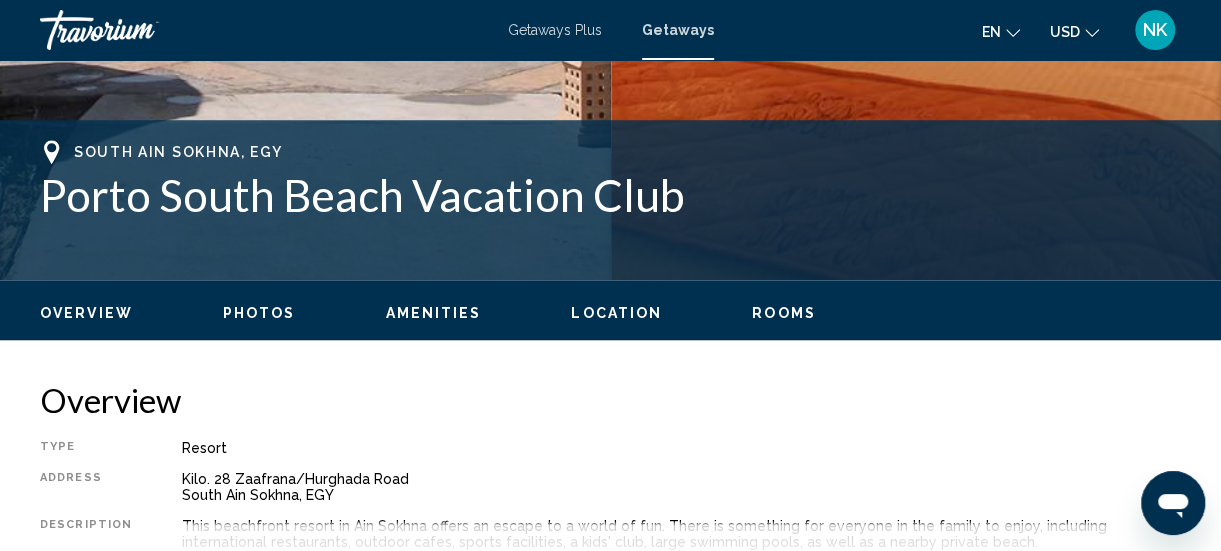 click on "Location" at bounding box center [616, 313] 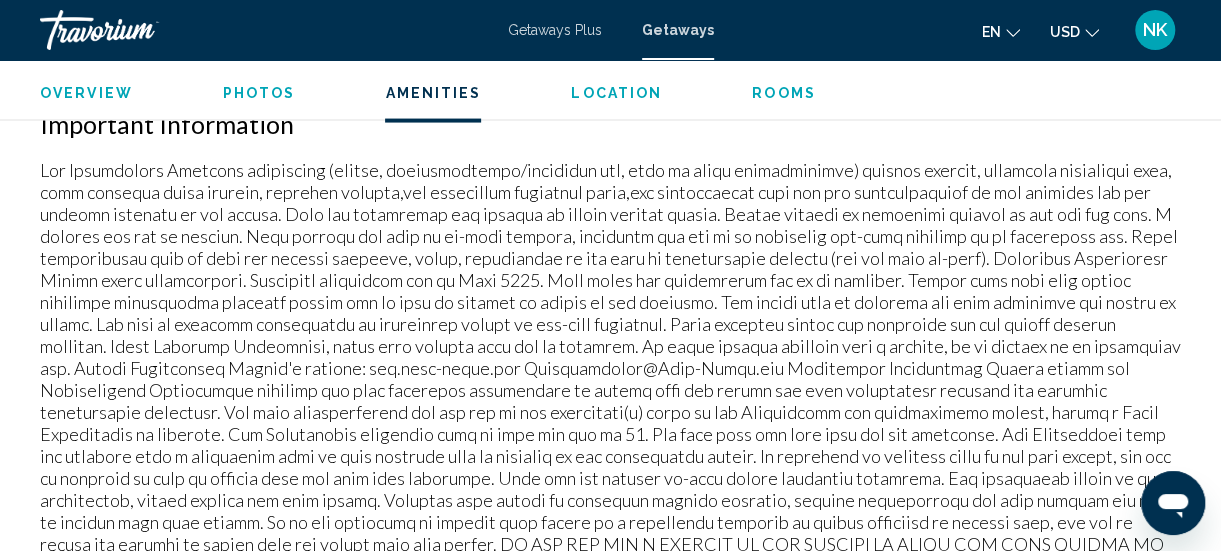 scroll, scrollTop: 1970, scrollLeft: 0, axis: vertical 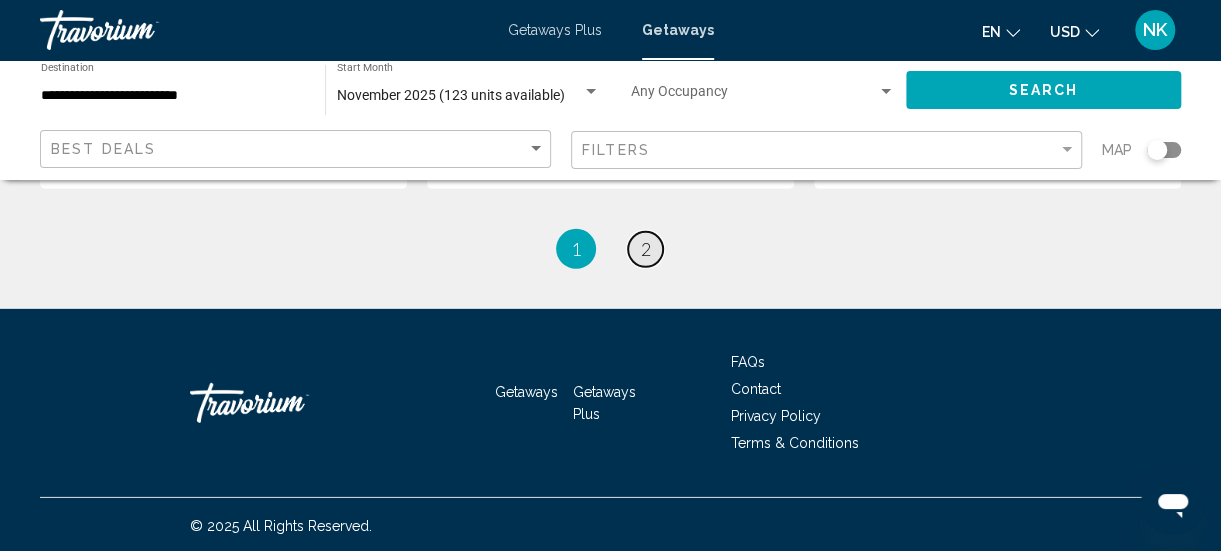 click on "2" at bounding box center (646, 249) 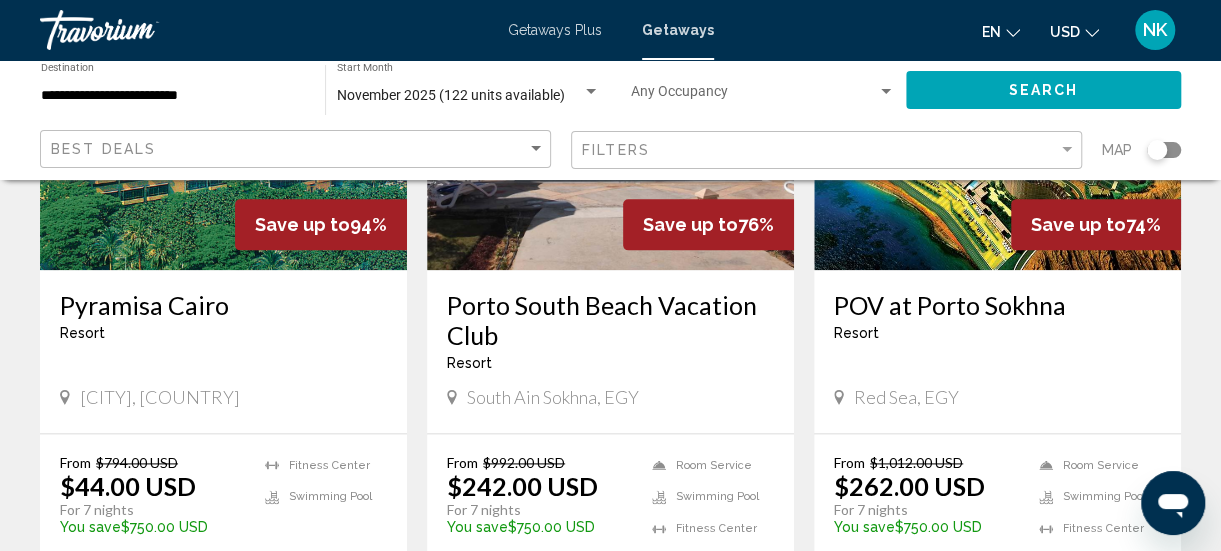 scroll, scrollTop: 1018, scrollLeft: 0, axis: vertical 